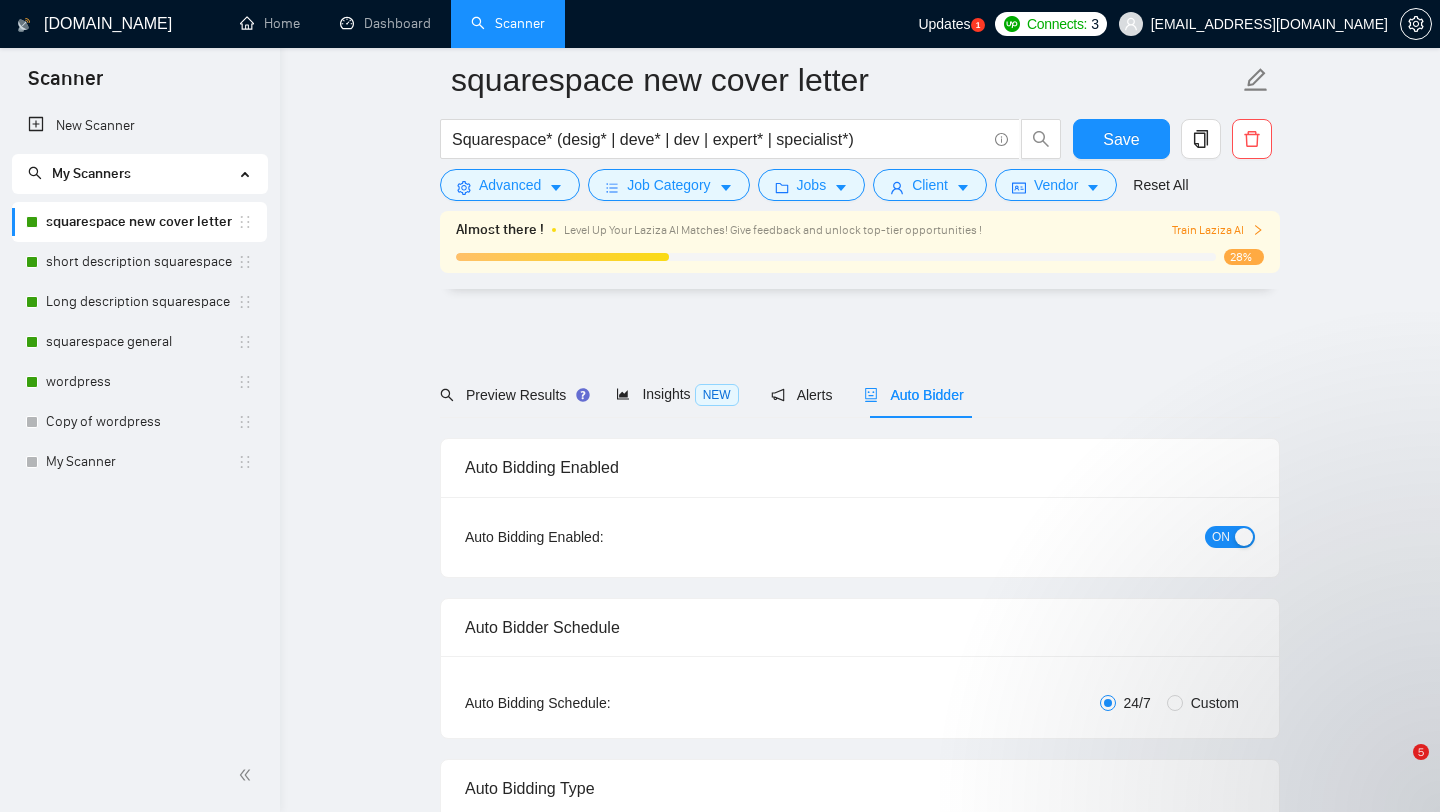 scroll, scrollTop: 4602, scrollLeft: 0, axis: vertical 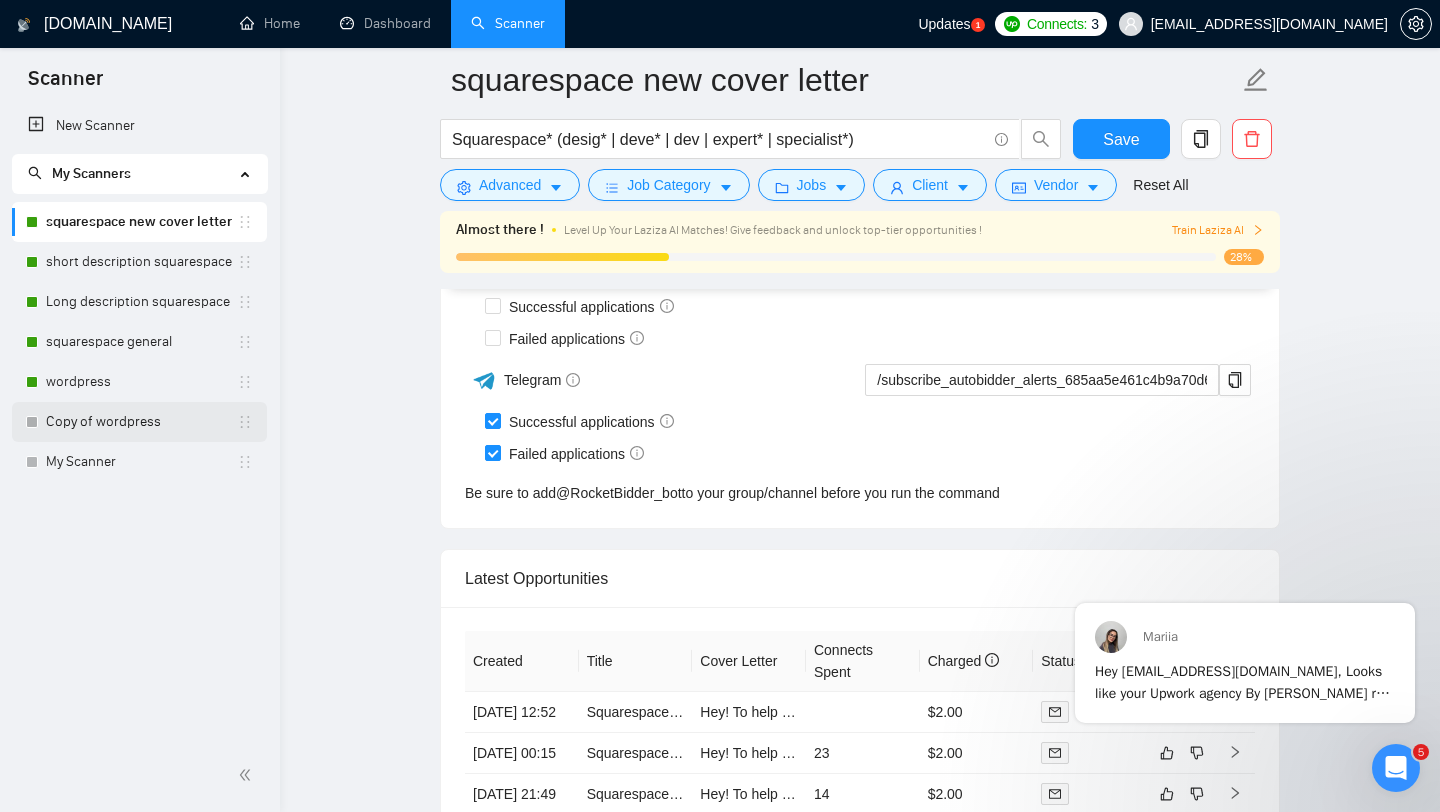 click on "Copy of wordpress" at bounding box center (141, 422) 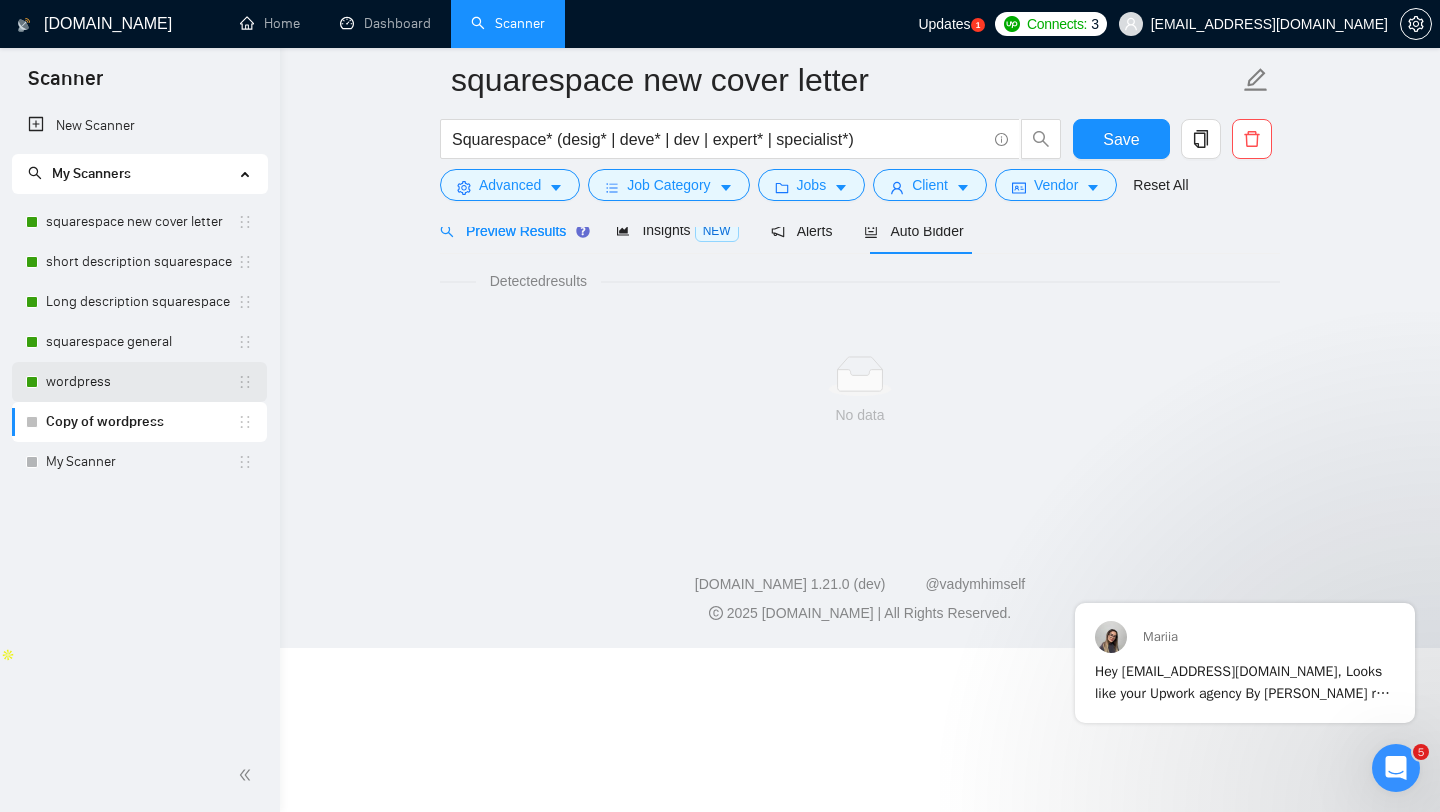 scroll, scrollTop: 0, scrollLeft: 0, axis: both 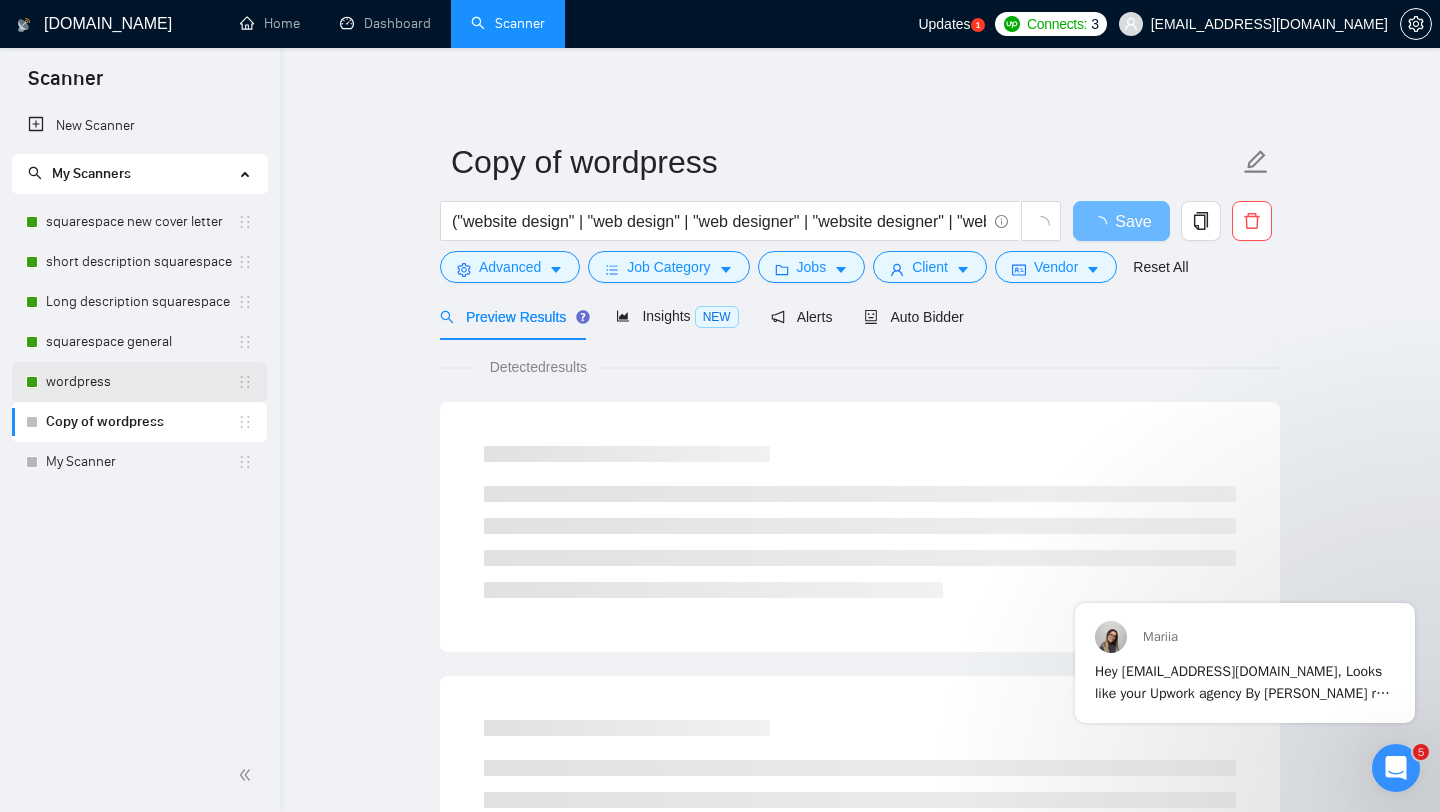 click on "wordpress" at bounding box center (141, 382) 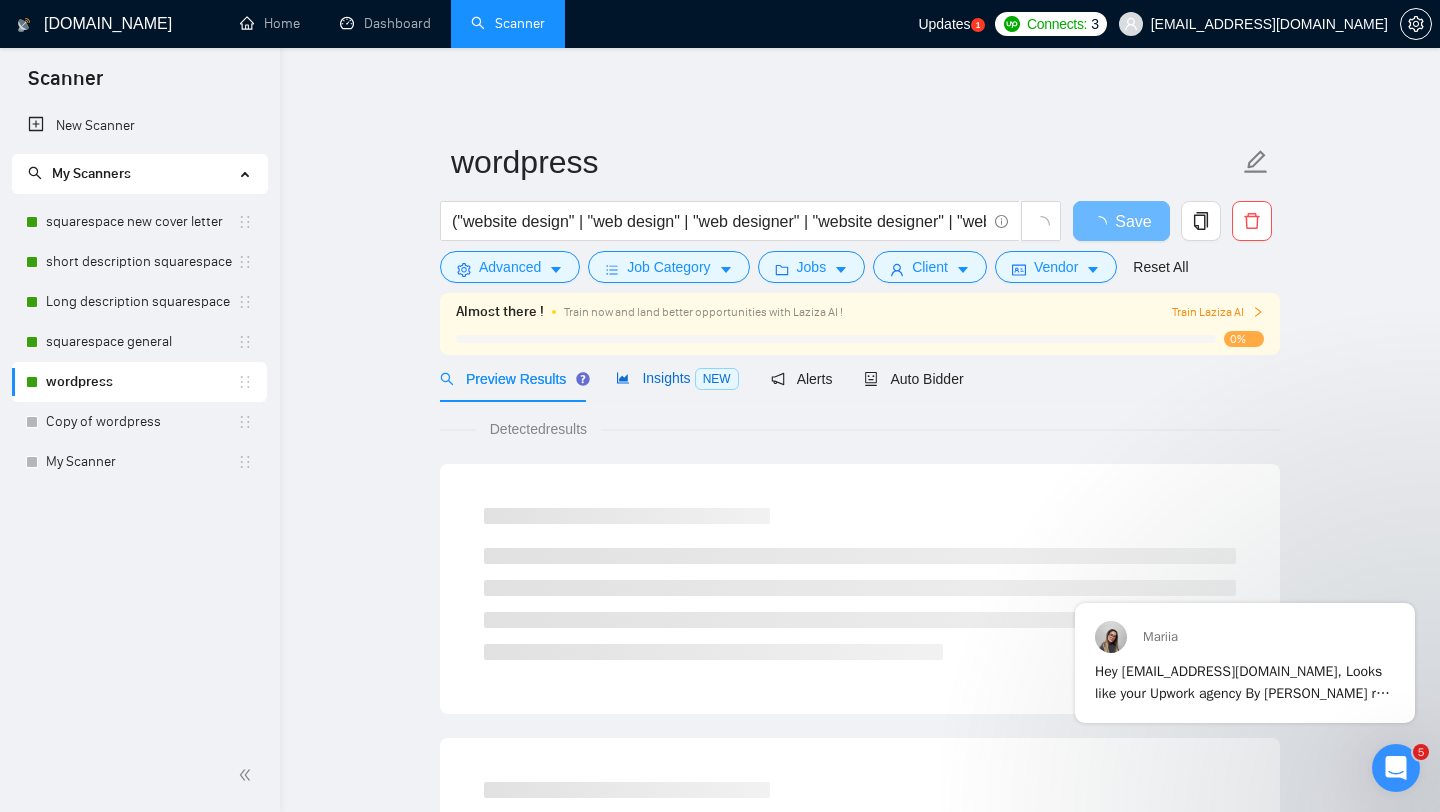 click on "Insights NEW" at bounding box center (677, 378) 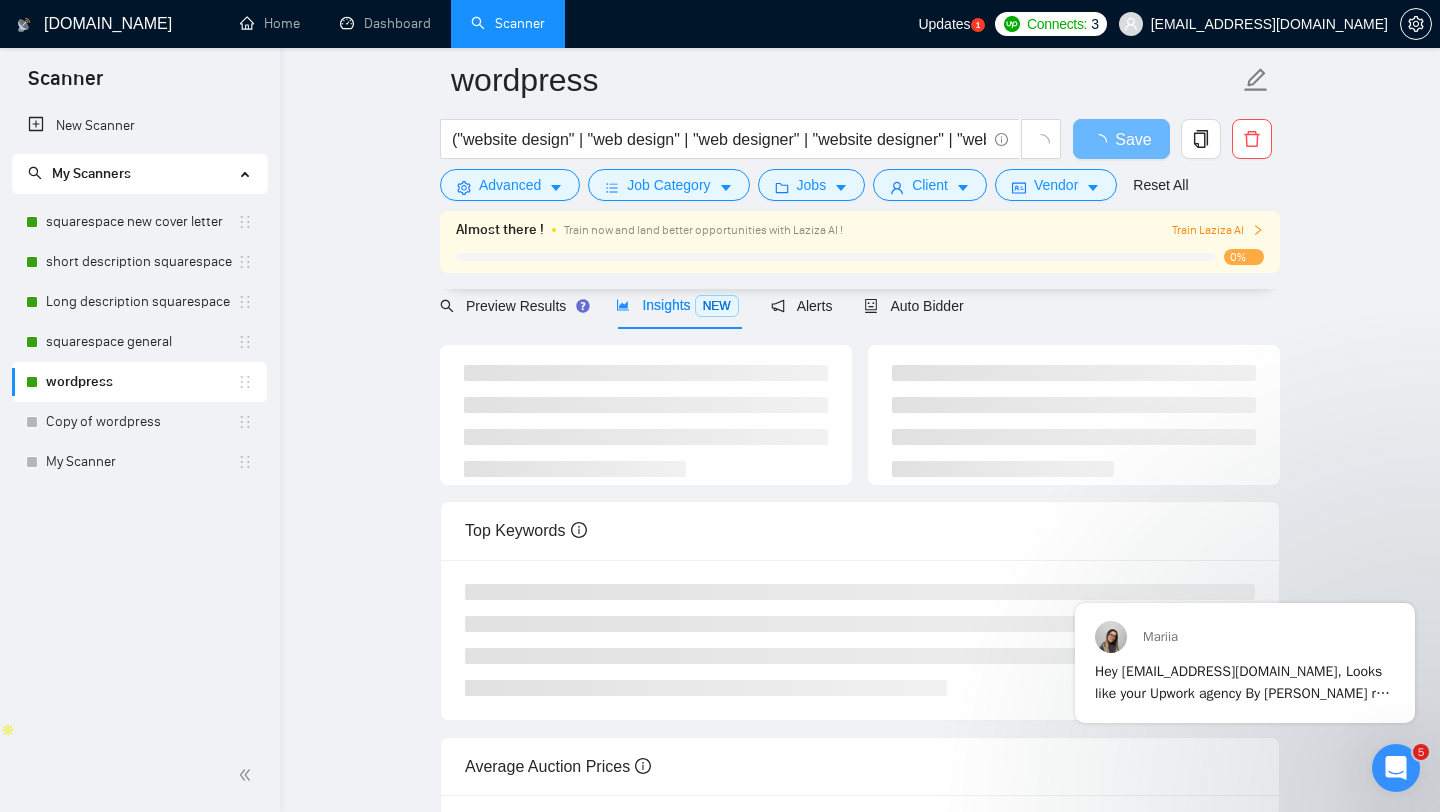 scroll, scrollTop: 147, scrollLeft: 0, axis: vertical 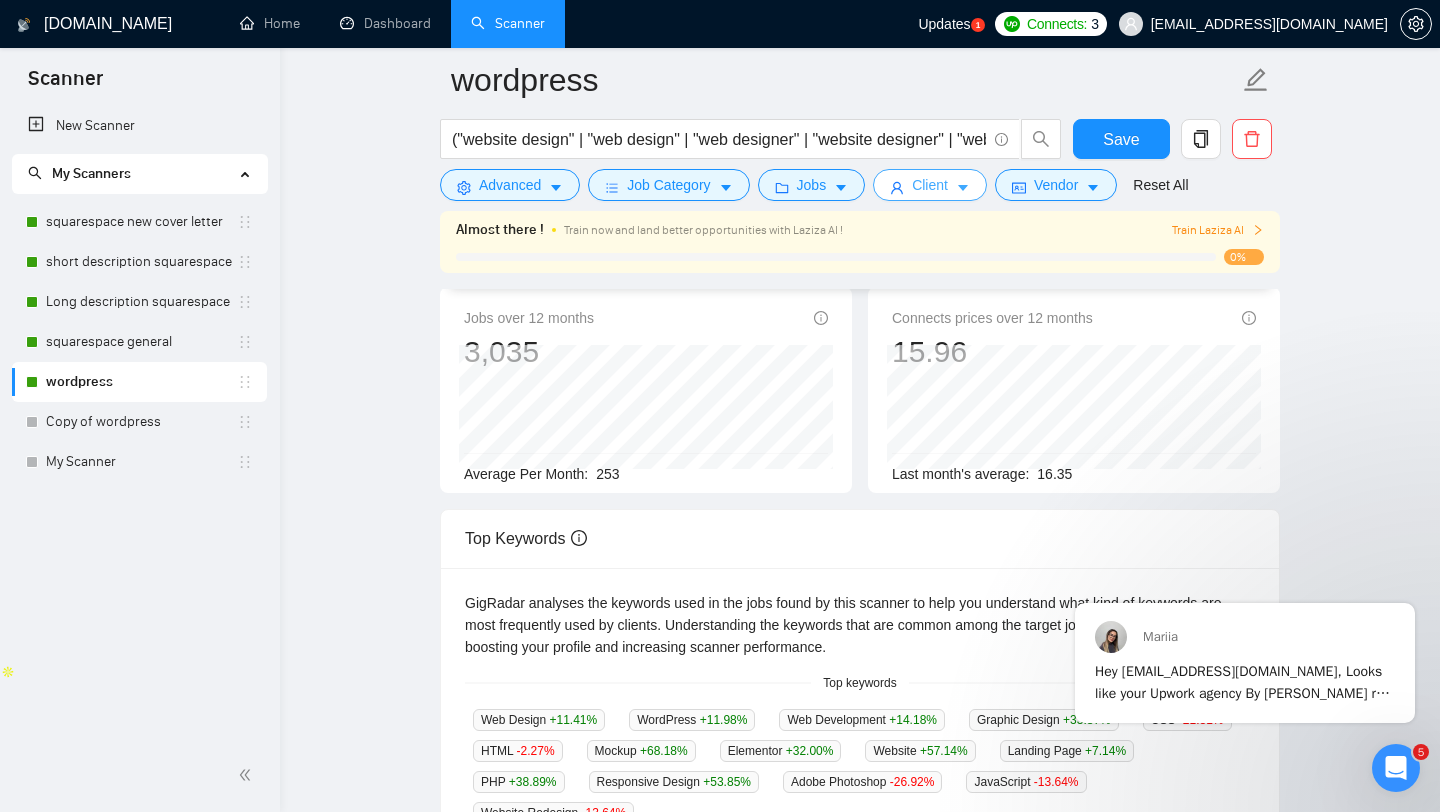 click on "Client" at bounding box center [930, 185] 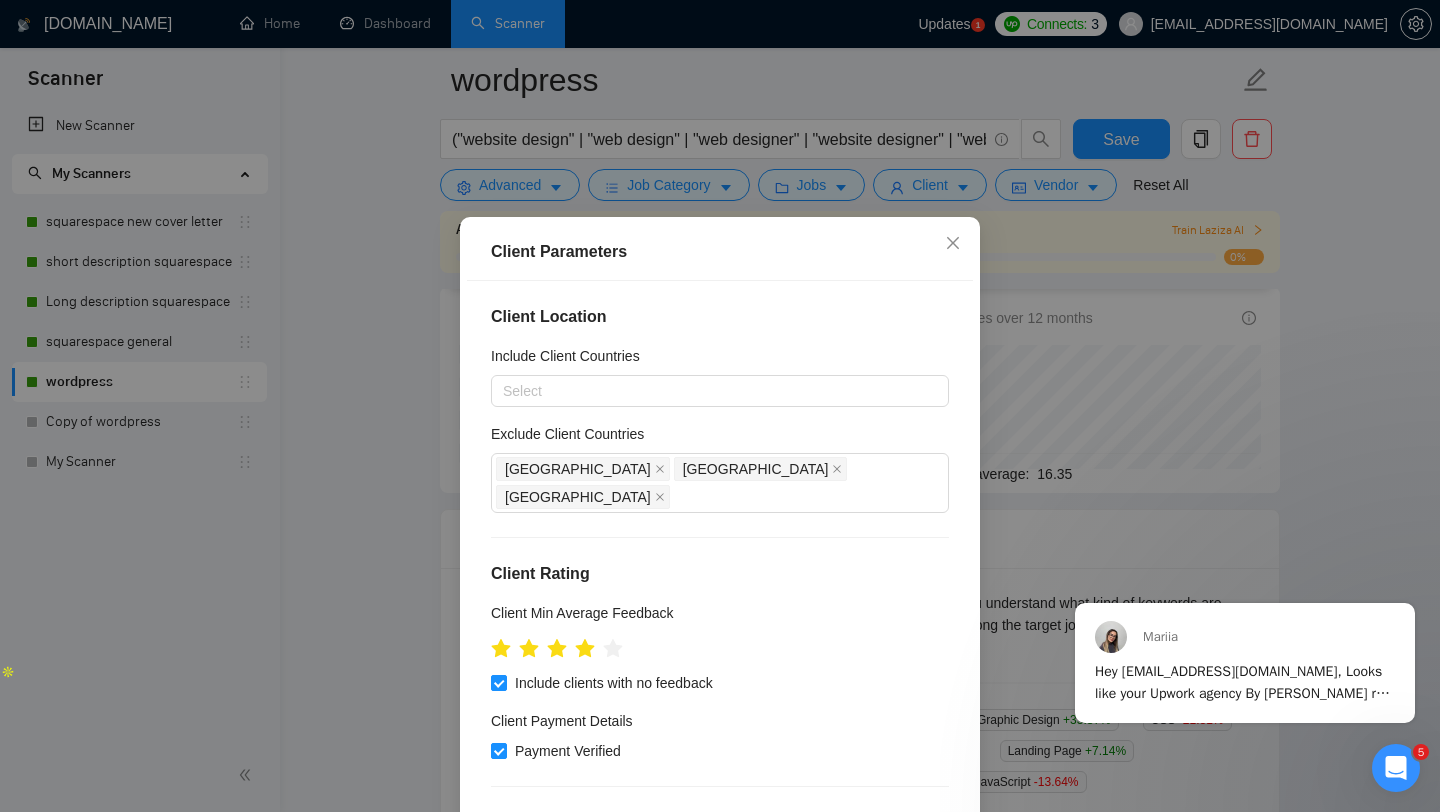 click on "Client Parameters Client Location Include Client Countries   Select Exclude Client Countries [GEOGRAPHIC_DATA] [GEOGRAPHIC_DATA] [GEOGRAPHIC_DATA]   Client Rating Client Min Average Feedback Include clients with no feedback Client Payment Details Payment Verified Hire Rate Stats   Client Total Spent $ Min - $ Max Client Hire Rate New Mid Rates High Rates Max Rates     Avg Hourly Rate Paid New $ 10 Min - $ Max Include Clients without Sufficient History Client Profile Client Industry New   Any industry Client Company Size   Any company size Enterprise Clients New   Any clients Reset OK" at bounding box center [720, 406] 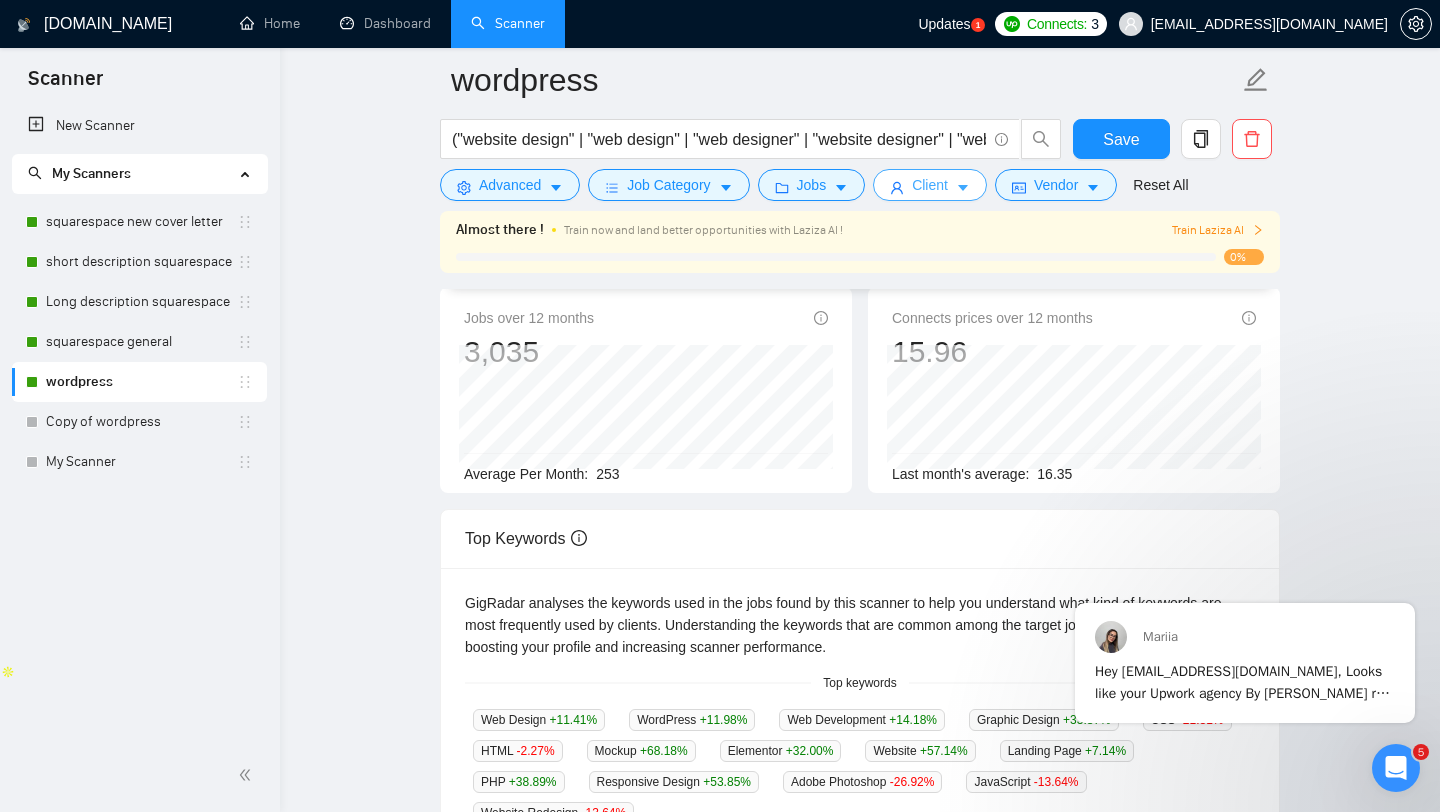 click 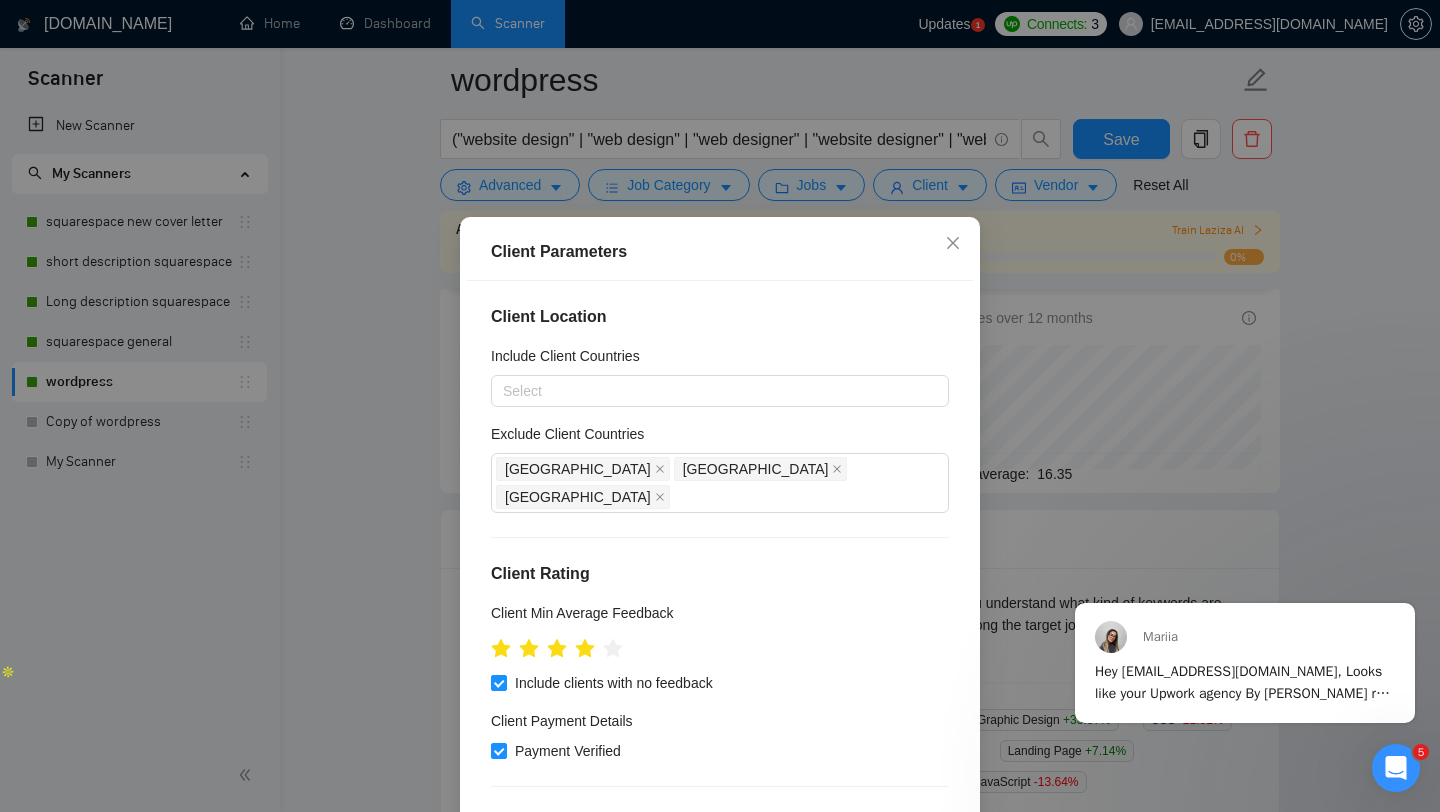 click on "Client Parameters Client Location Include Client Countries   Select Exclude Client Countries [GEOGRAPHIC_DATA] [GEOGRAPHIC_DATA] [GEOGRAPHIC_DATA]   Client Rating Client Min Average Feedback Include clients with no feedback Client Payment Details Payment Verified Hire Rate Stats   Client Total Spent $ Min - $ Max Client Hire Rate New Mid Rates High Rates Max Rates     Avg Hourly Rate Paid New $ 10 Min - $ Max Include Clients without Sufficient History Client Profile Client Industry New   Any industry Client Company Size   Any company size Enterprise Clients New   Any clients Reset OK" at bounding box center [720, 406] 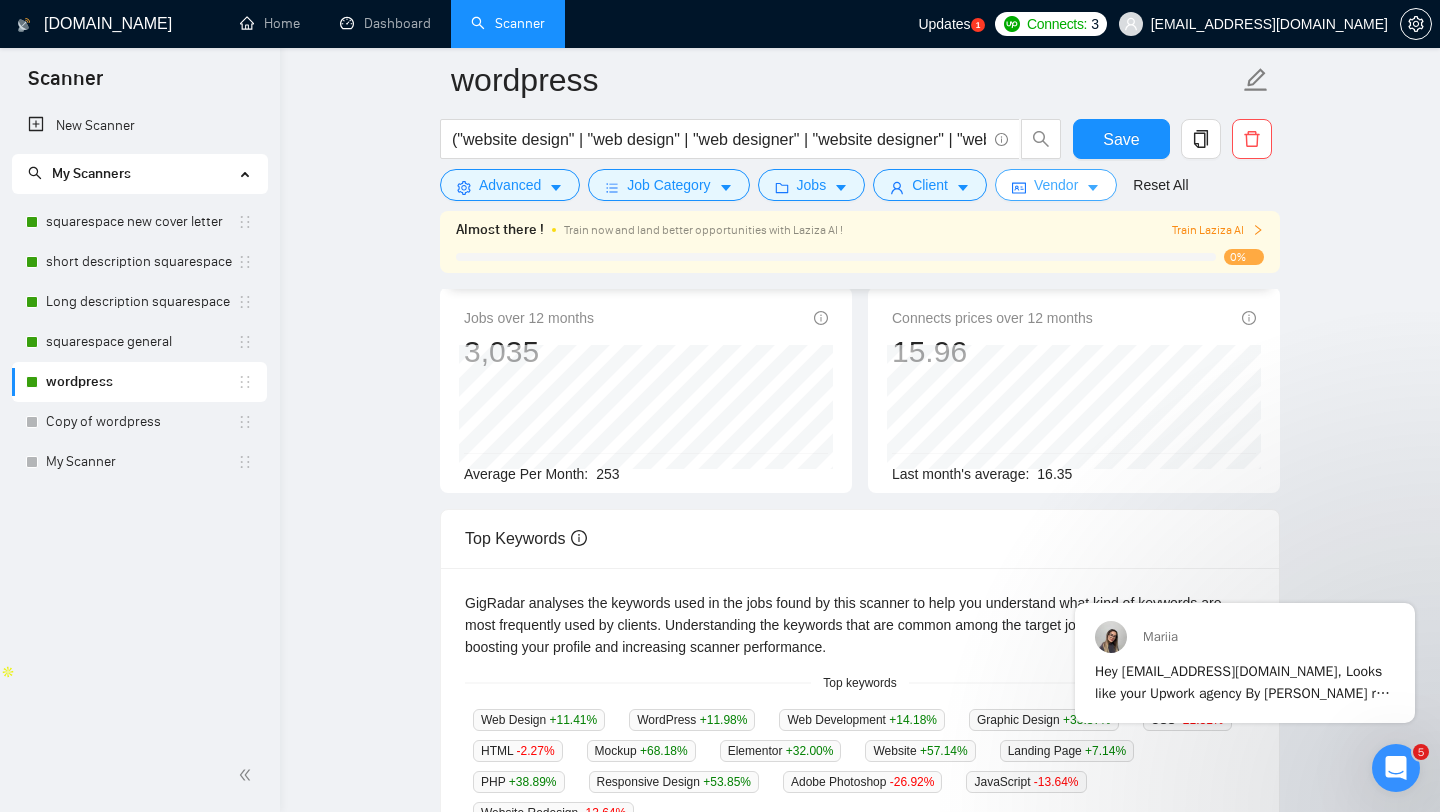 click on "Vendor" at bounding box center [1056, 185] 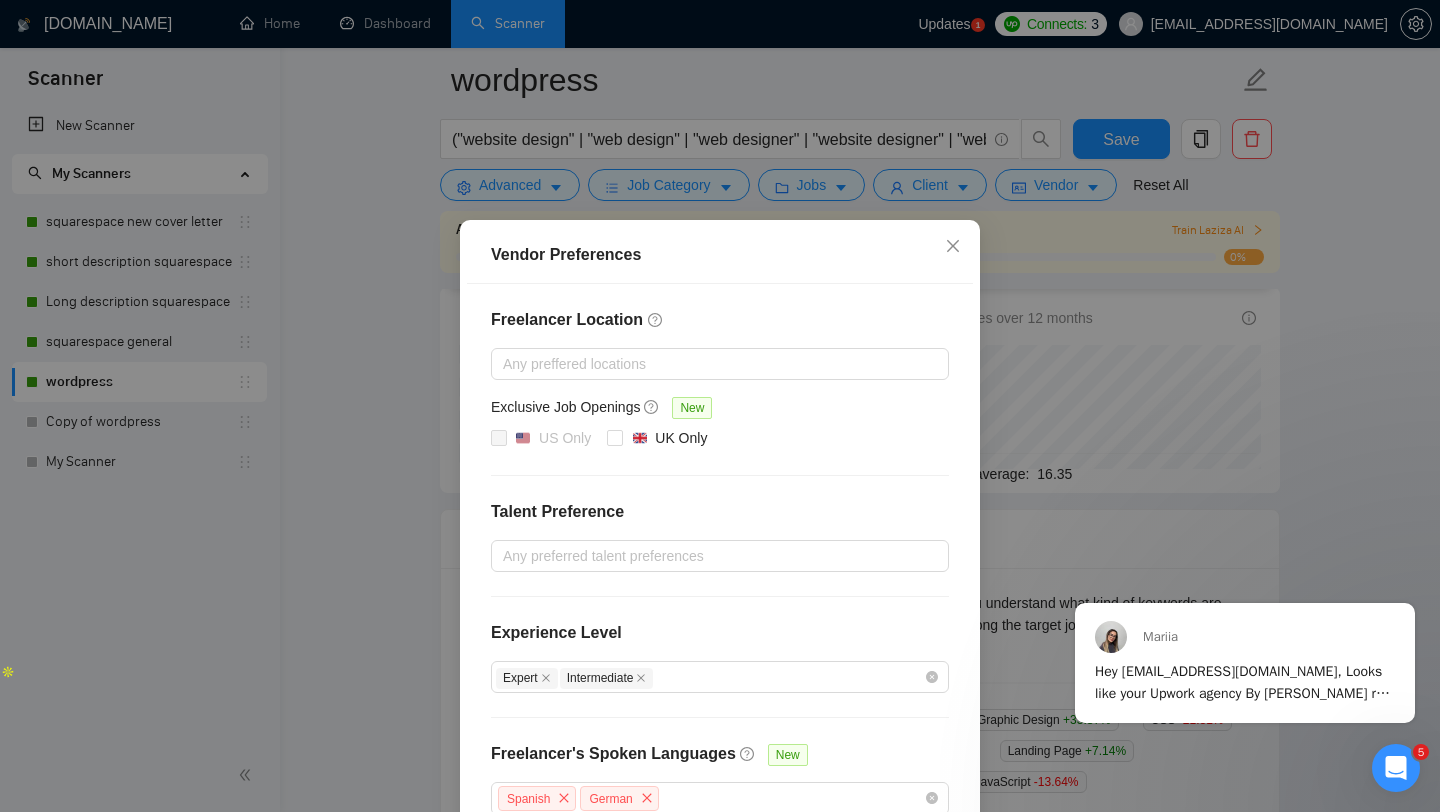 scroll, scrollTop: 113, scrollLeft: 0, axis: vertical 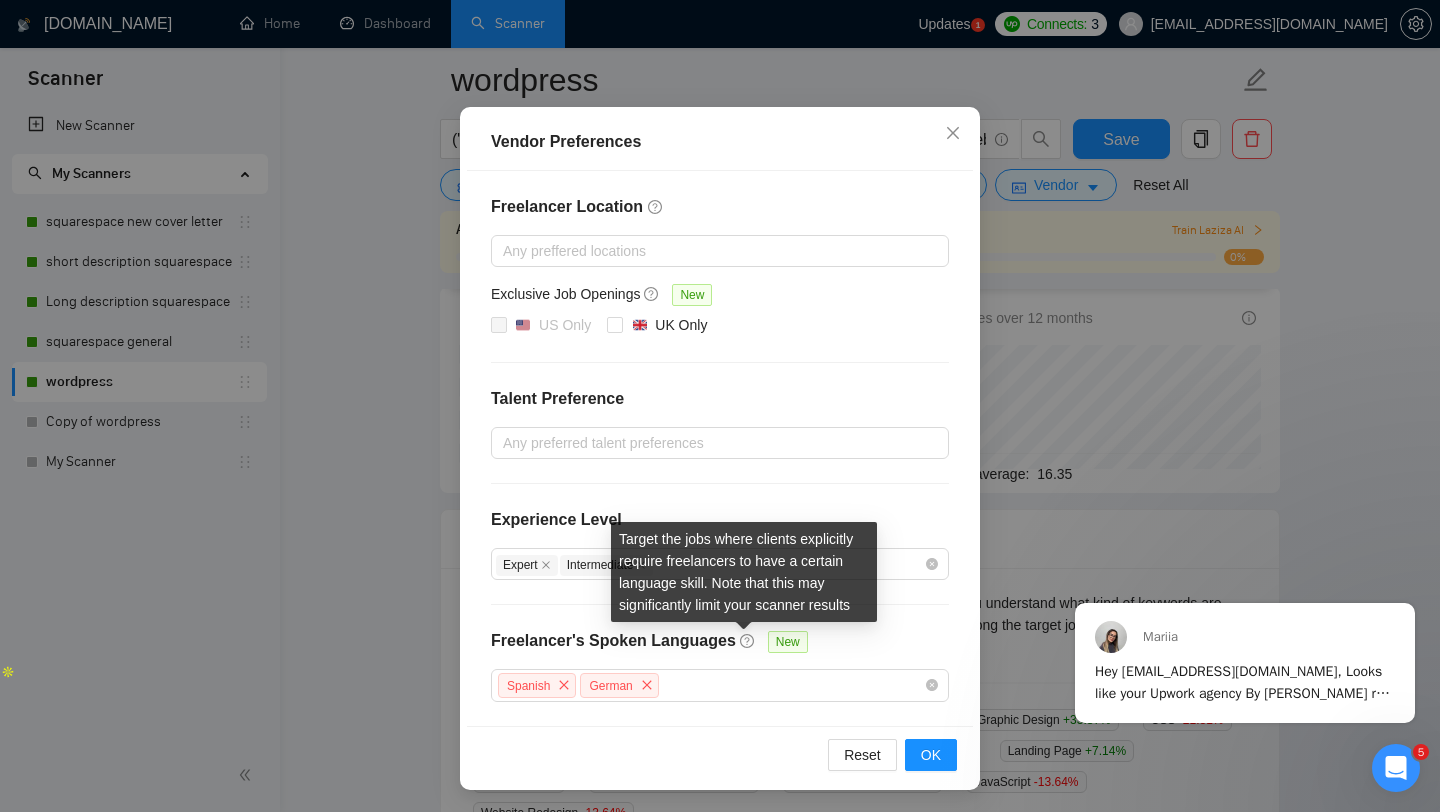 click 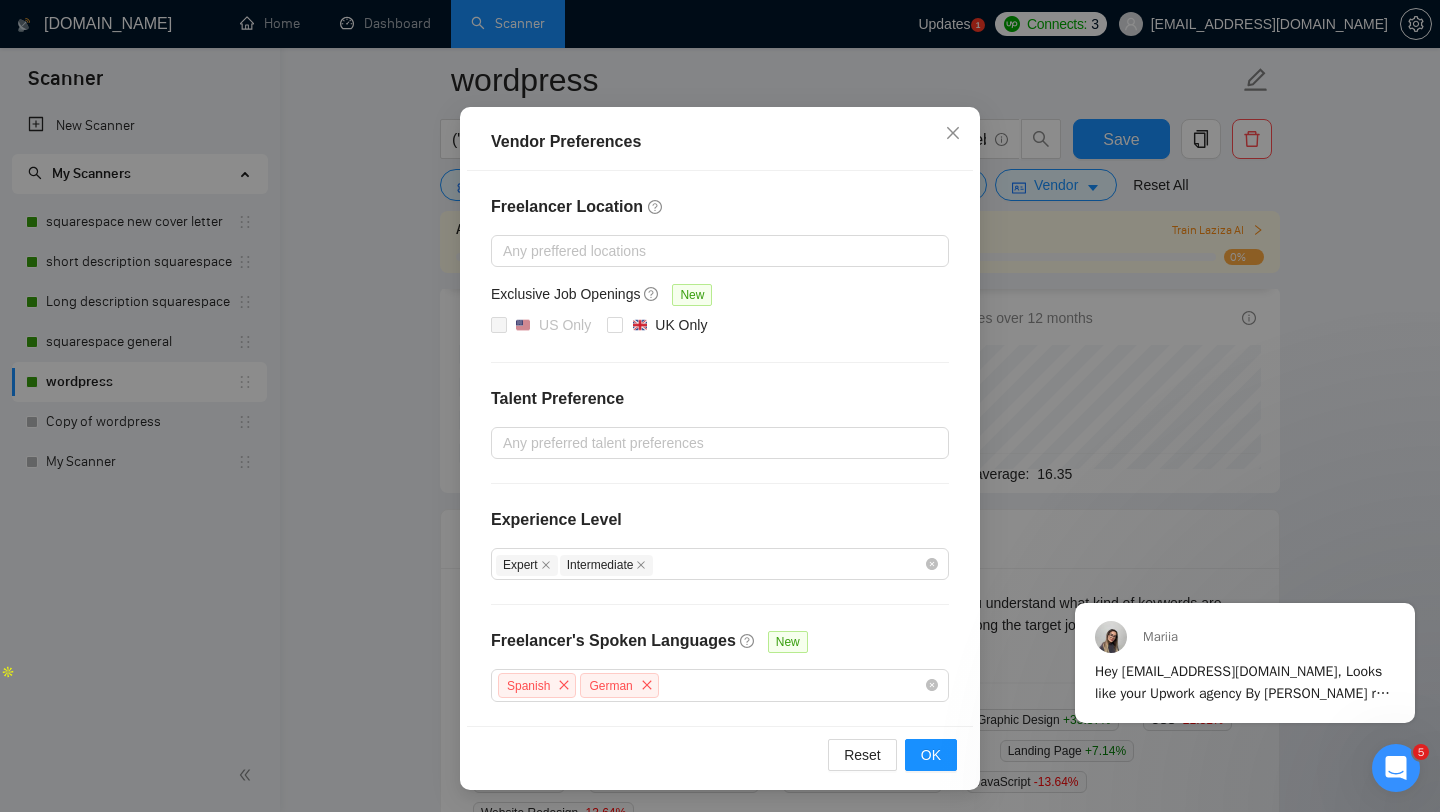 click on "US Only [GEOGRAPHIC_DATA] Only" at bounding box center (720, 326) 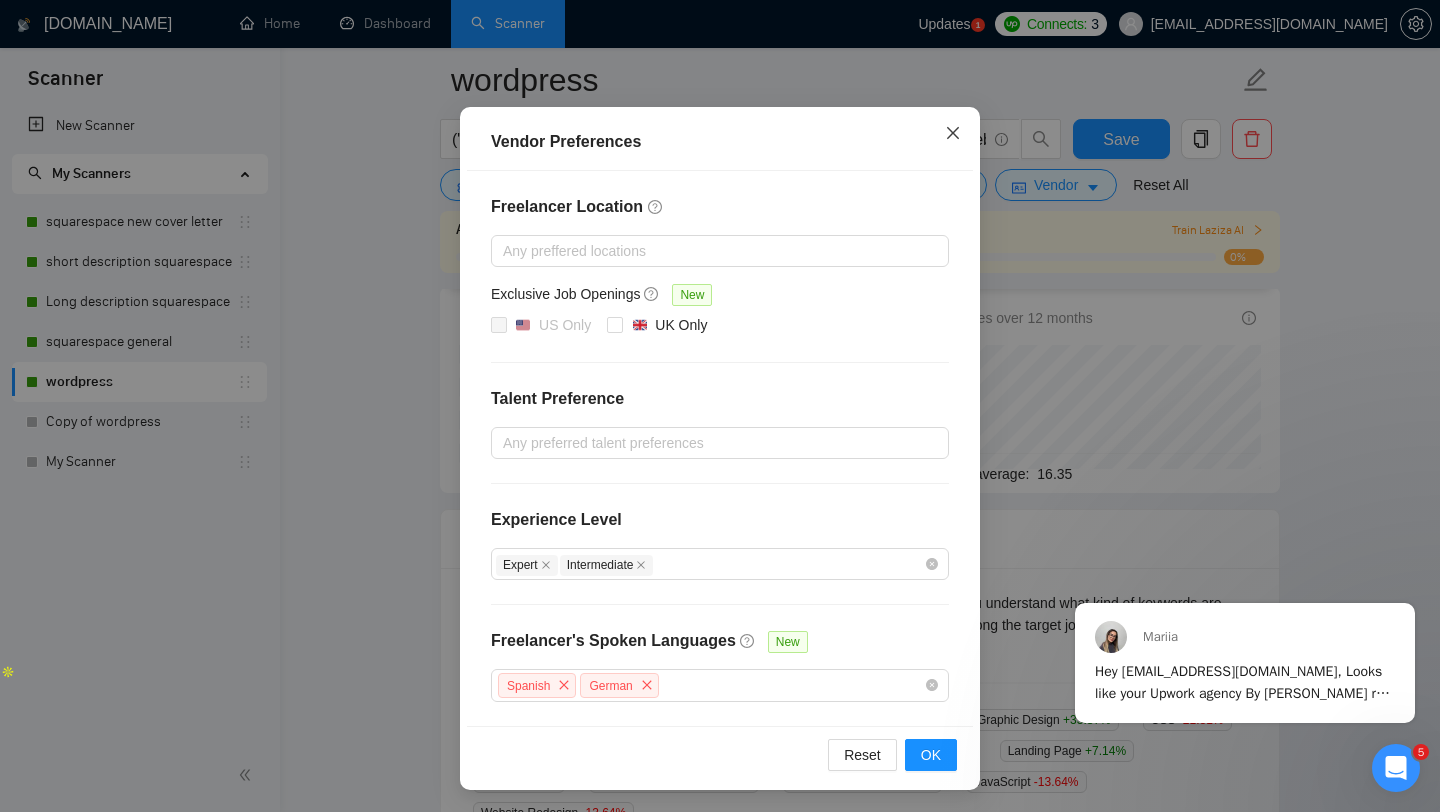 click at bounding box center (953, 134) 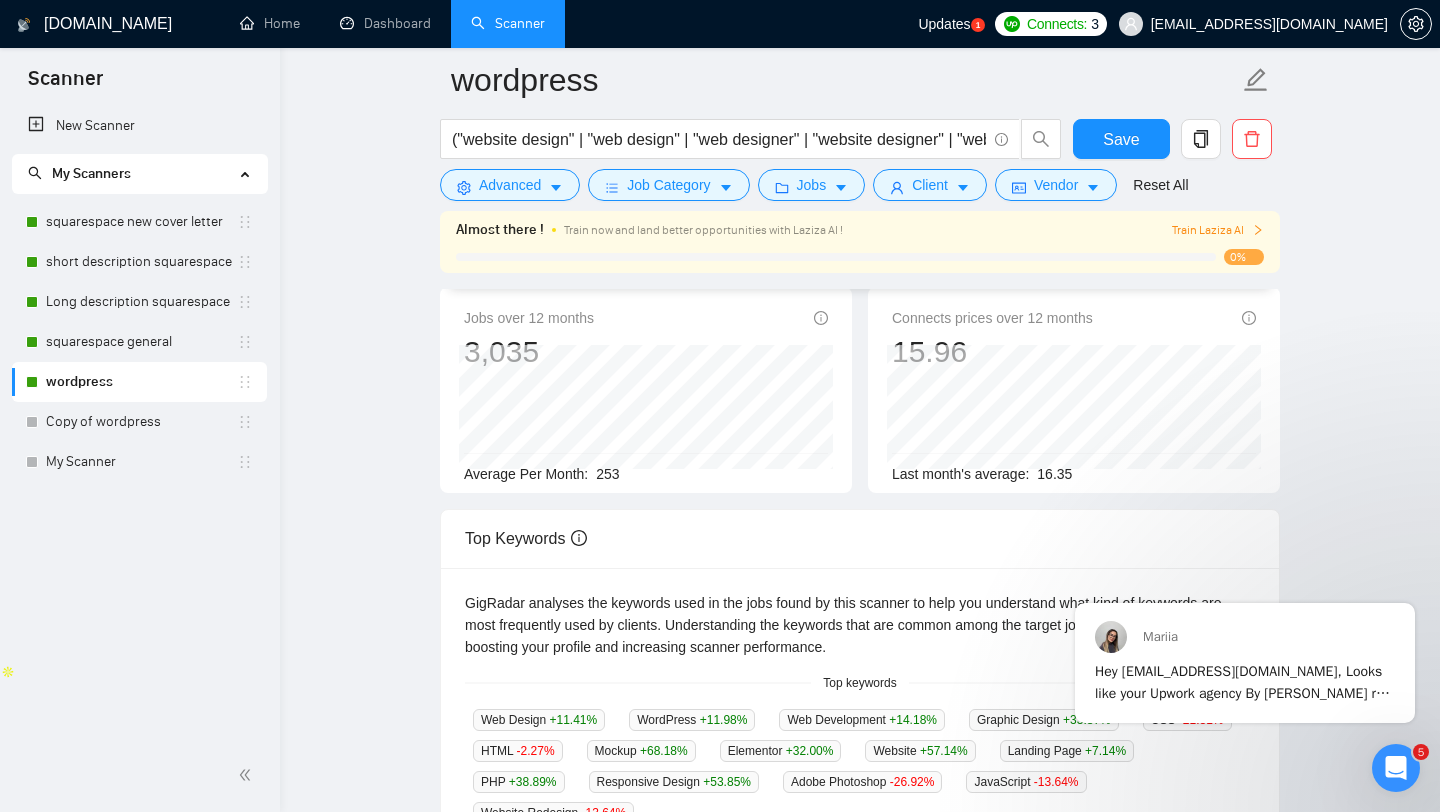 scroll, scrollTop: 13, scrollLeft: 0, axis: vertical 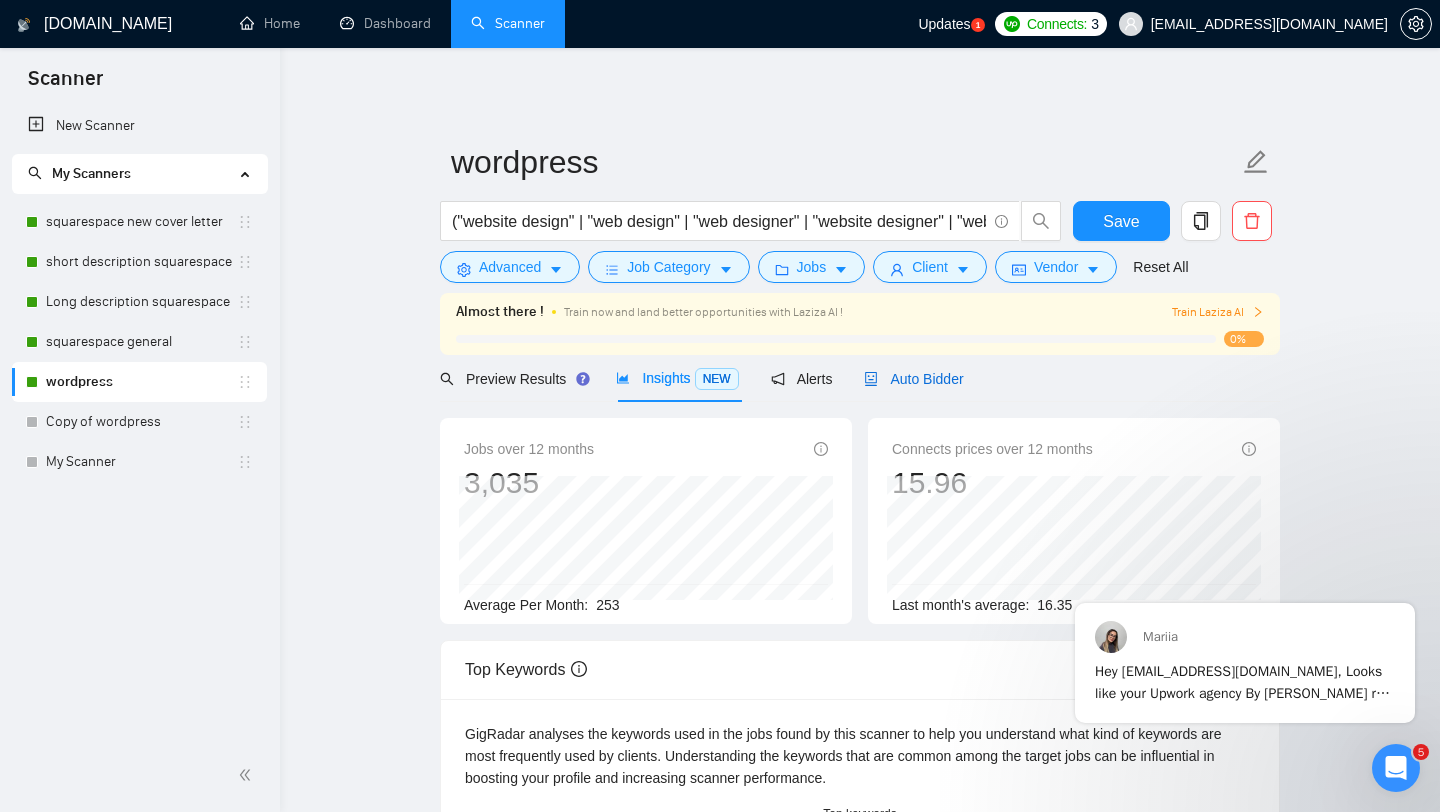 click on "Auto Bidder" at bounding box center [913, 379] 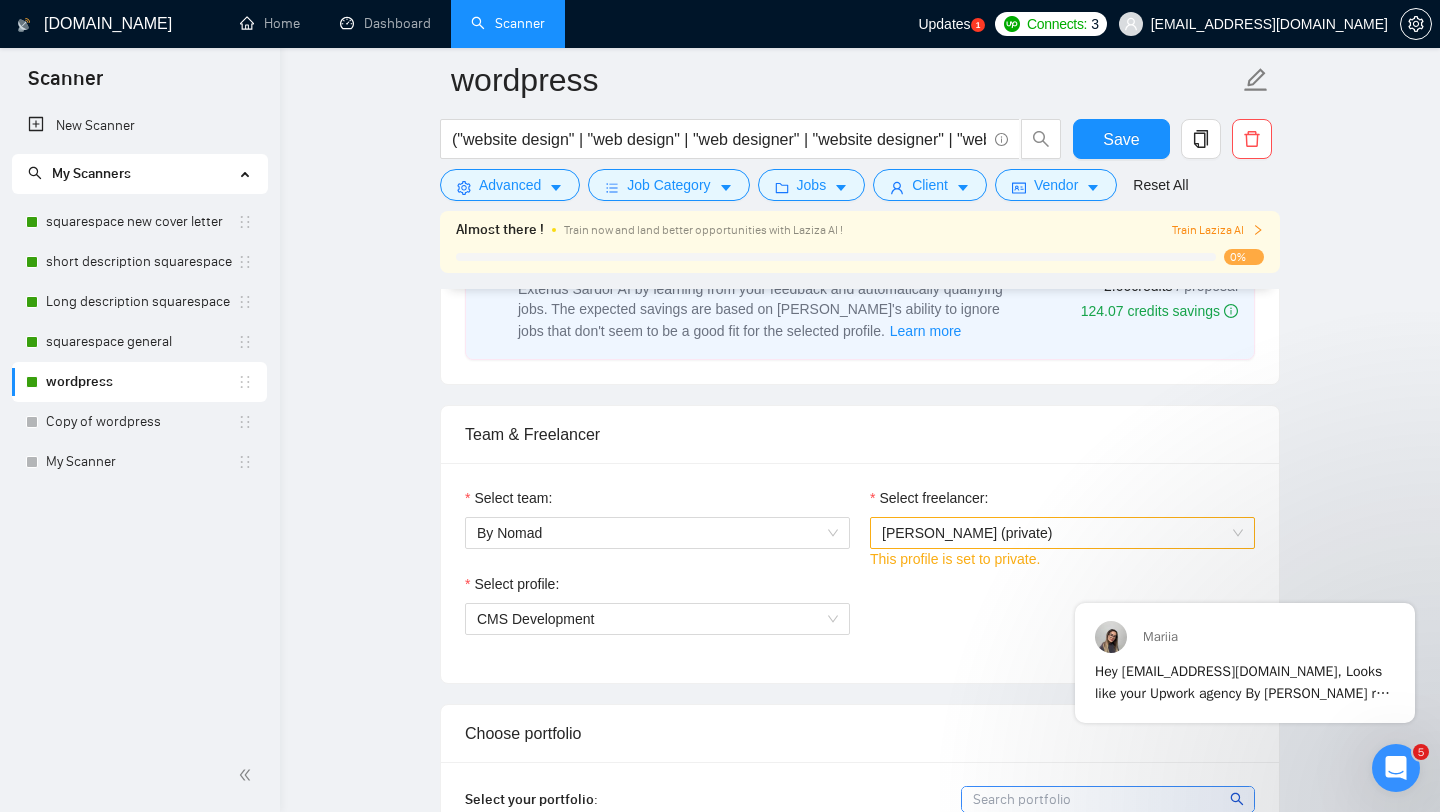 scroll, scrollTop: 1035, scrollLeft: 0, axis: vertical 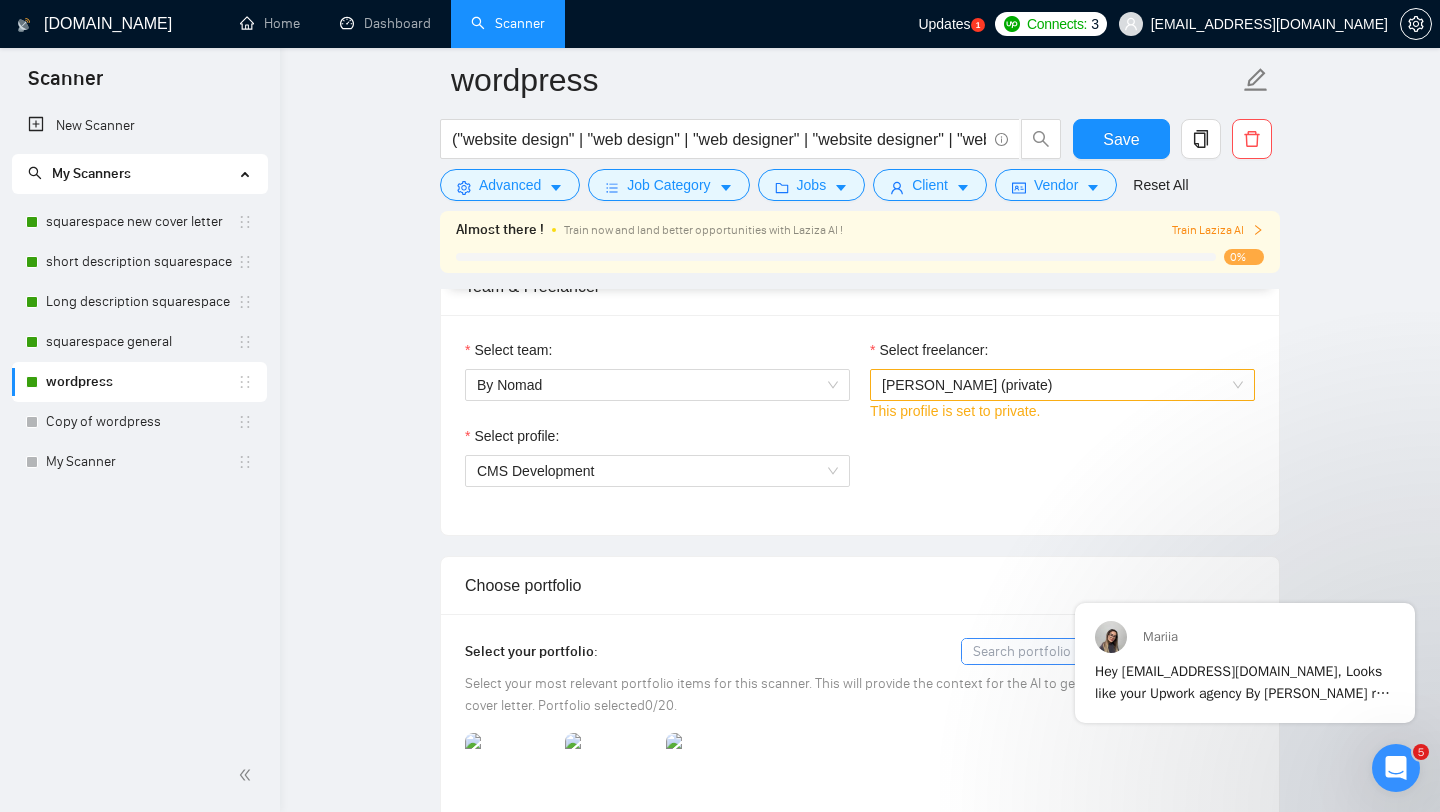 click on "[PERSON_NAME] (private)" at bounding box center [967, 385] 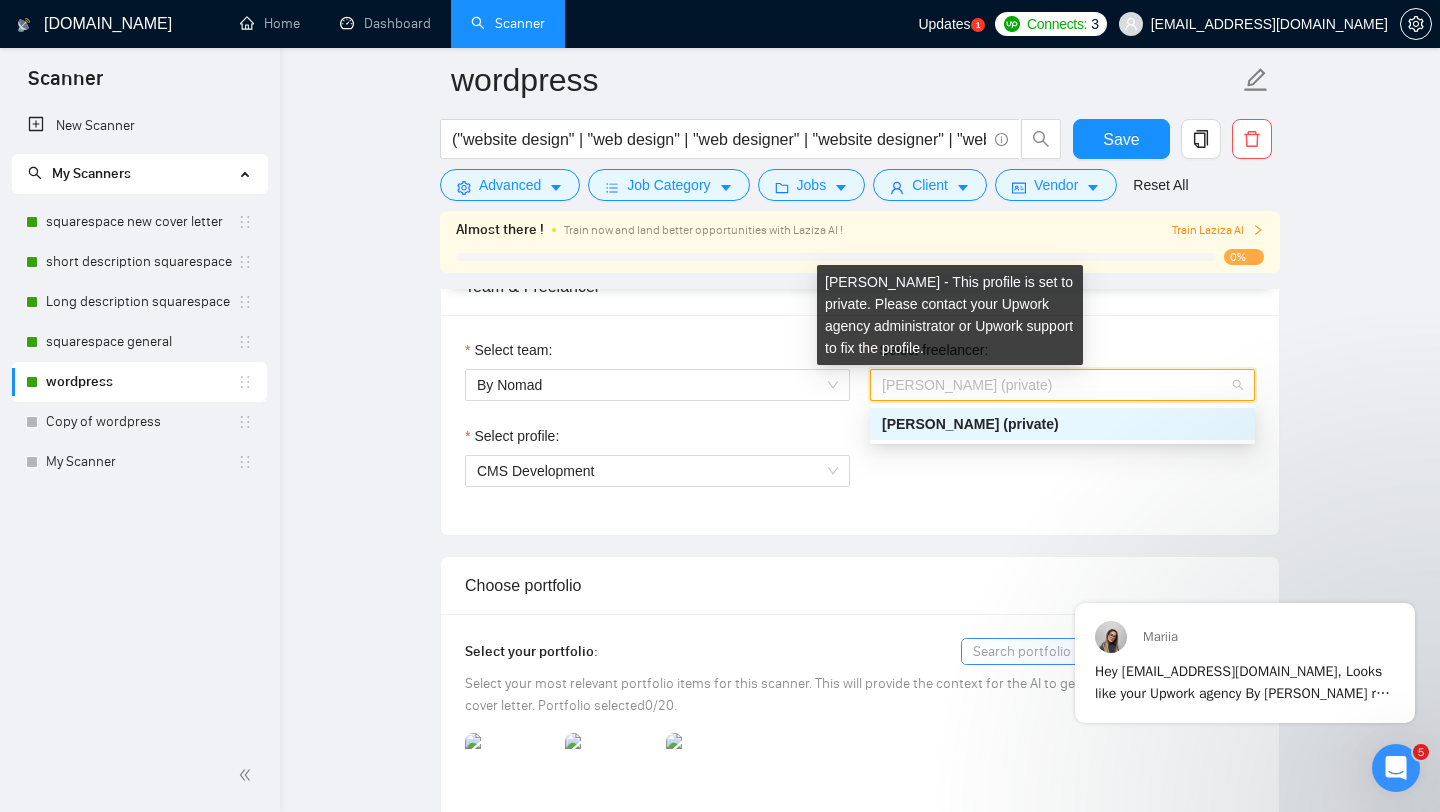 click on "Select profile: CMS Development" at bounding box center (860, 468) 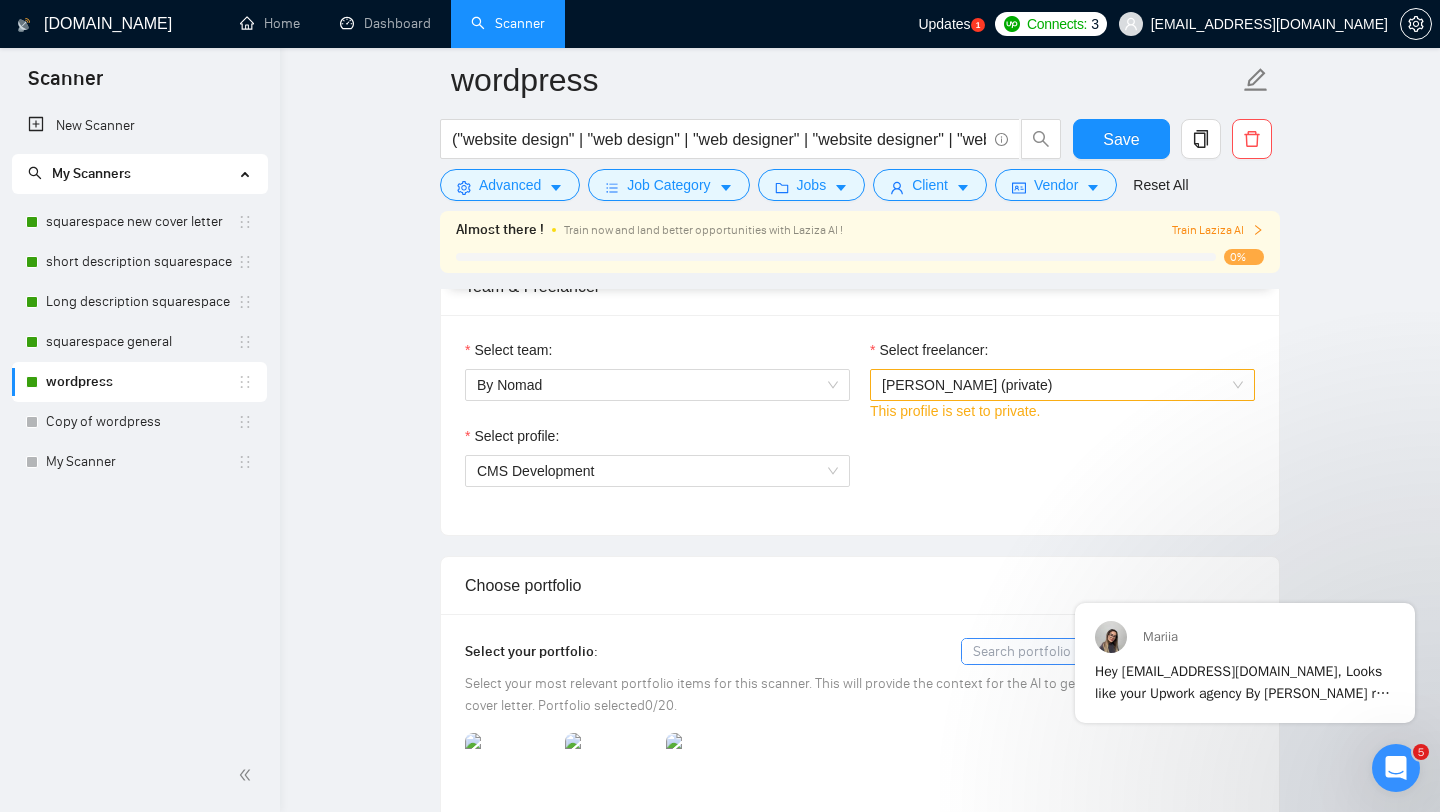 click on "This profile is set to private." at bounding box center (955, 411) 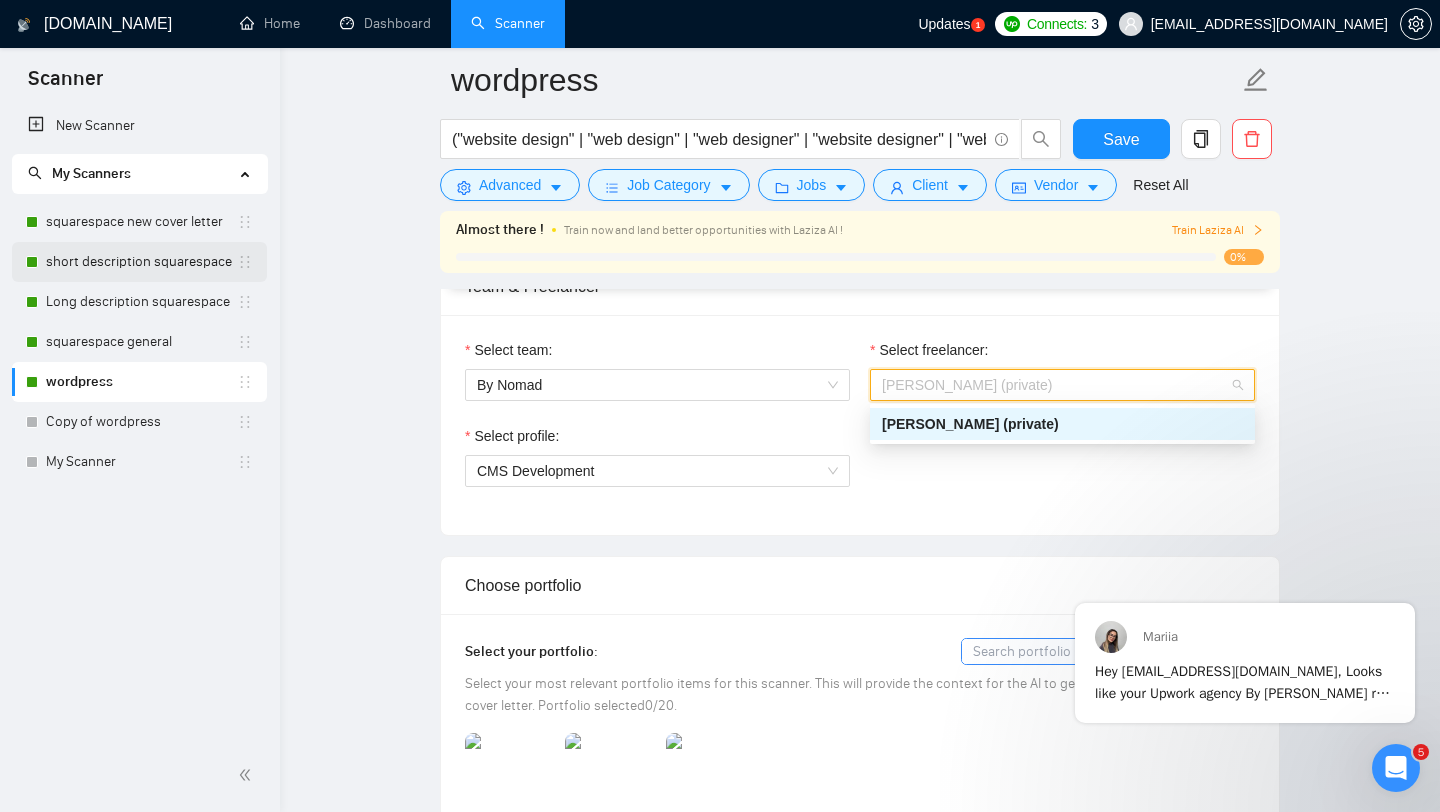 click on "short description squarespace" at bounding box center [141, 262] 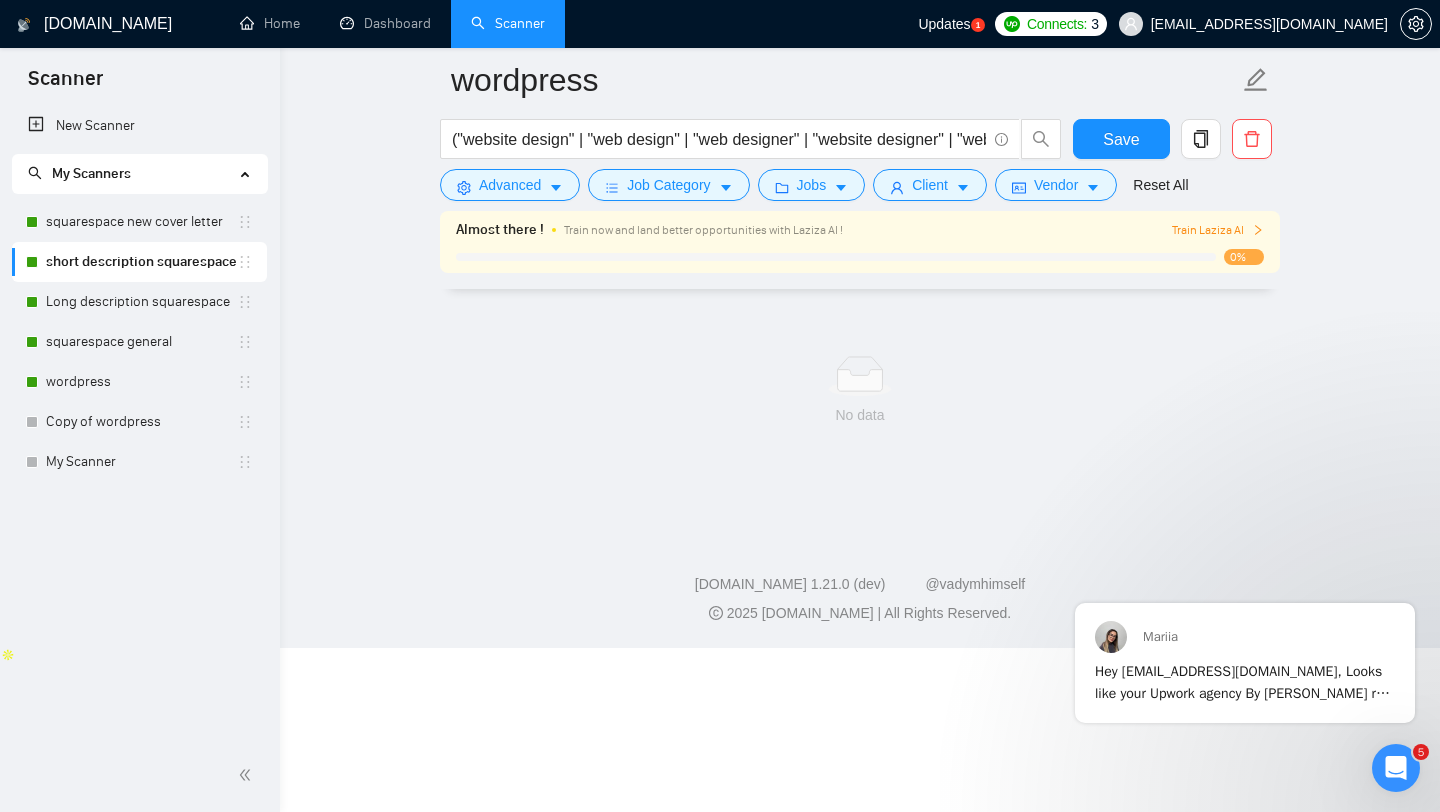 scroll, scrollTop: 0, scrollLeft: 0, axis: both 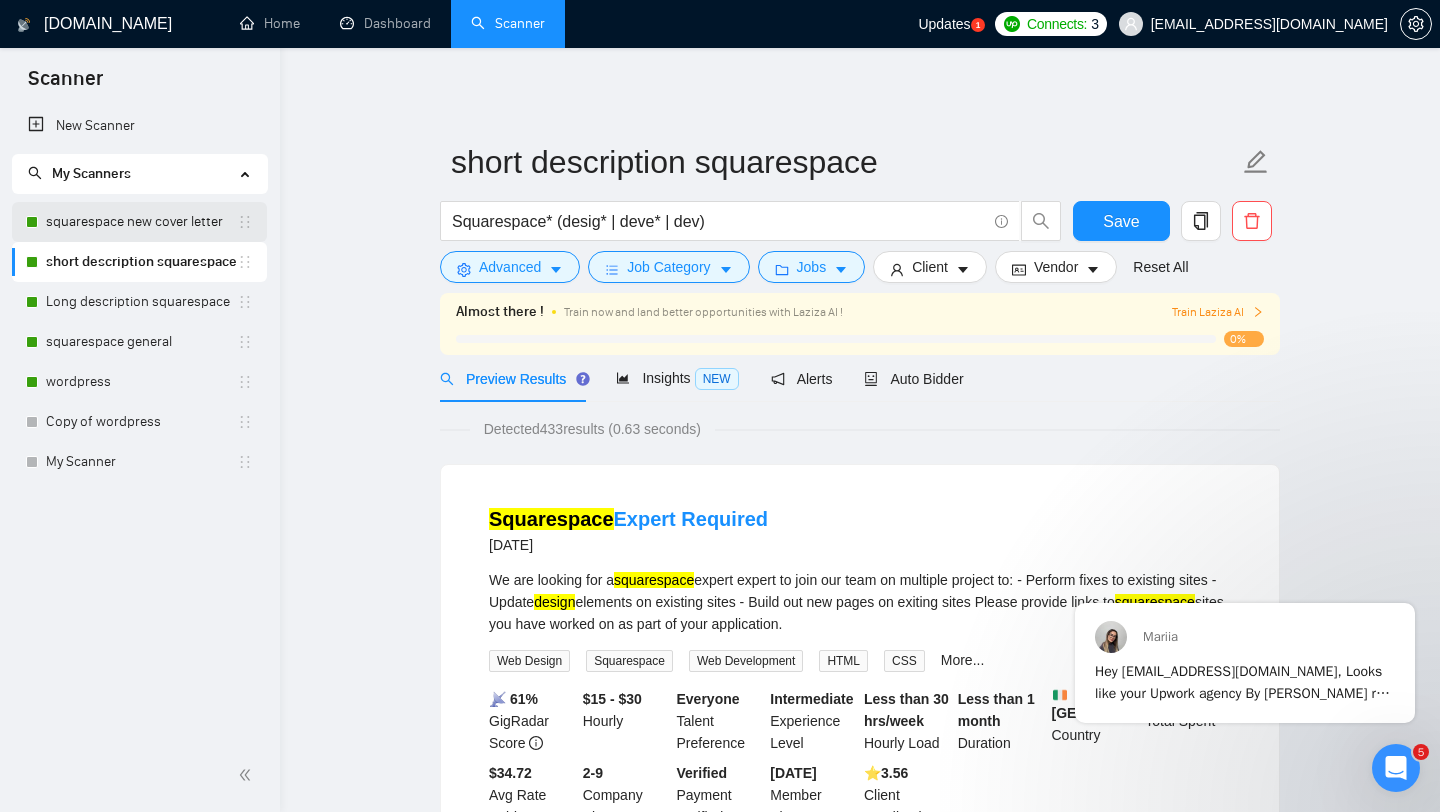 click on "squarespace new cover letter" at bounding box center [141, 222] 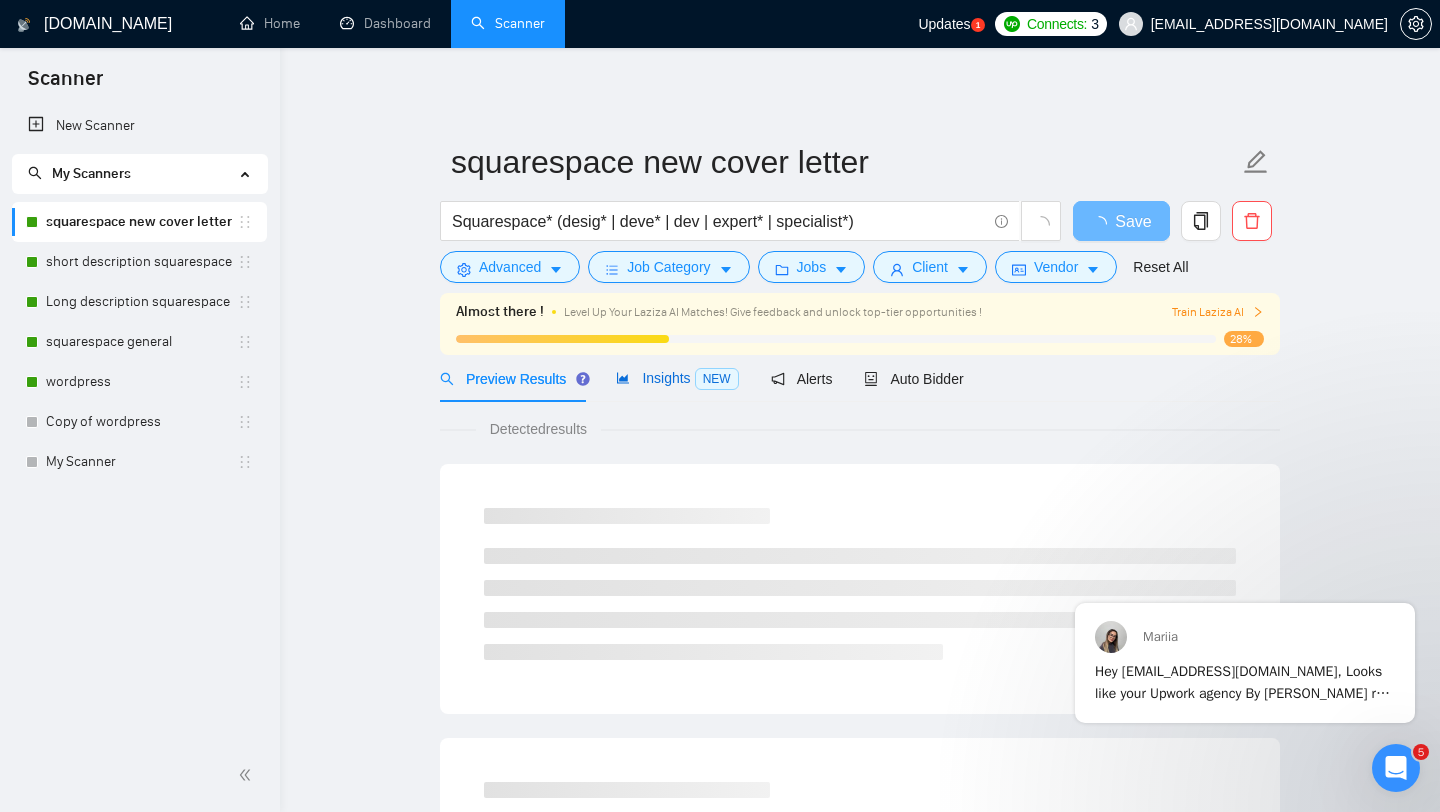 click on "Insights NEW" at bounding box center [677, 378] 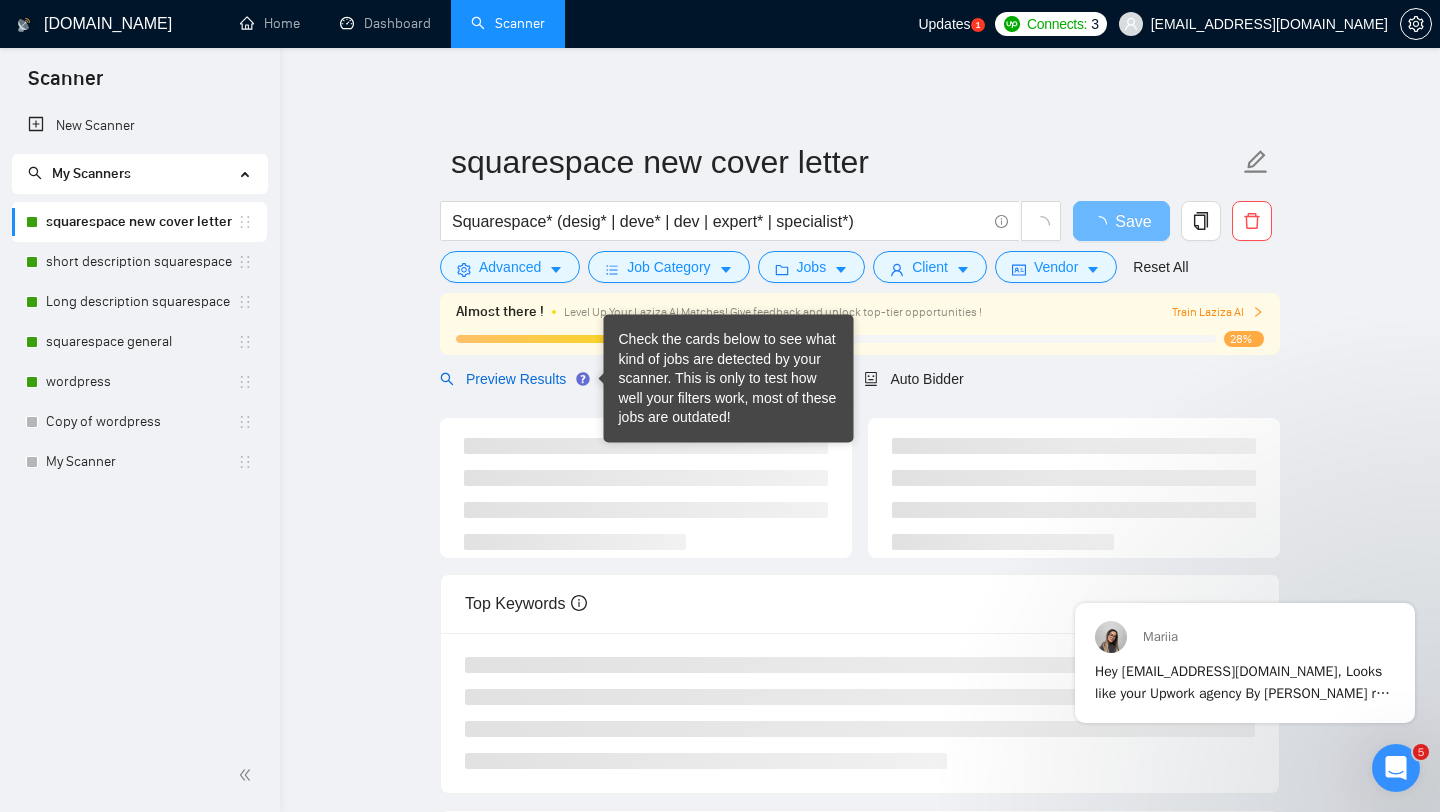 click on "Preview Results" at bounding box center [512, 379] 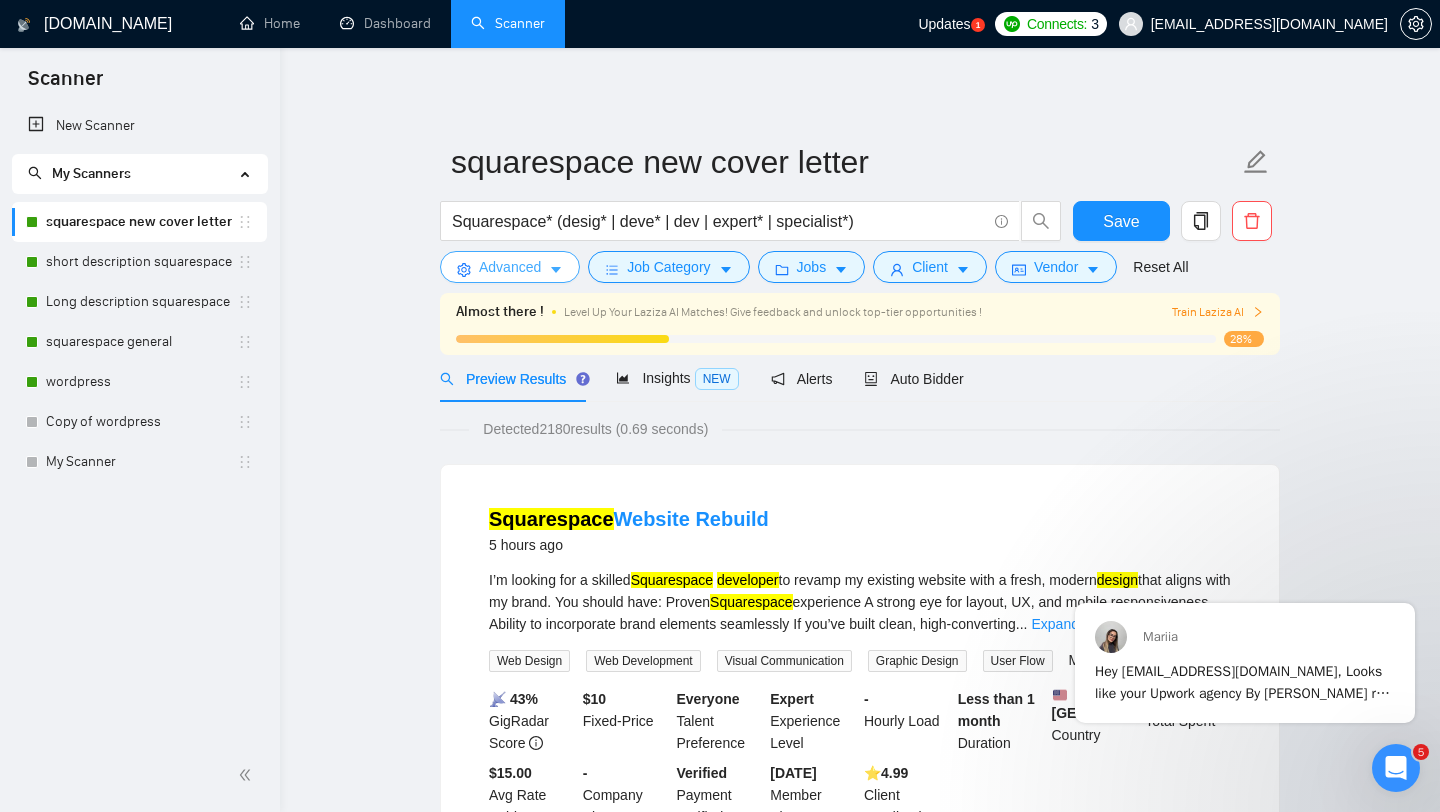 click on "Advanced" at bounding box center [510, 267] 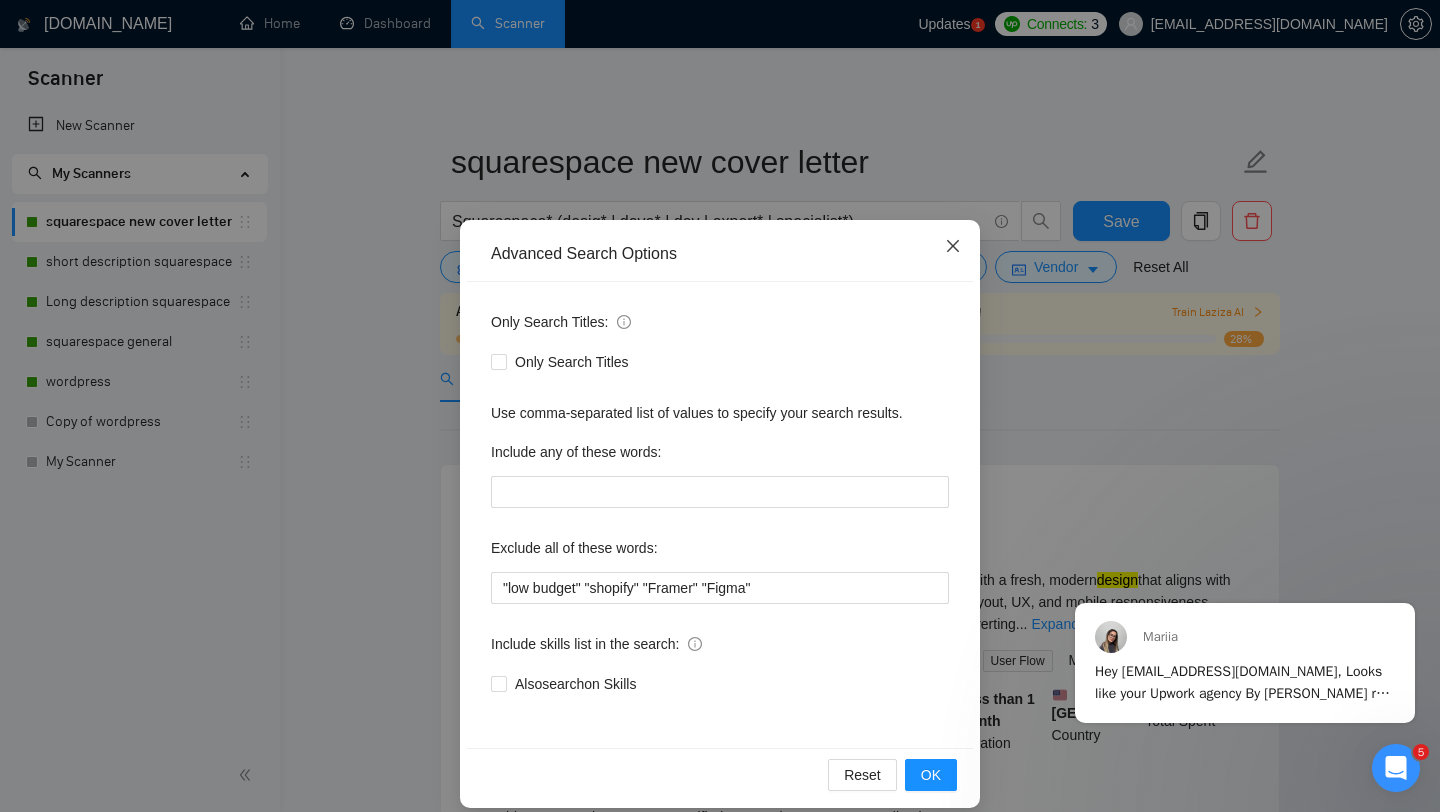 click at bounding box center [953, 247] 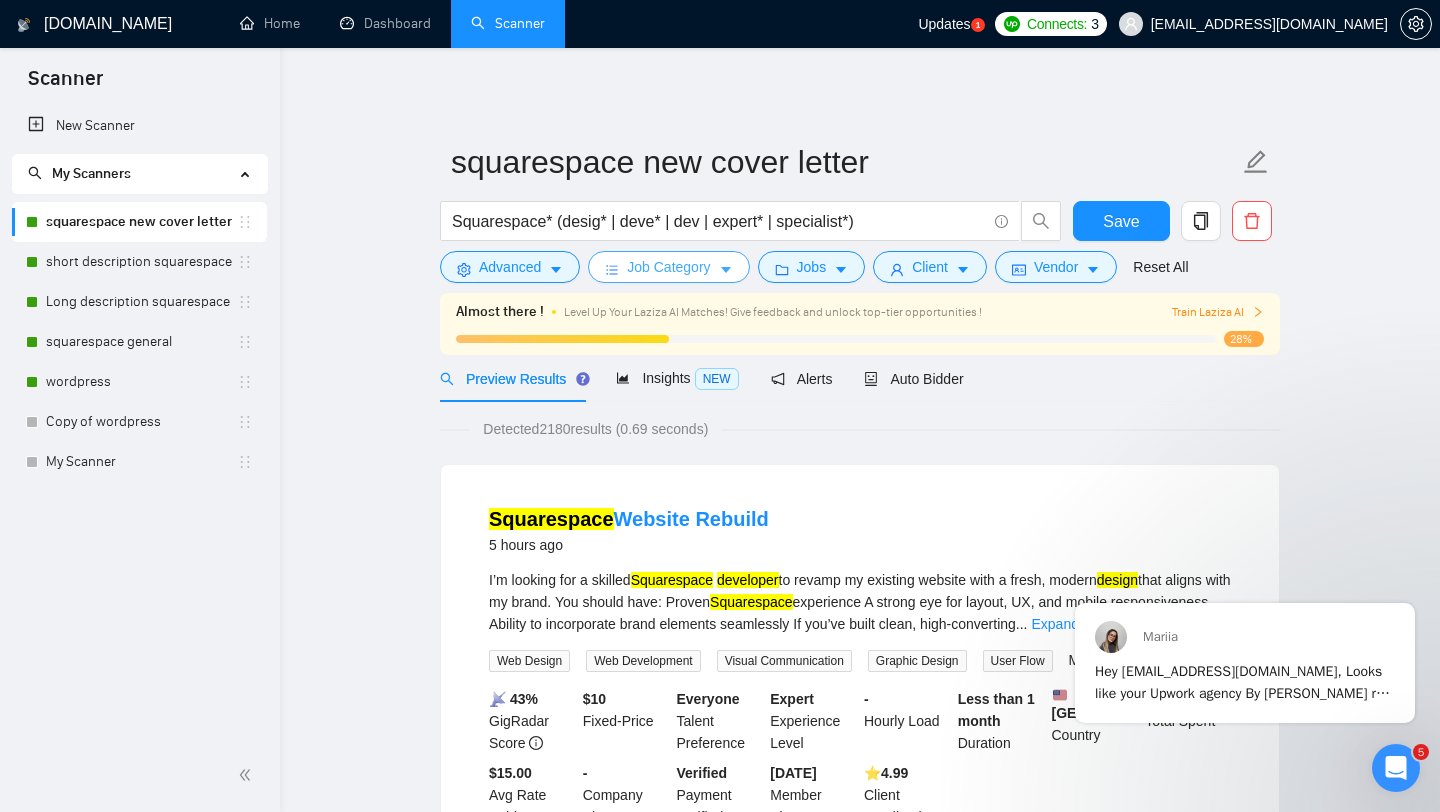 click 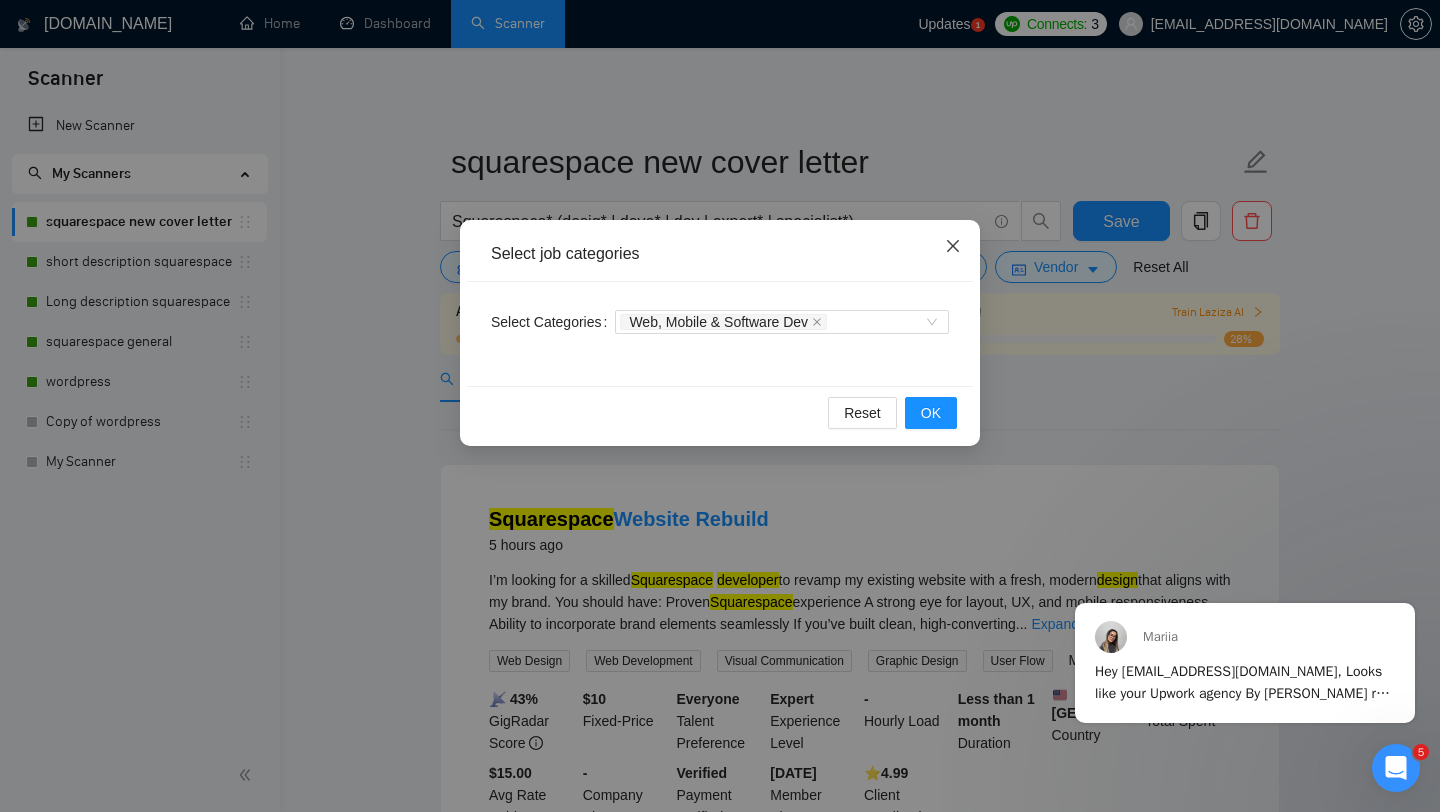 click 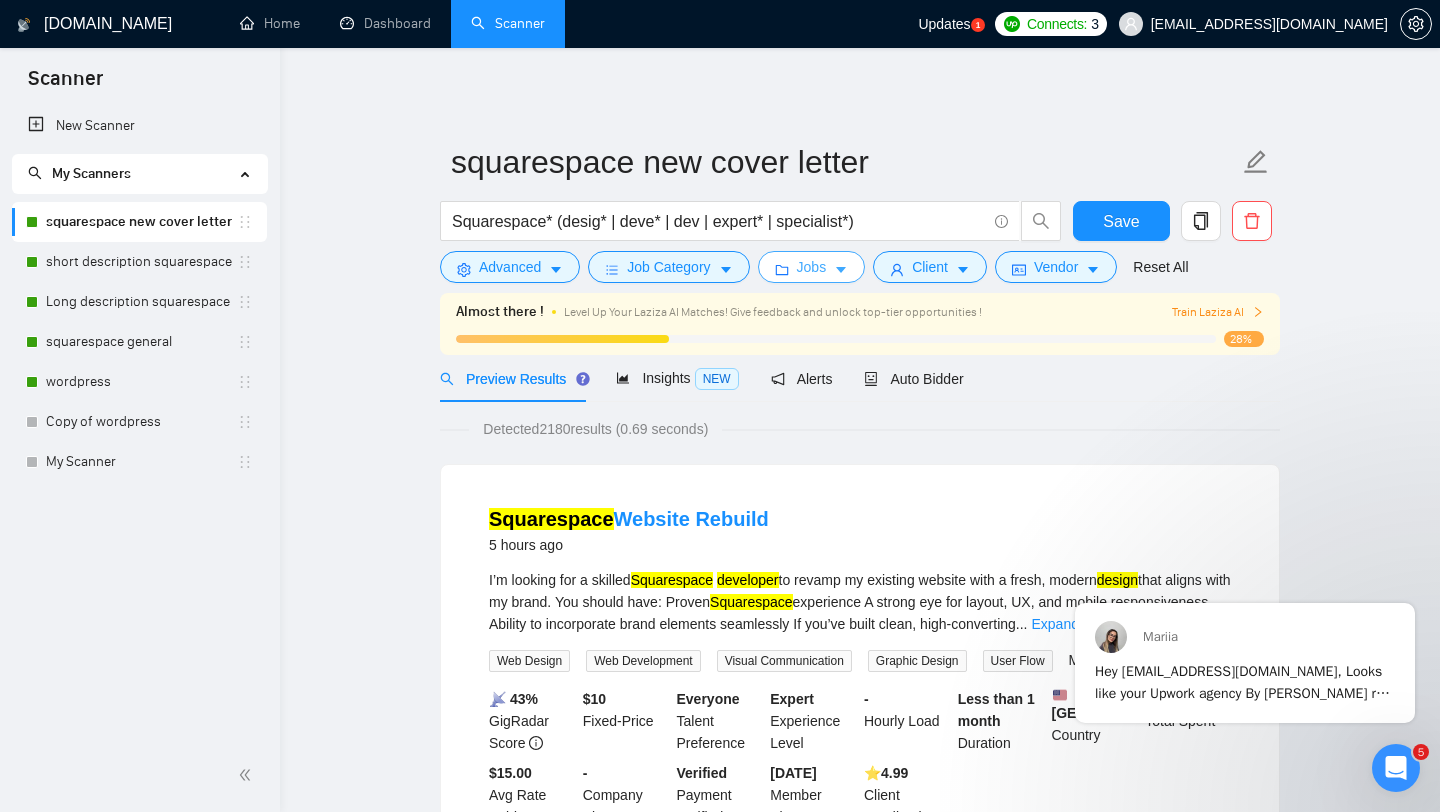 click 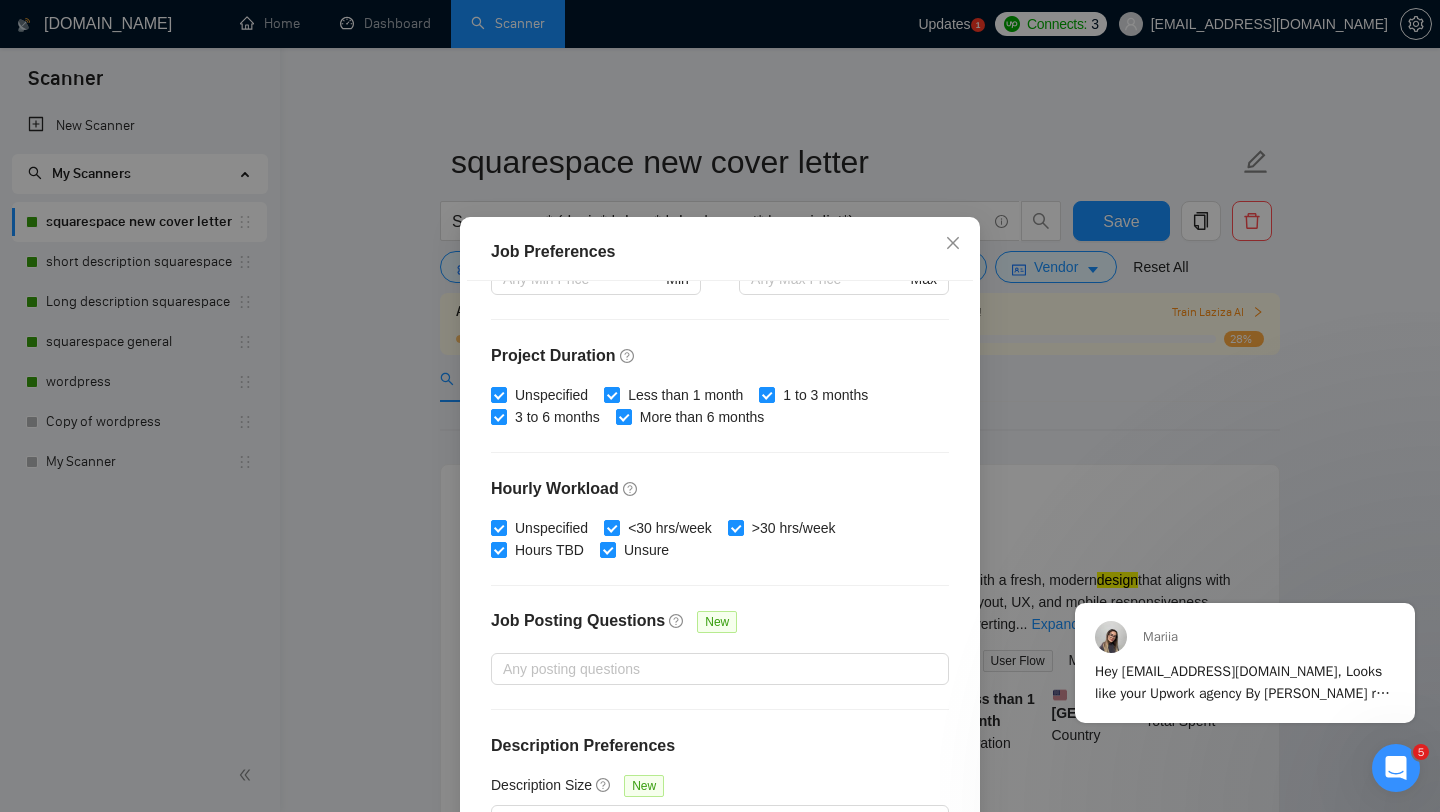 scroll, scrollTop: 559, scrollLeft: 0, axis: vertical 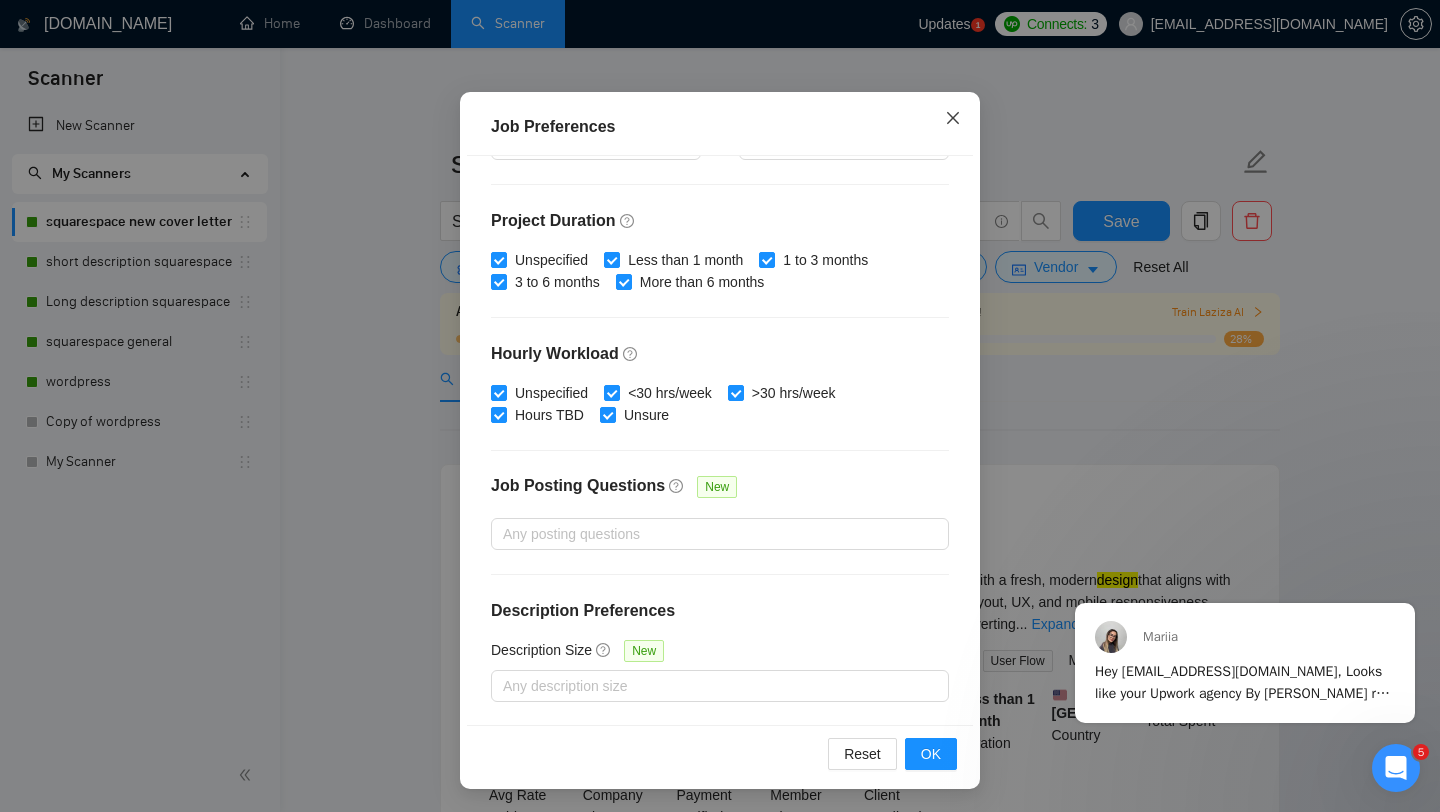 click at bounding box center [953, 119] 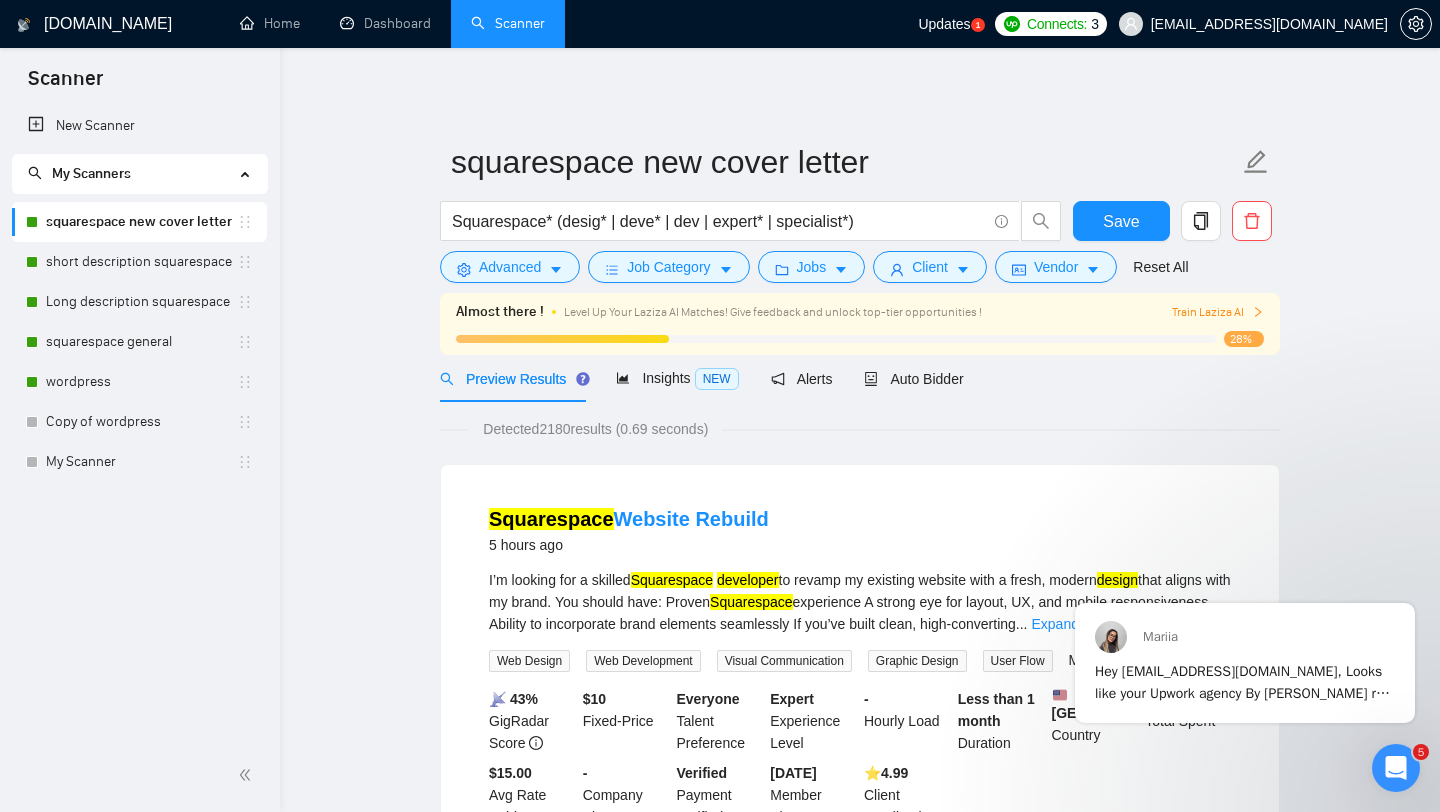 scroll, scrollTop: 28, scrollLeft: 0, axis: vertical 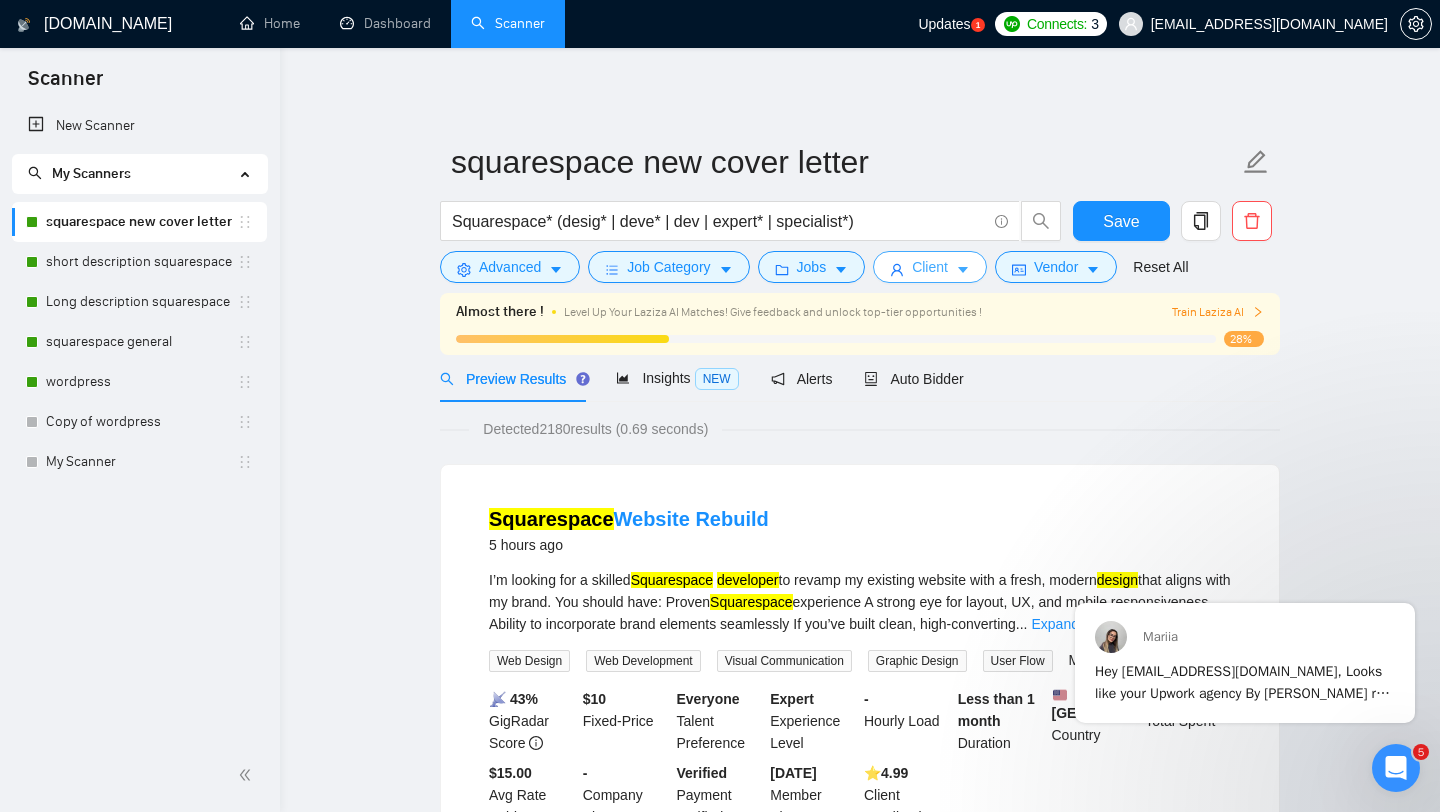click on "Client" at bounding box center [930, 267] 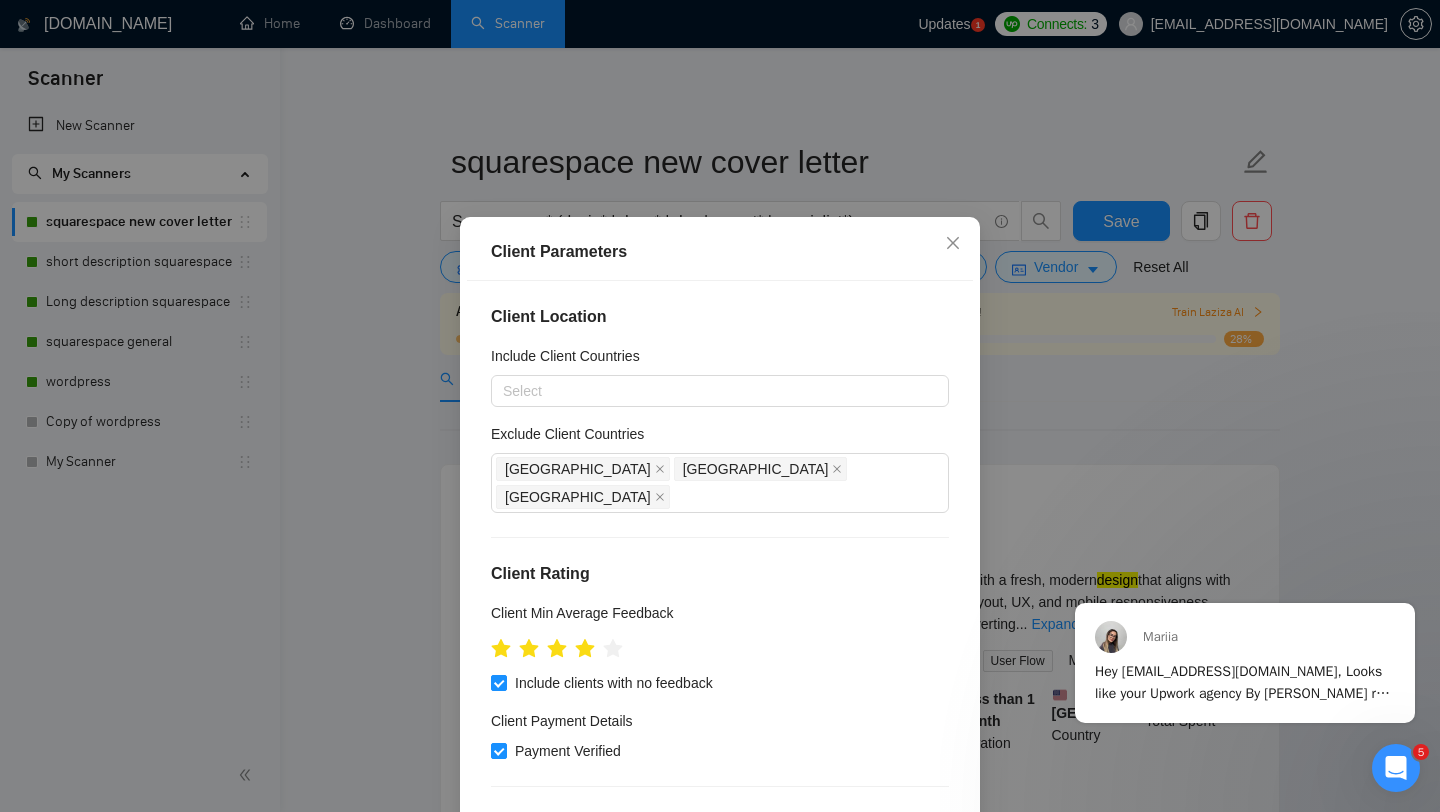 scroll, scrollTop: 678, scrollLeft: 0, axis: vertical 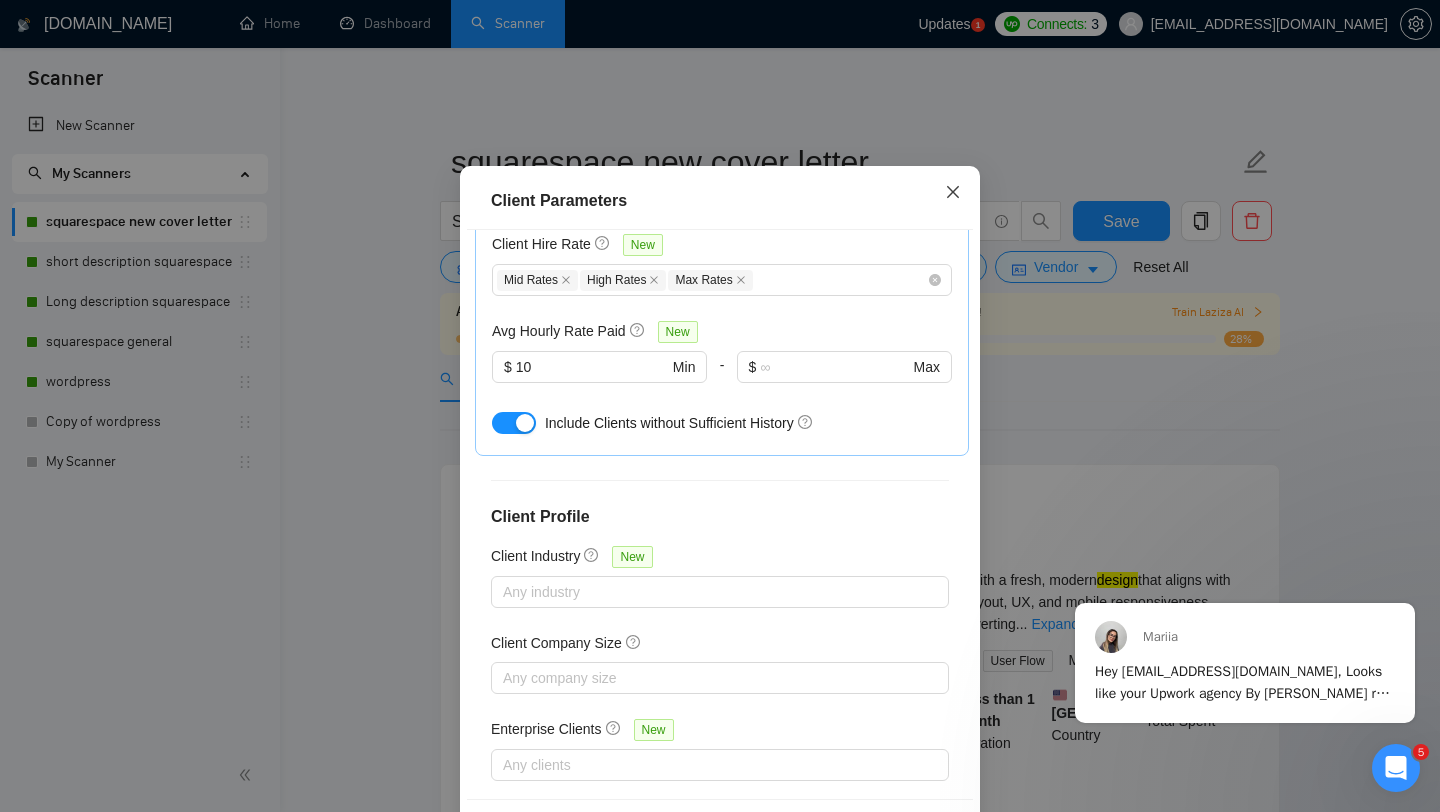 click at bounding box center [953, 193] 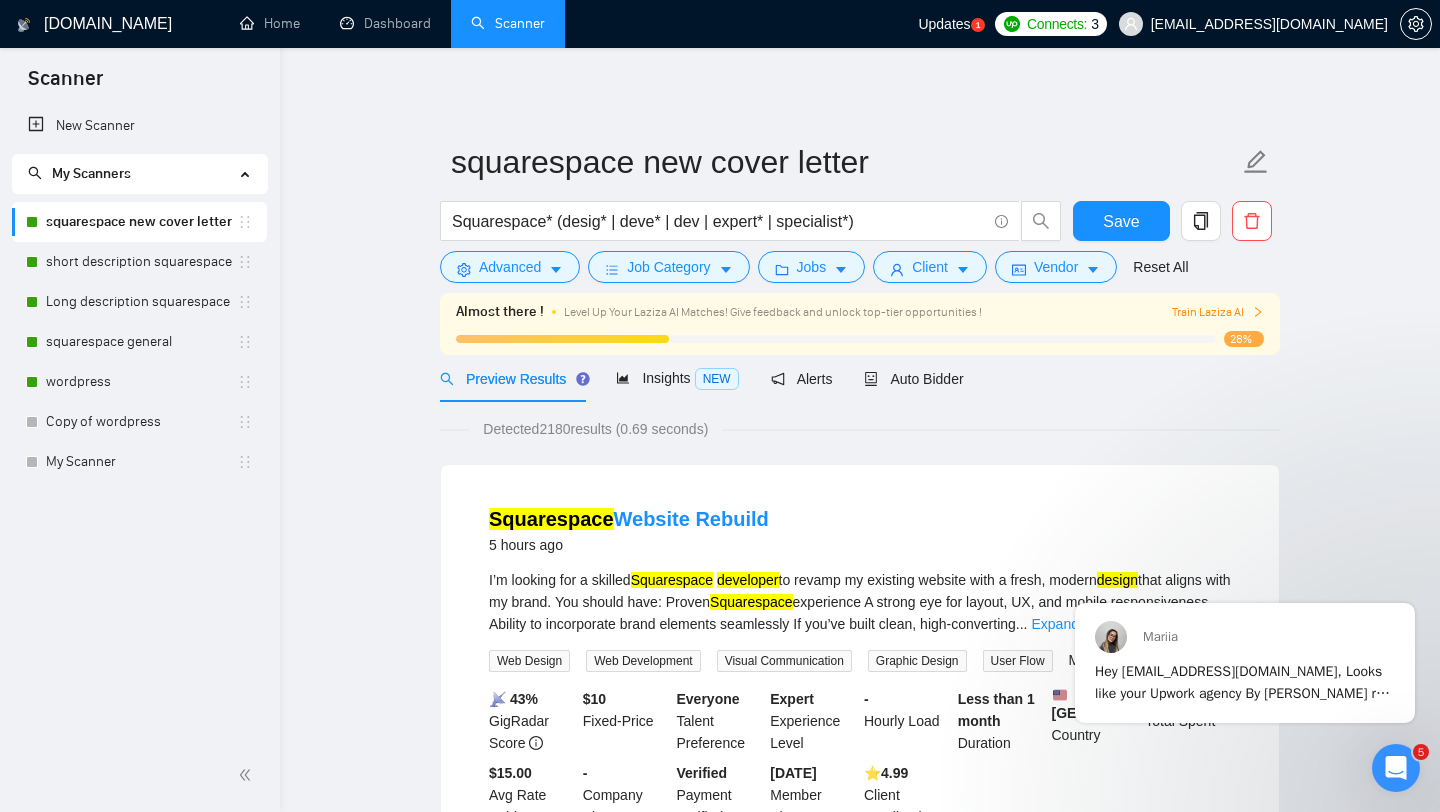 scroll, scrollTop: 28, scrollLeft: 0, axis: vertical 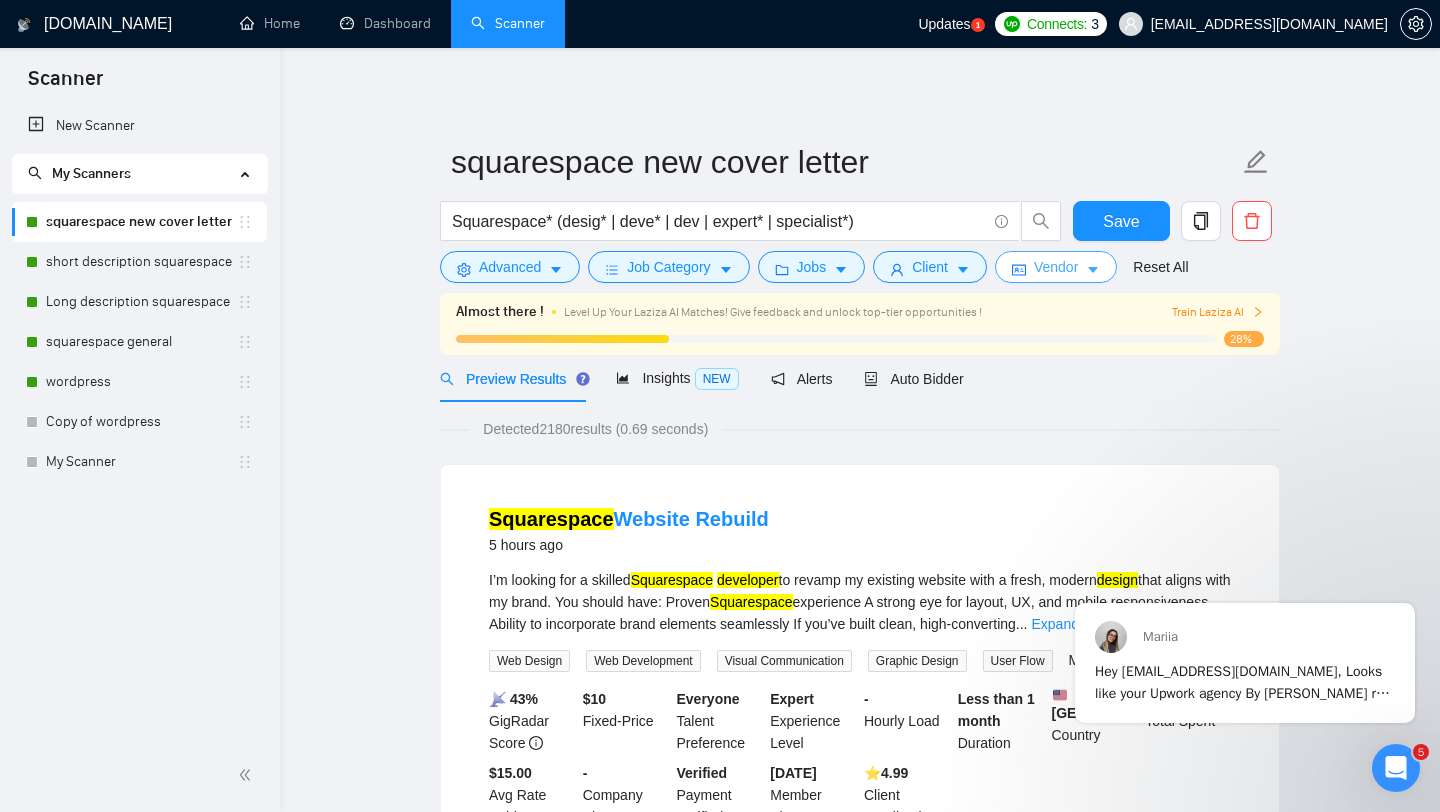 click on "Vendor" at bounding box center (1056, 267) 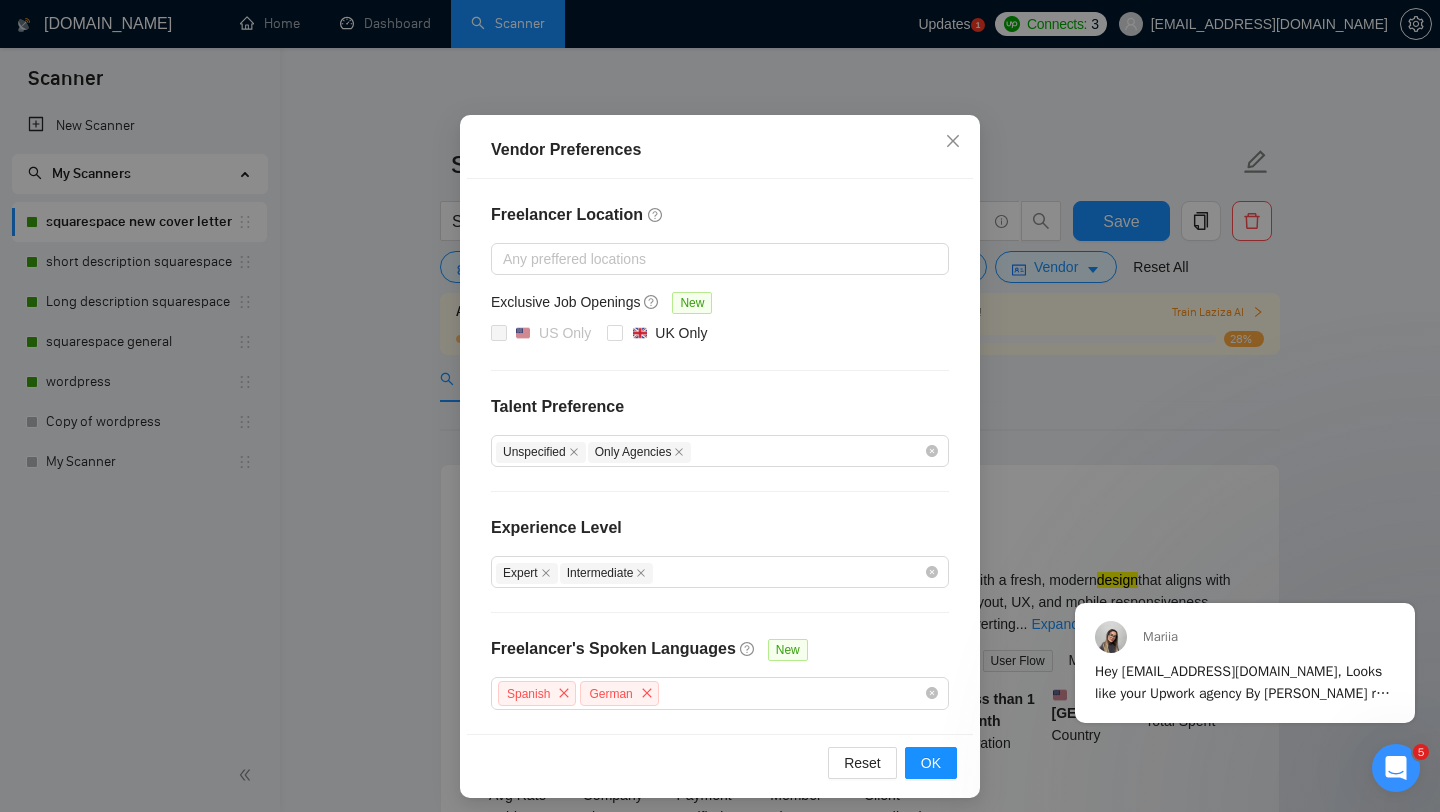 scroll, scrollTop: 113, scrollLeft: 0, axis: vertical 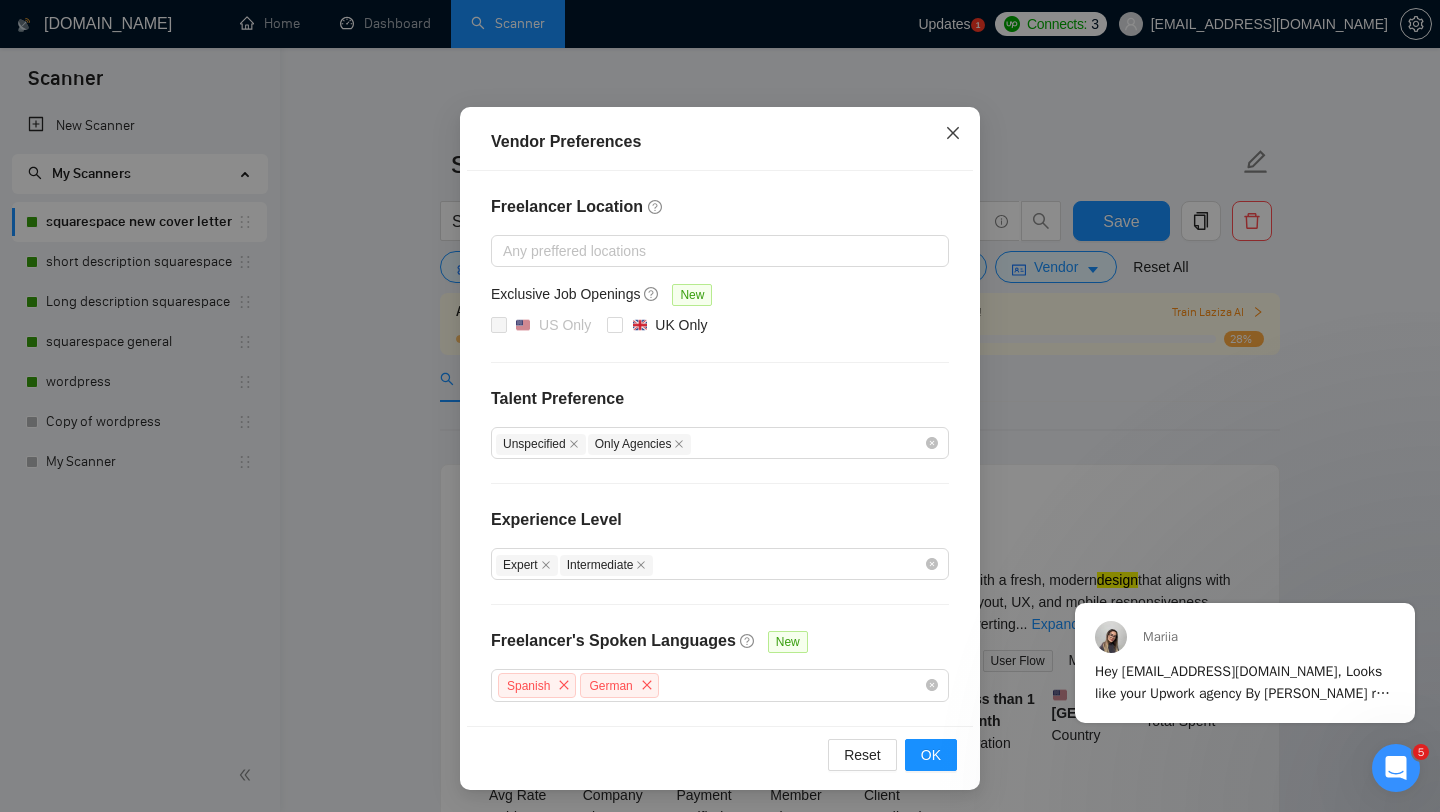 click at bounding box center (953, 134) 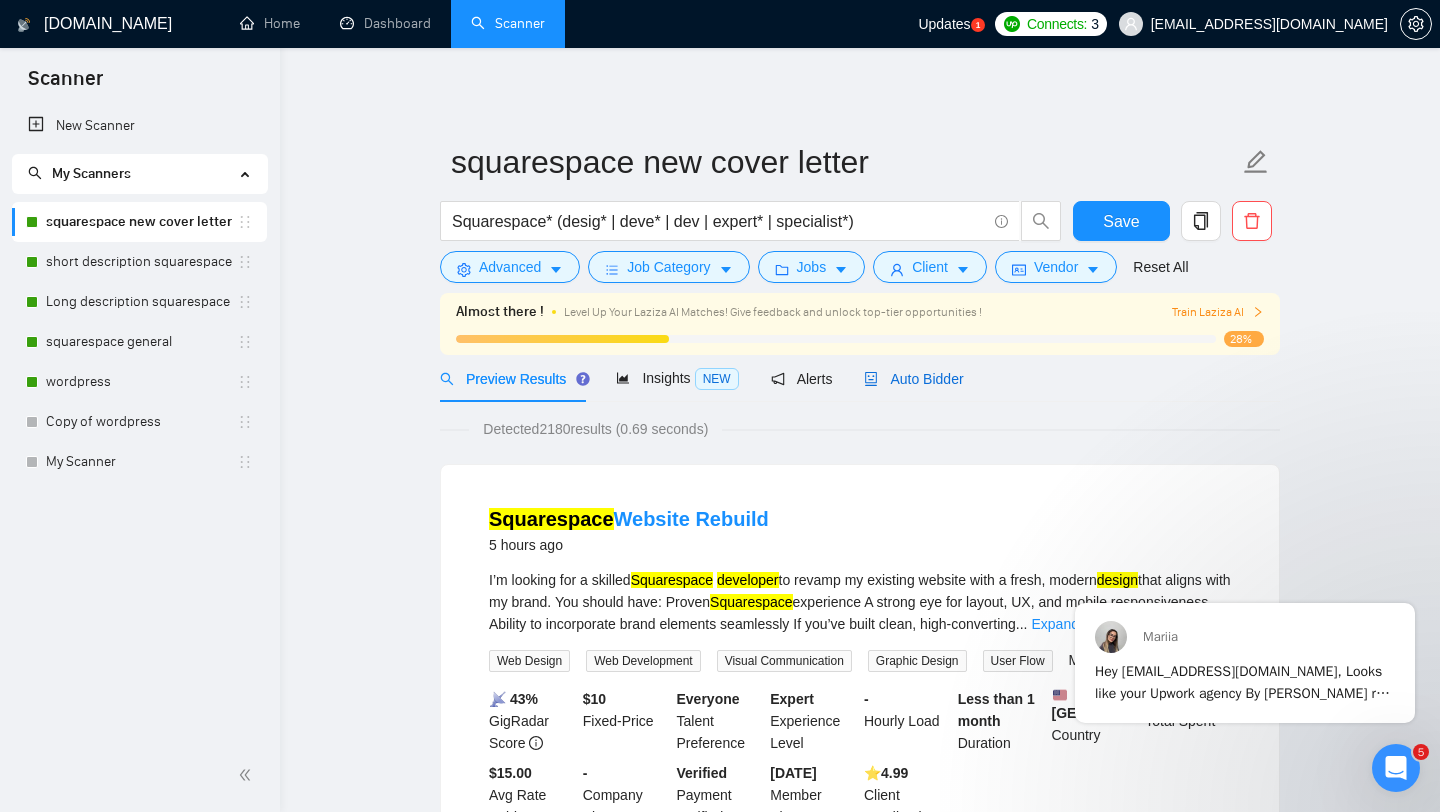 click on "Auto Bidder" at bounding box center (913, 379) 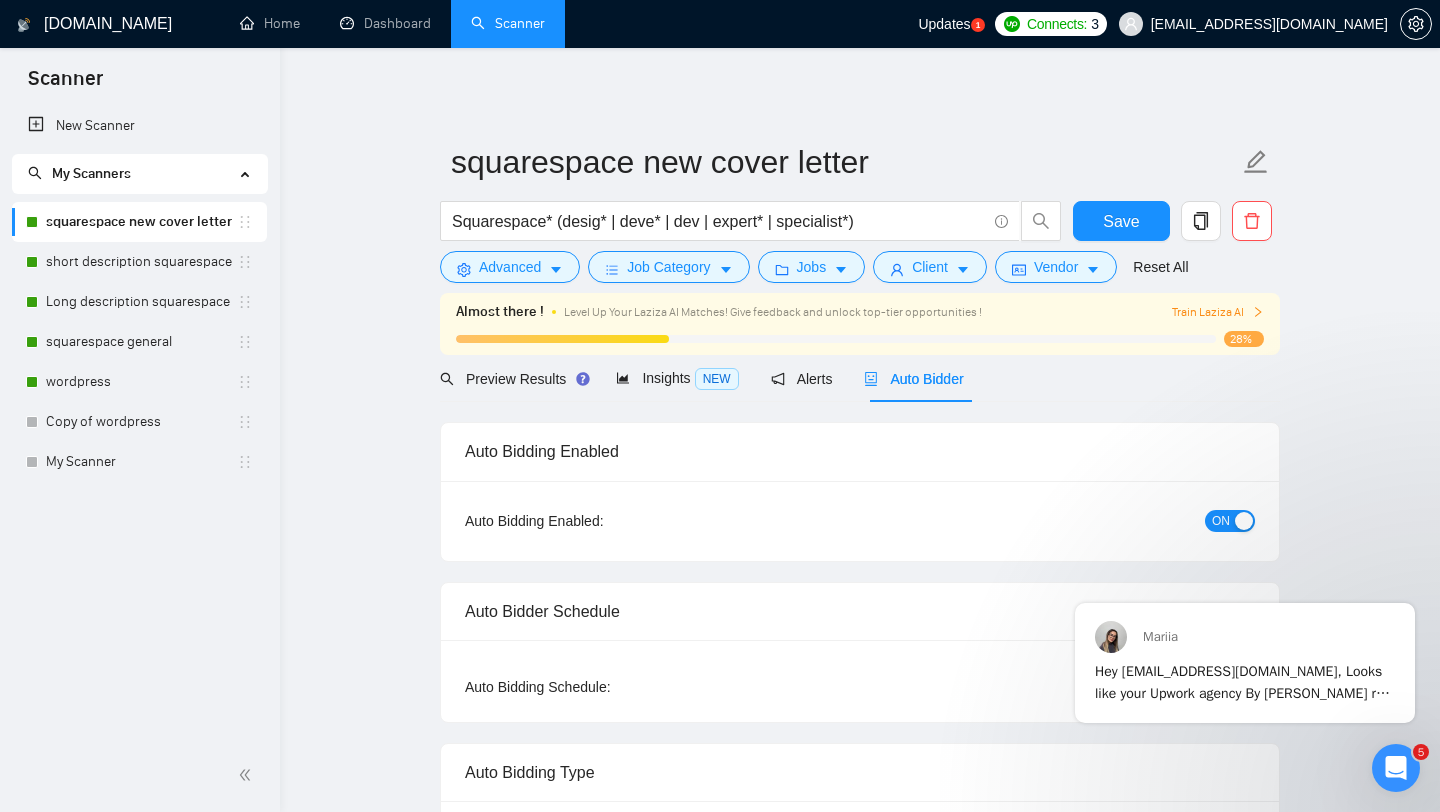 type 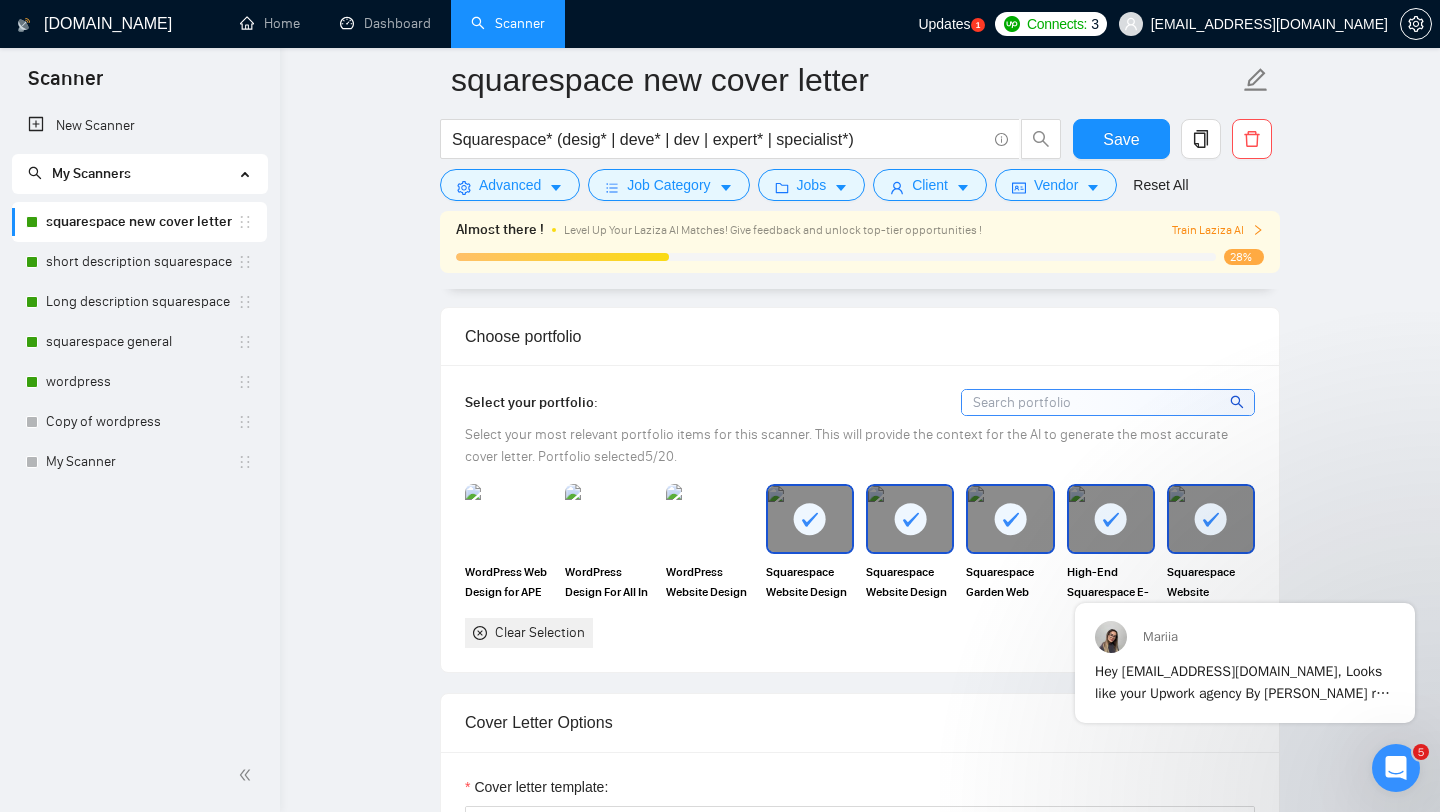 scroll, scrollTop: 1365, scrollLeft: 0, axis: vertical 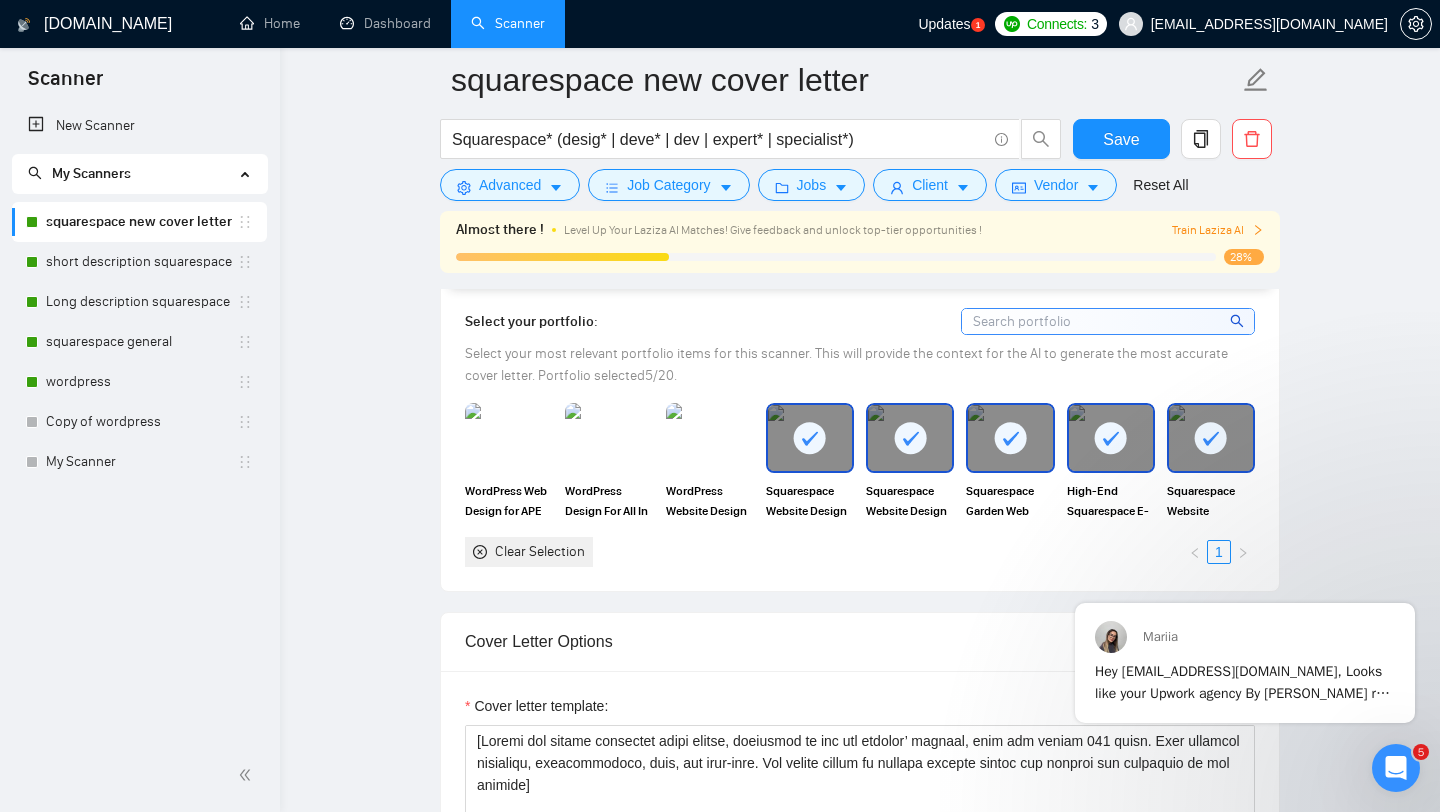 click at bounding box center [1108, 321] 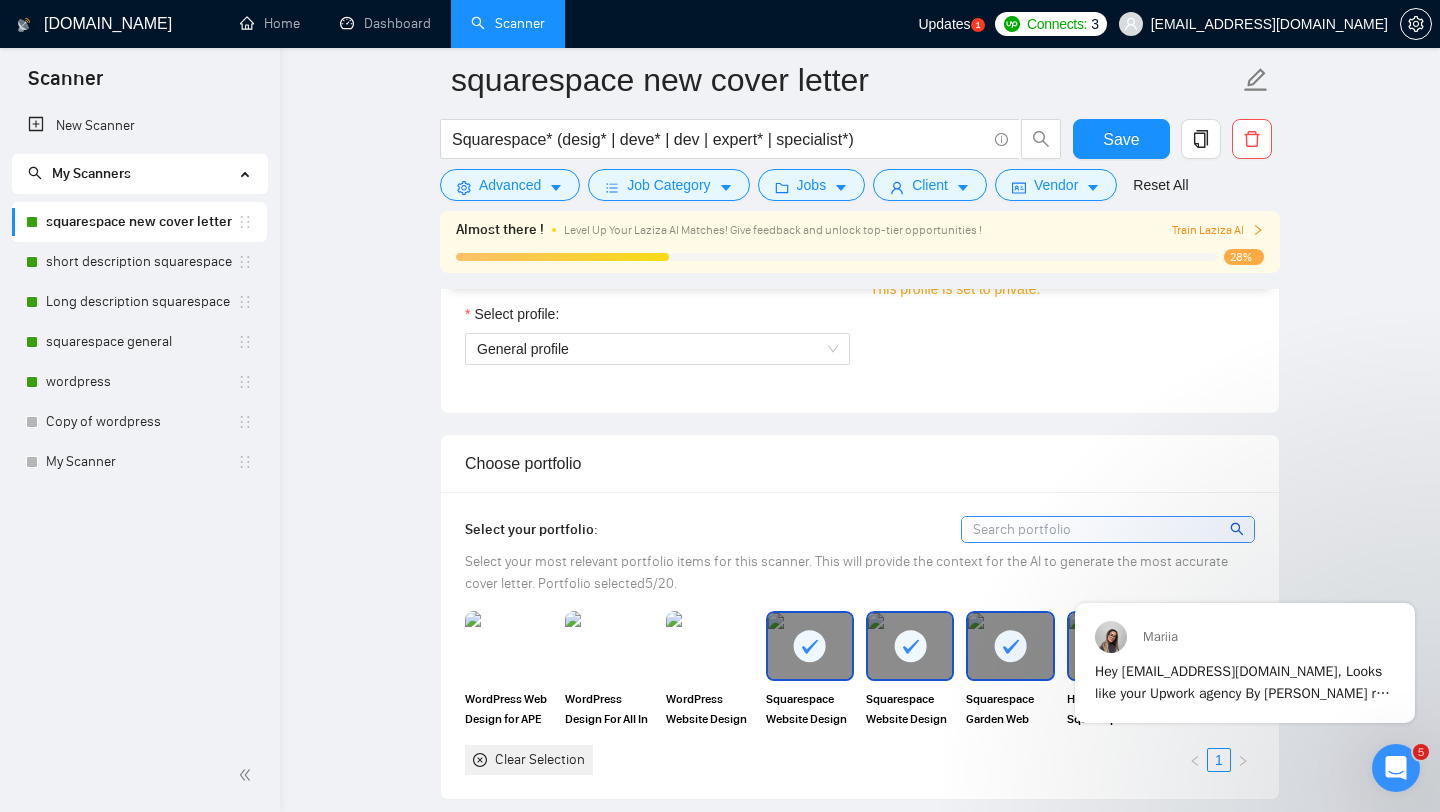scroll, scrollTop: 1039, scrollLeft: 0, axis: vertical 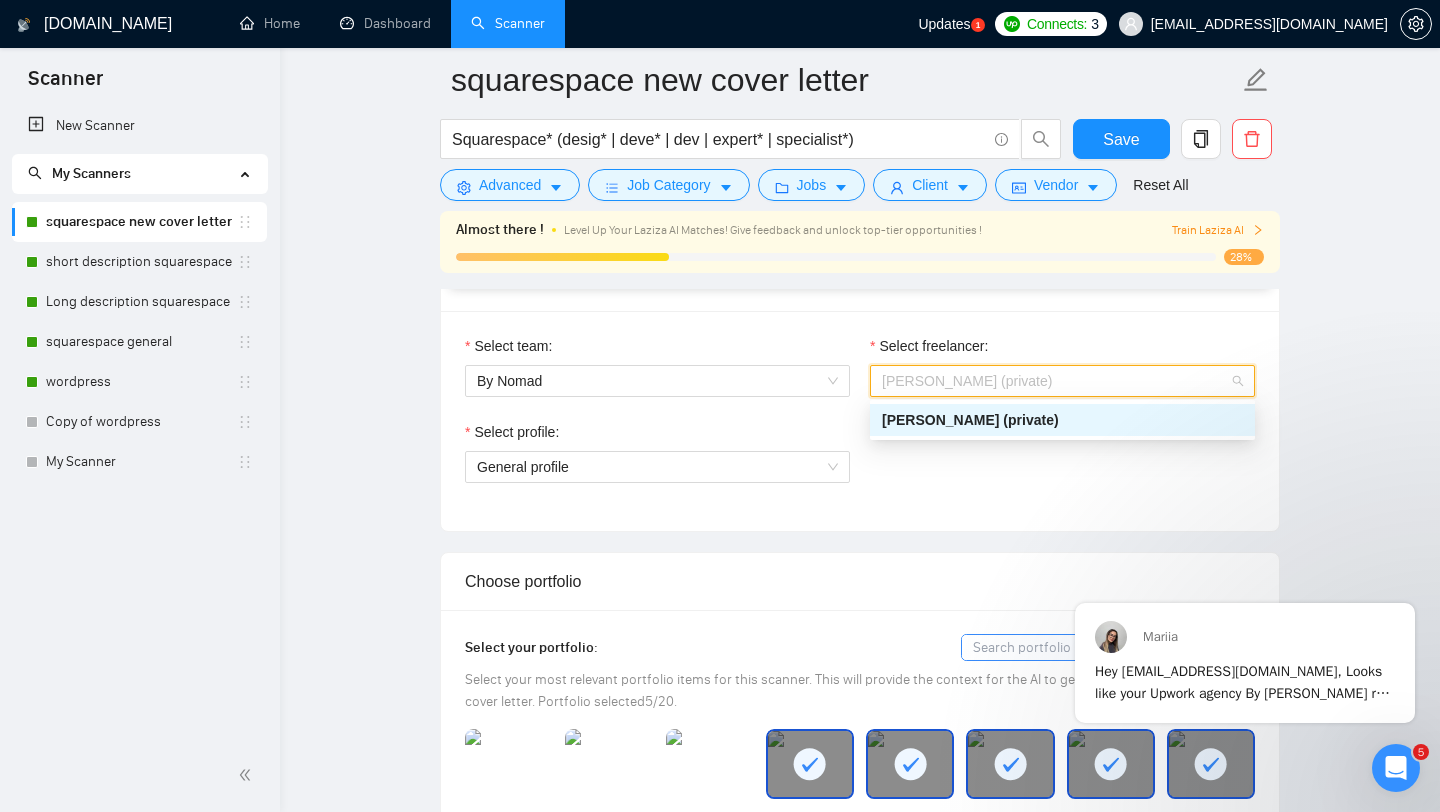 click on "[PERSON_NAME] (private)" at bounding box center [967, 381] 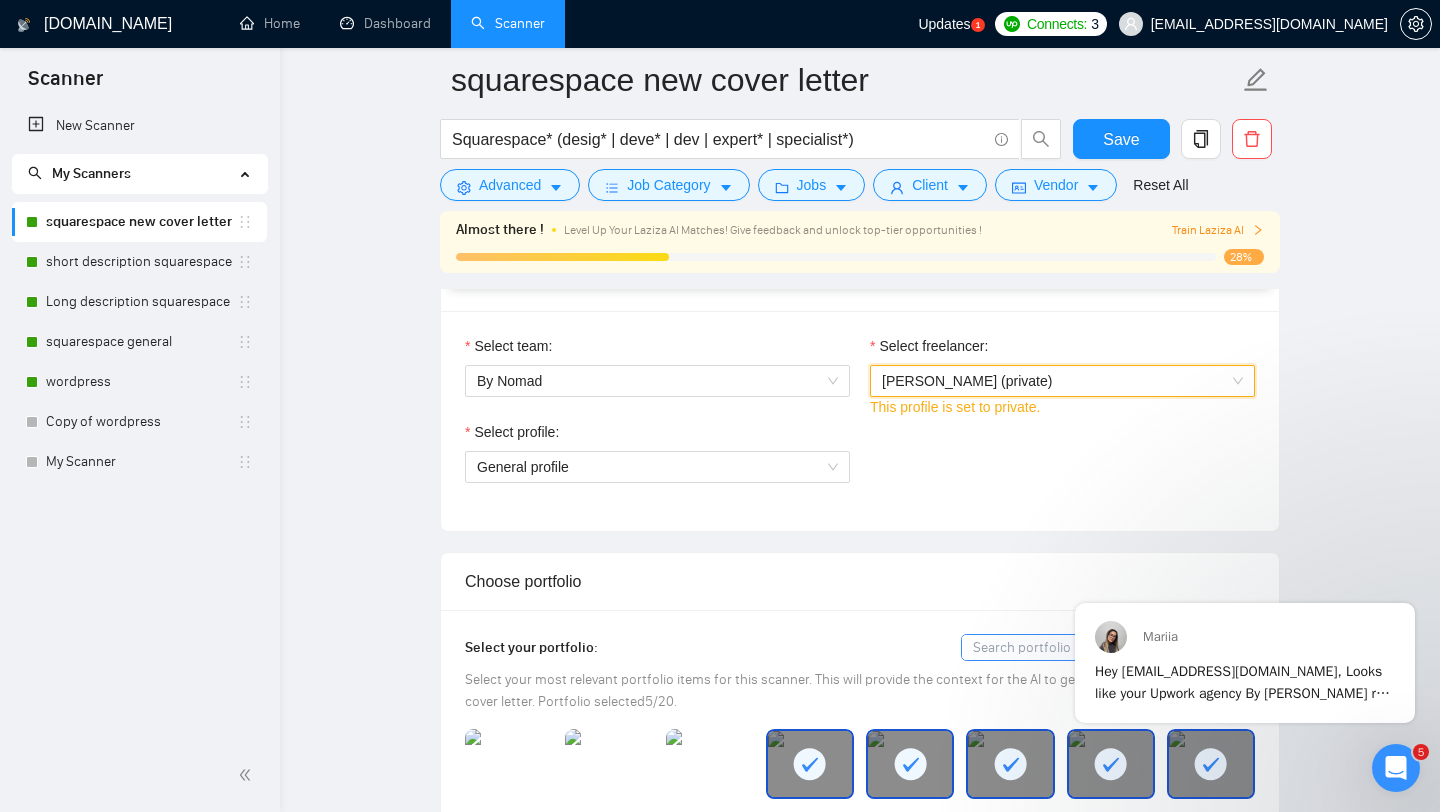 scroll, scrollTop: 1675, scrollLeft: 0, axis: vertical 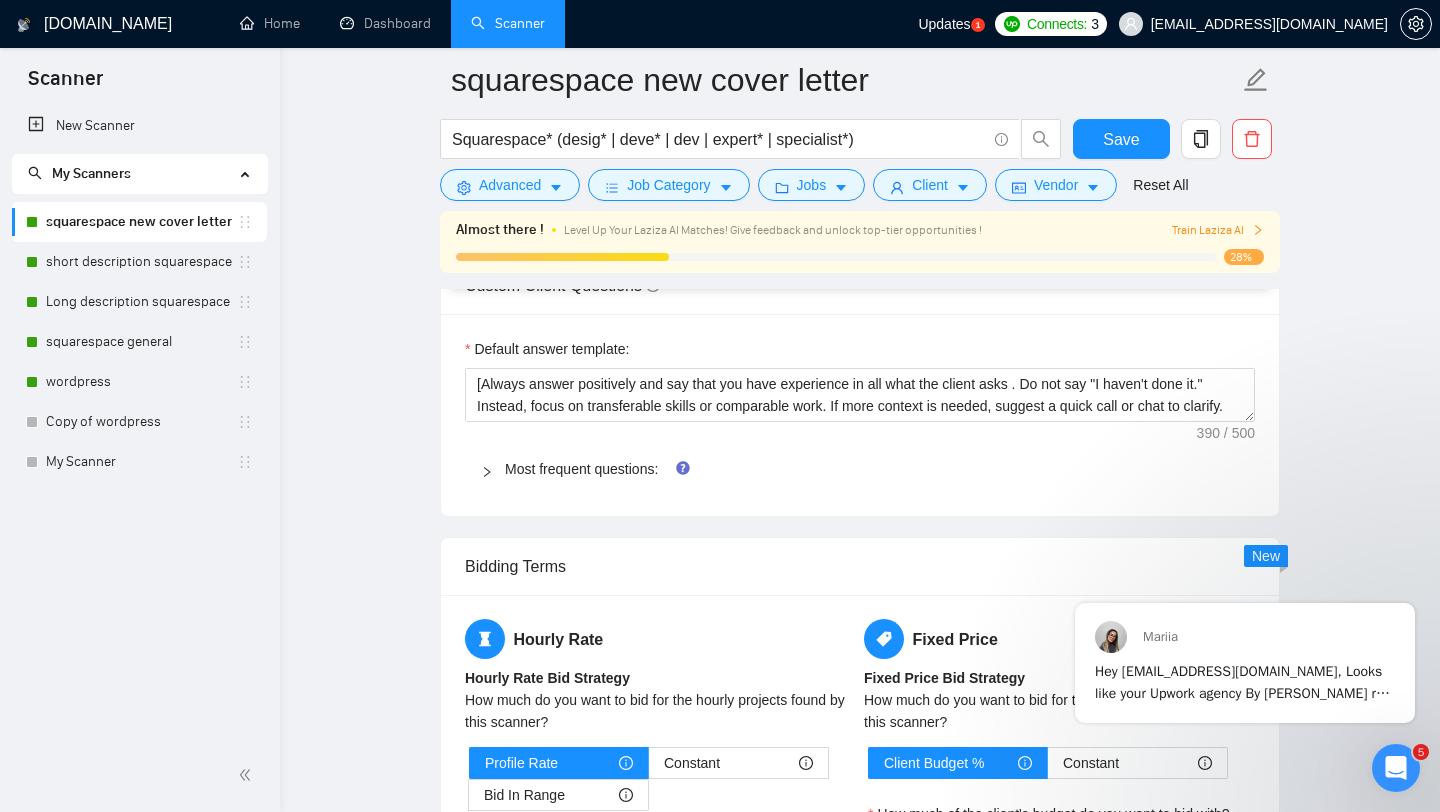 click on "Most frequent questions:" at bounding box center (860, 469) 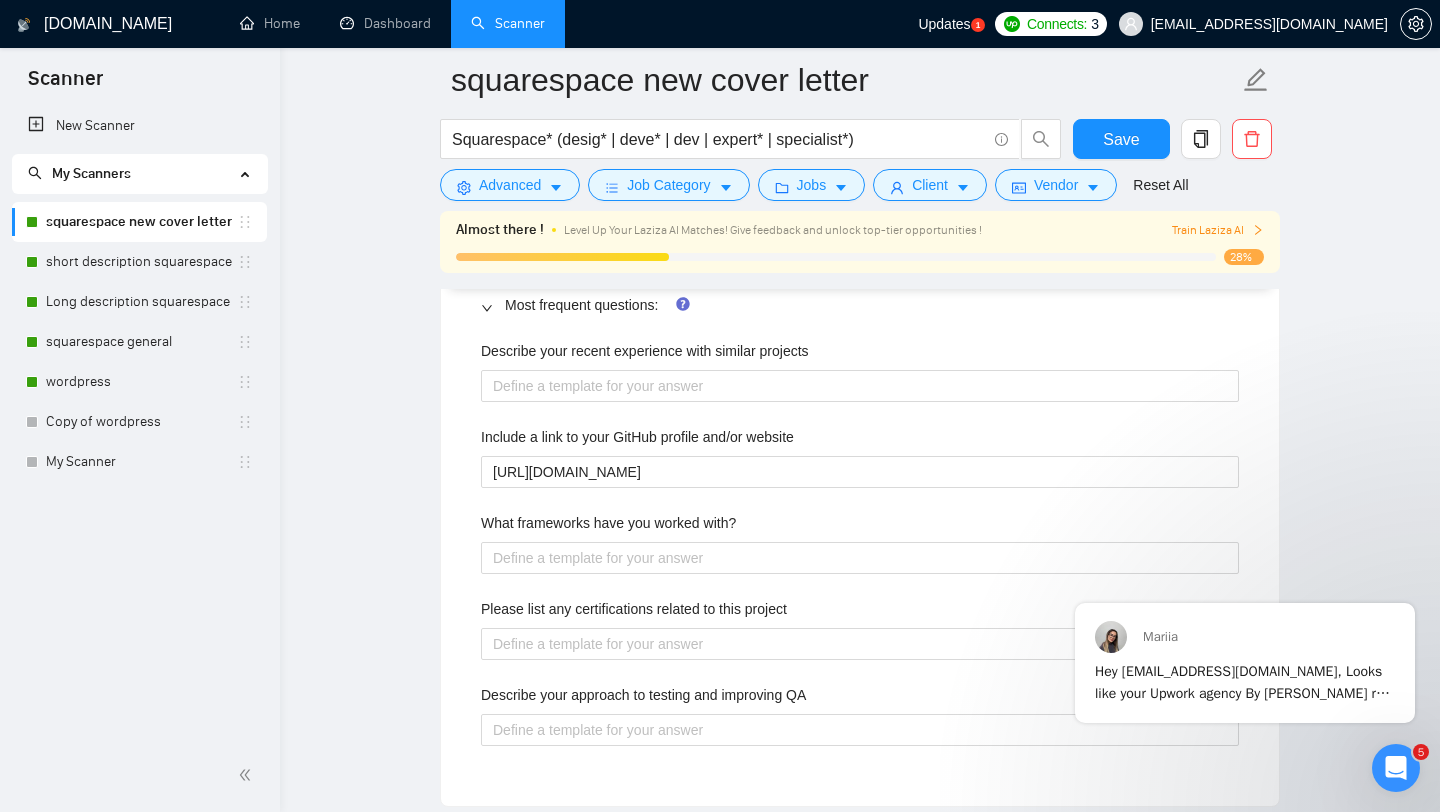 scroll, scrollTop: 2509, scrollLeft: 0, axis: vertical 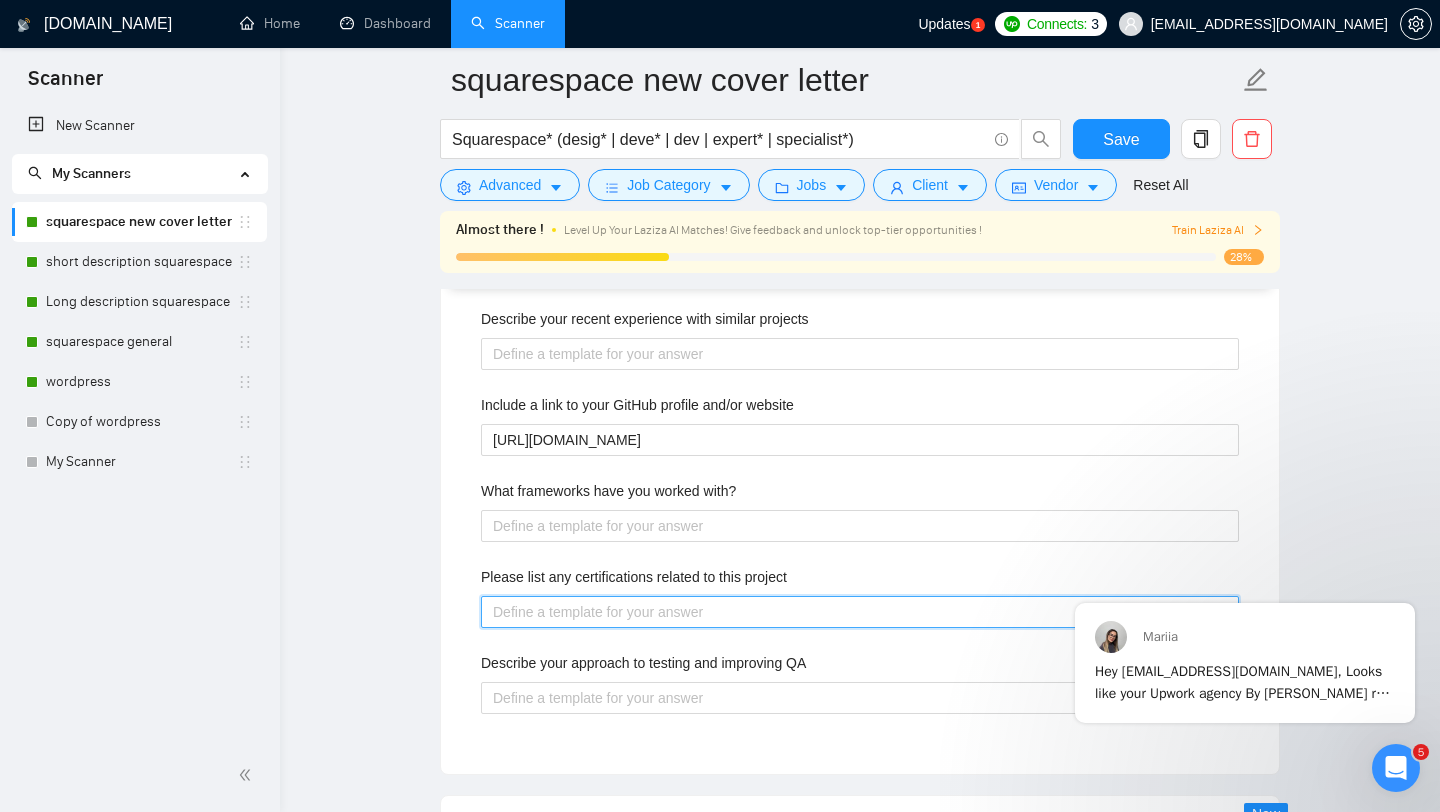 click on "Please list any certifications related to this project" at bounding box center [860, 612] 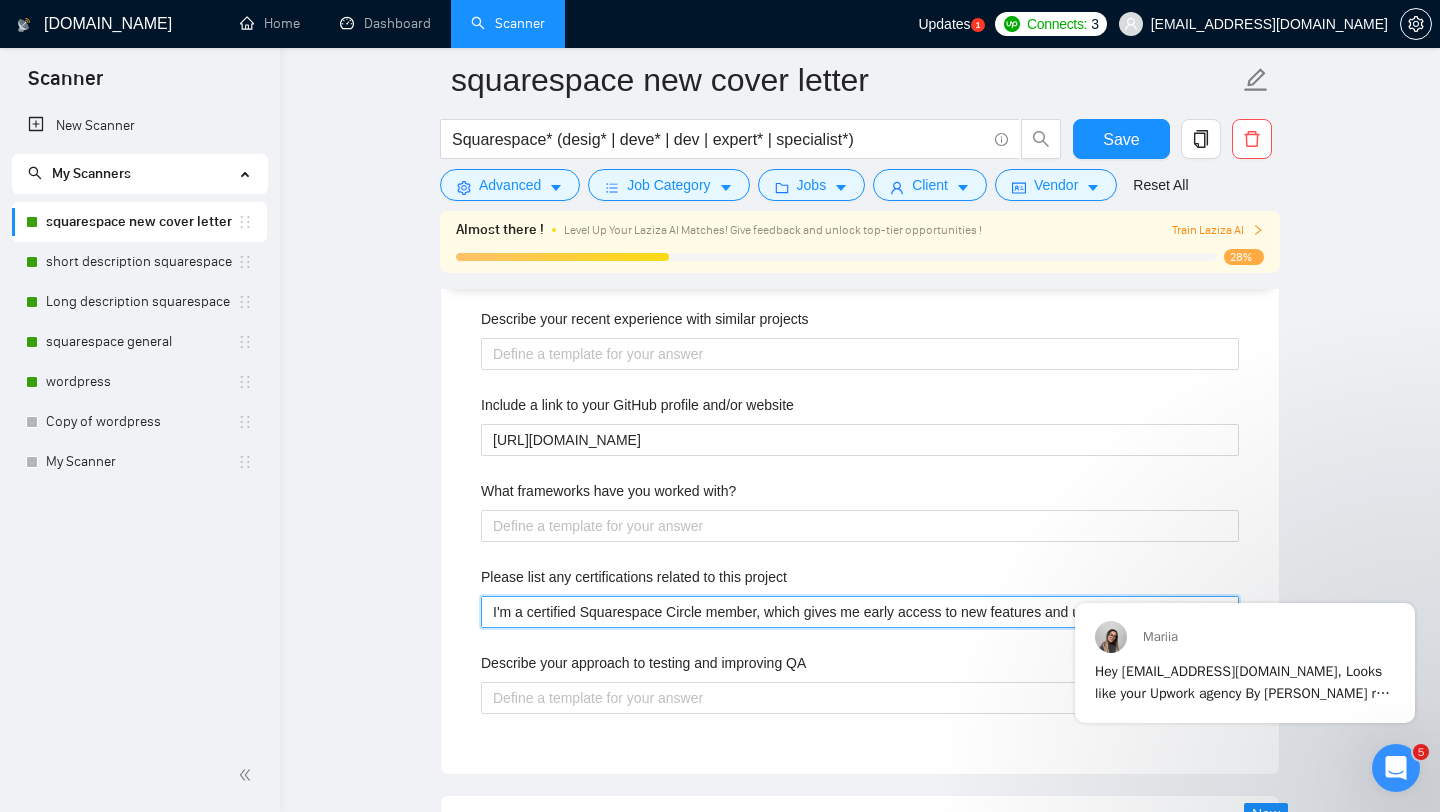 type 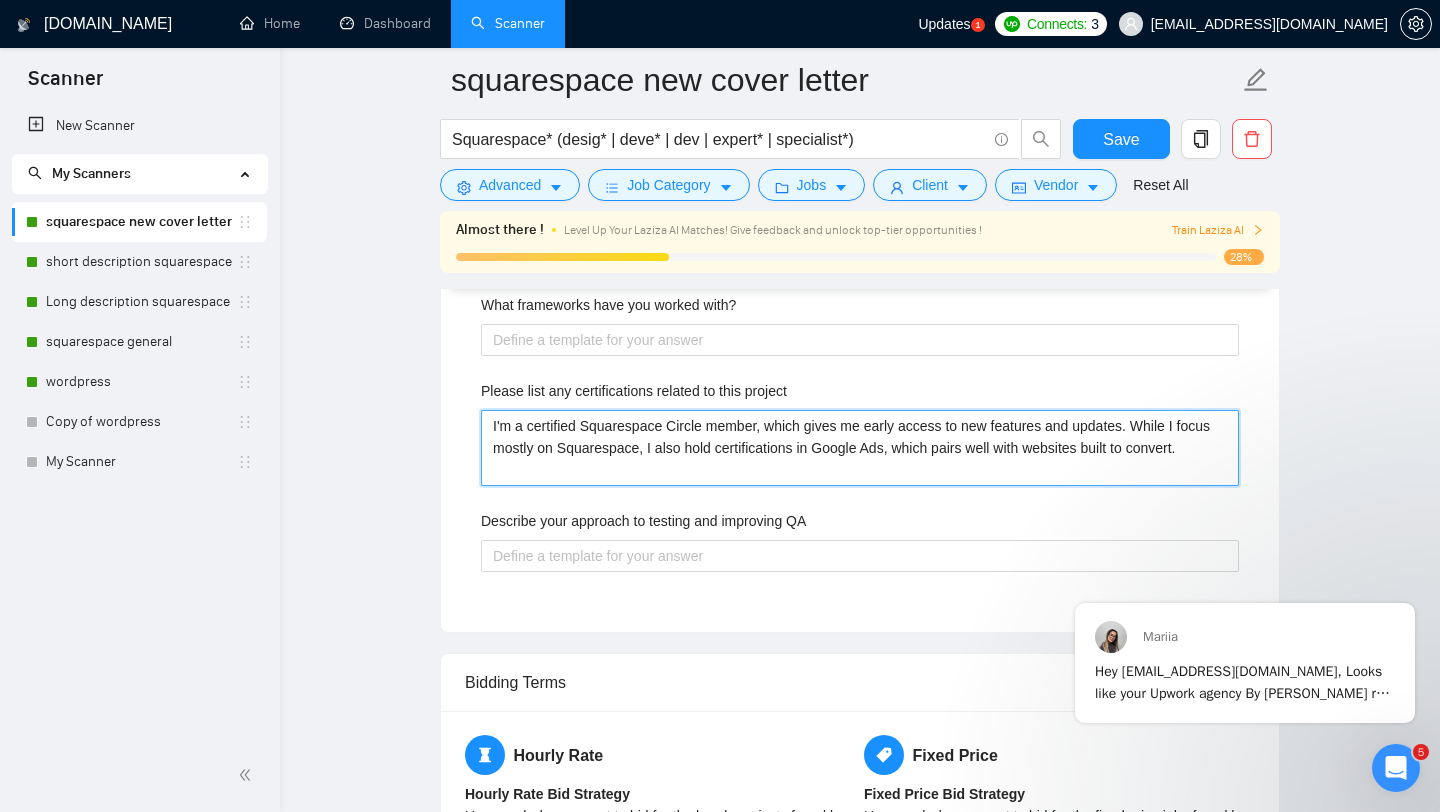 scroll, scrollTop: 2751, scrollLeft: 0, axis: vertical 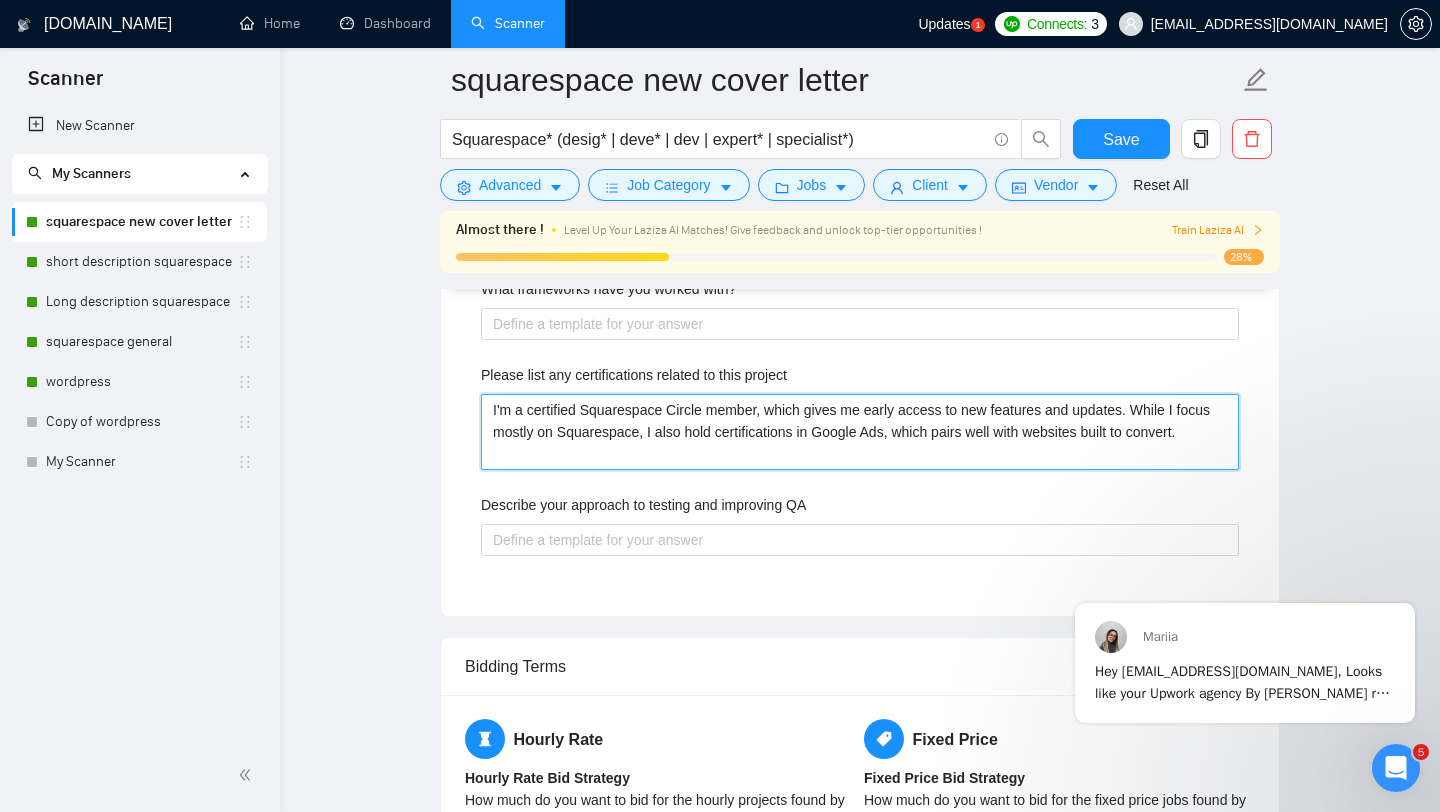 type on "I'm a certified Squarespace Circle member, which gives me early access to new features and updates. While I focus mostly on Squarespace, I also hold certifications in Google Ads, which pairs well with websites built to convert." 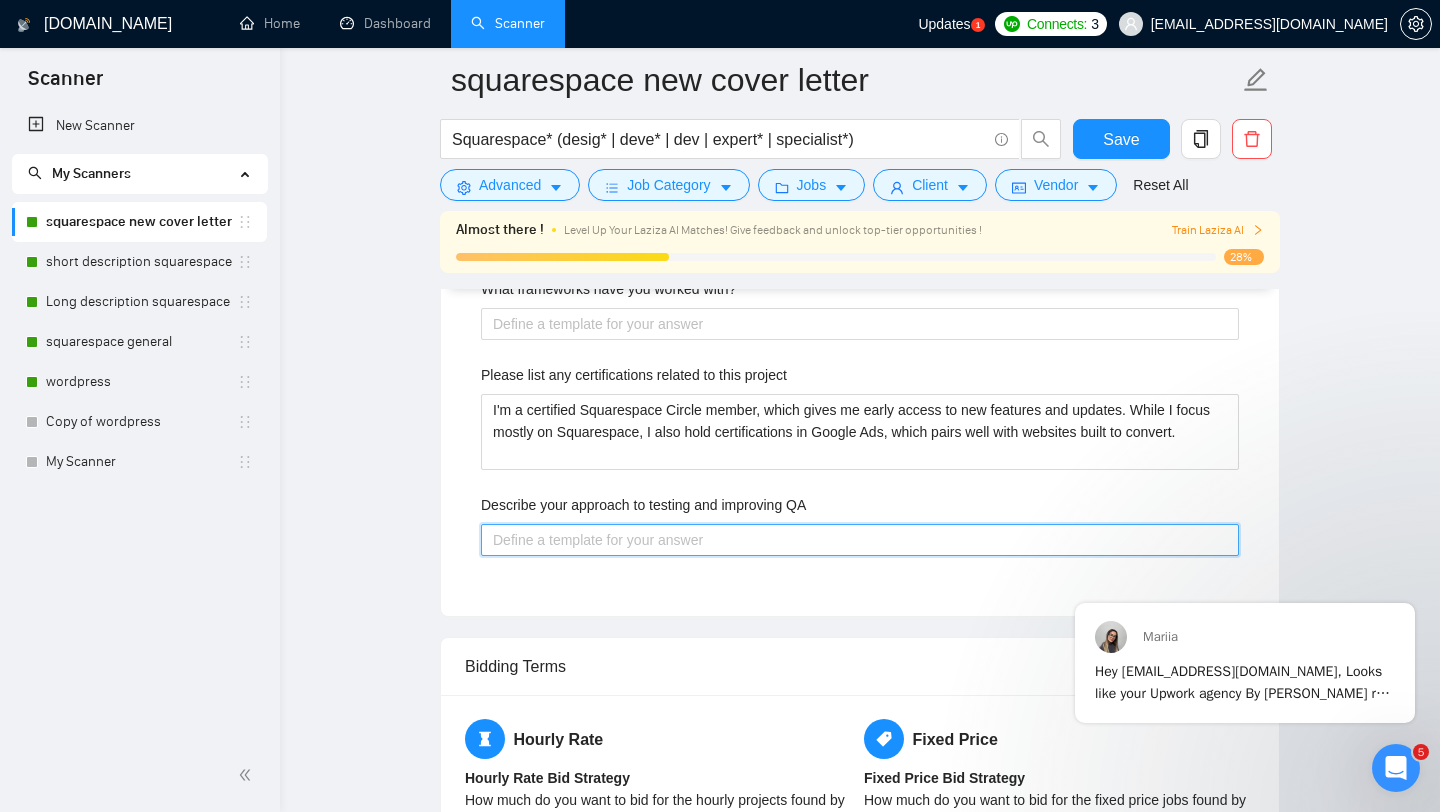 click on "Describe your approach to testing and improving QA" at bounding box center (860, 540) 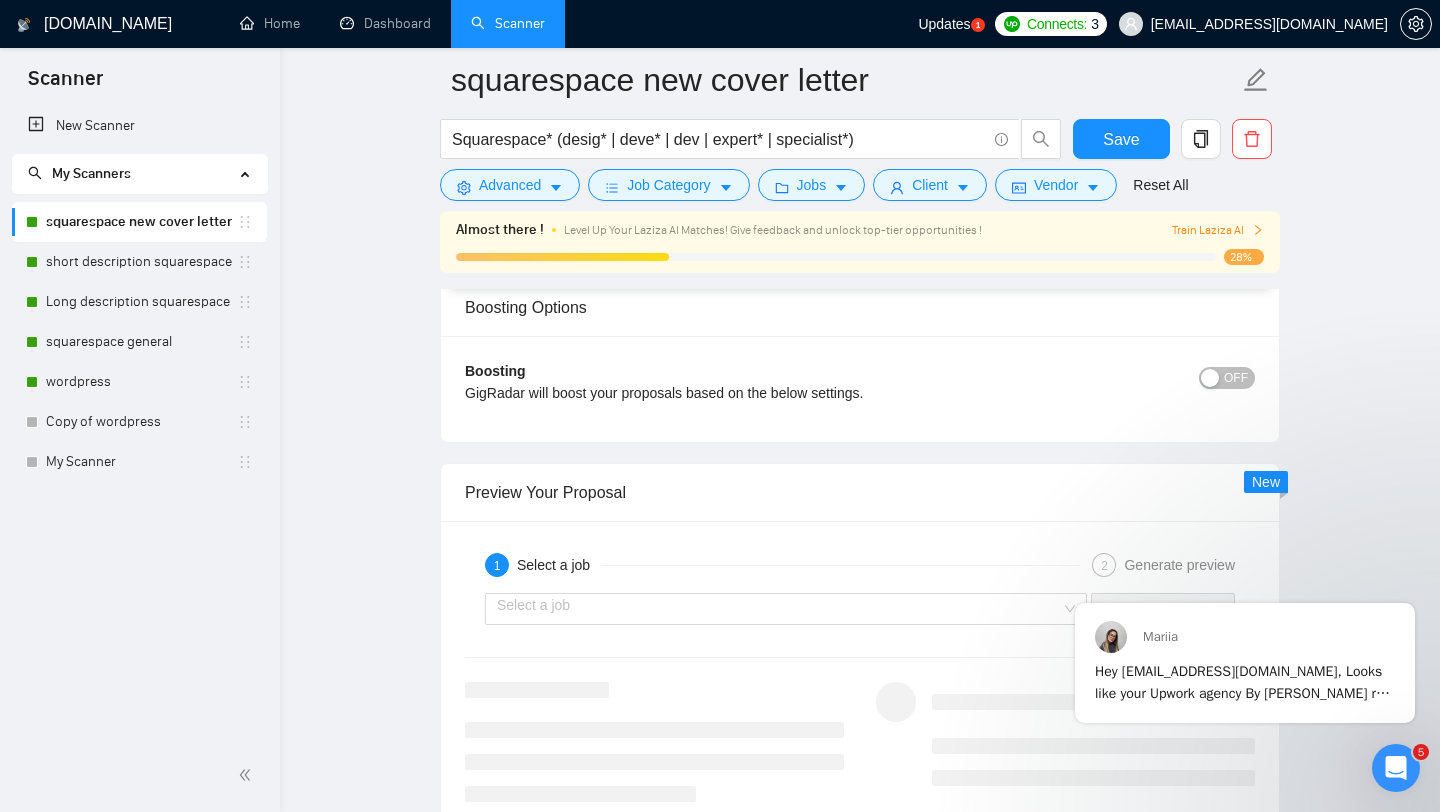 scroll, scrollTop: 3725, scrollLeft: 0, axis: vertical 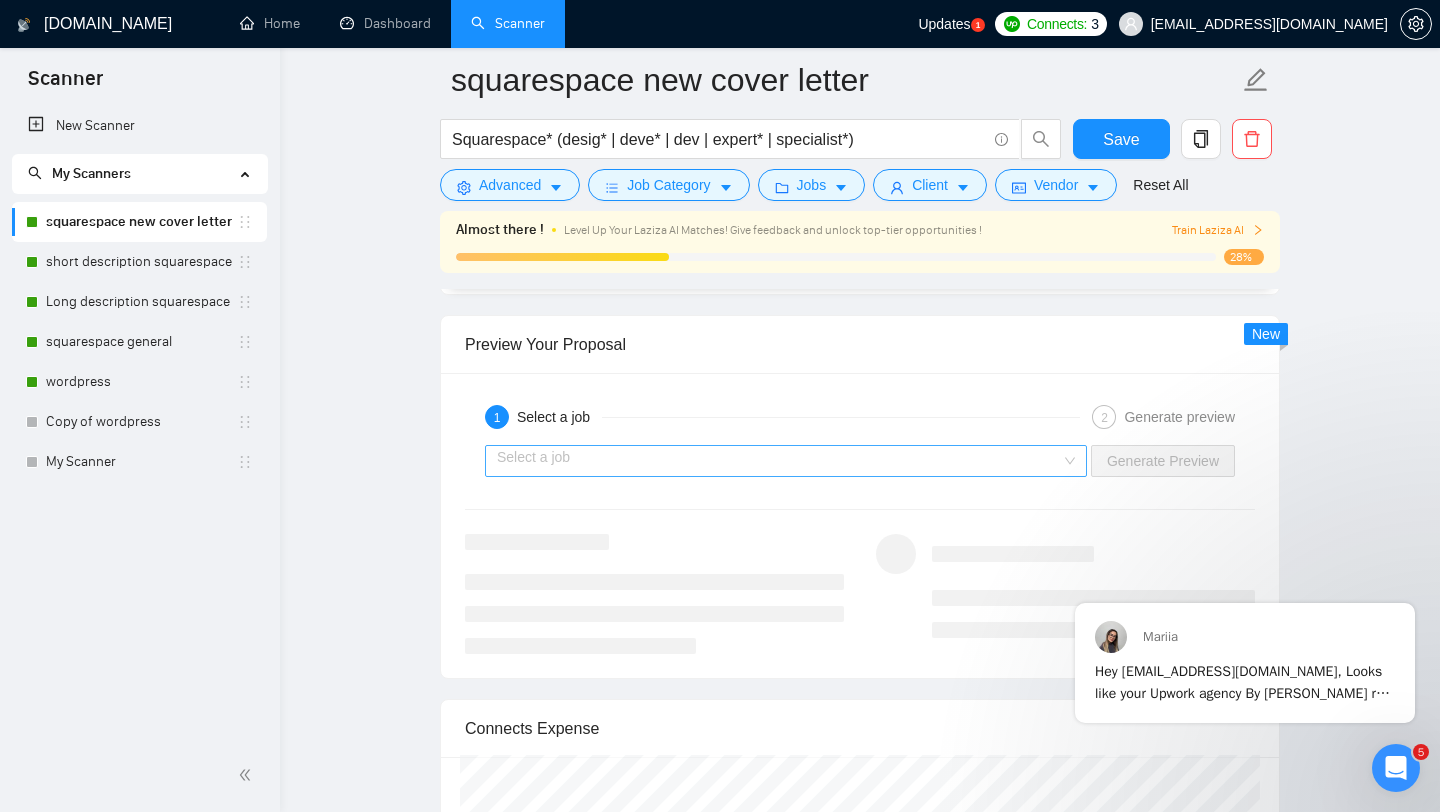 click on "Select a job" at bounding box center [786, 461] 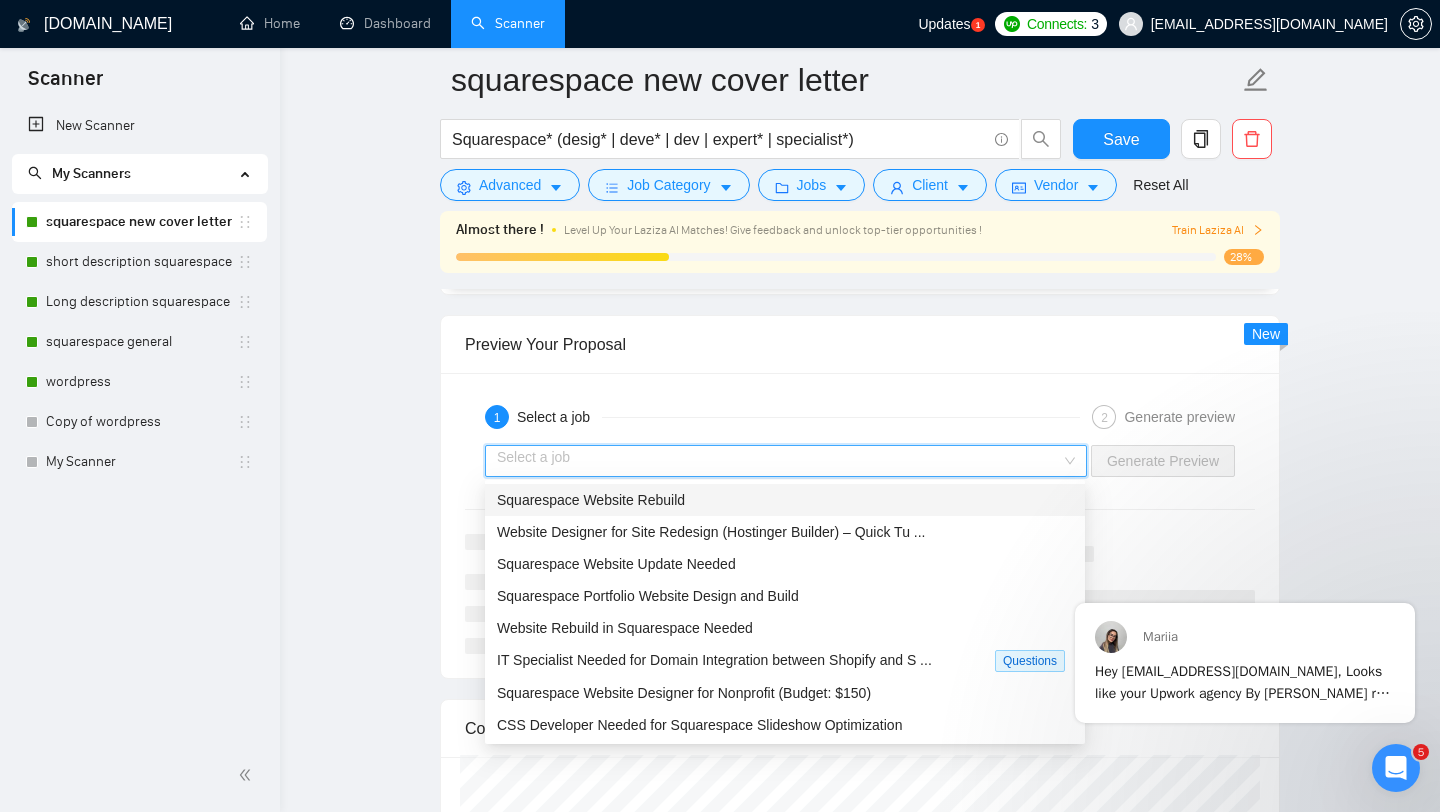 click on "Squarespace Website Rebuild" at bounding box center (785, 500) 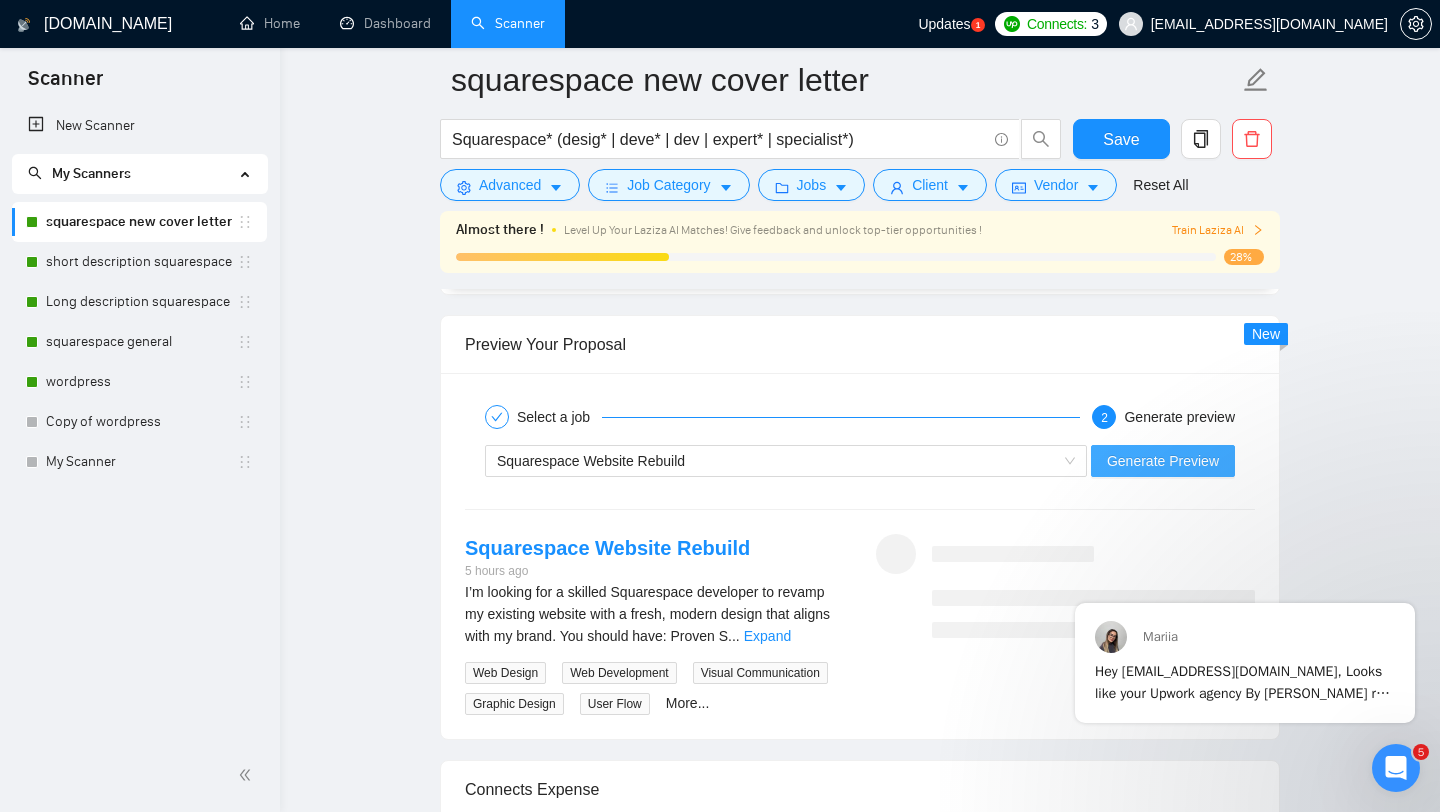 click on "Generate Preview" at bounding box center [1163, 461] 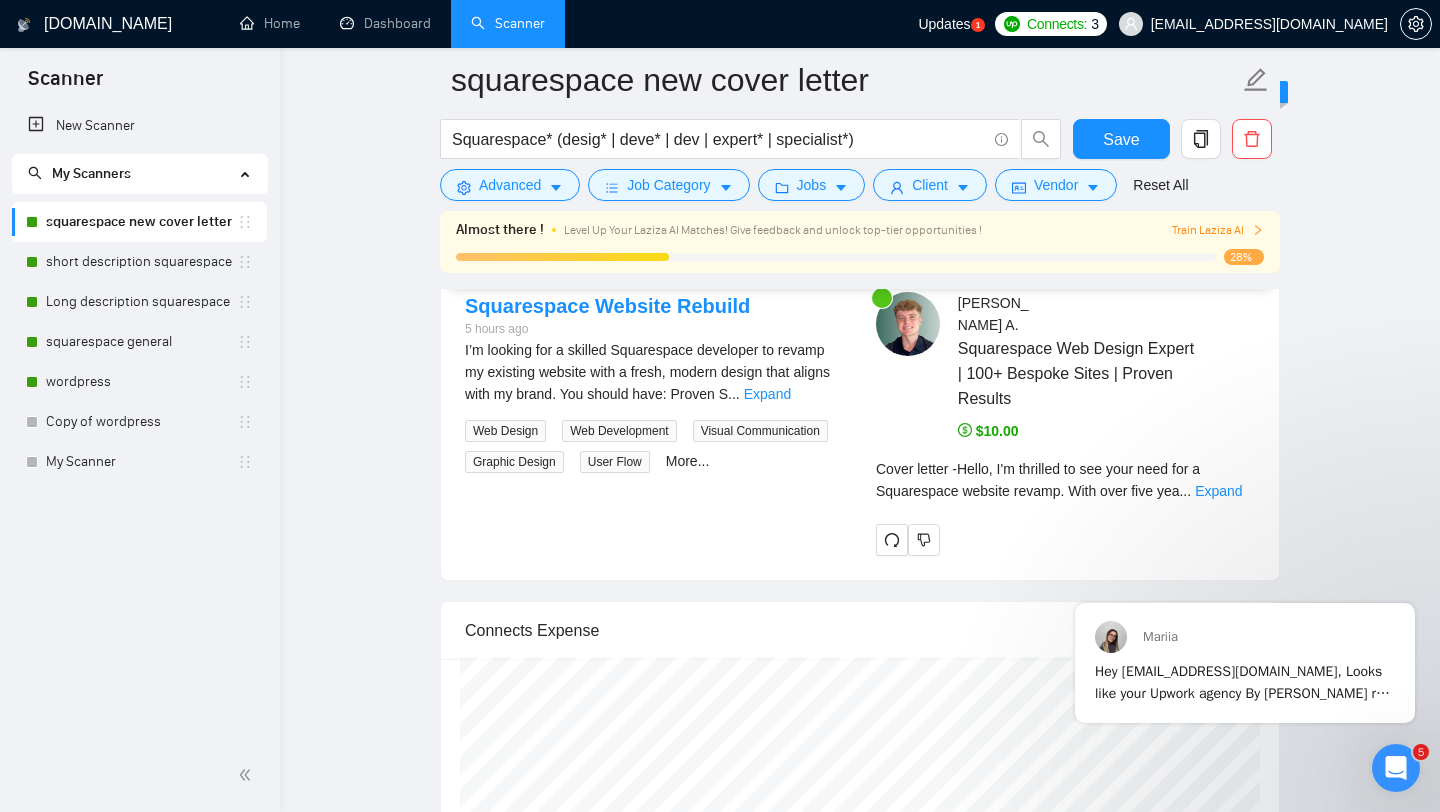 scroll, scrollTop: 3998, scrollLeft: 0, axis: vertical 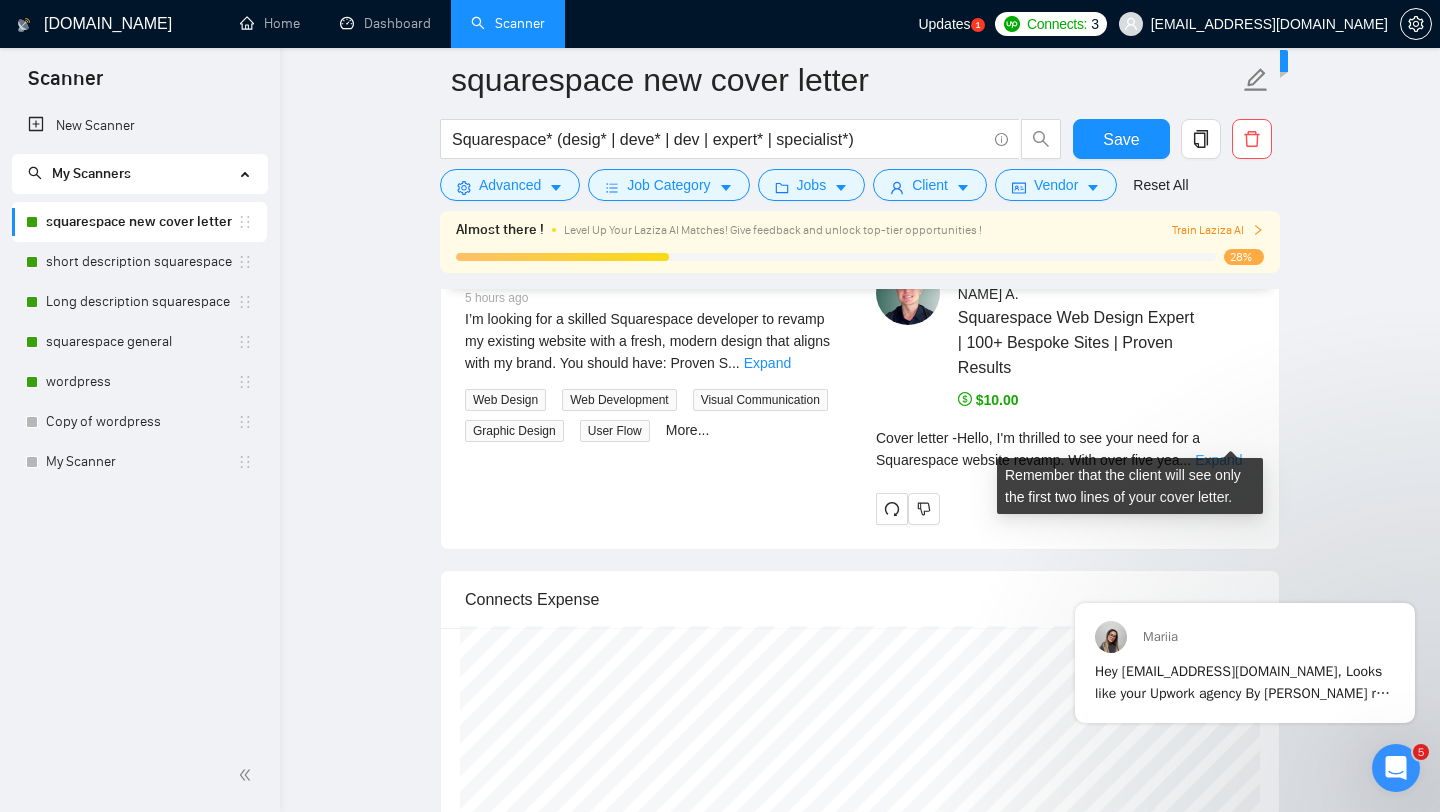 click on "Expand" at bounding box center (1218, 460) 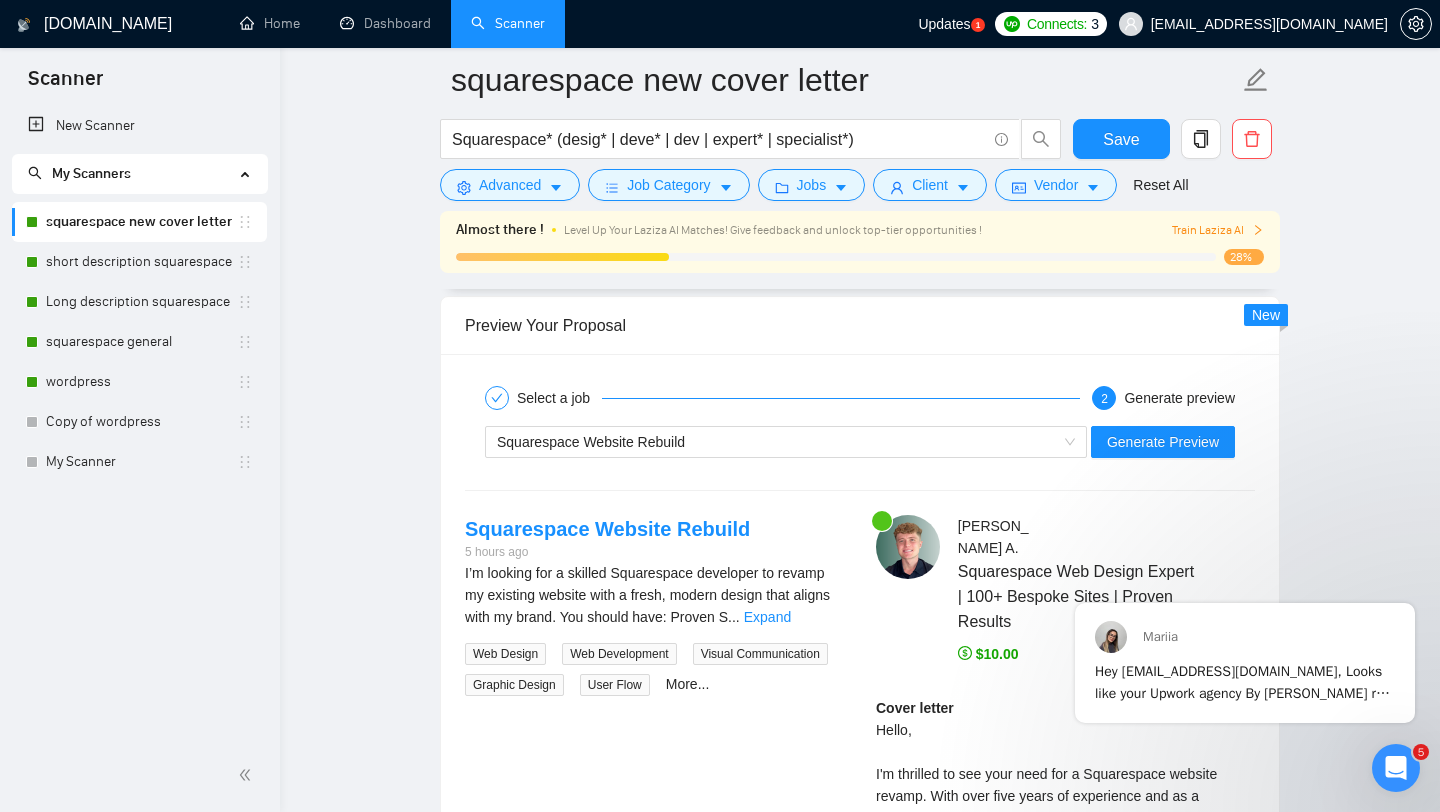 scroll, scrollTop: 3872, scrollLeft: 0, axis: vertical 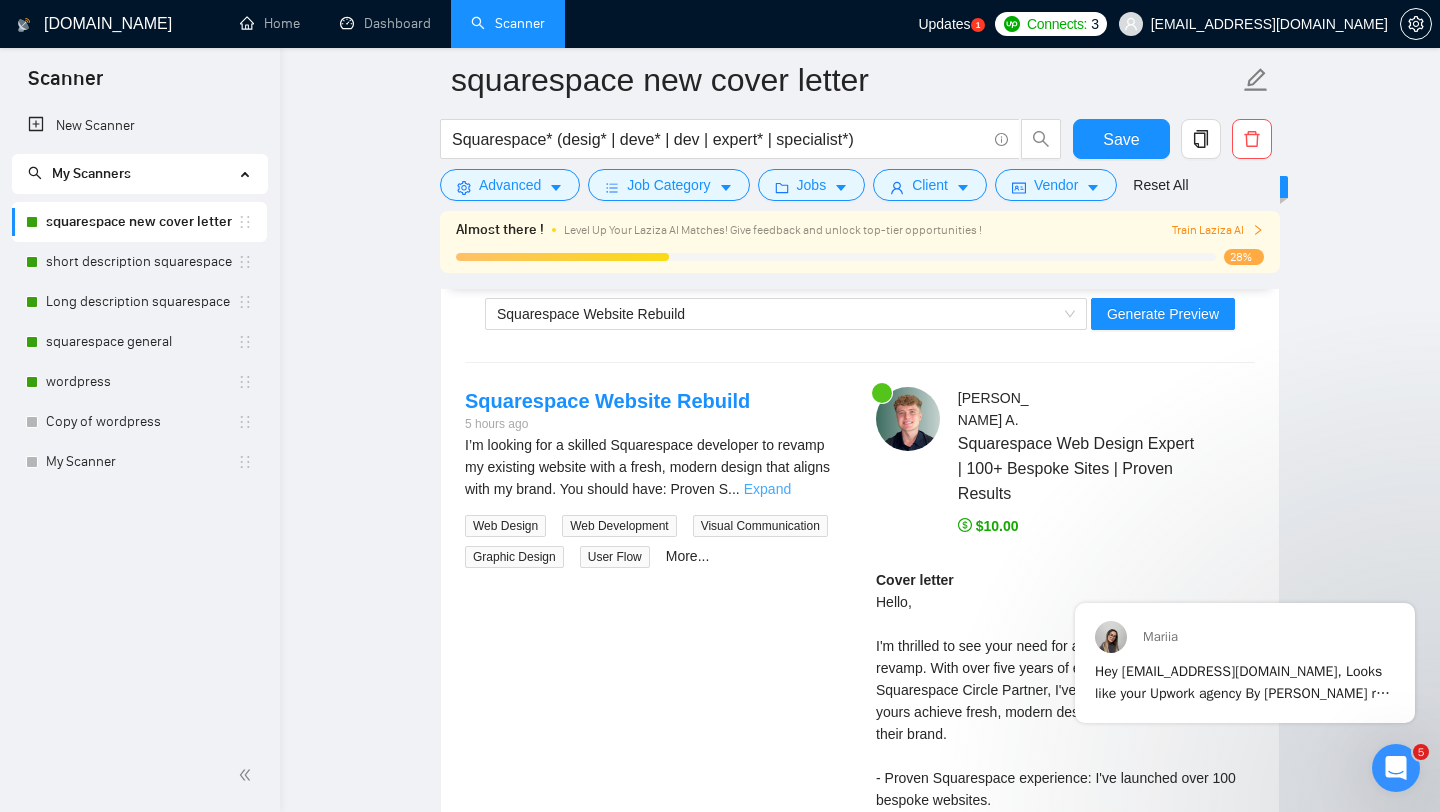 click on "Expand" at bounding box center [767, 489] 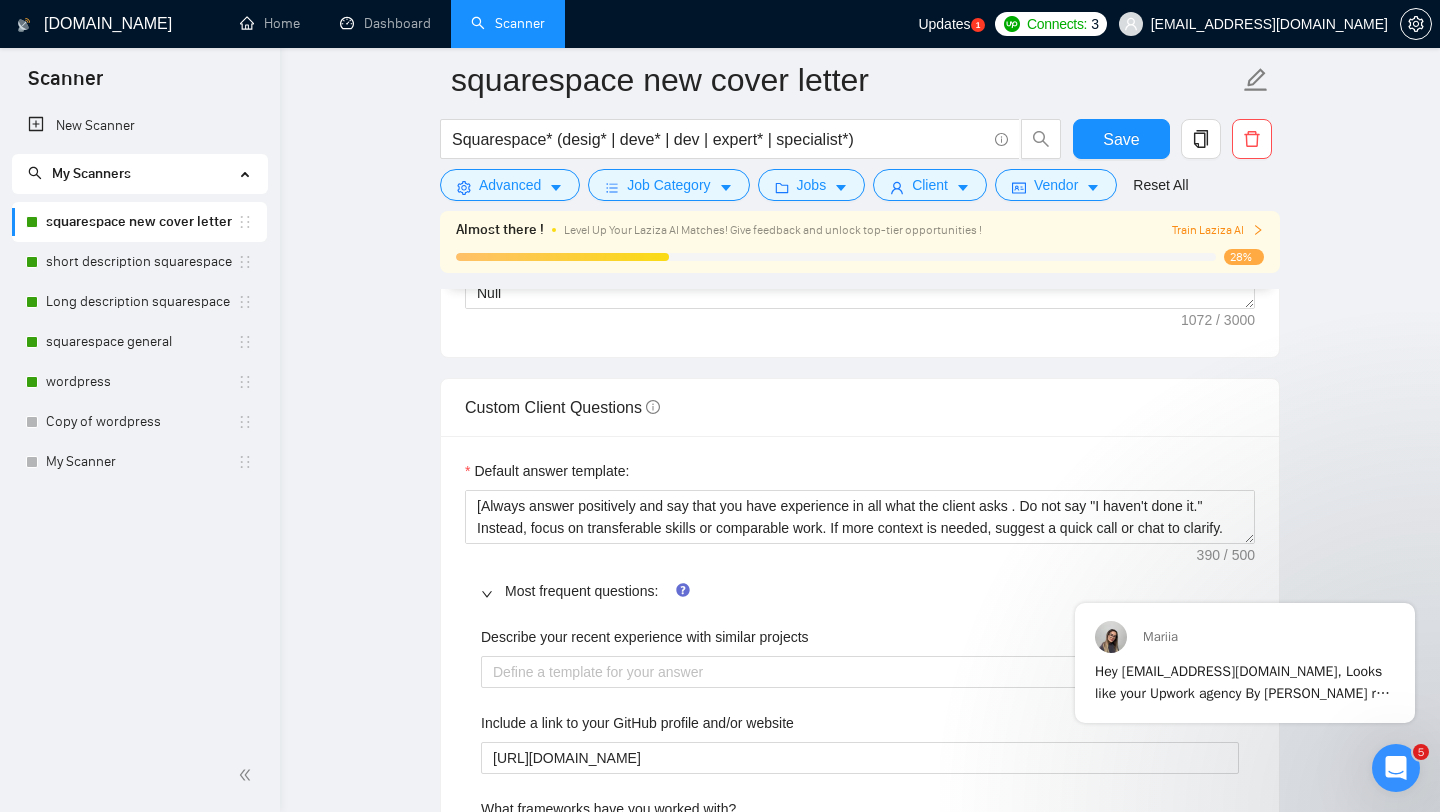 scroll, scrollTop: 2229, scrollLeft: 0, axis: vertical 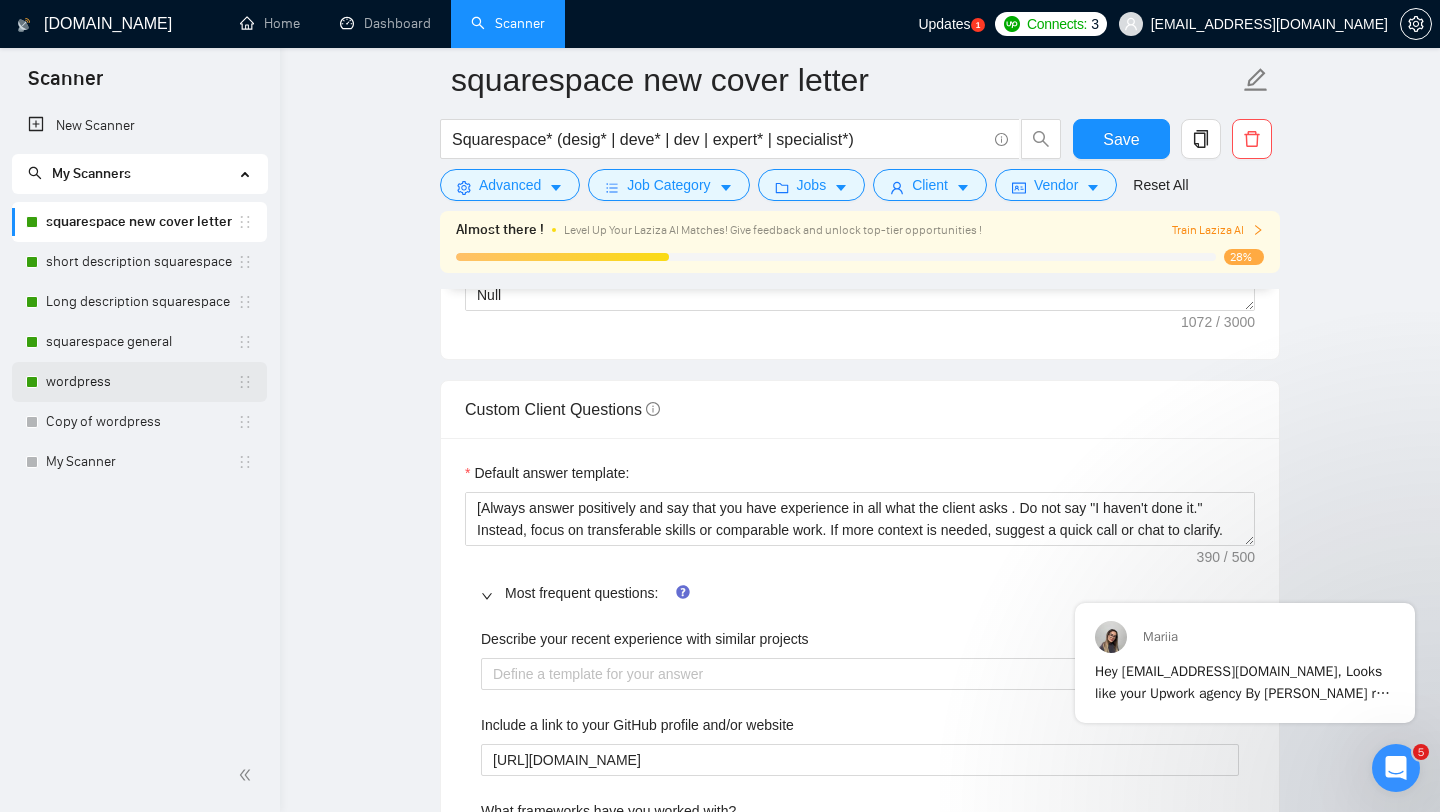 click on "wordpress" at bounding box center [141, 382] 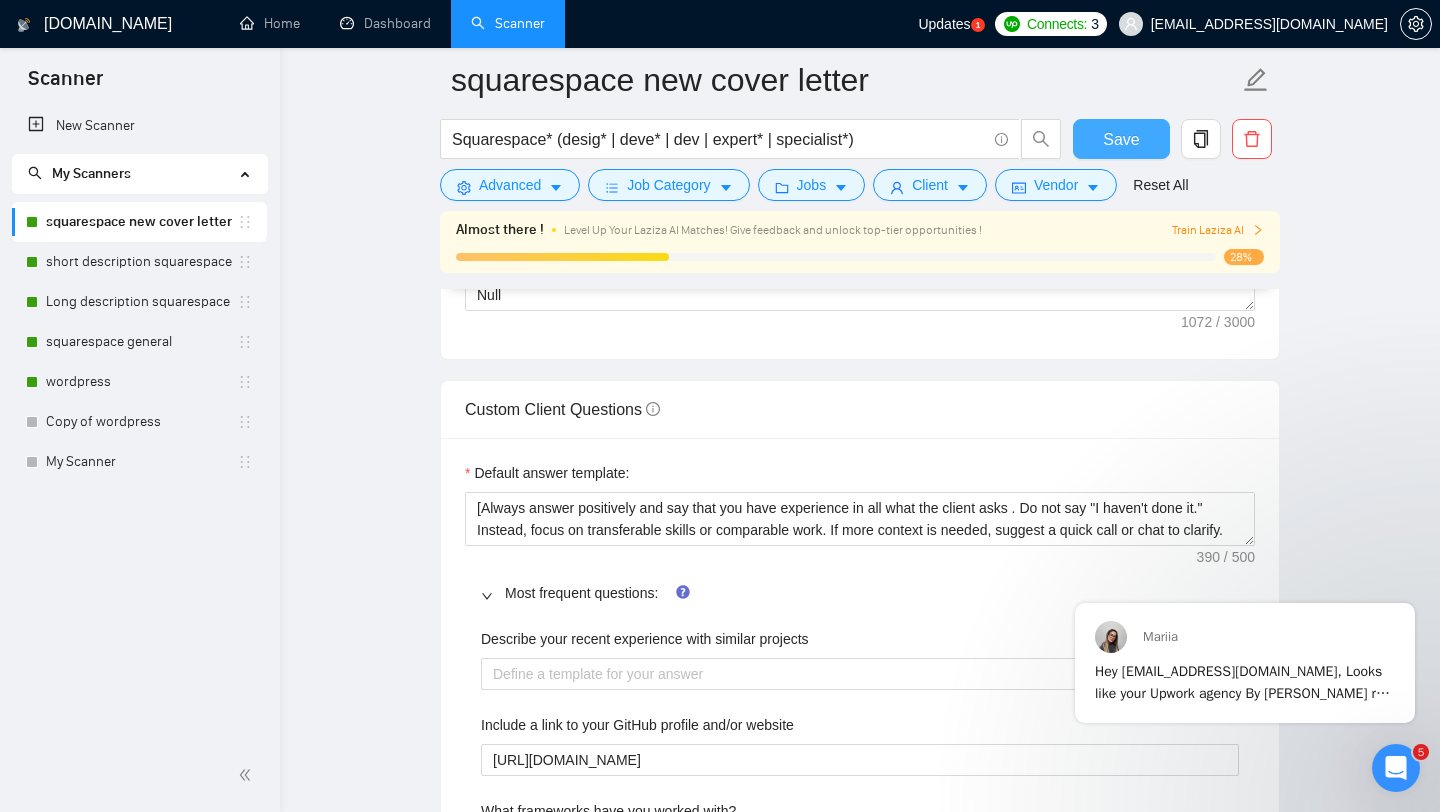 click on "Save" at bounding box center (1121, 139) 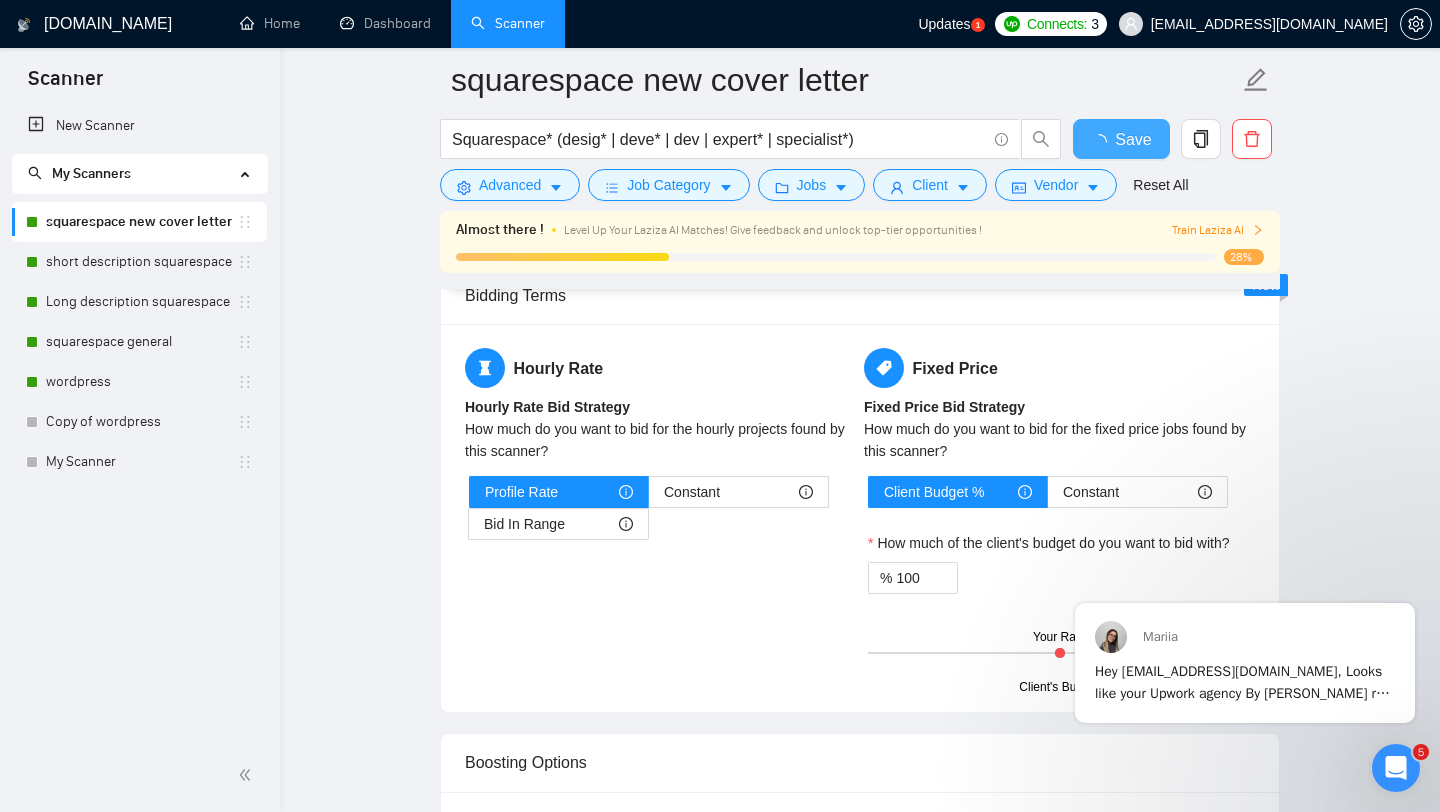 type 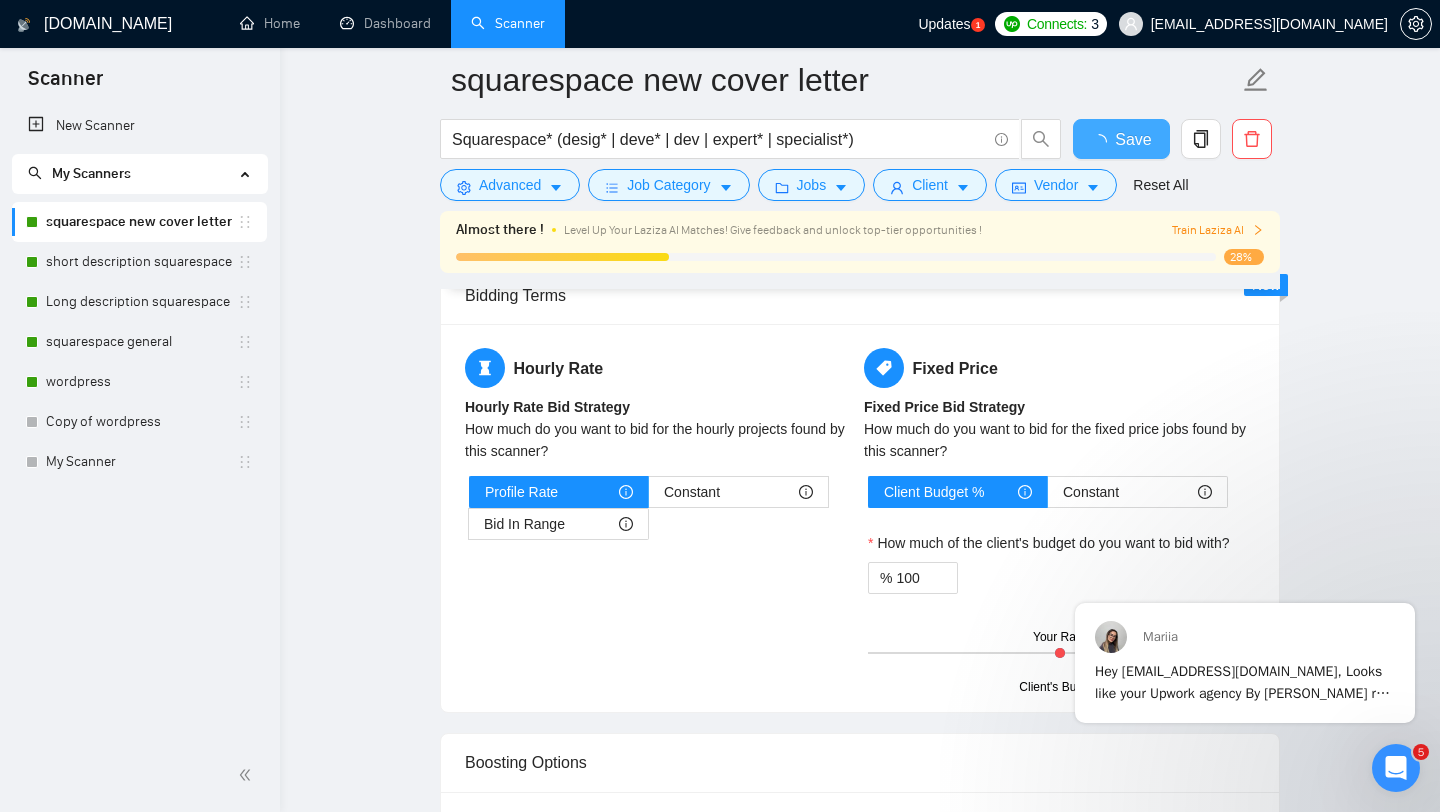 checkbox on "true" 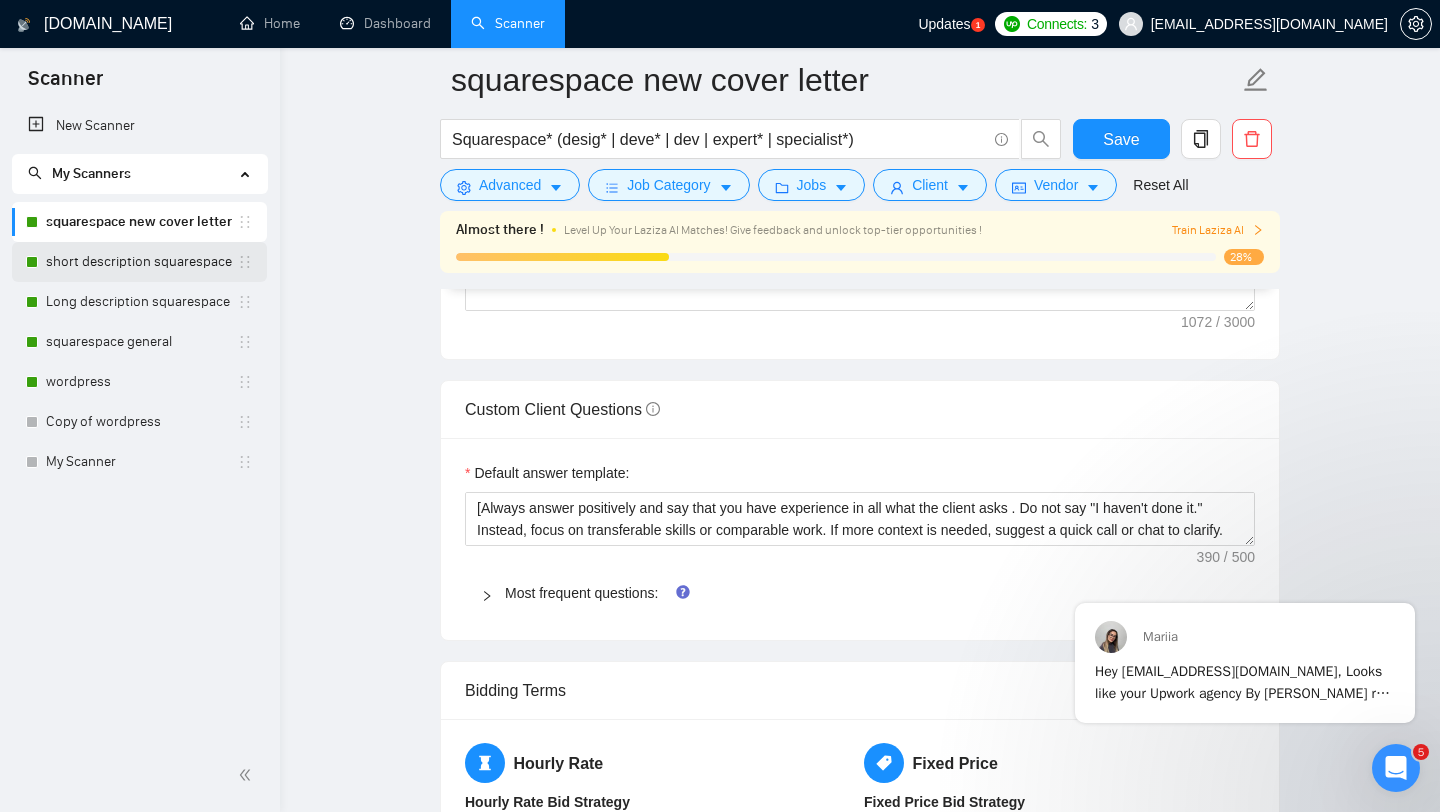 click on "short description squarespace" at bounding box center [141, 262] 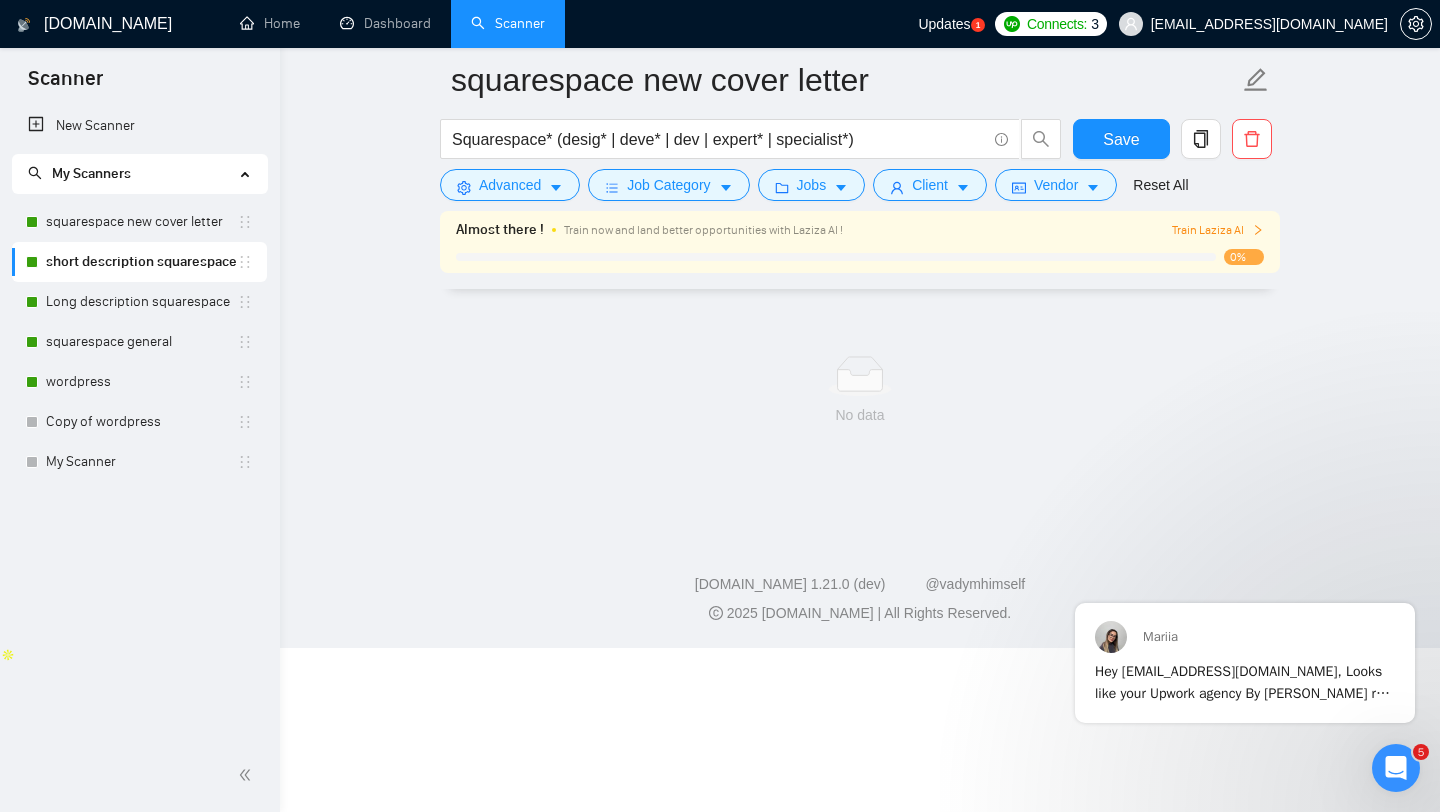 scroll, scrollTop: 0, scrollLeft: 0, axis: both 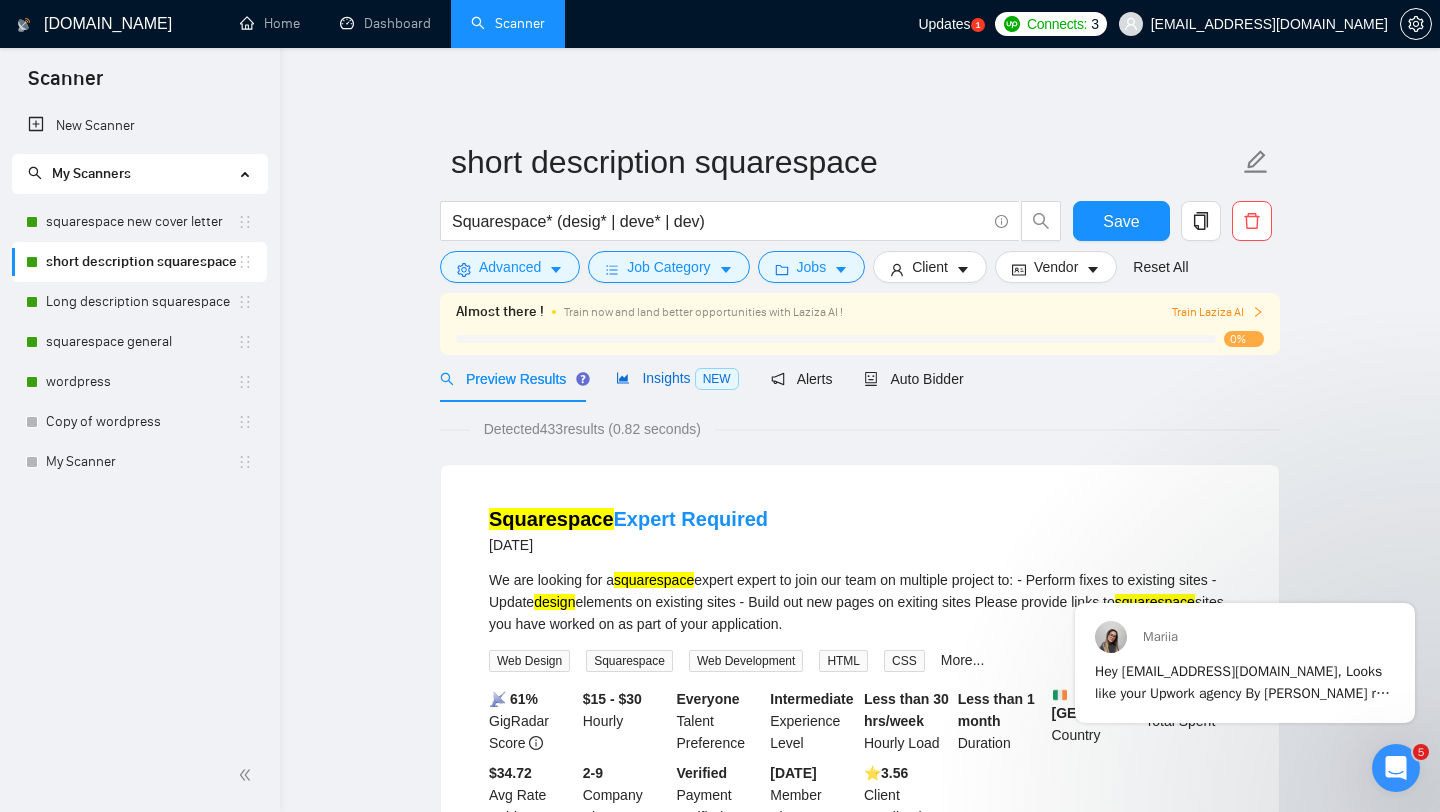 click on "Insights NEW" at bounding box center (677, 378) 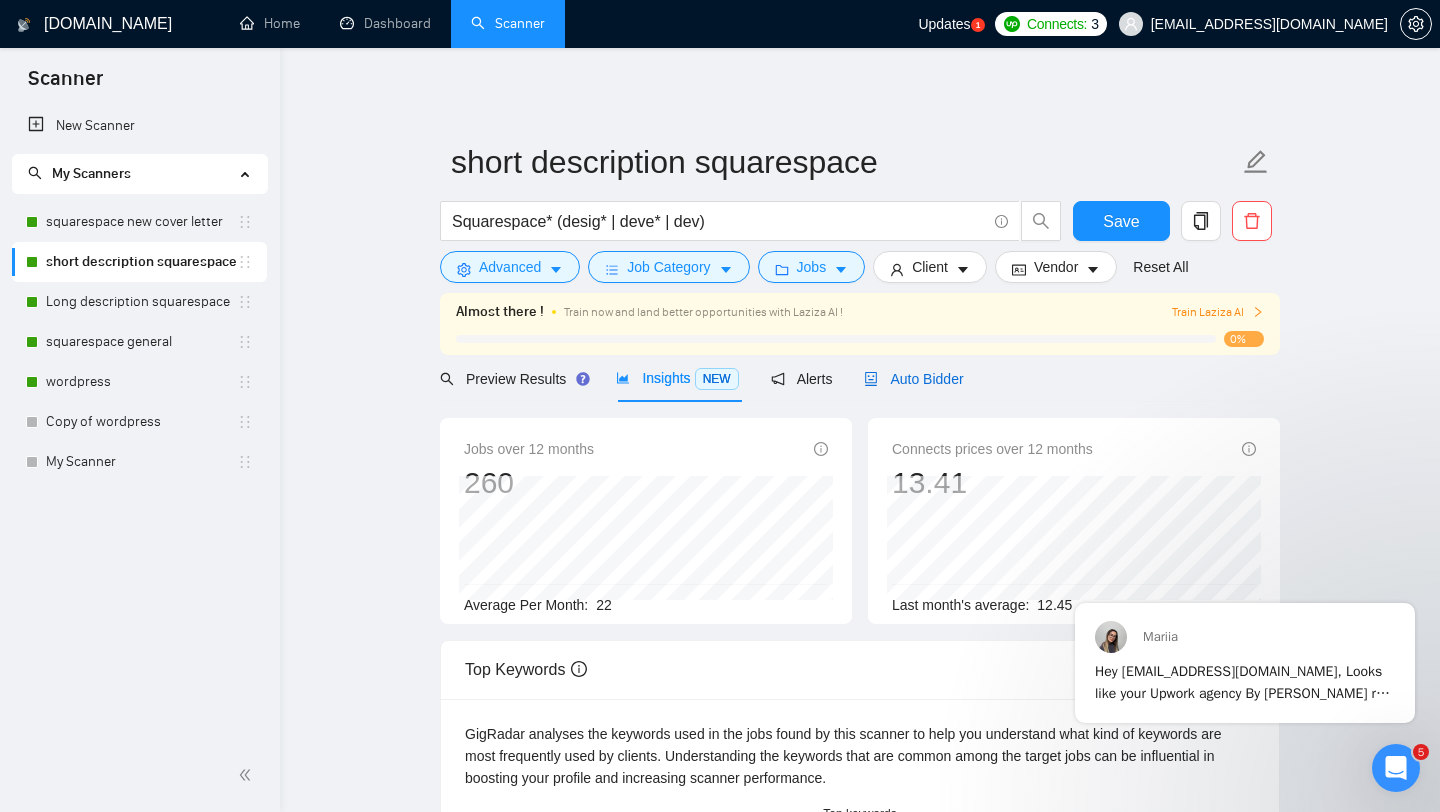 click on "Auto Bidder" at bounding box center [913, 379] 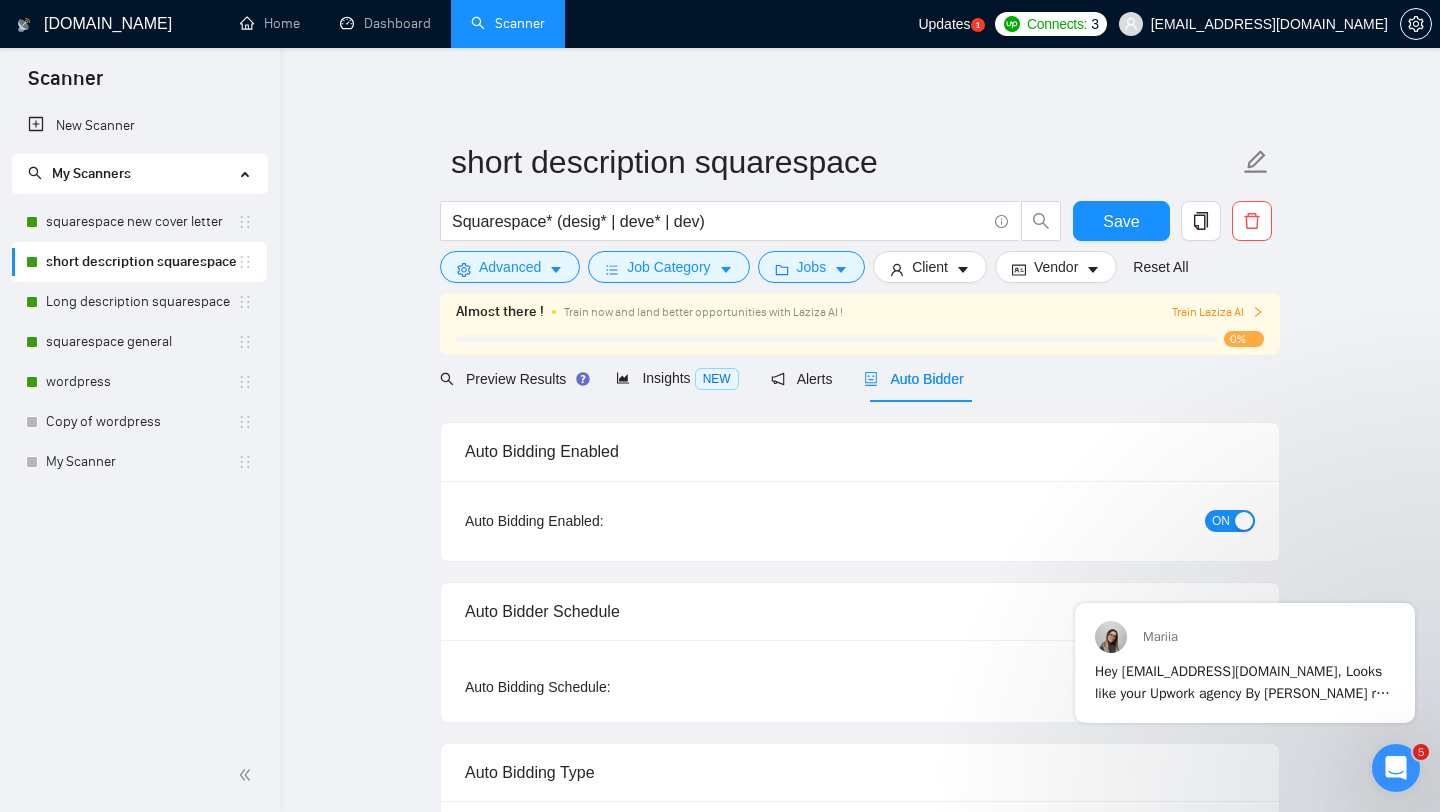 type 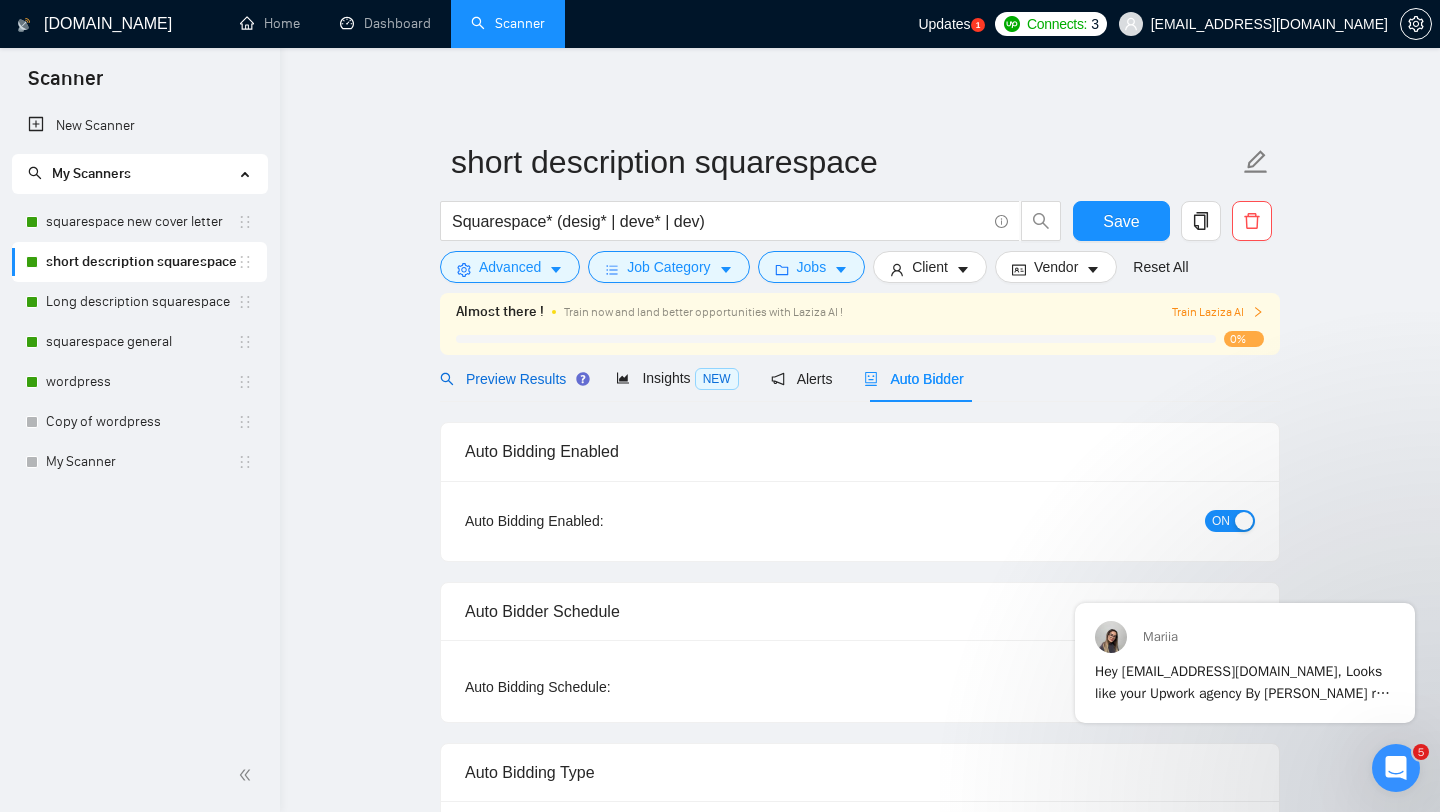 click on "Preview Results" at bounding box center (512, 379) 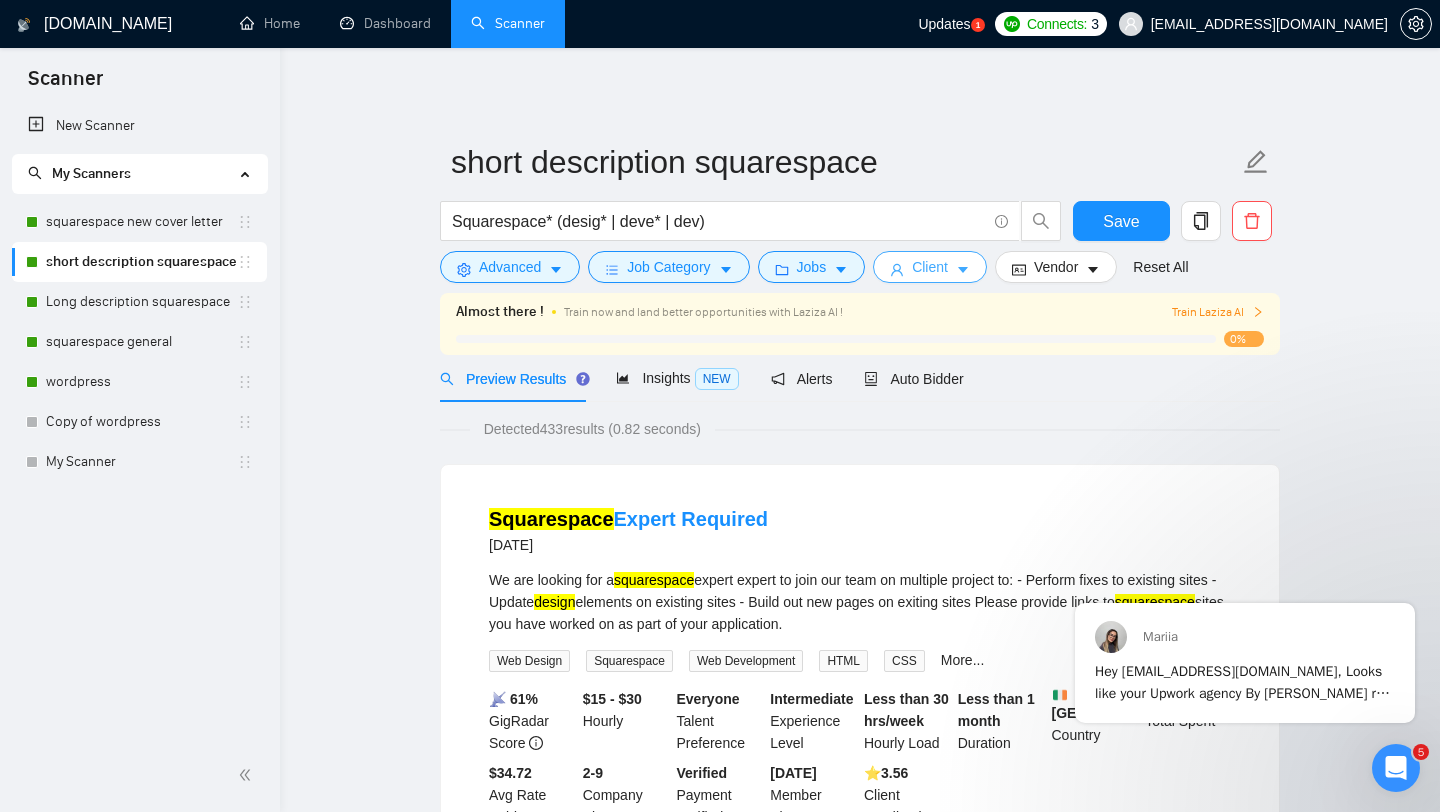 click on "Client" at bounding box center (930, 267) 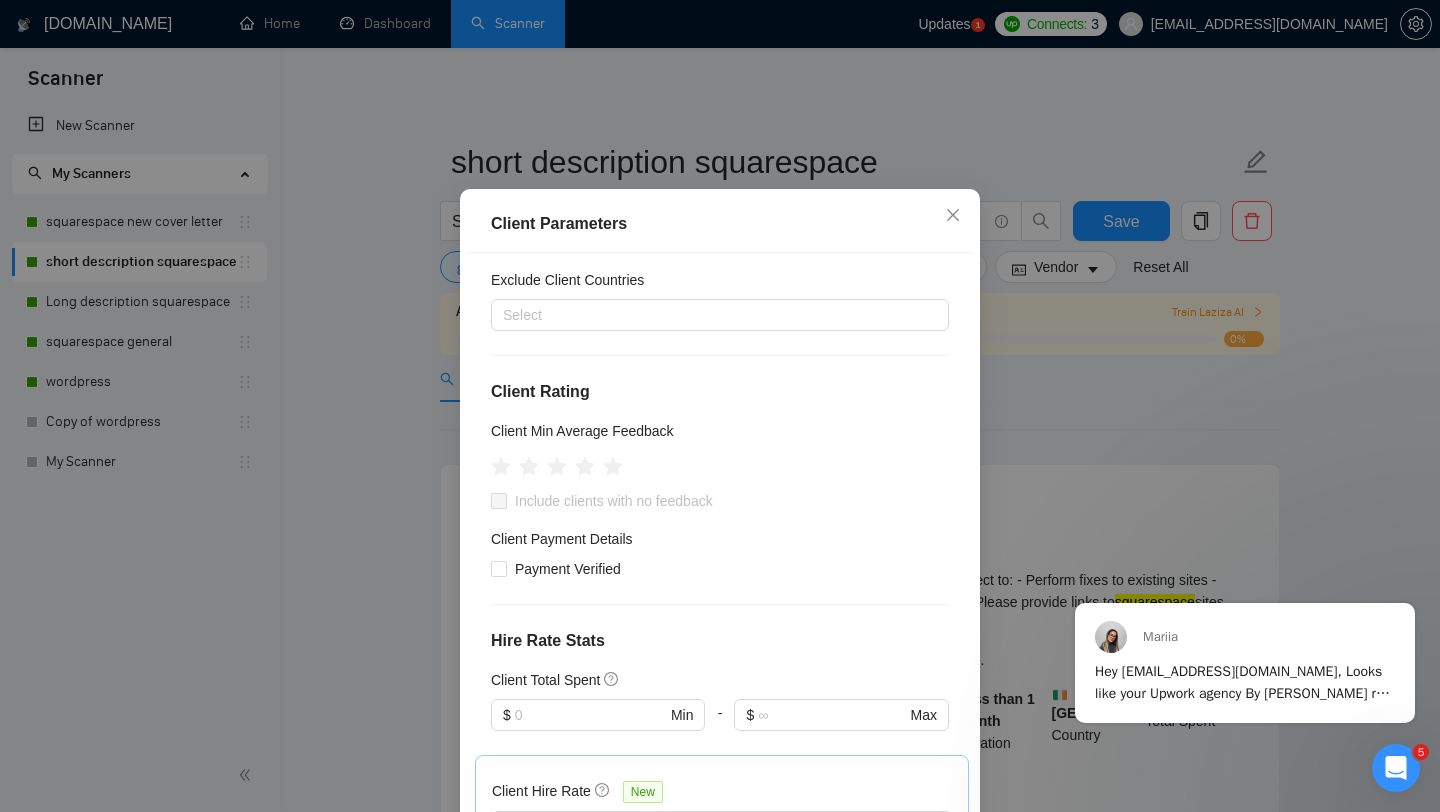 scroll, scrollTop: 123, scrollLeft: 0, axis: vertical 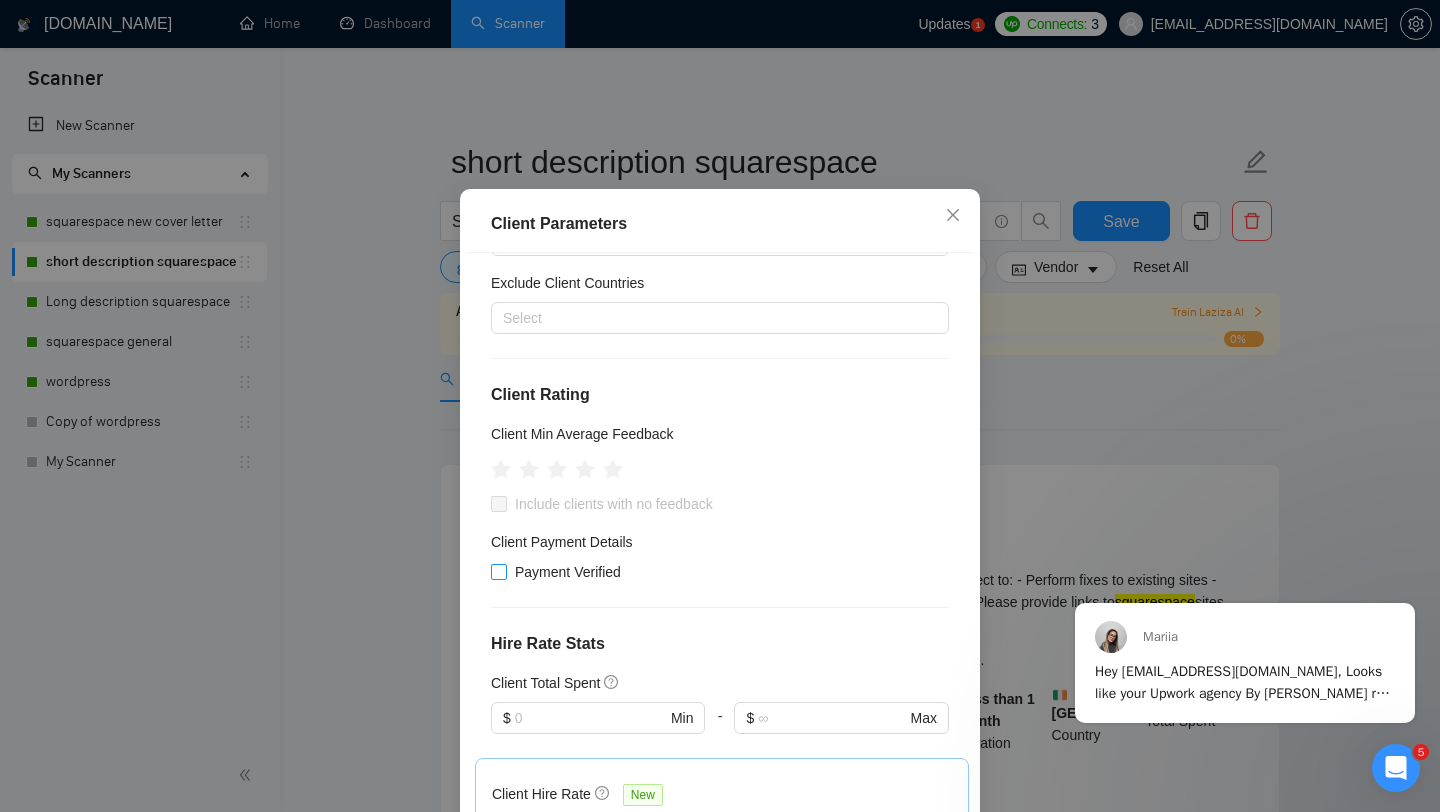 click on "Payment Verified" at bounding box center [568, 572] 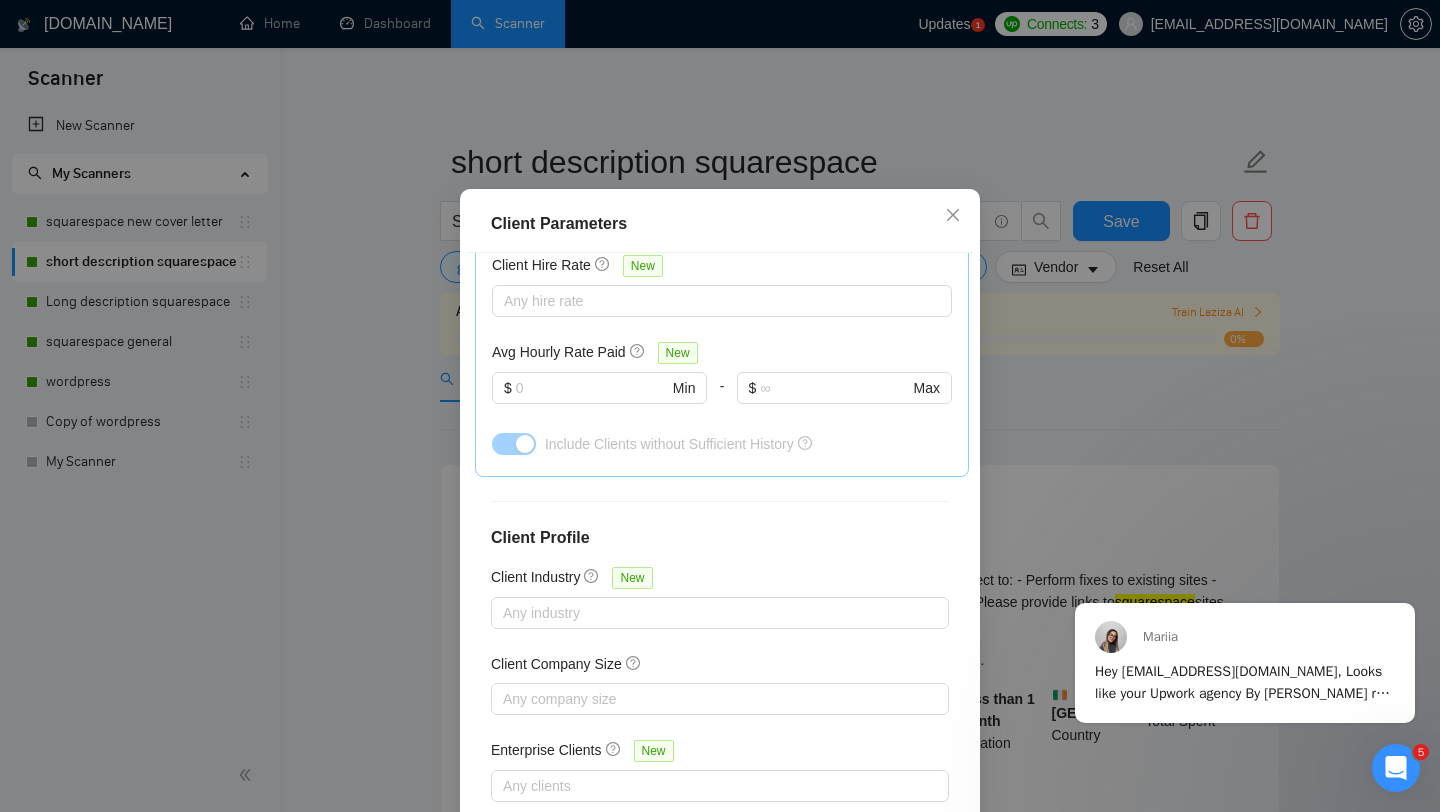 scroll, scrollTop: 678, scrollLeft: 0, axis: vertical 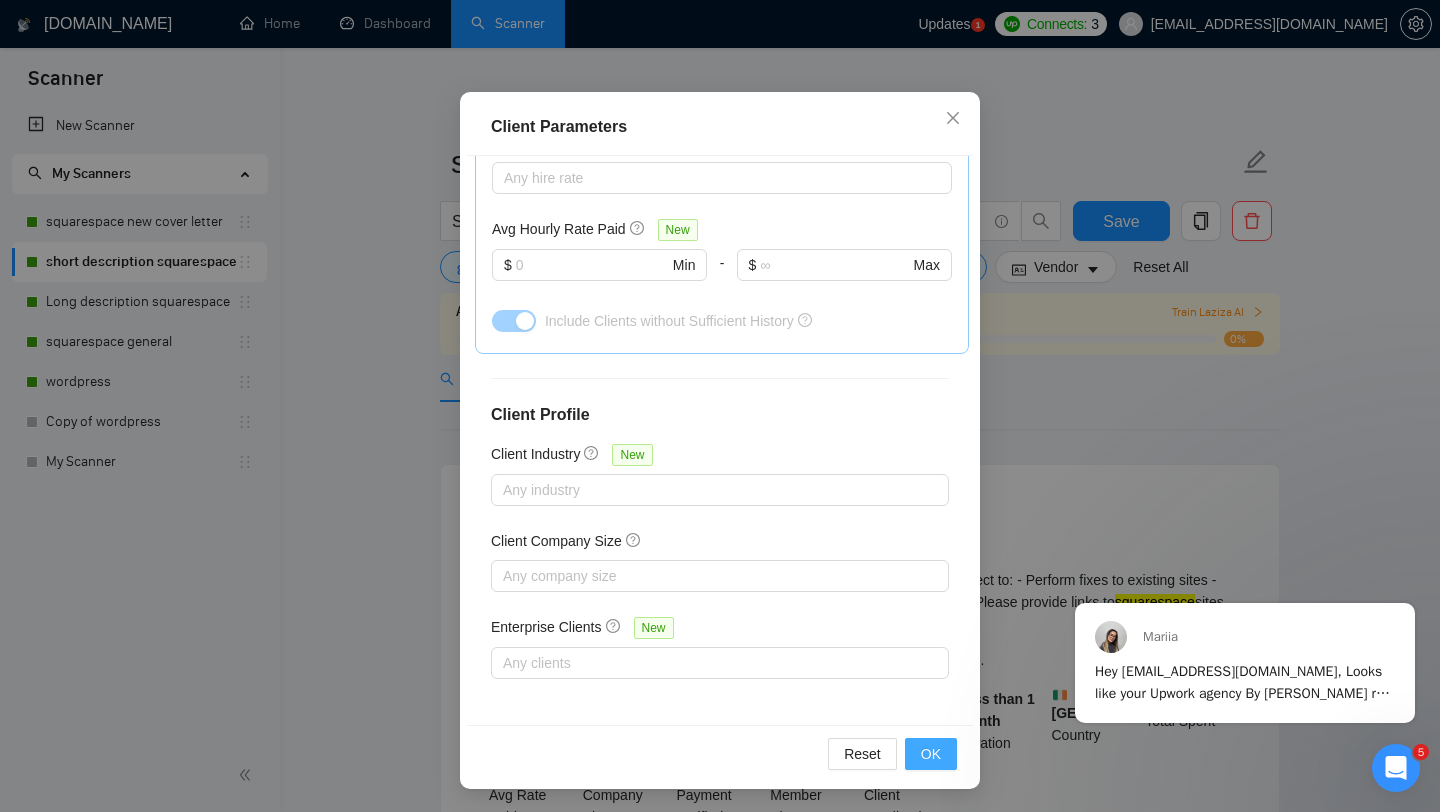 click on "OK" at bounding box center [931, 754] 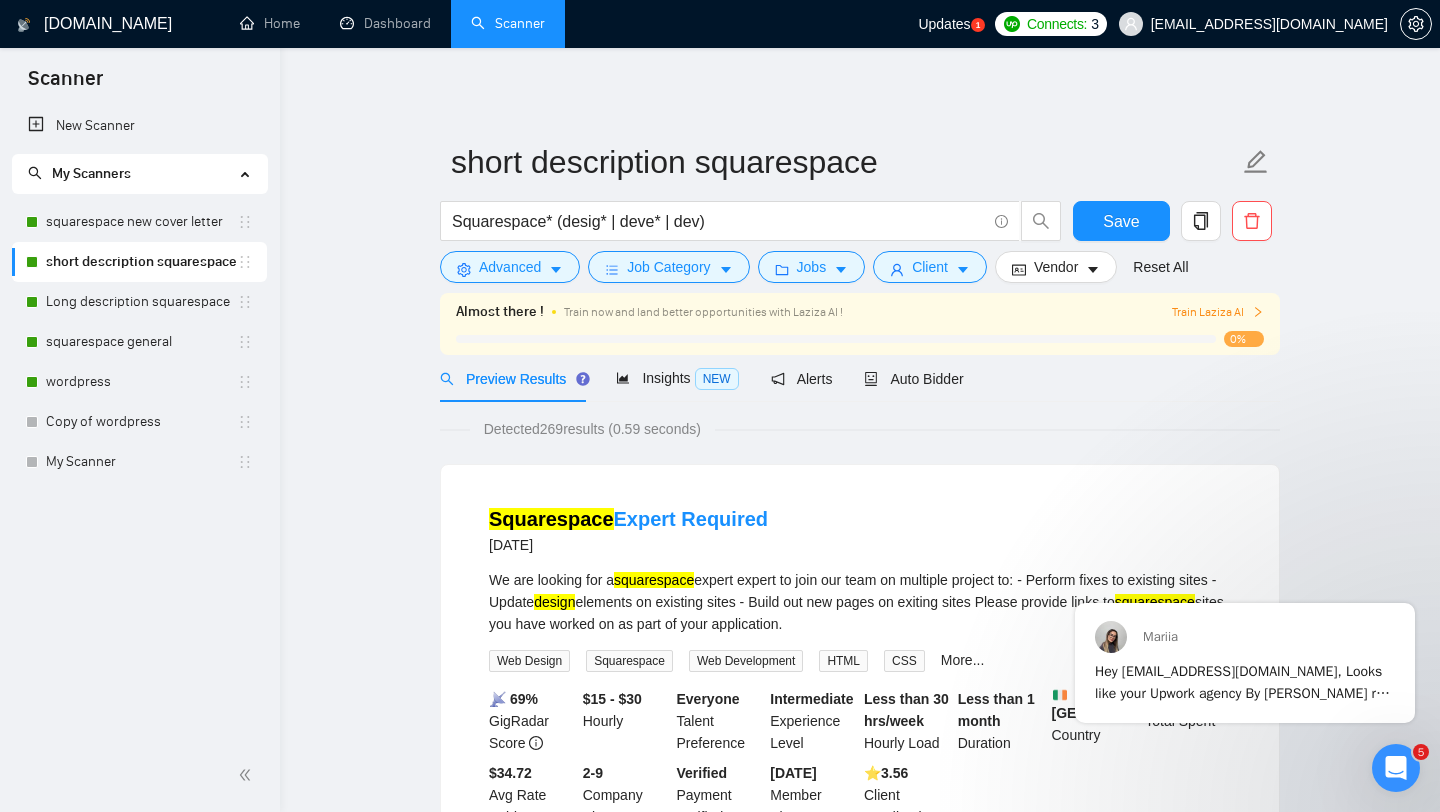 scroll, scrollTop: 0, scrollLeft: 0, axis: both 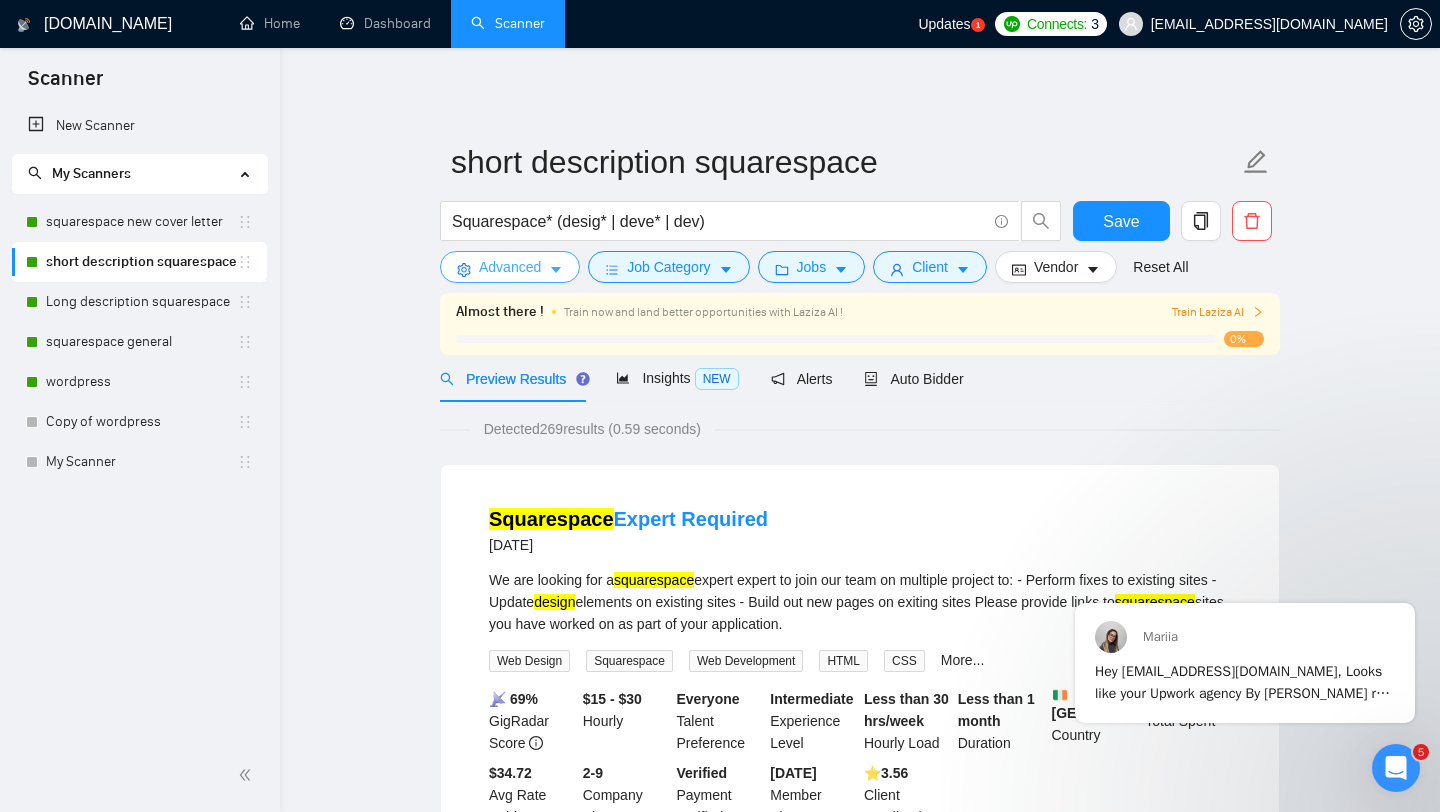 click on "Advanced" at bounding box center [510, 267] 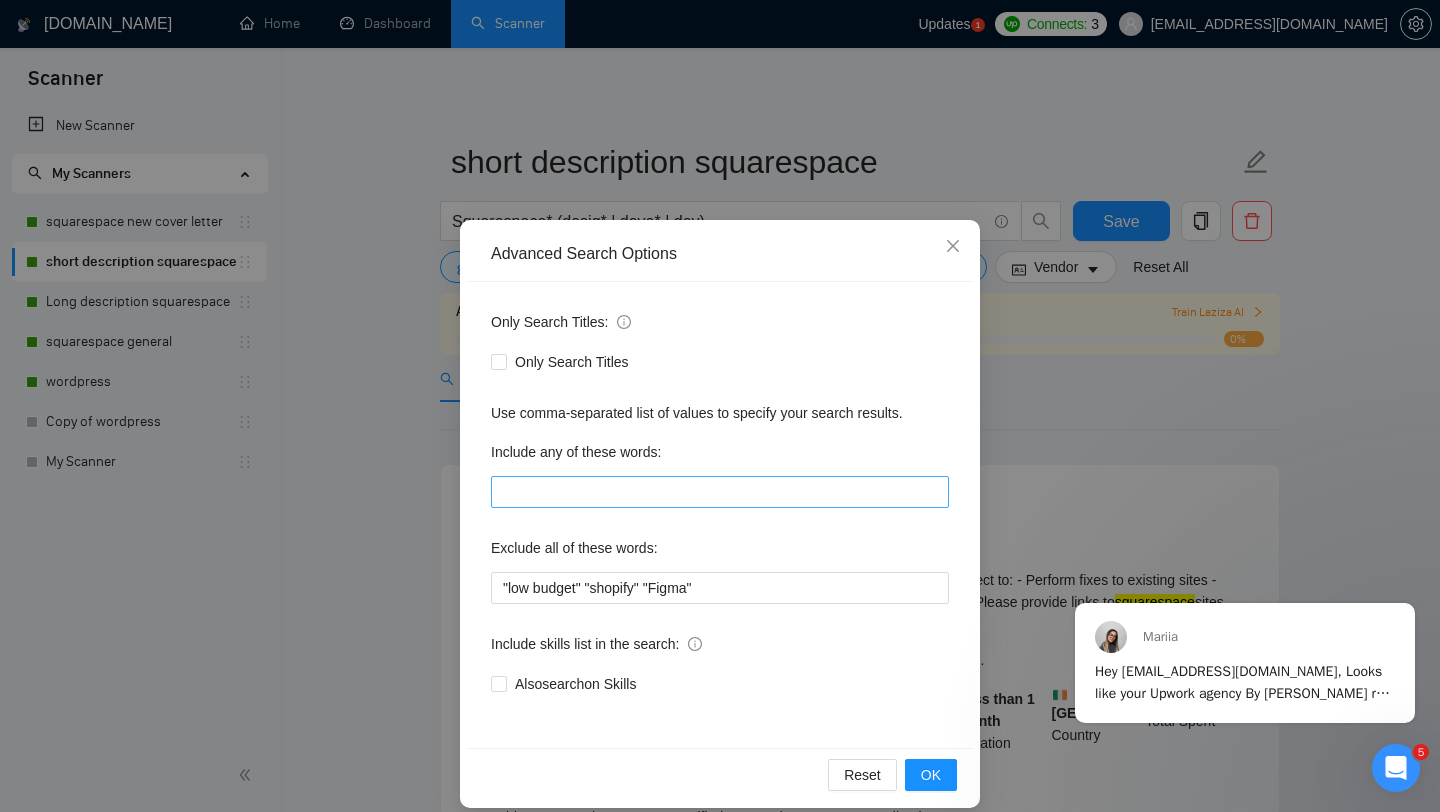scroll, scrollTop: 20, scrollLeft: 0, axis: vertical 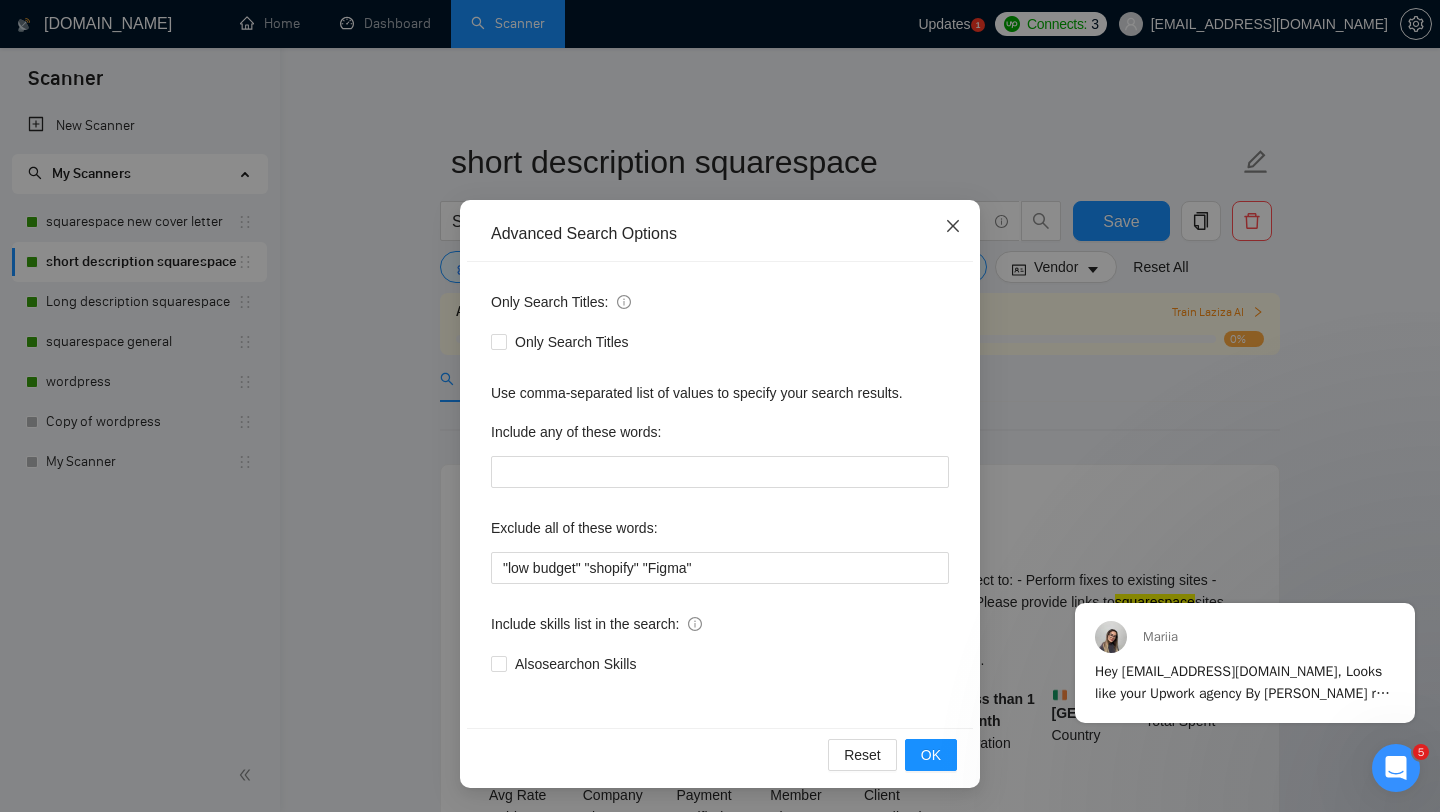 click 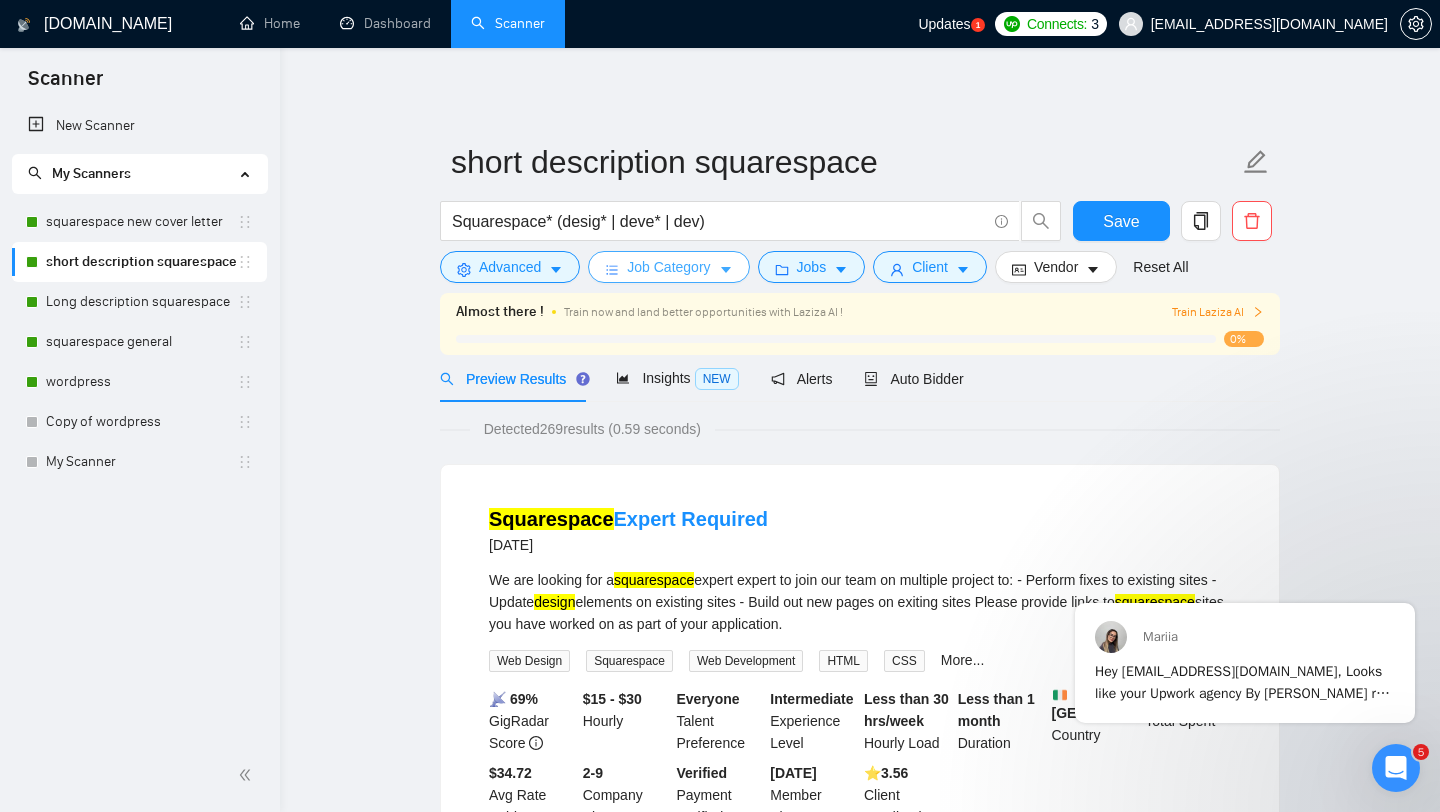 scroll, scrollTop: 0, scrollLeft: 0, axis: both 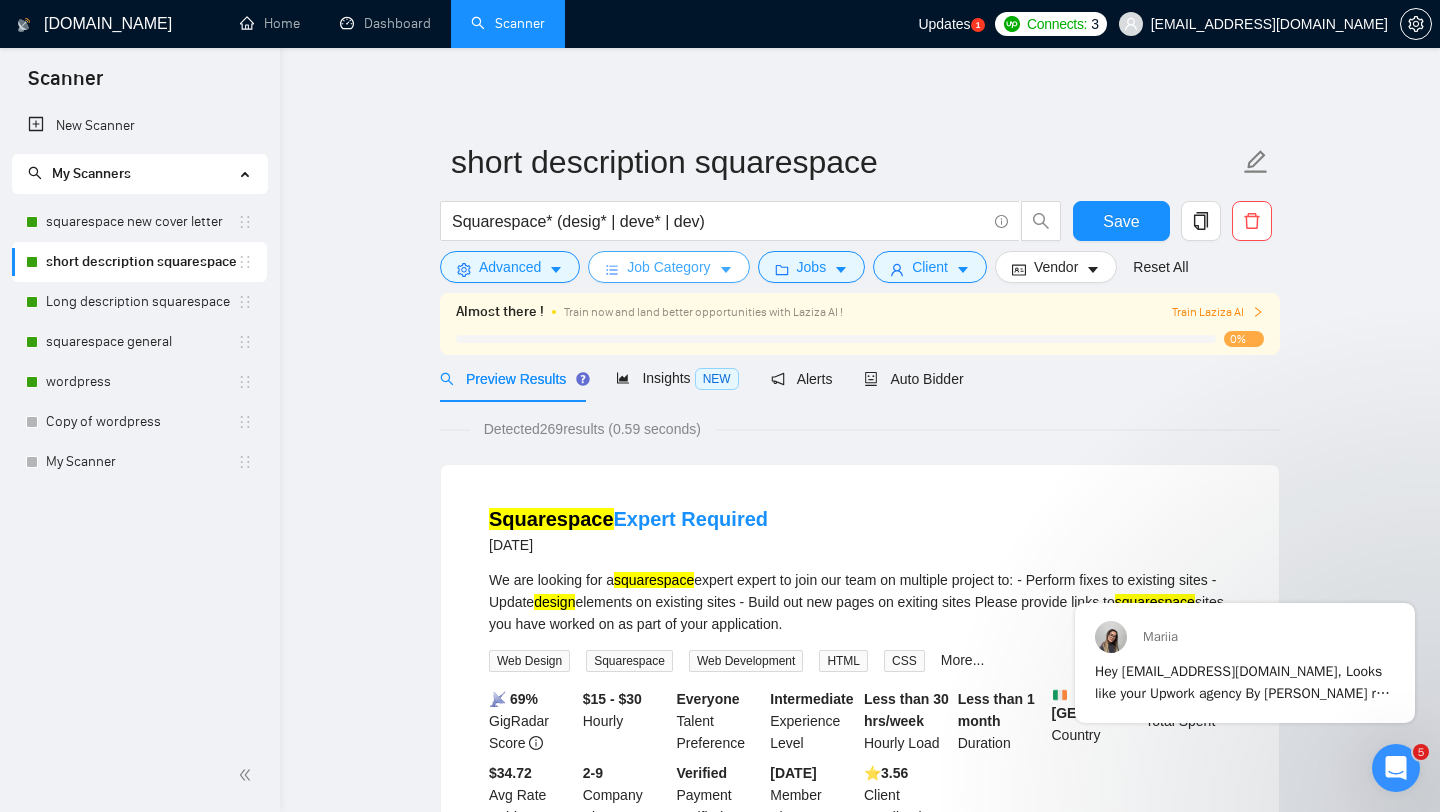 click on "Job Category" at bounding box center (668, 267) 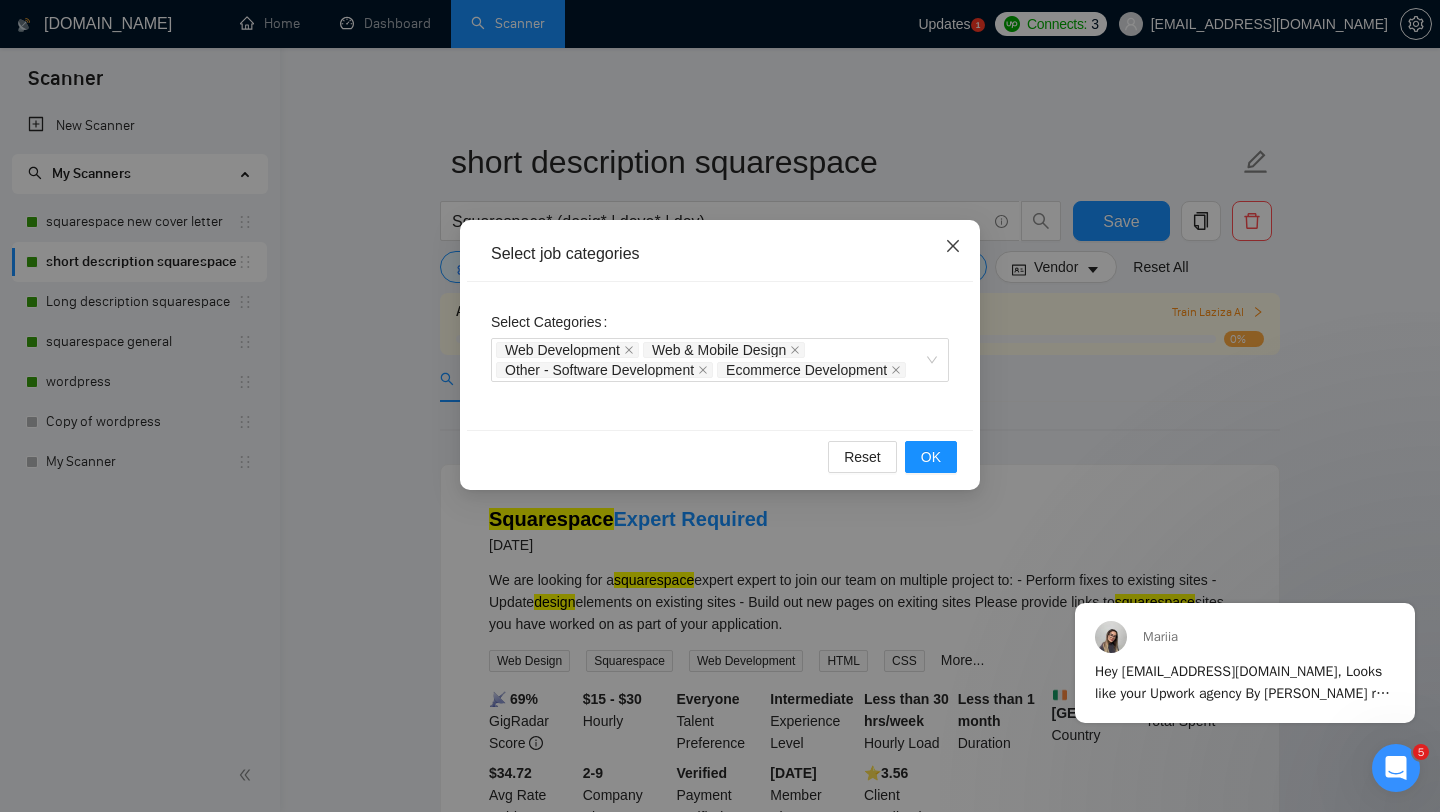 click 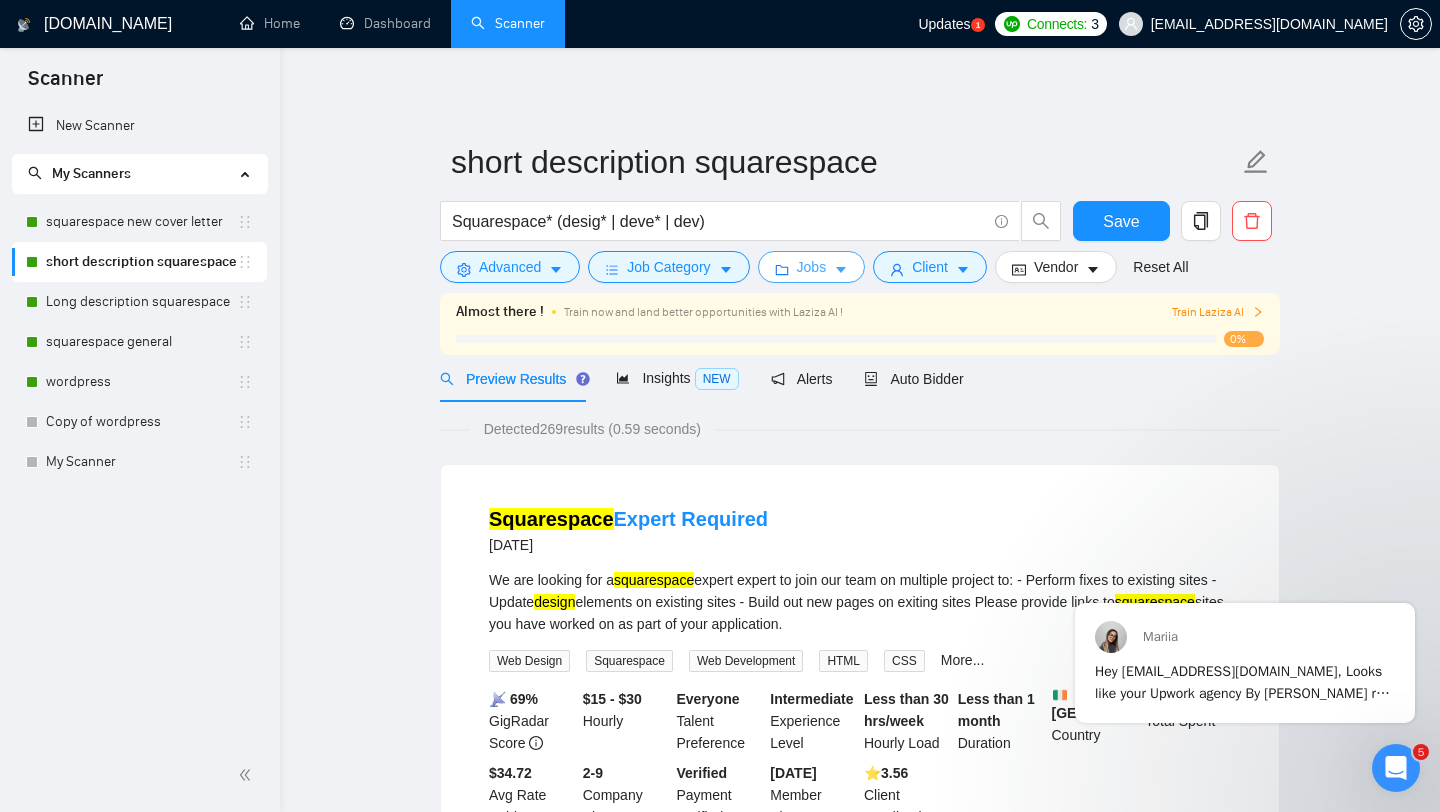 click on "Jobs" at bounding box center (812, 267) 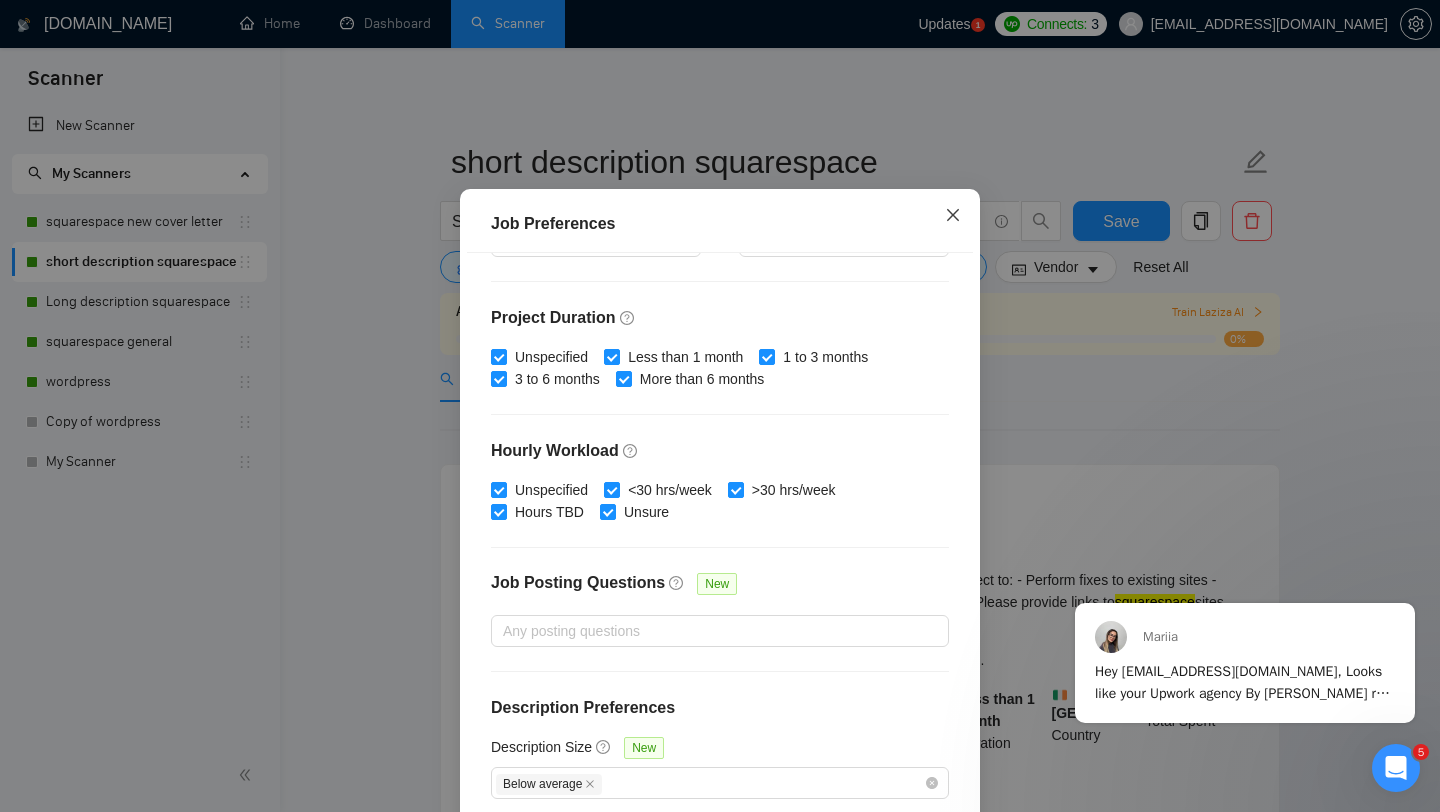 click at bounding box center (953, 216) 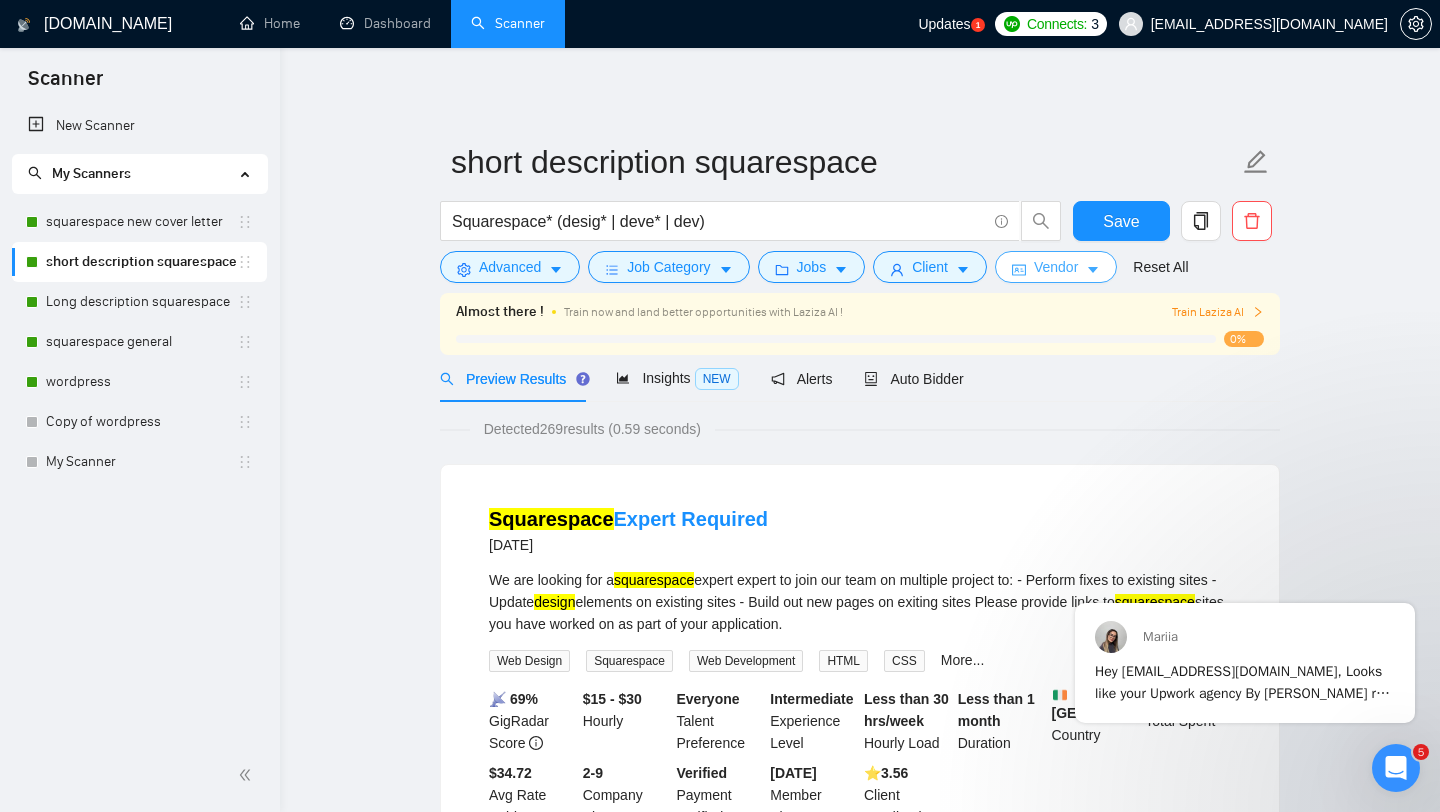 click on "Vendor" at bounding box center (1056, 267) 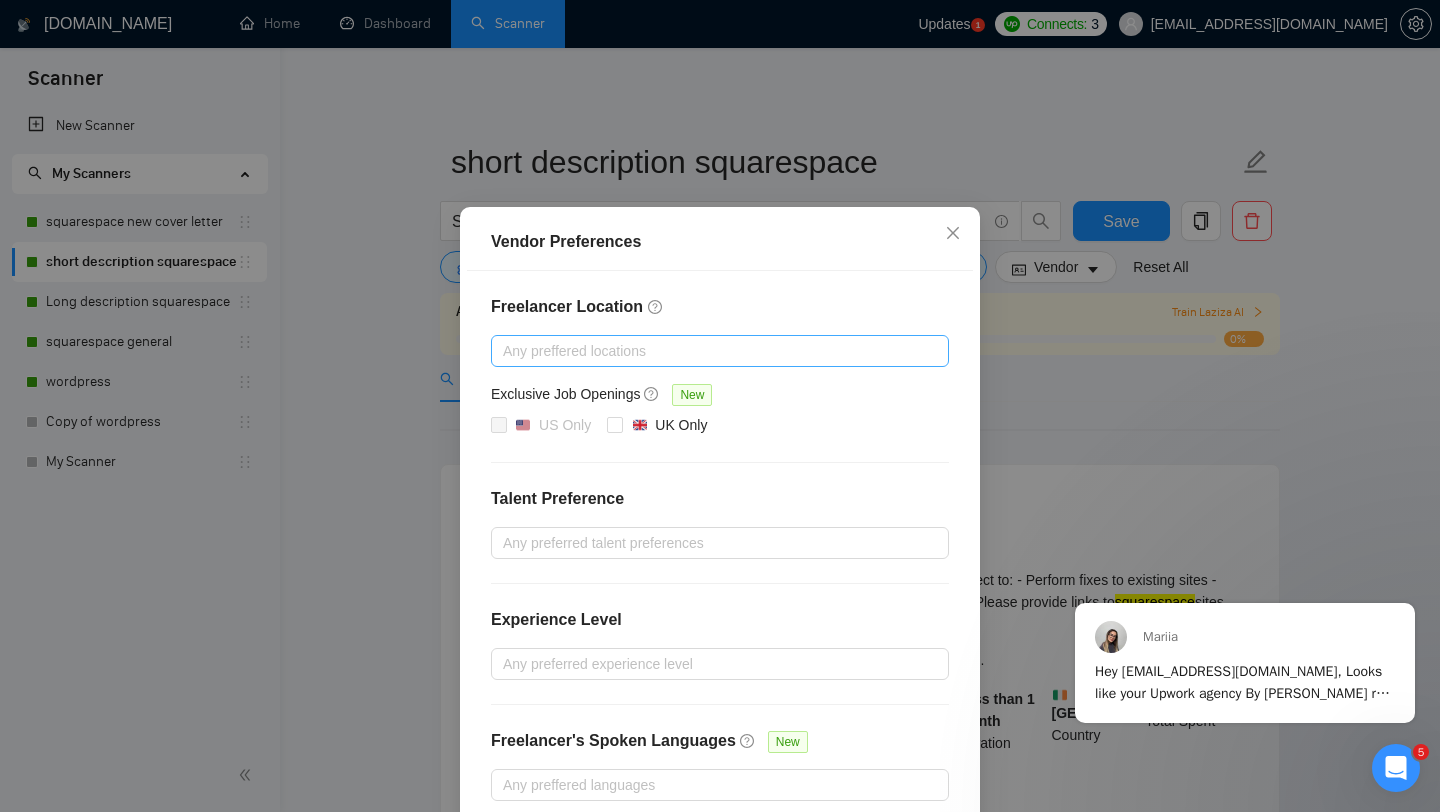 scroll, scrollTop: 113, scrollLeft: 0, axis: vertical 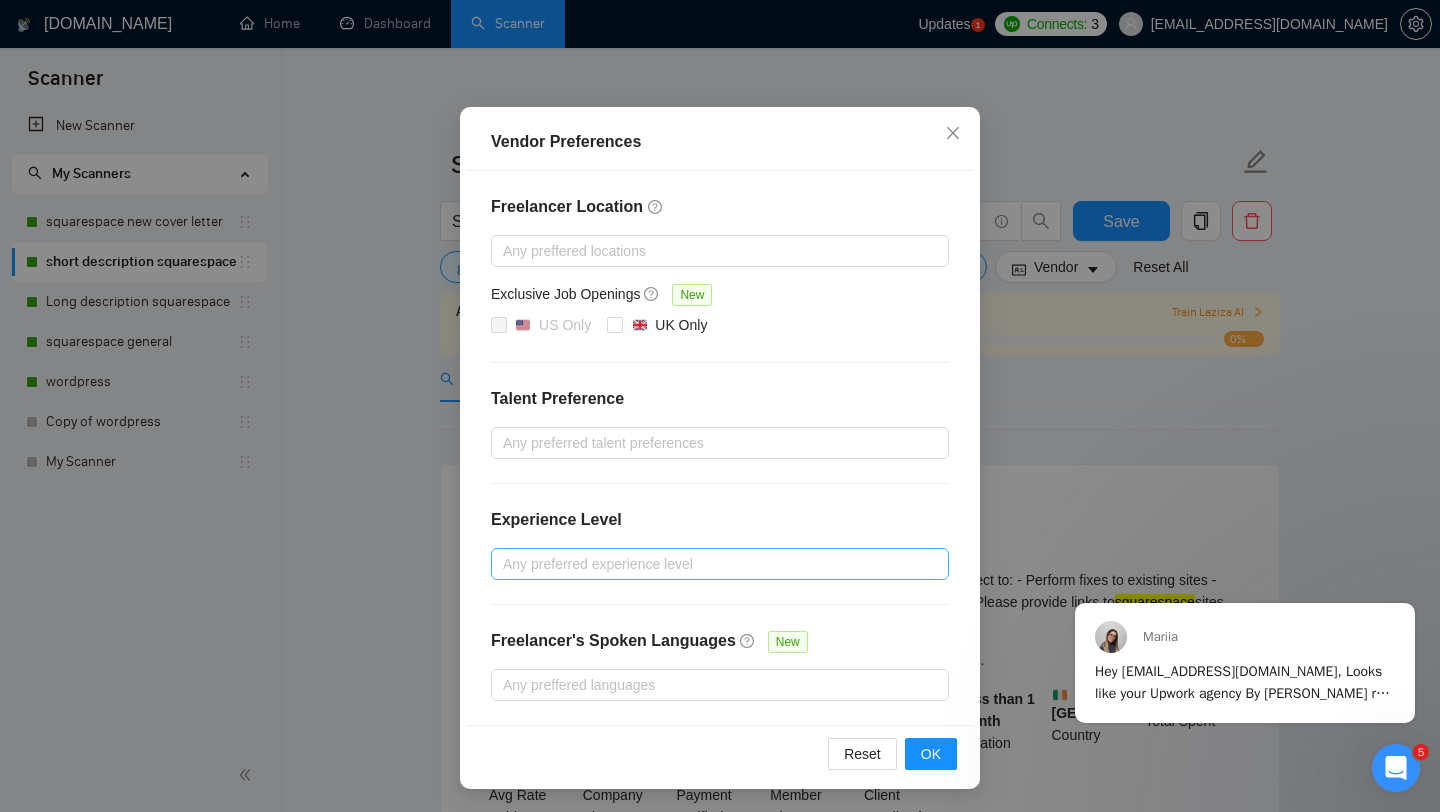 click at bounding box center (710, 564) 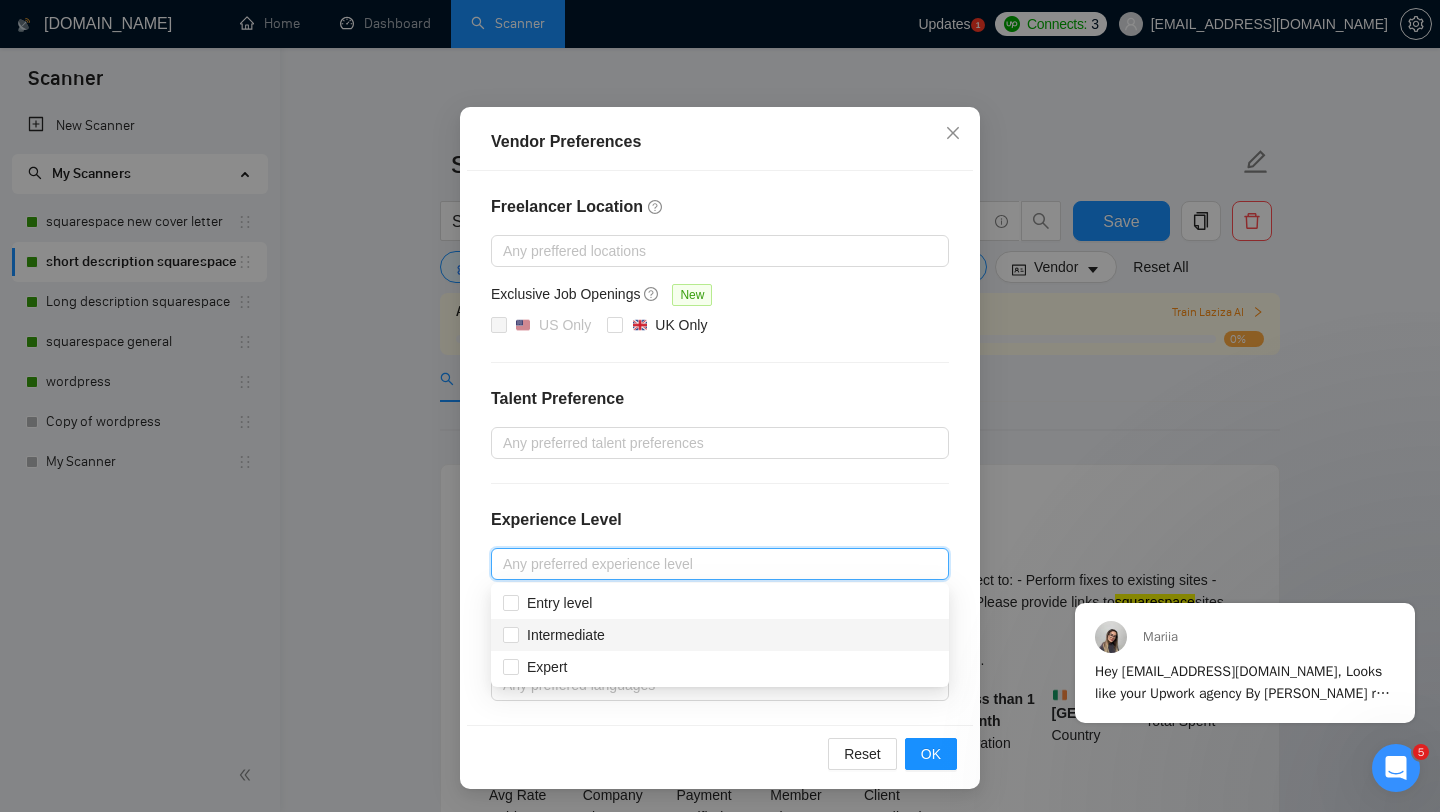 click on "Intermediate" at bounding box center (720, 635) 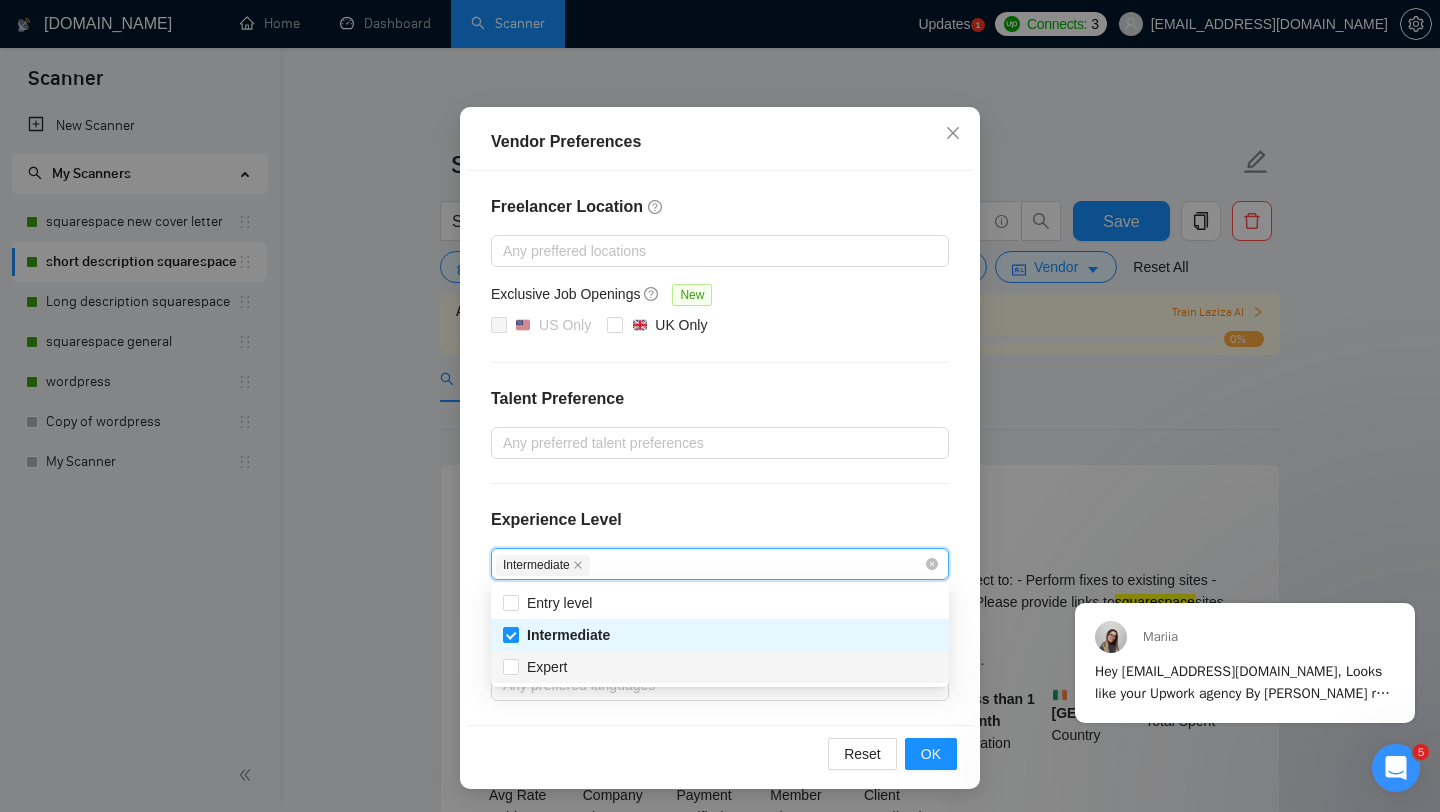 click on "Expert" at bounding box center [720, 667] 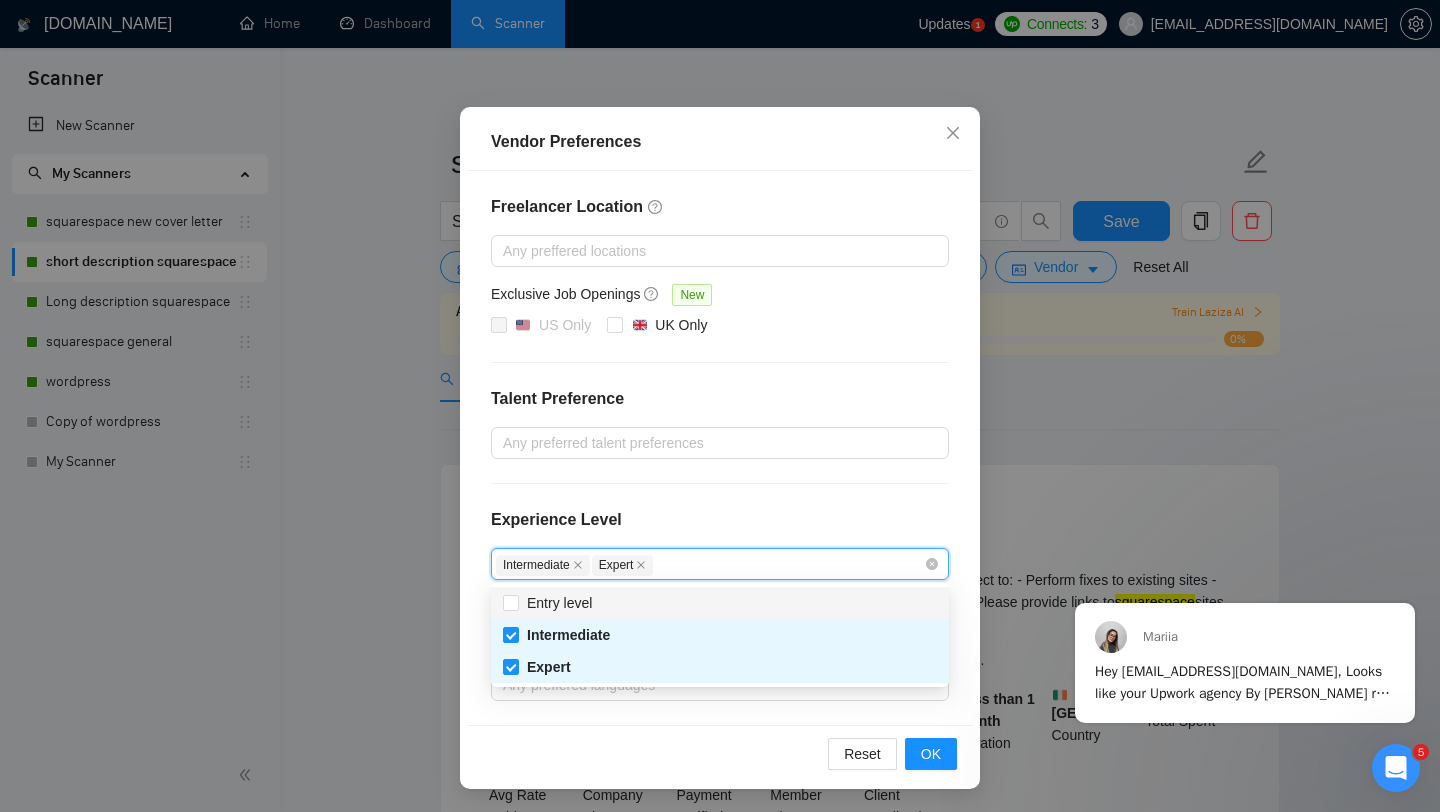 click on "Entry level" at bounding box center (720, 603) 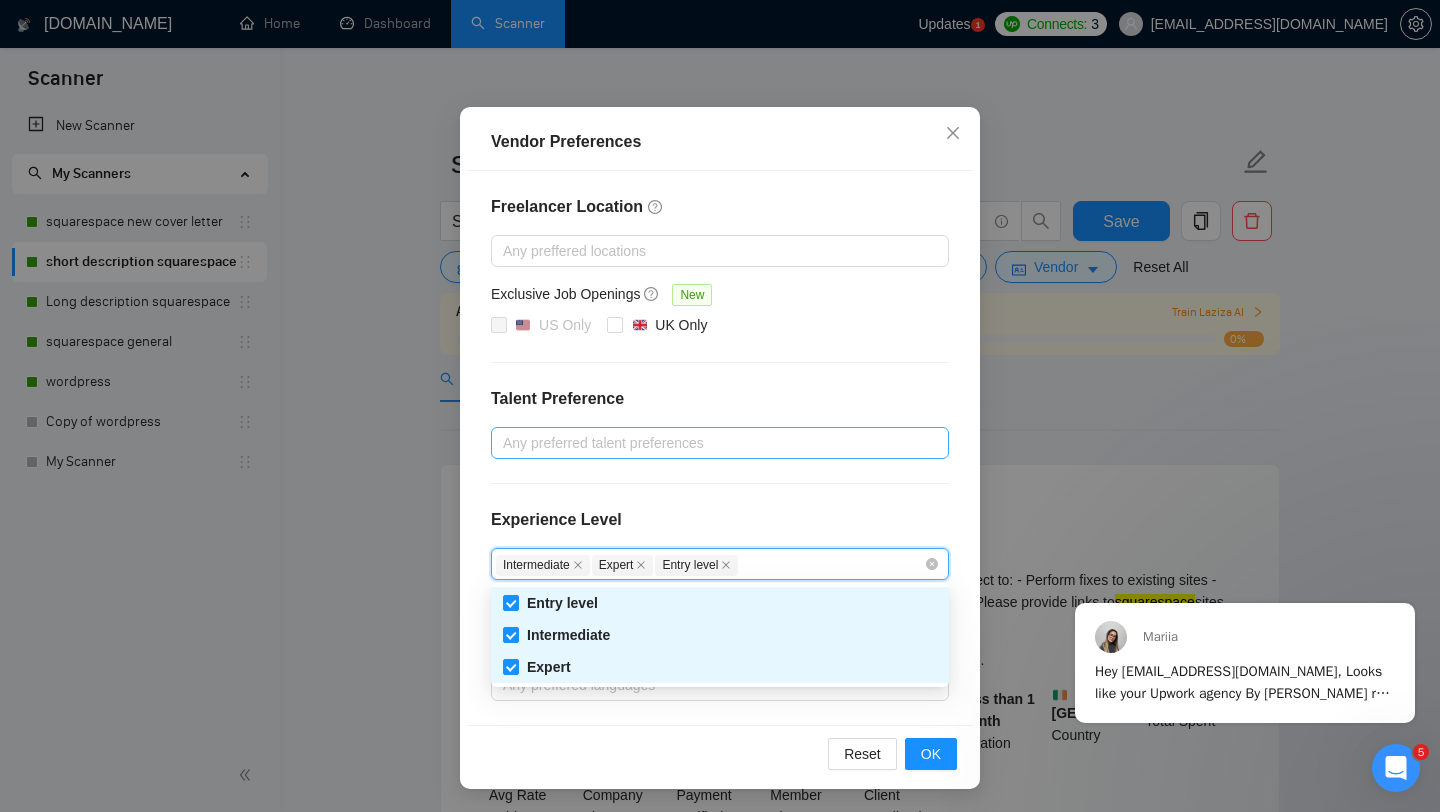 click at bounding box center [710, 443] 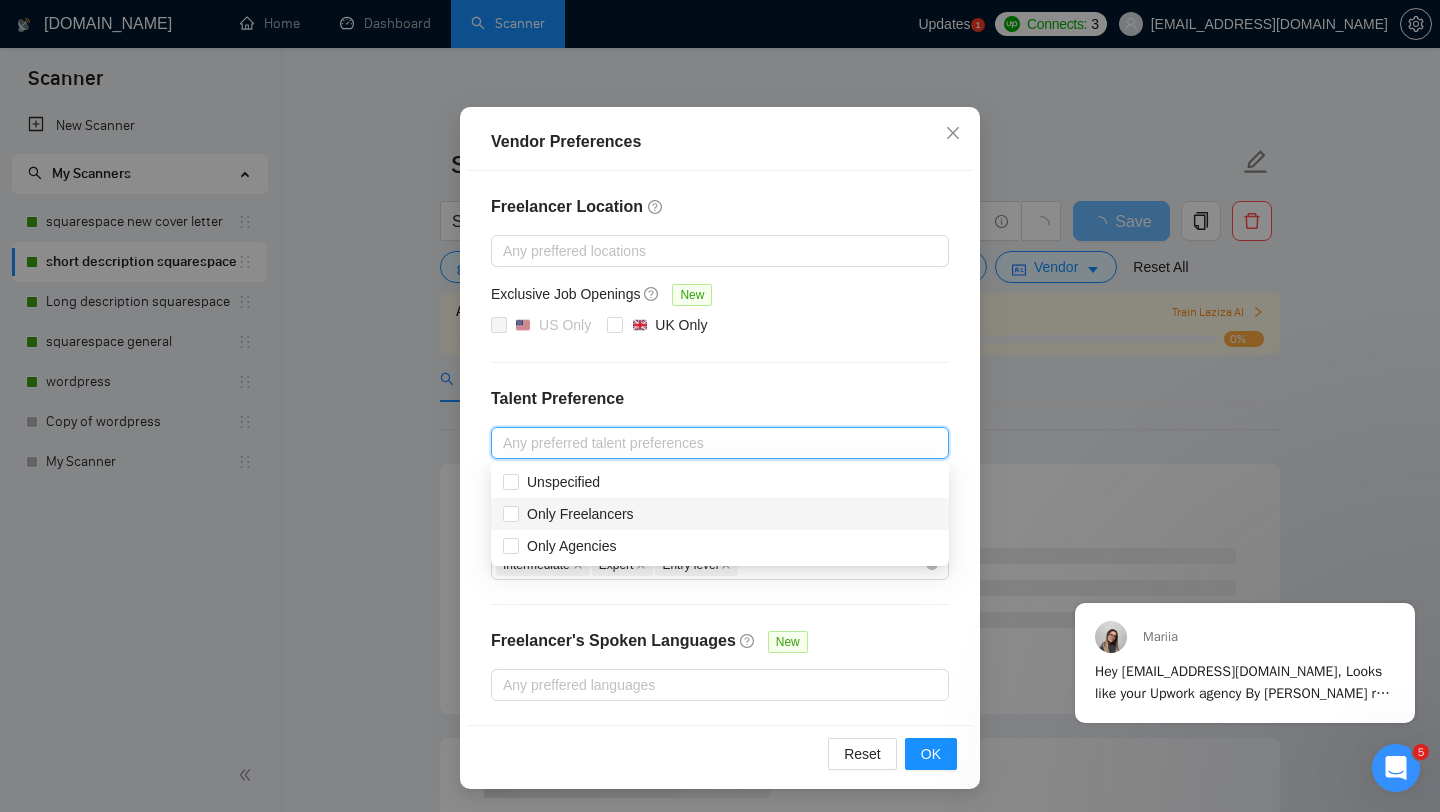 click on "Only Freelancers" at bounding box center [720, 514] 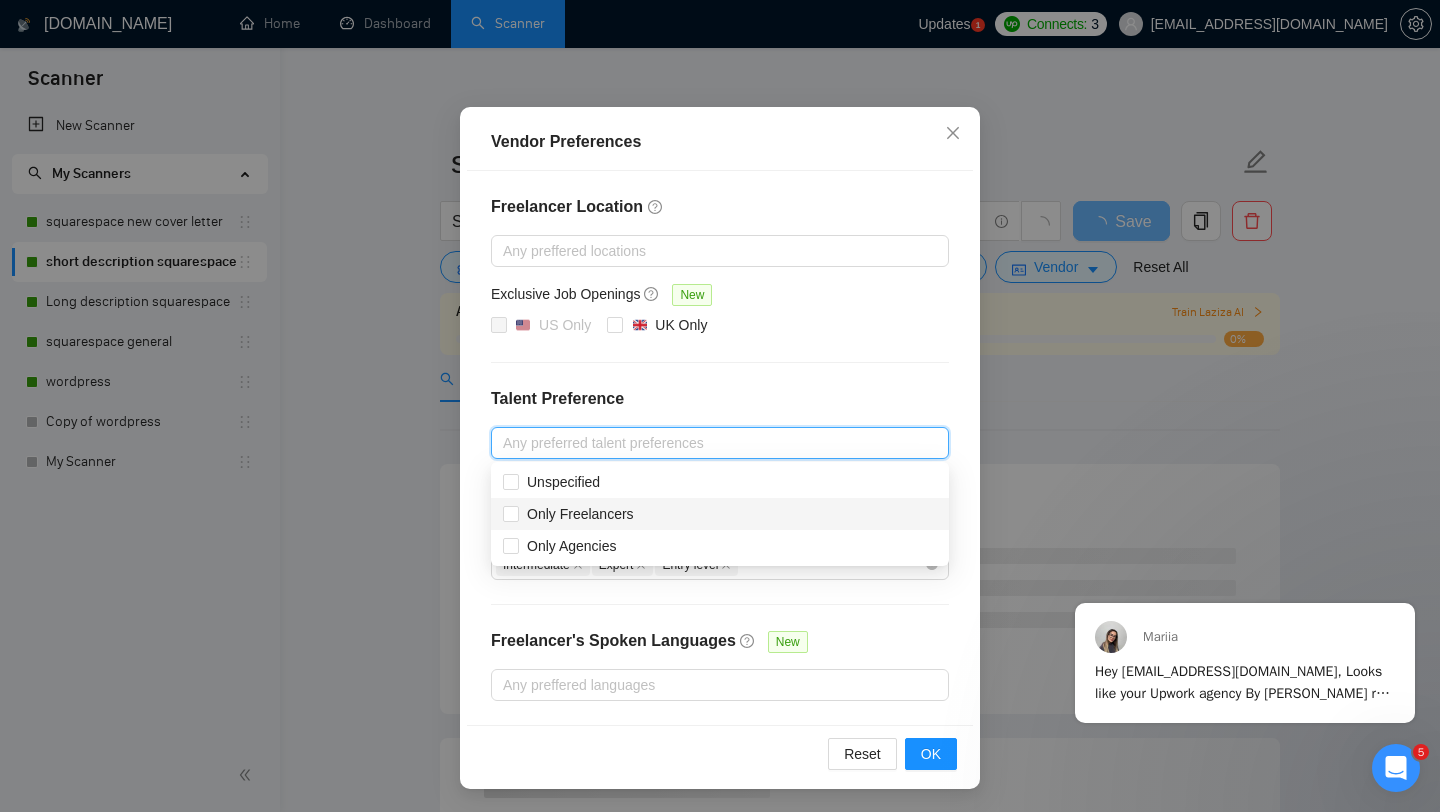 checkbox on "true" 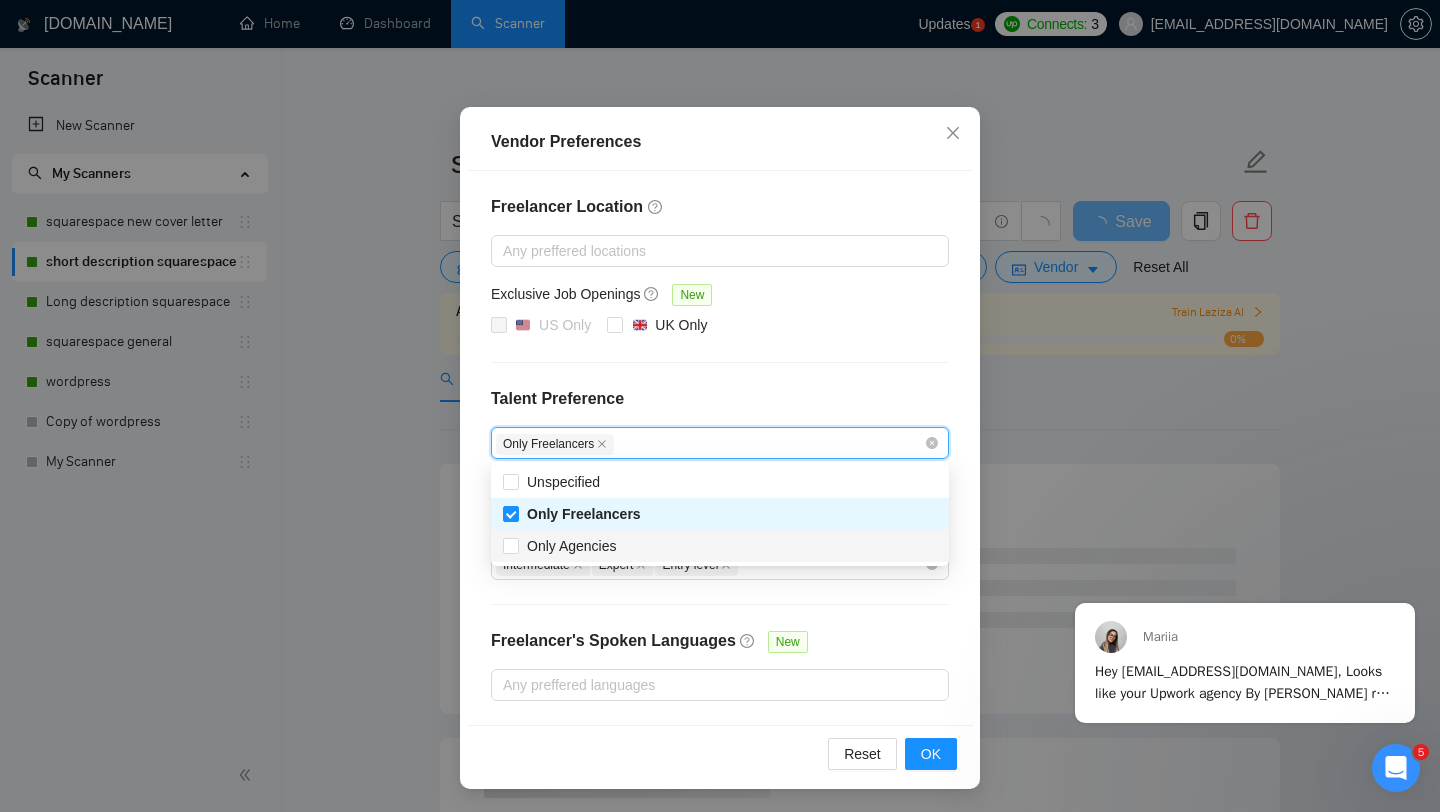 click on "Only Agencies" at bounding box center (720, 546) 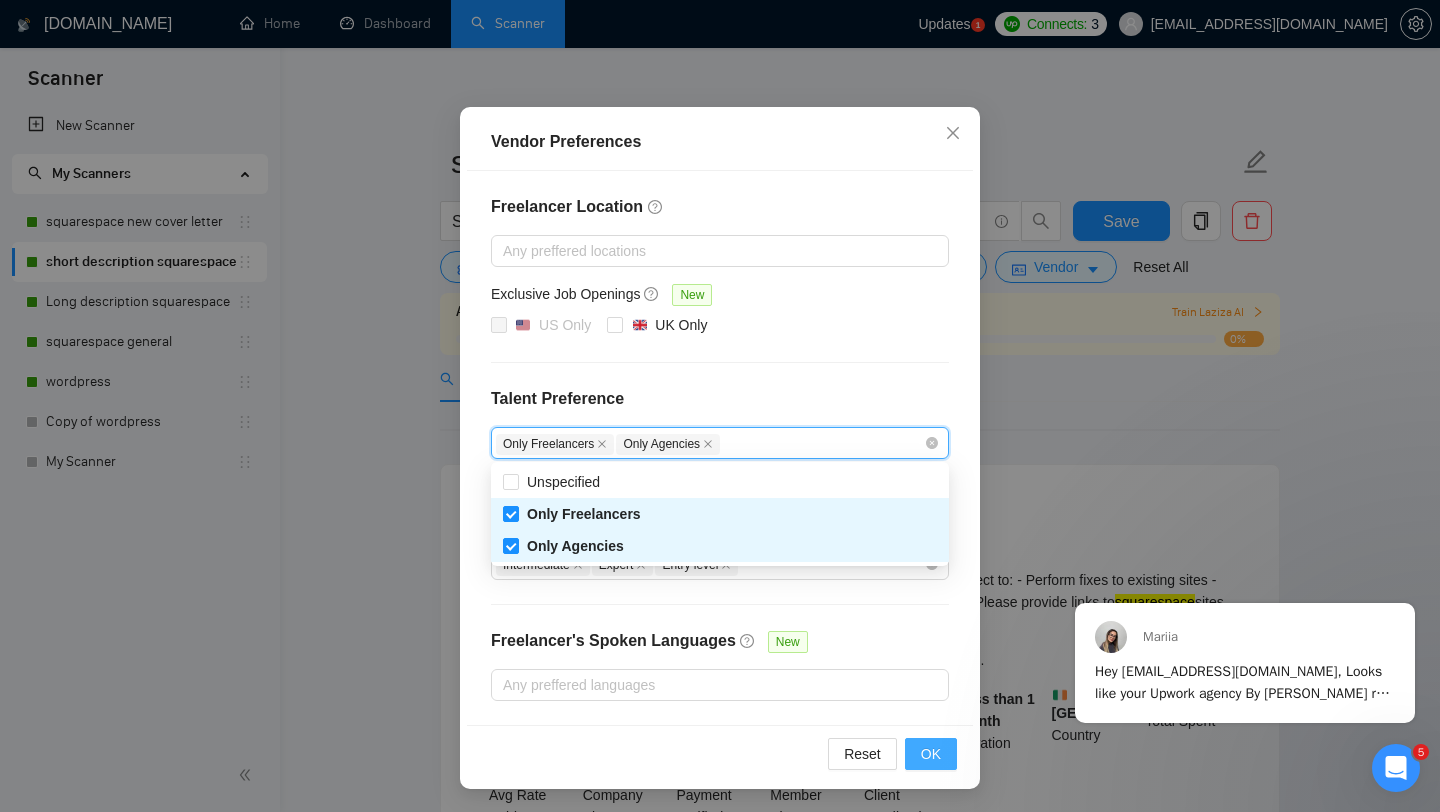 click on "OK" at bounding box center (931, 754) 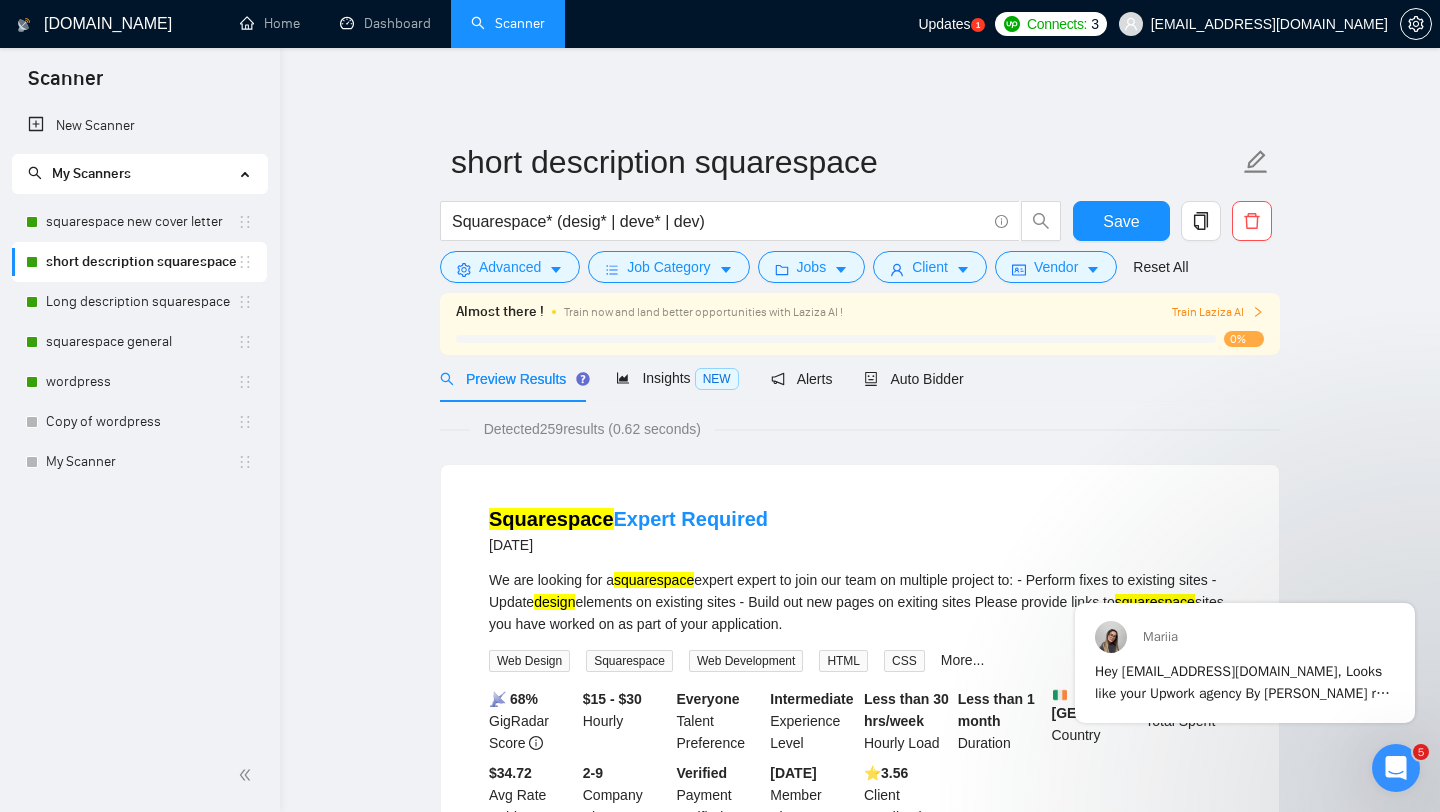 scroll, scrollTop: 13, scrollLeft: 0, axis: vertical 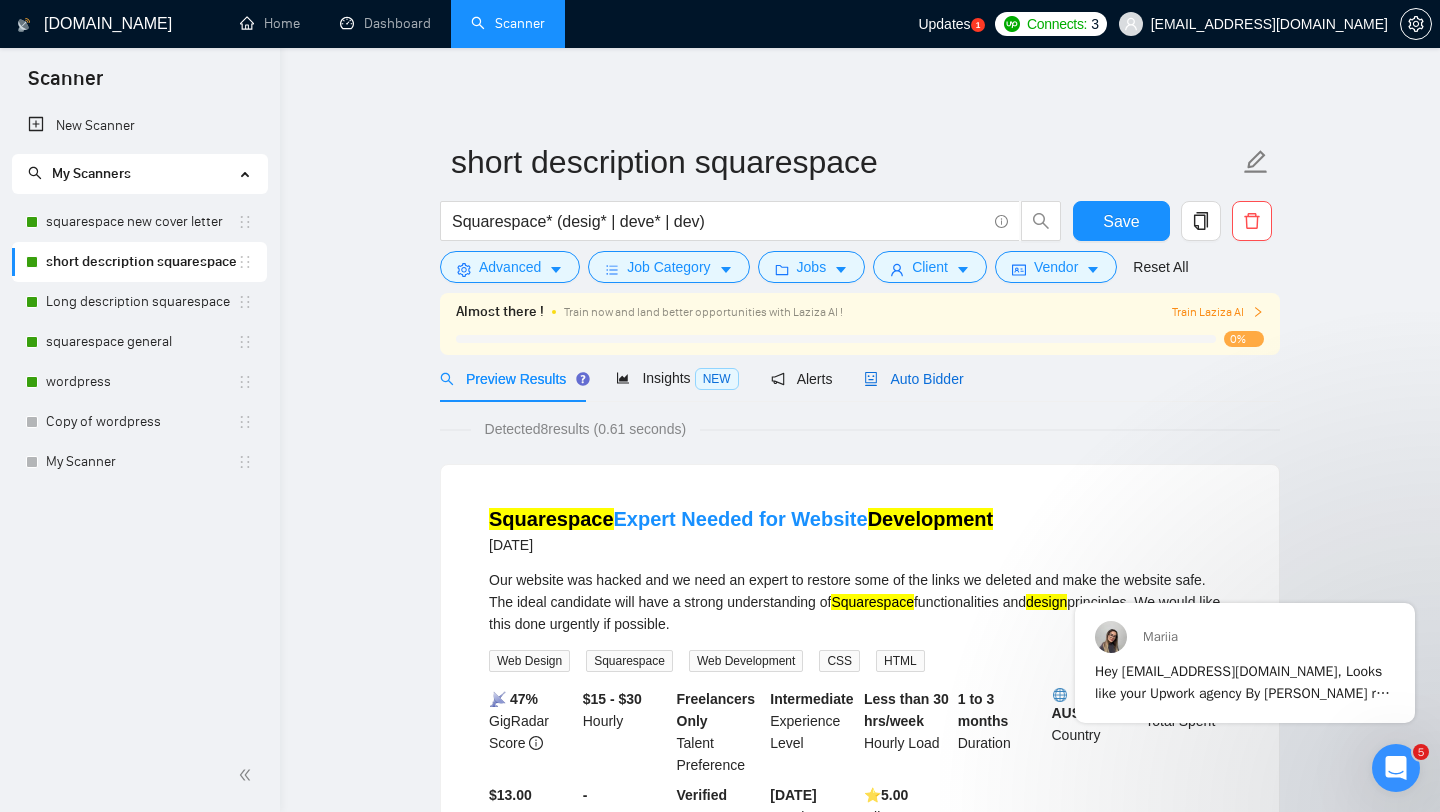 click on "Auto Bidder" at bounding box center (913, 379) 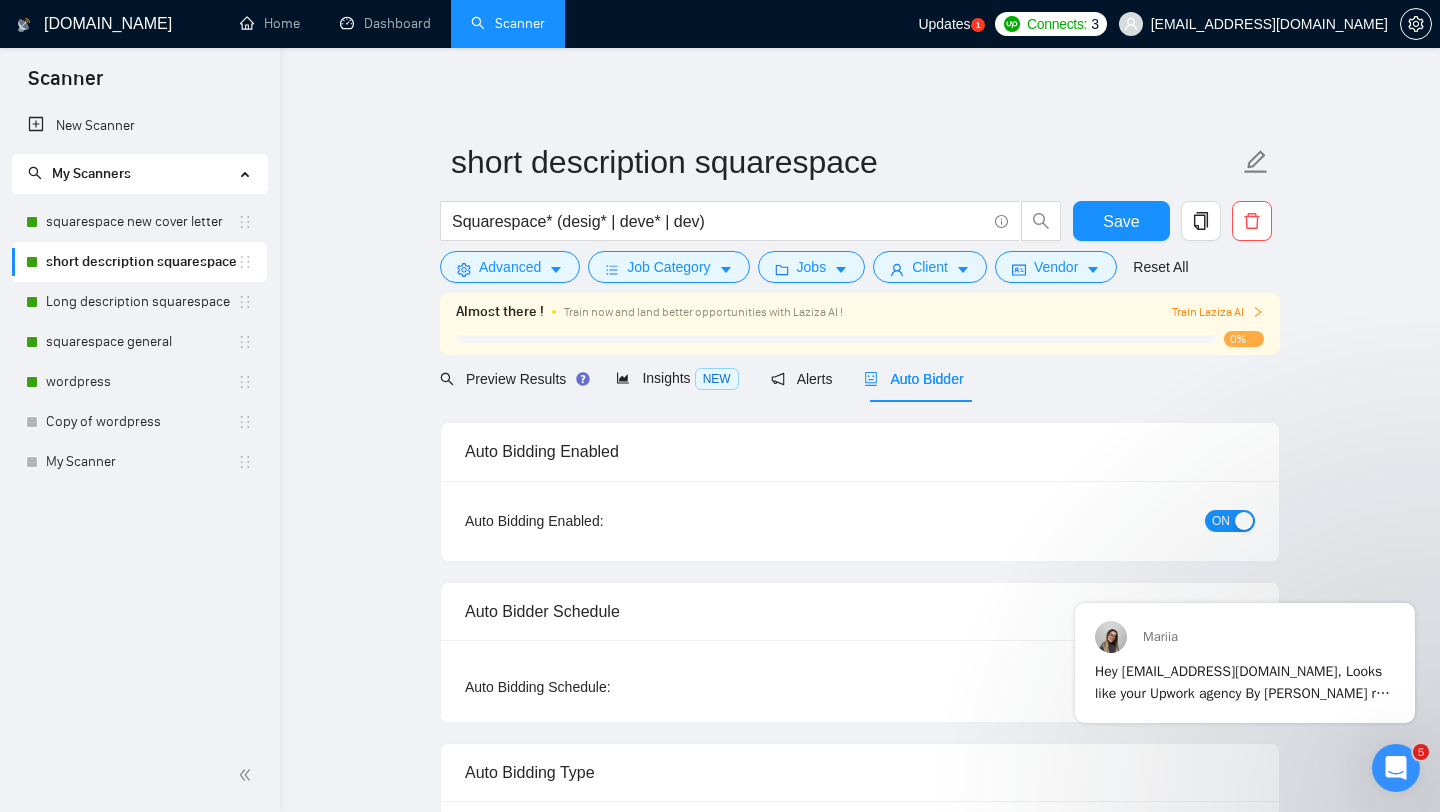 scroll, scrollTop: 458, scrollLeft: 0, axis: vertical 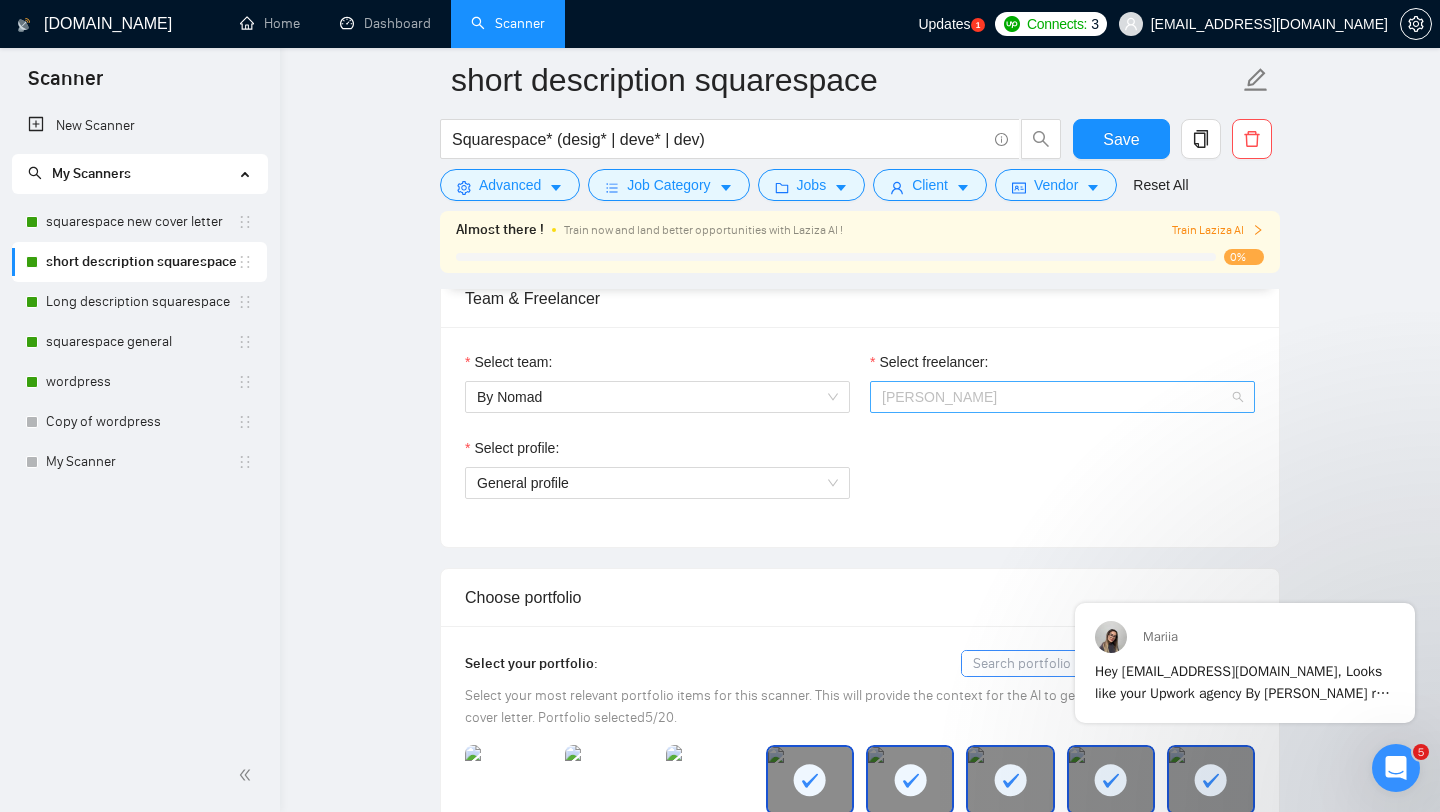 click on "[PERSON_NAME]" at bounding box center [1062, 397] 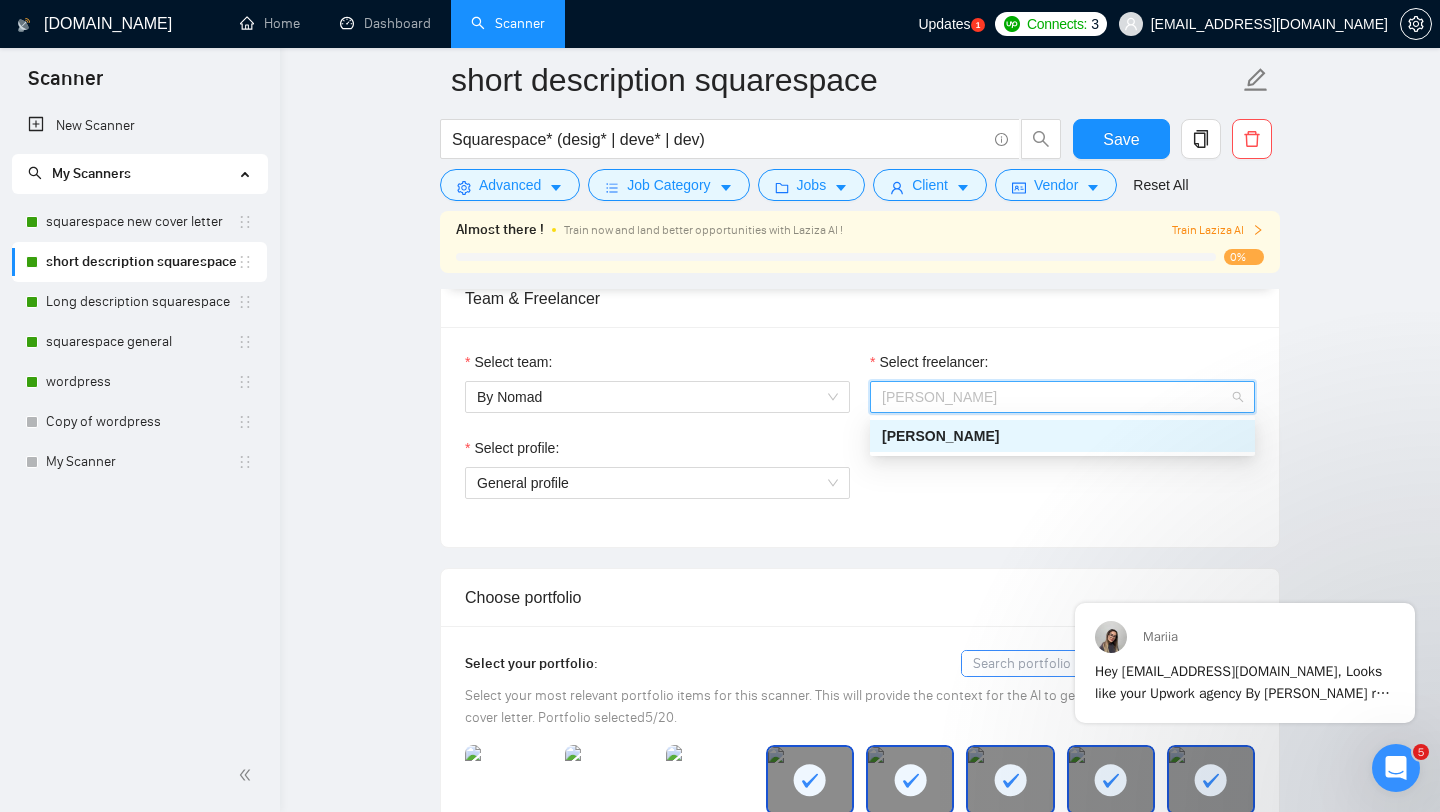 click on "[PERSON_NAME]" at bounding box center [1062, 436] 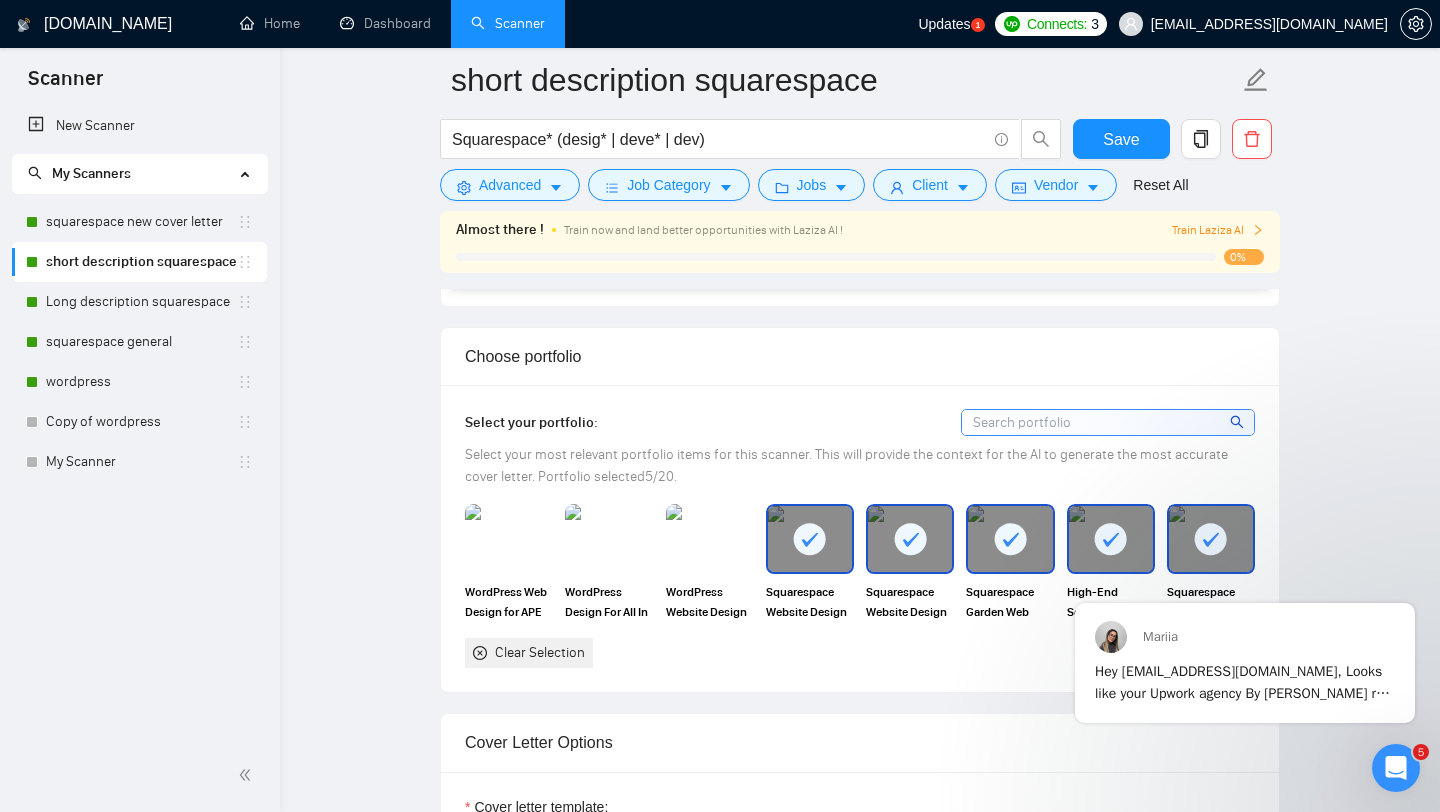 scroll, scrollTop: 1706, scrollLeft: 0, axis: vertical 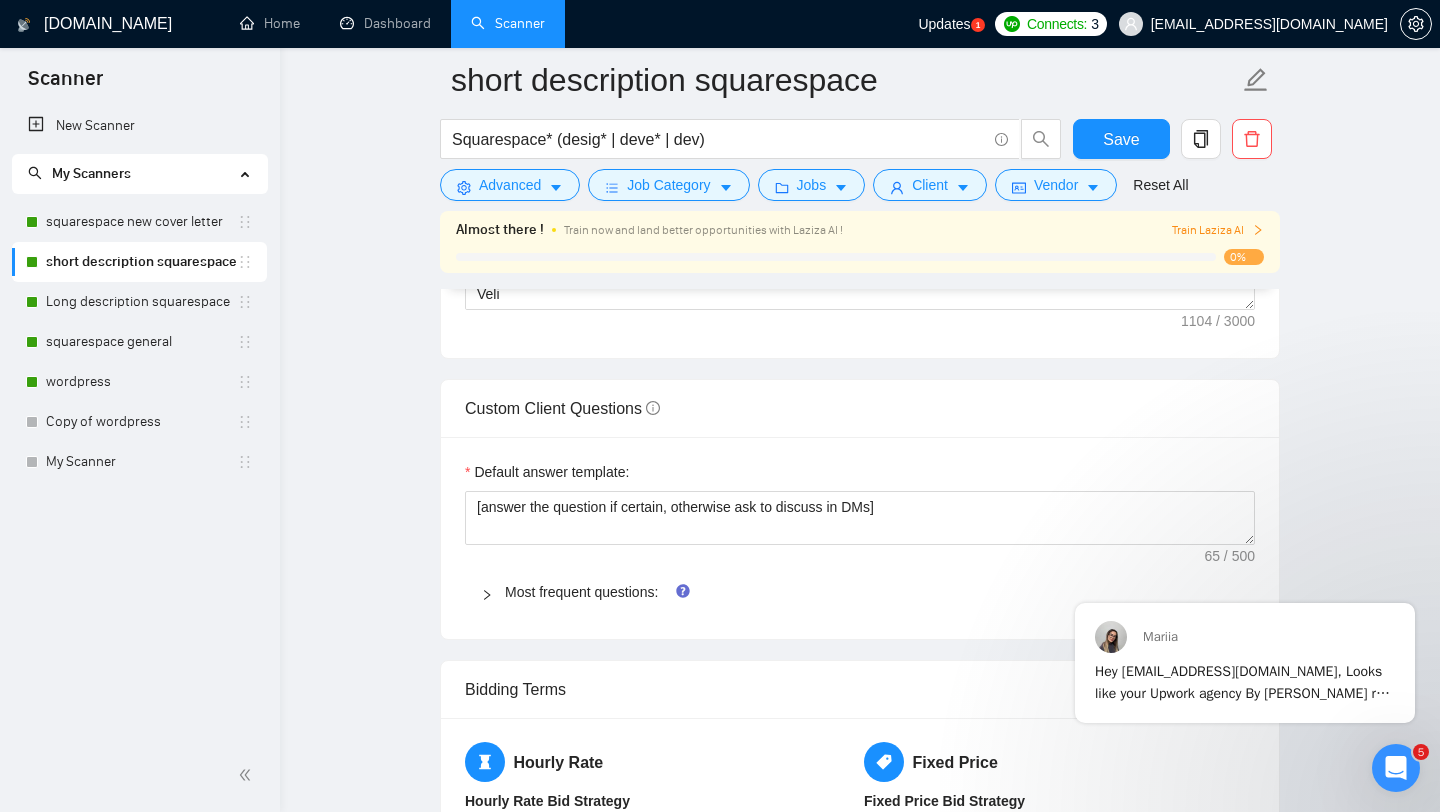 click on "Default answer template: [answer the question if certain, otherwise ask to discuss in DMs] Most frequent questions:  Describe your recent experience with similar projects Please list any certifications related to this project Include a link to your GitHub profile and/or website What frameworks have you worked with? Describe your typical design process and methods What past project or job have you had that is most like this one and why? Describe your approach to testing and improving QA How do you use metrics to inform your strategy? Do you have any questions about the job description? Why do you think you are a good fit for this particular project?" at bounding box center (860, 538) 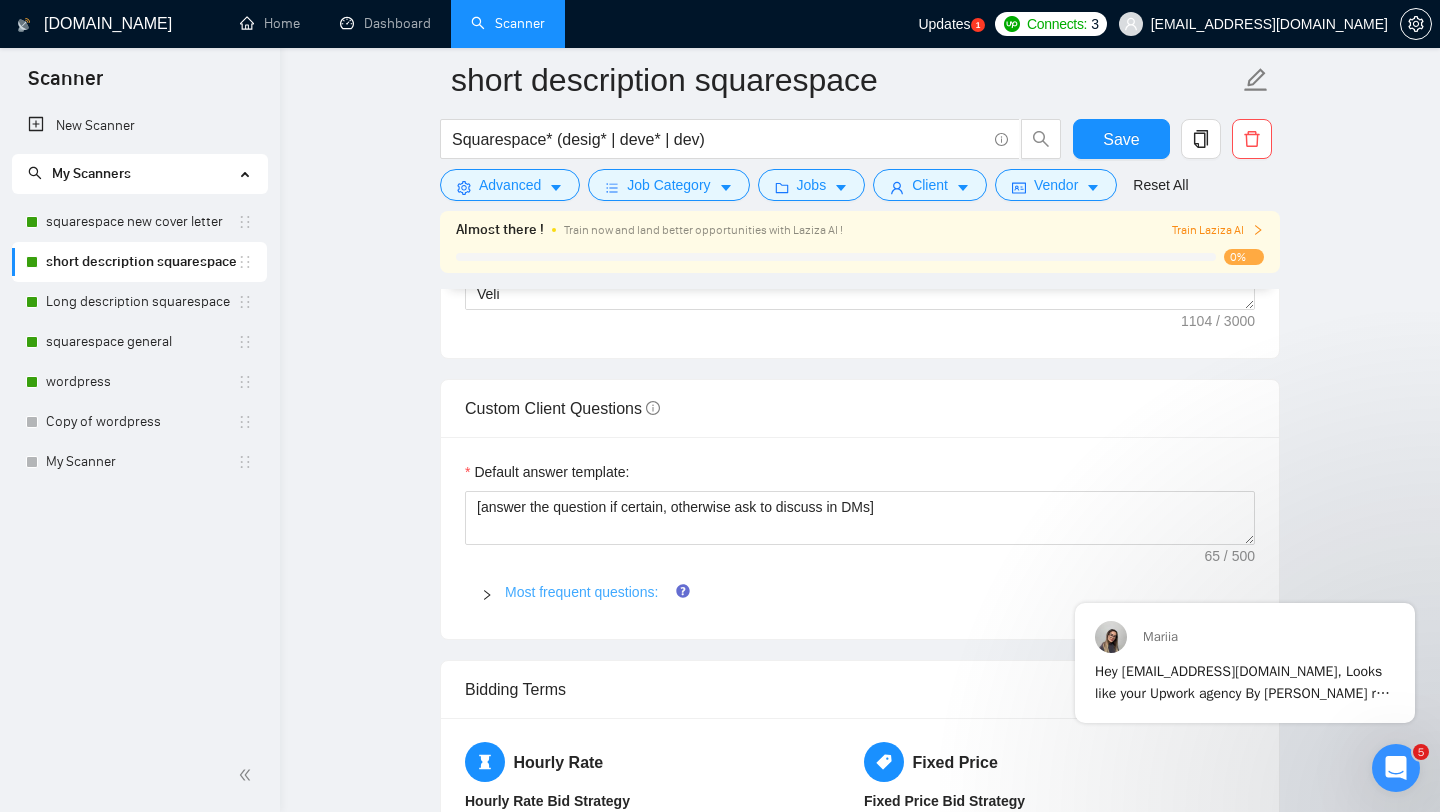 click on "Most frequent questions:" at bounding box center (581, 592) 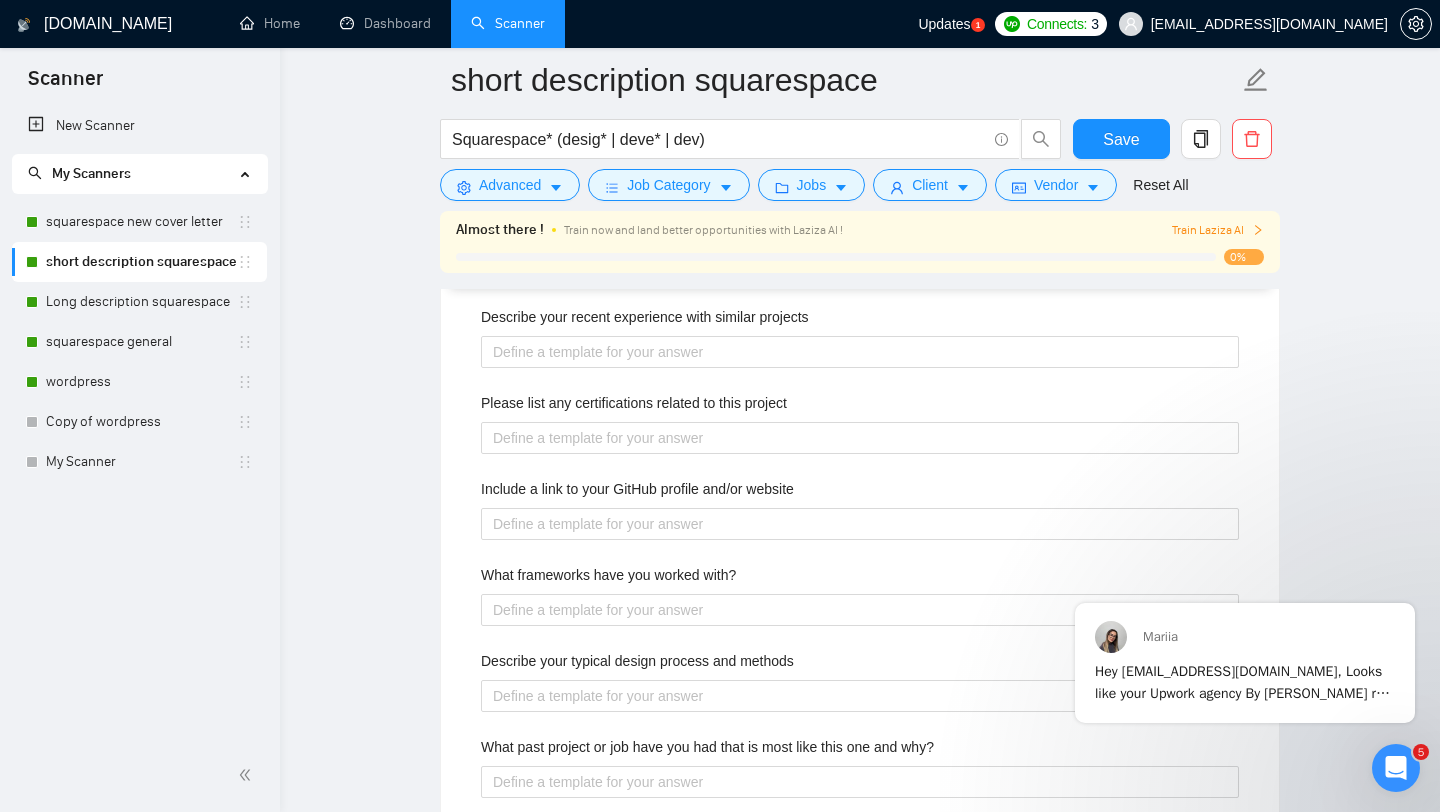 scroll, scrollTop: 2500, scrollLeft: 0, axis: vertical 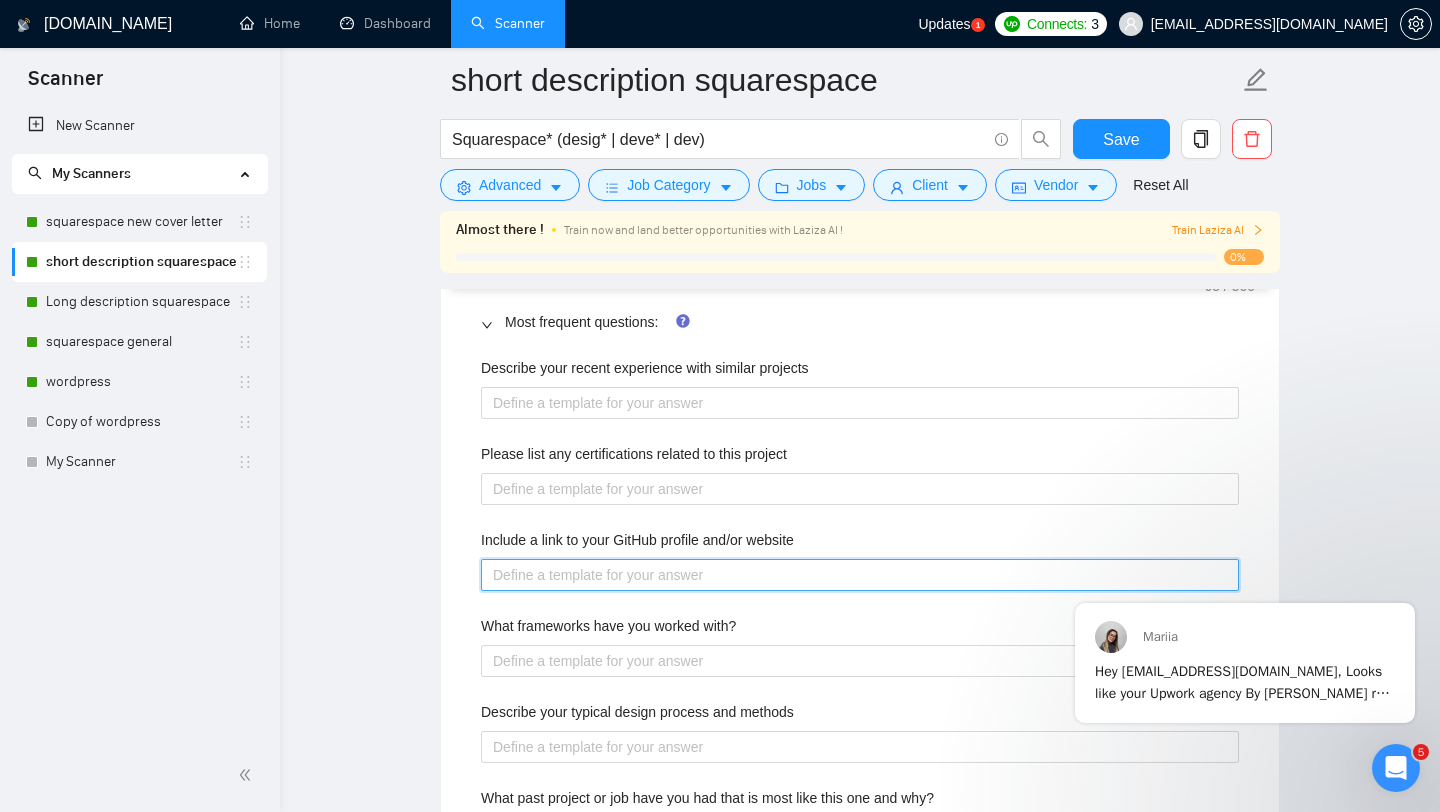 click on "Include a link to your GitHub profile and/or website" at bounding box center [860, 575] 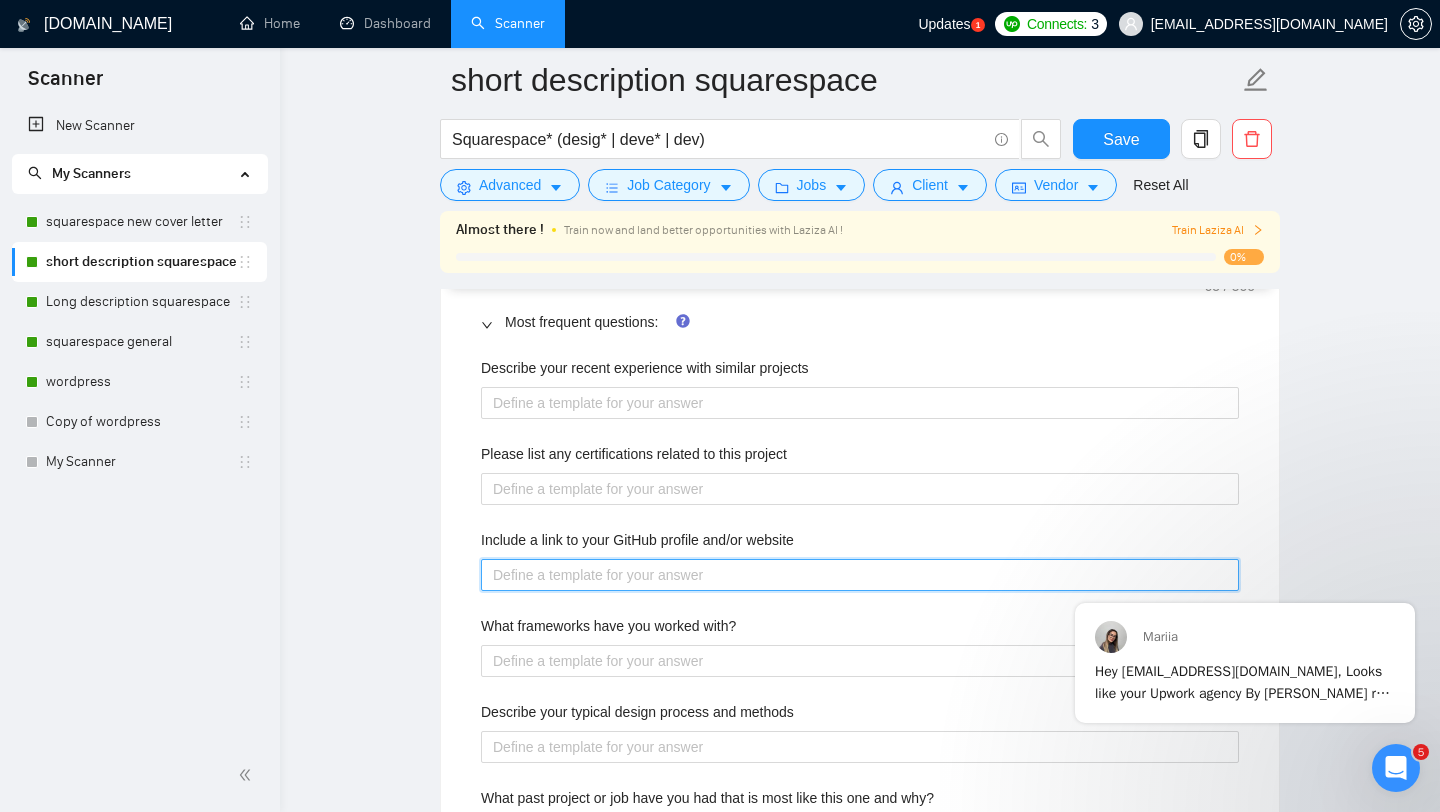 paste on "[URL][DOMAIN_NAME]" 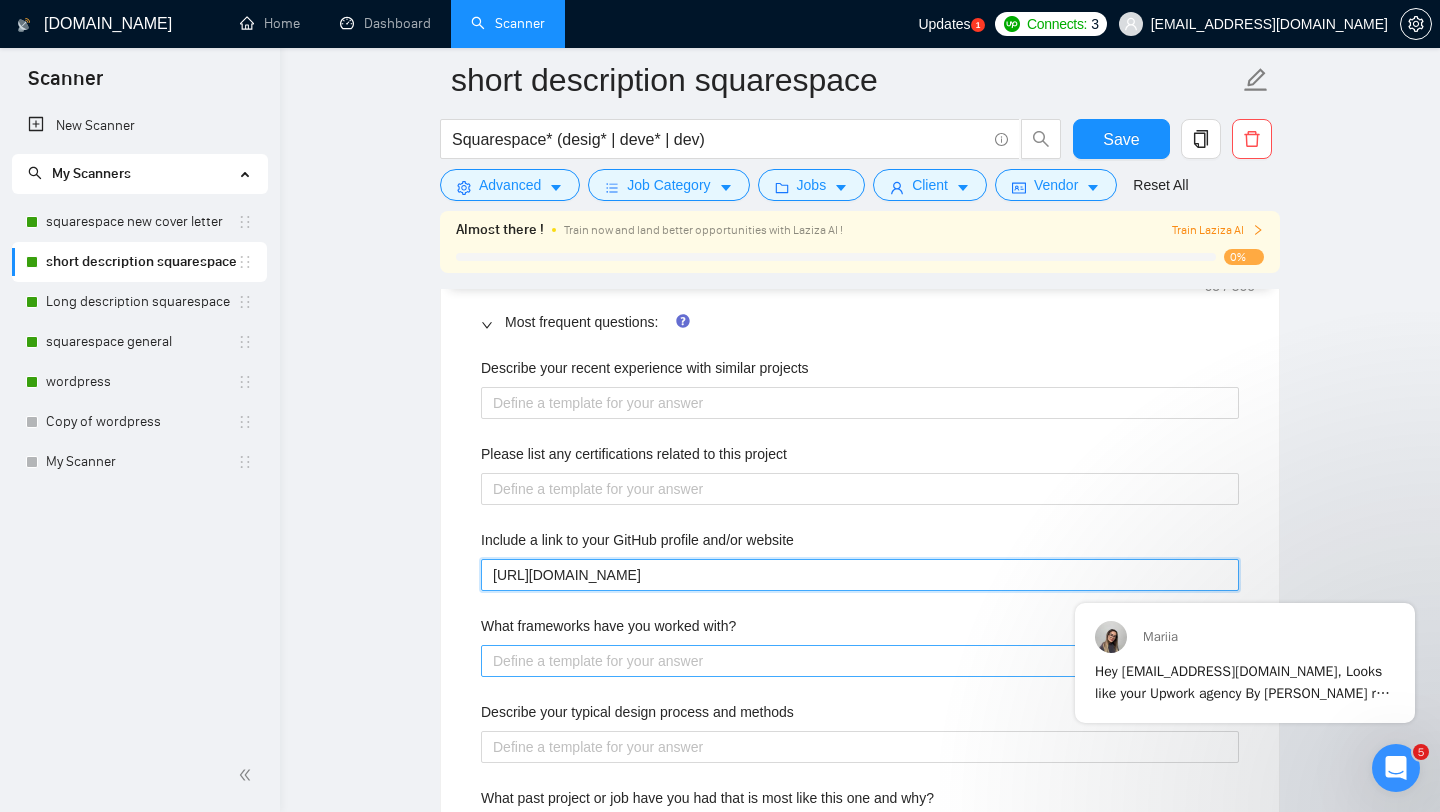 type on "[URL][DOMAIN_NAME]" 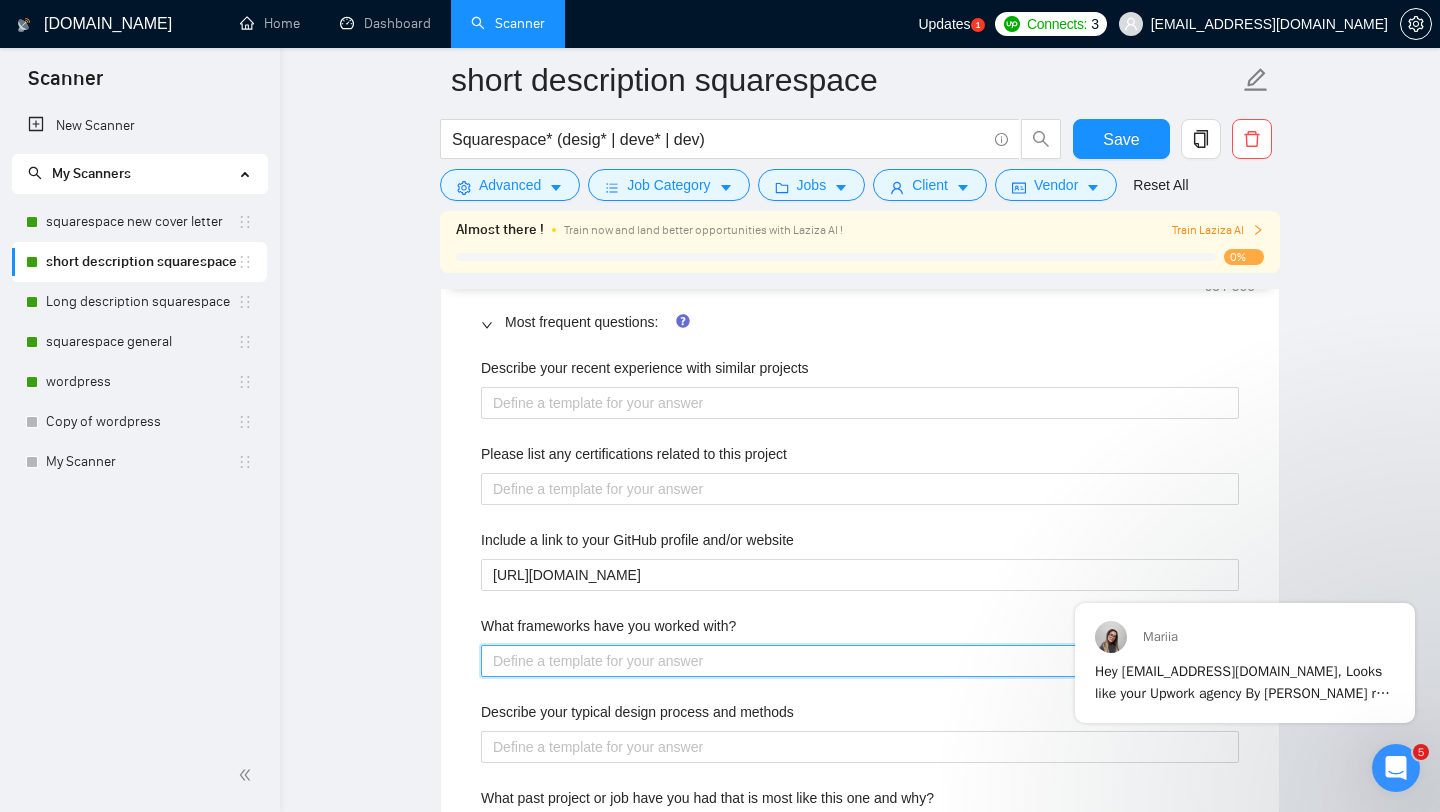 click on "What frameworks have you worked with?" at bounding box center [860, 661] 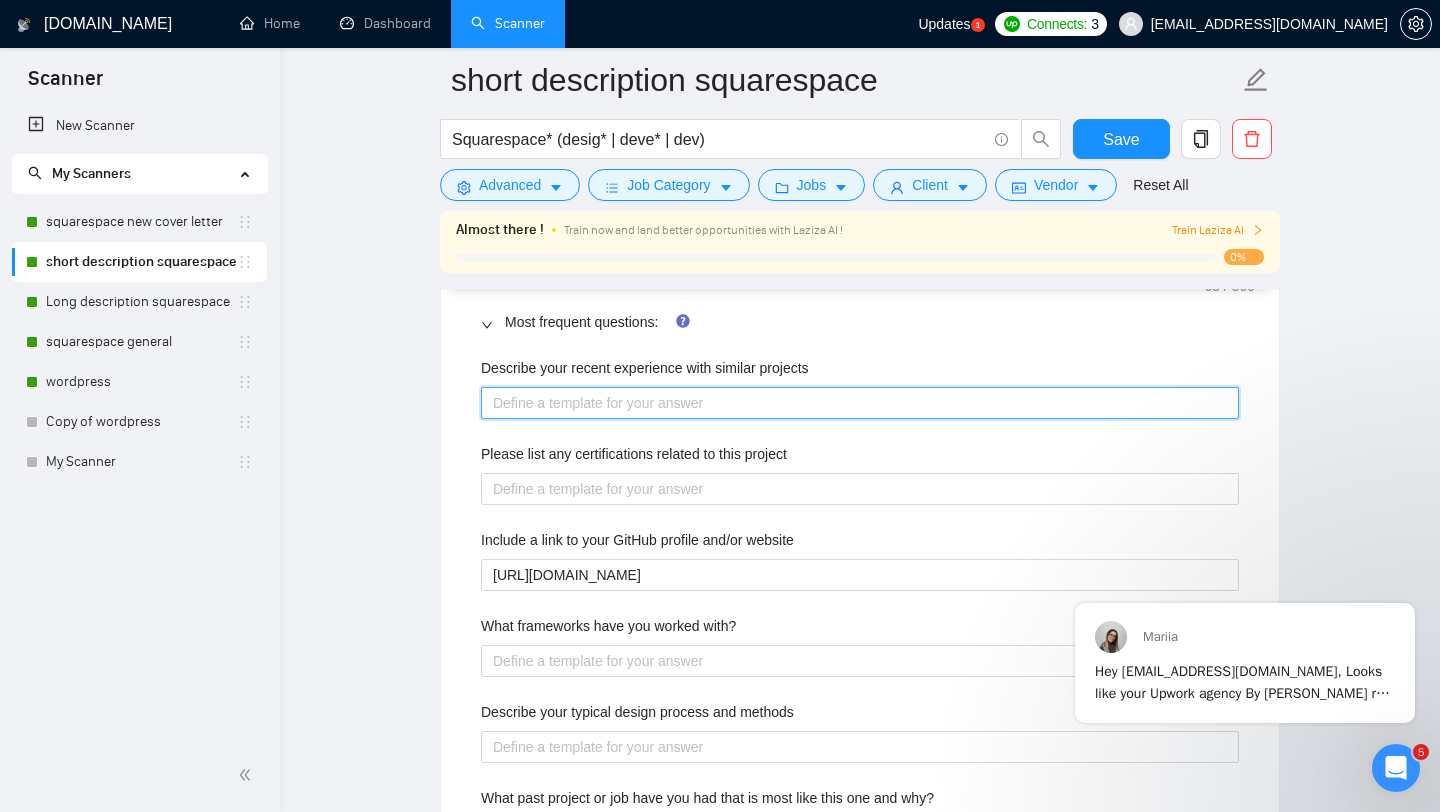 click on "Describe your recent experience with similar projects" at bounding box center [860, 403] 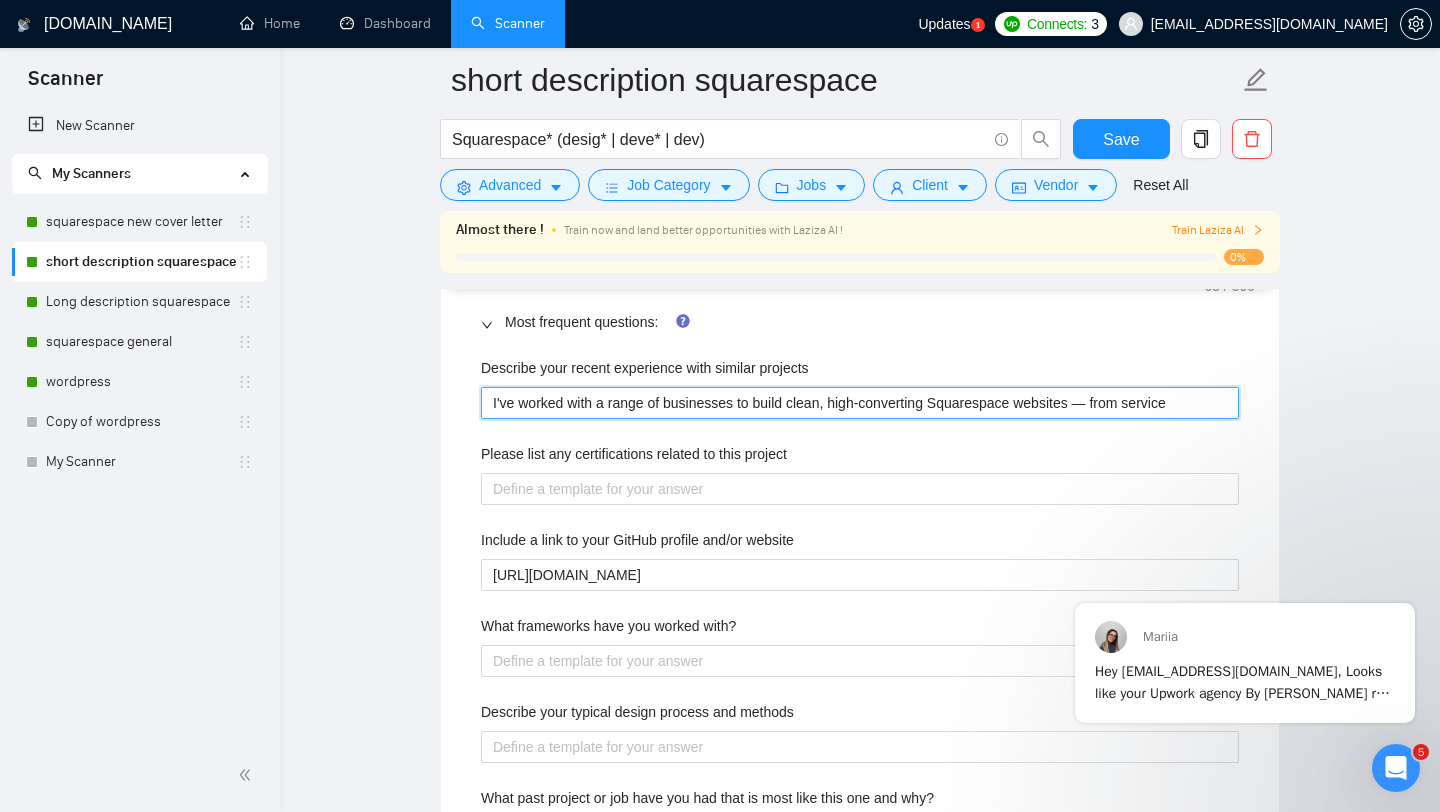 type 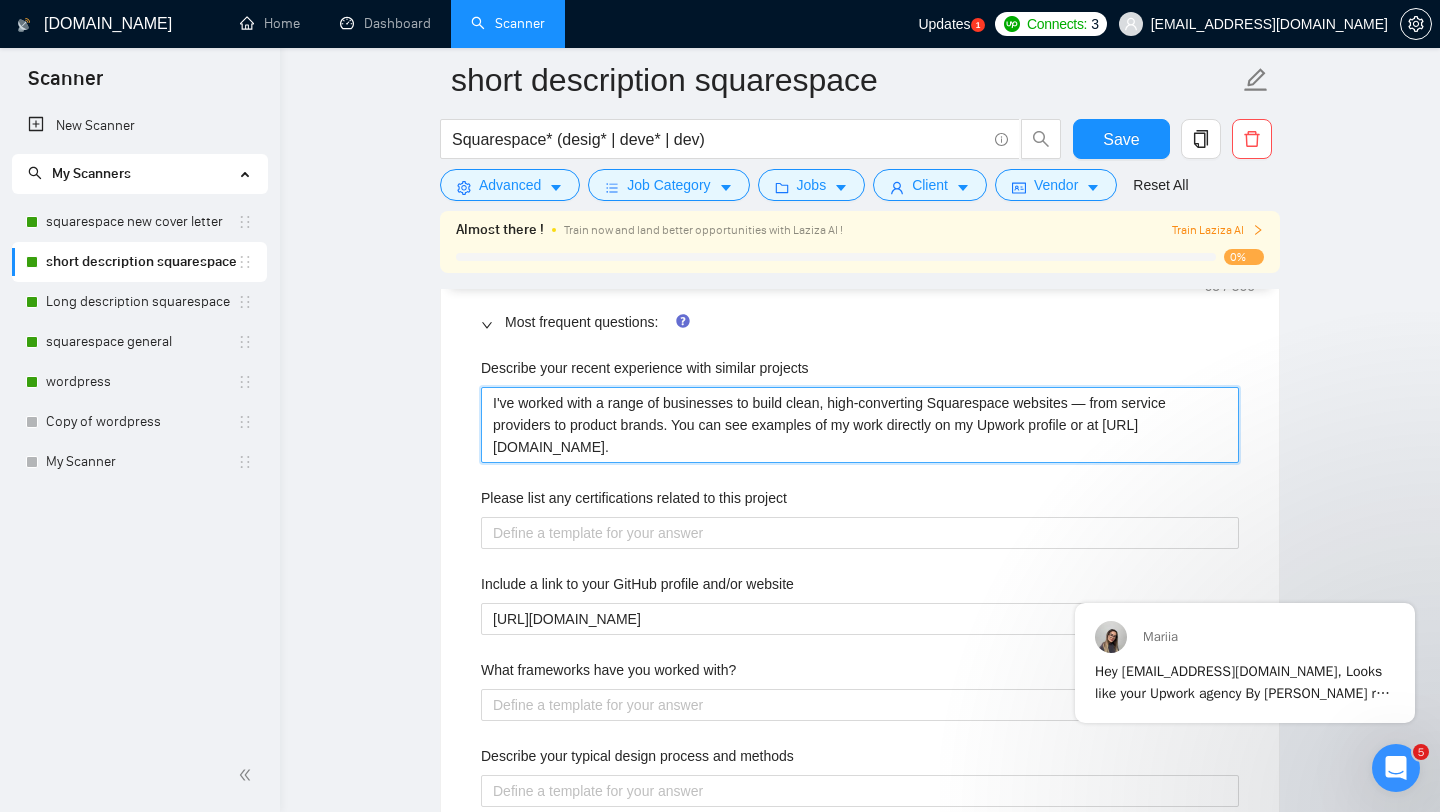 type on "I've worked with a range of businesses to build clean, high-converting Squarespace websites — from service providers to product brands. You can see examples of my work directly on my Upwork profile or at [URL][DOMAIN_NAME]." 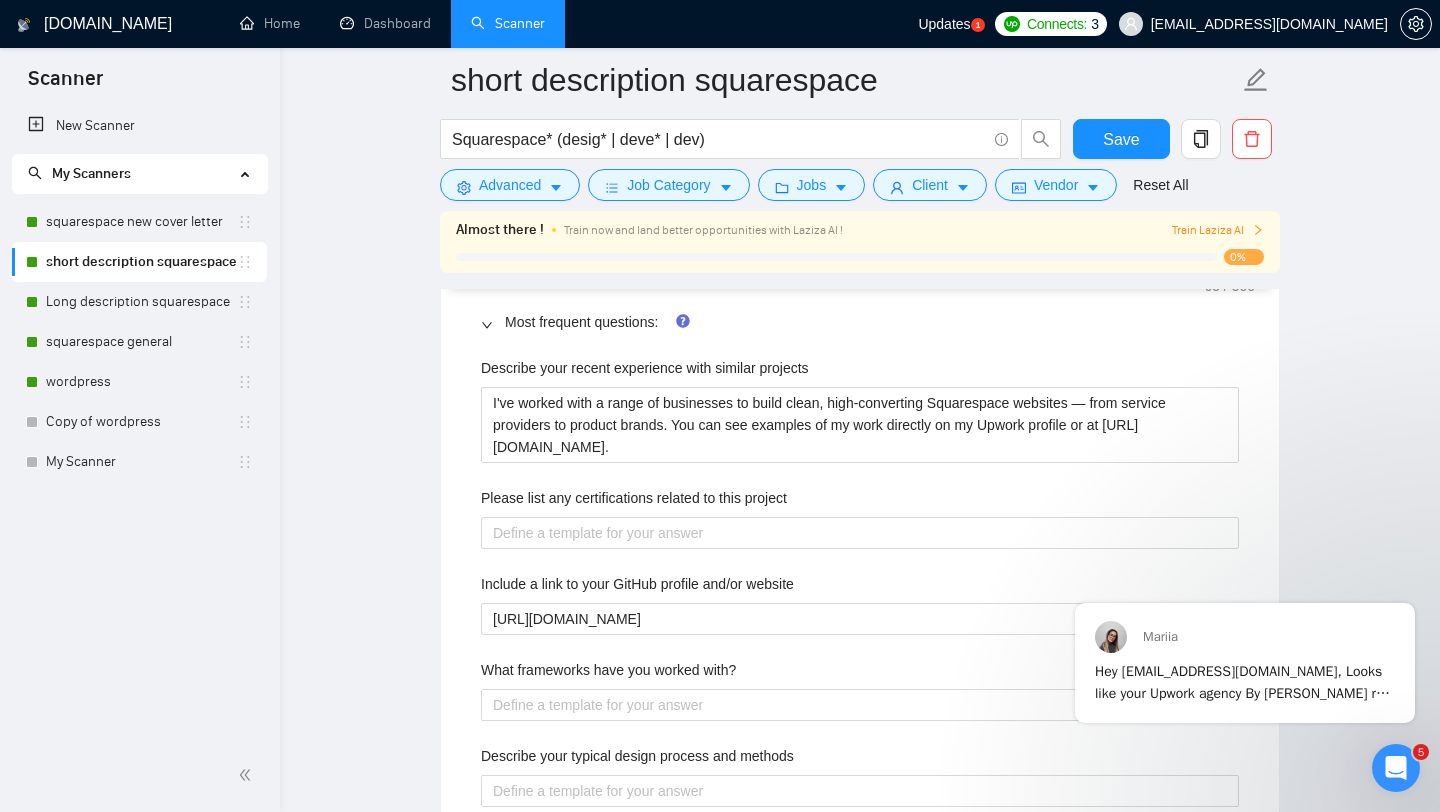 click on "Please list any certifications related to this project" at bounding box center (860, 502) 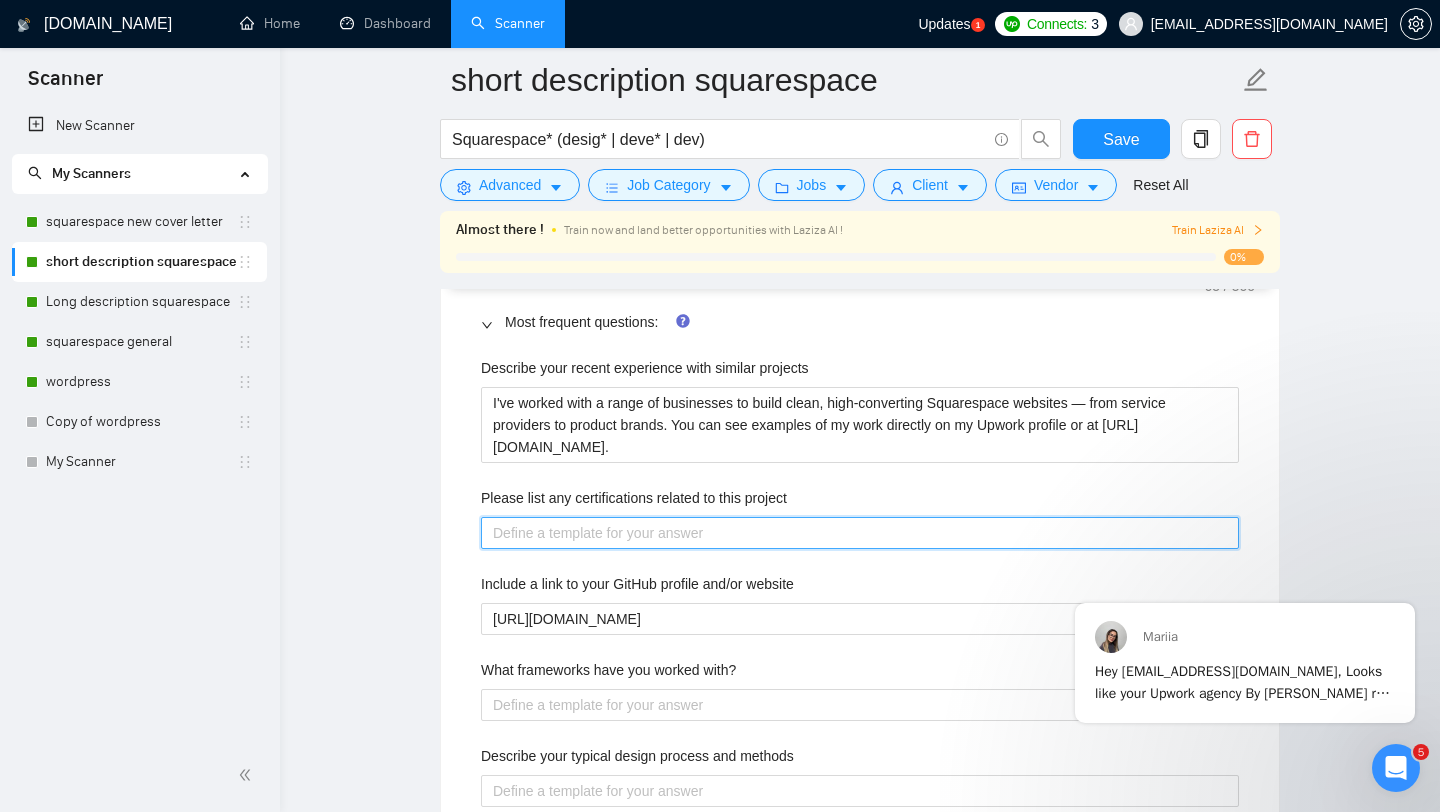 click on "Please list any certifications related to this project" at bounding box center (860, 533) 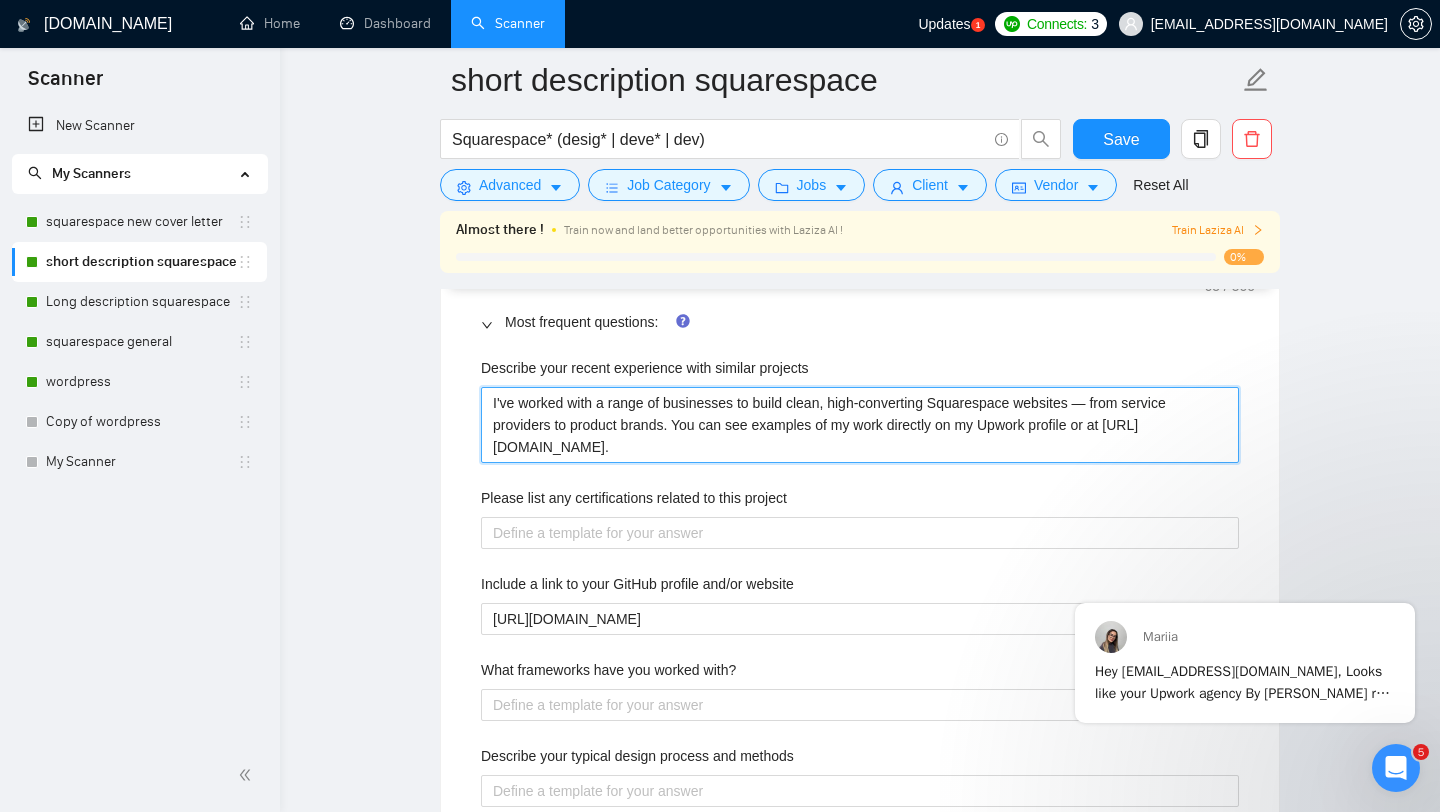 drag, startPoint x: 946, startPoint y: 446, endPoint x: 1094, endPoint y: 425, distance: 149.48244 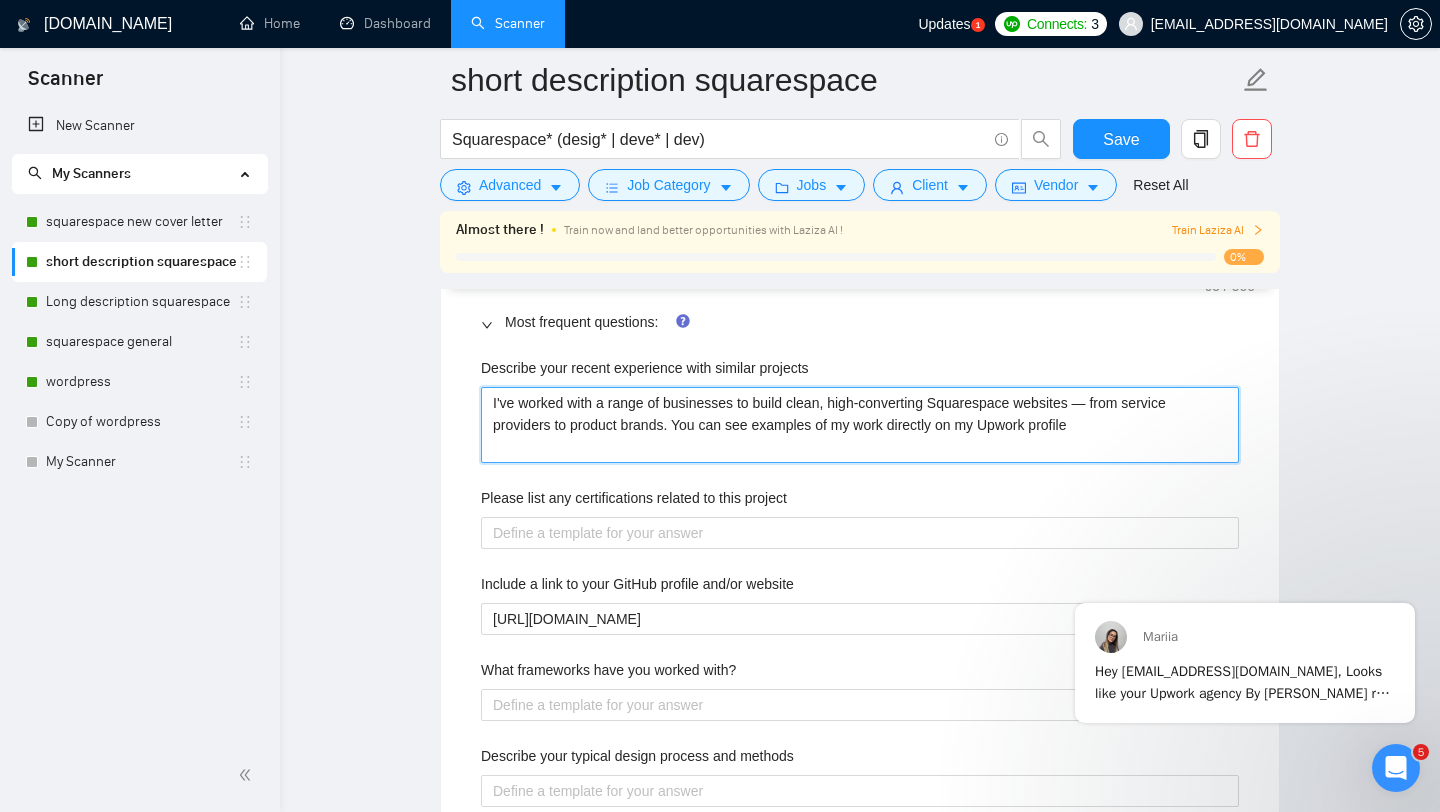type 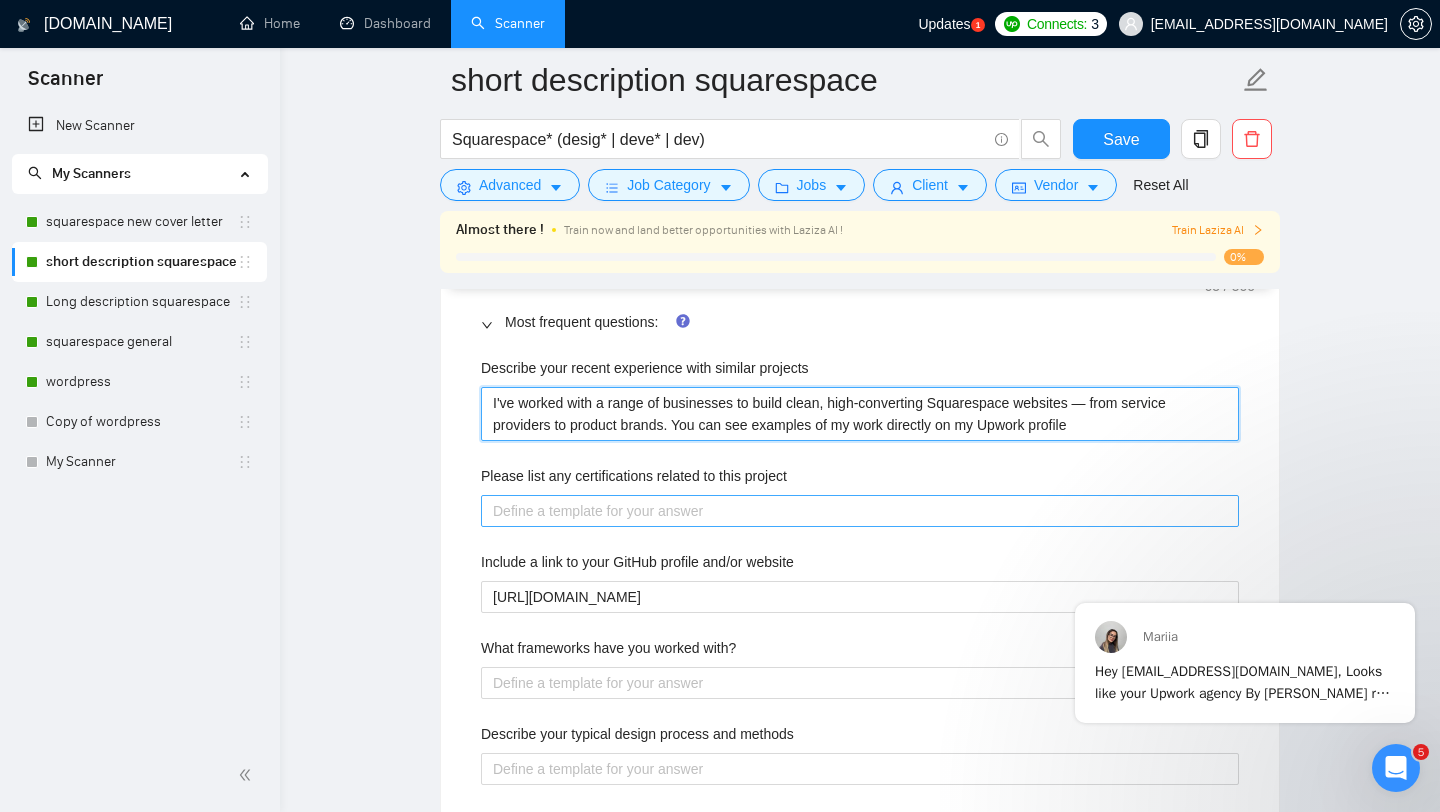 type on "I've worked with a range of businesses to build clean, high-converting Squarespace websites — from service providers to product brands. You can see examples of my work directly on my Upwork profile" 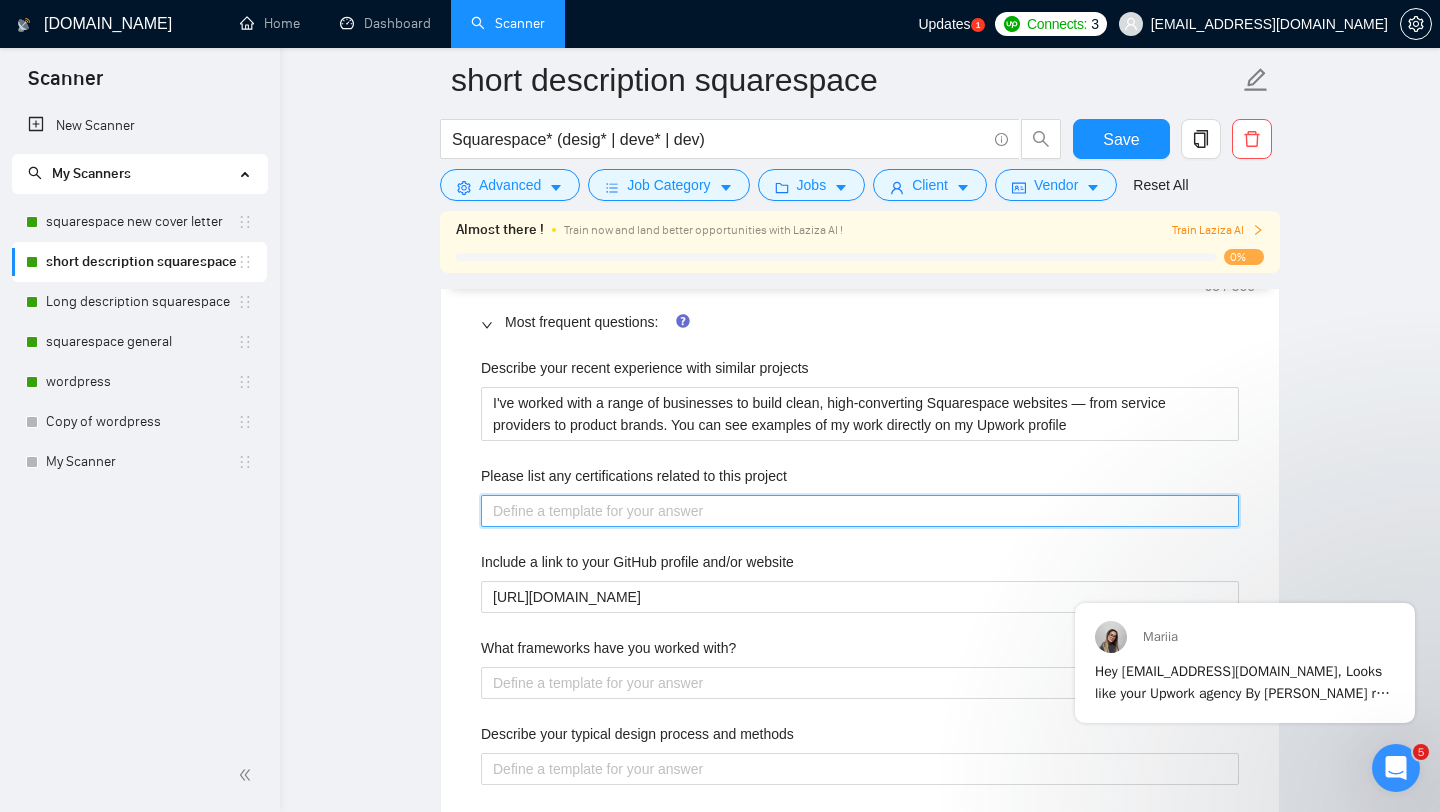 click on "Please list any certifications related to this project" at bounding box center (860, 511) 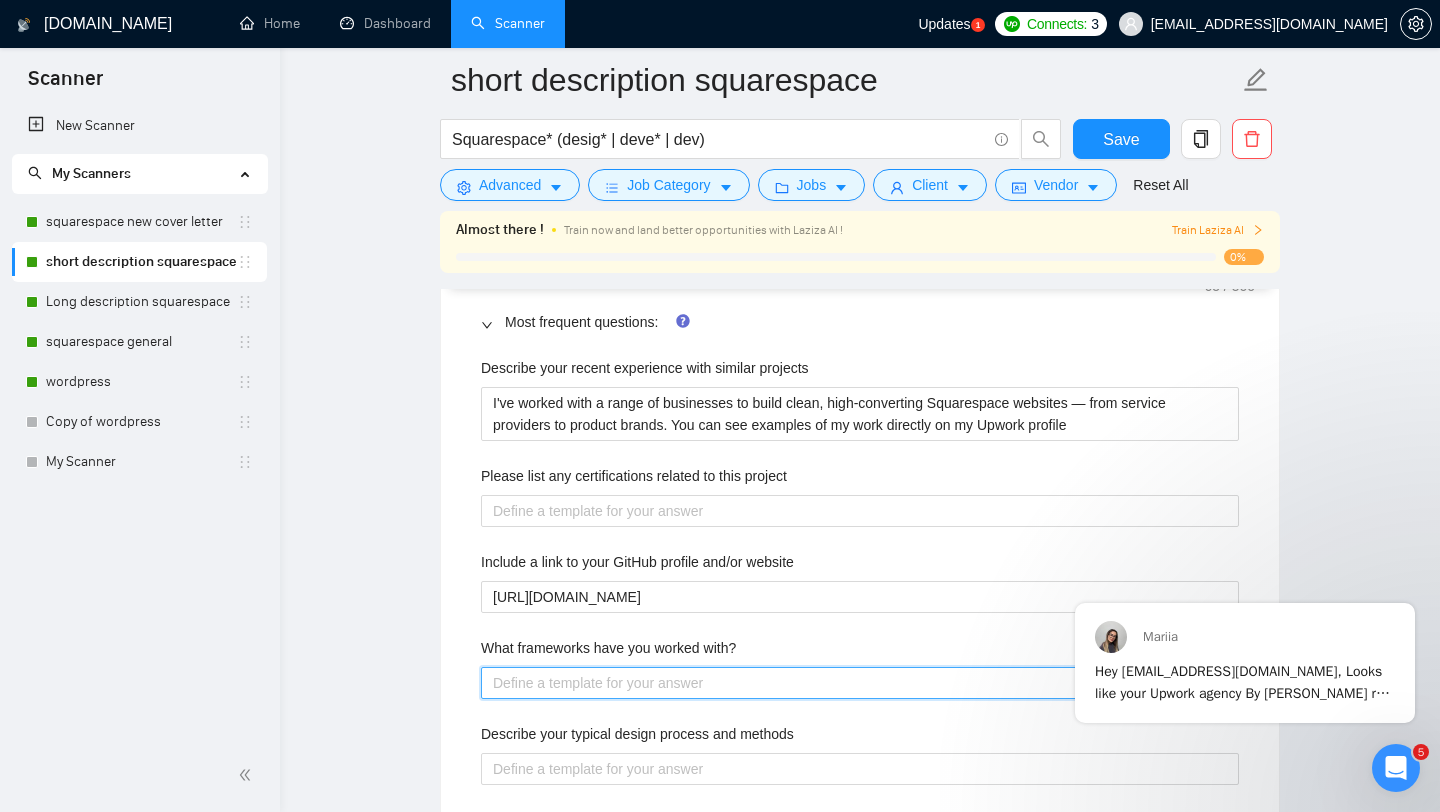 click on "What frameworks have you worked with?" at bounding box center (860, 683) 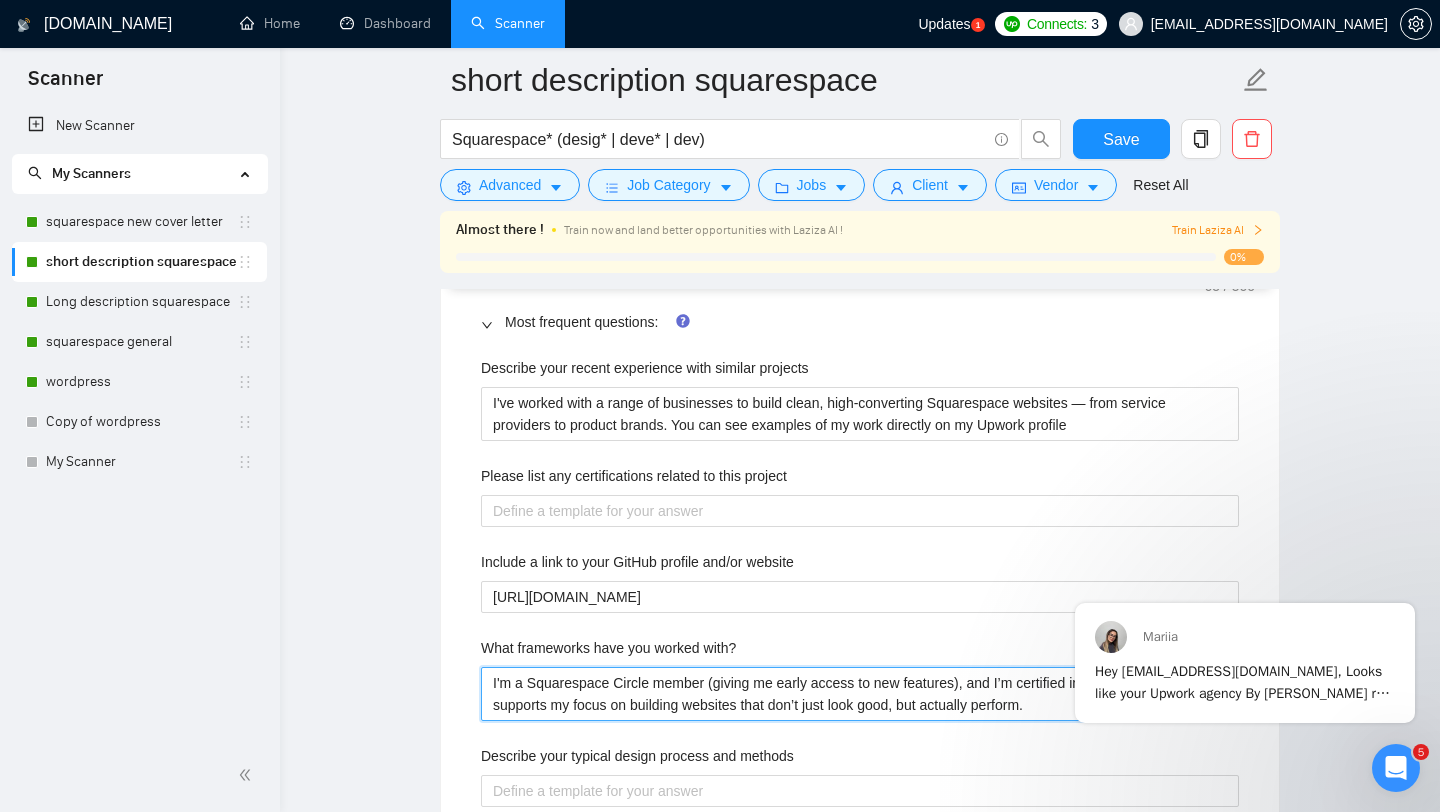 scroll, scrollTop: 2517, scrollLeft: 0, axis: vertical 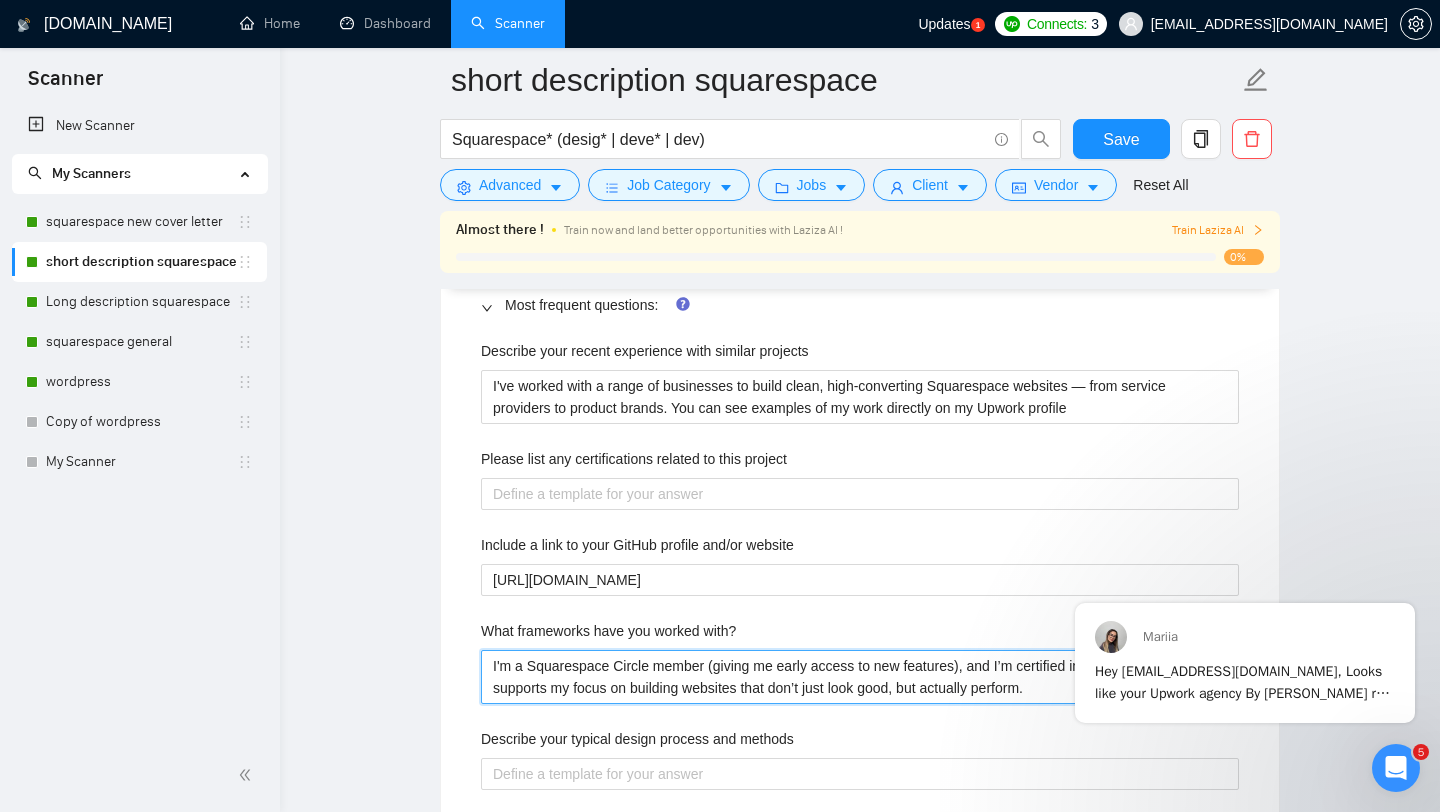 type 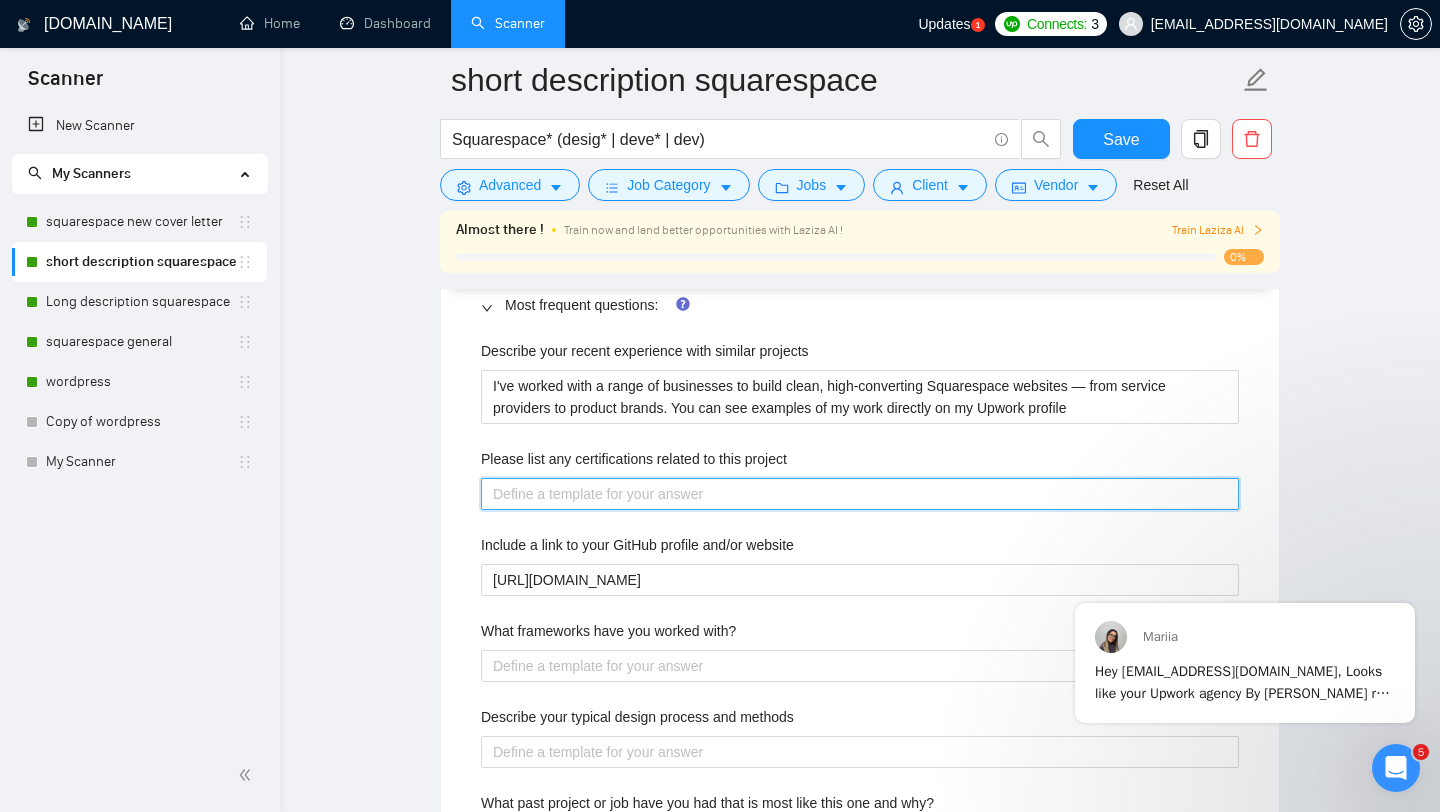 click on "Please list any certifications related to this project" at bounding box center (860, 494) 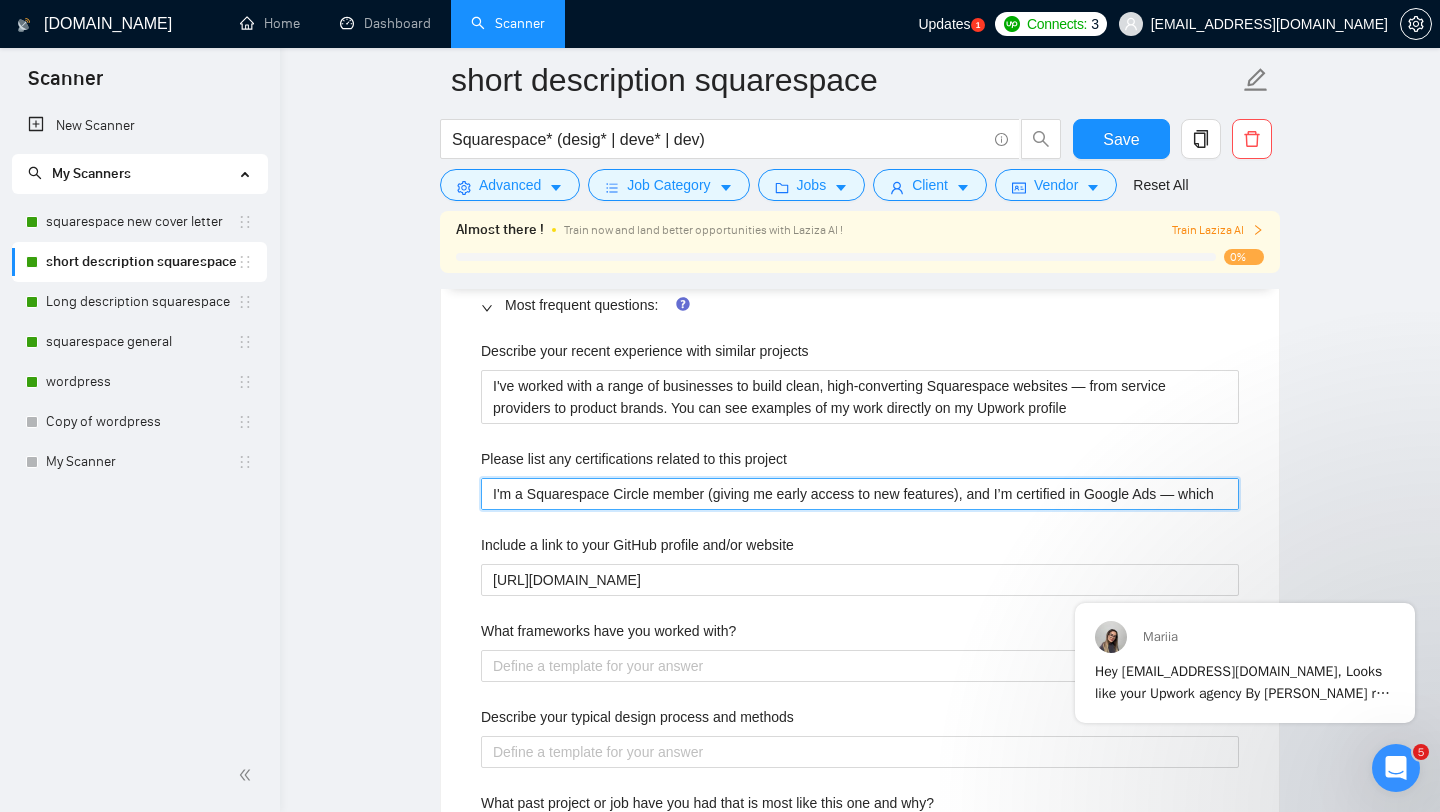 type 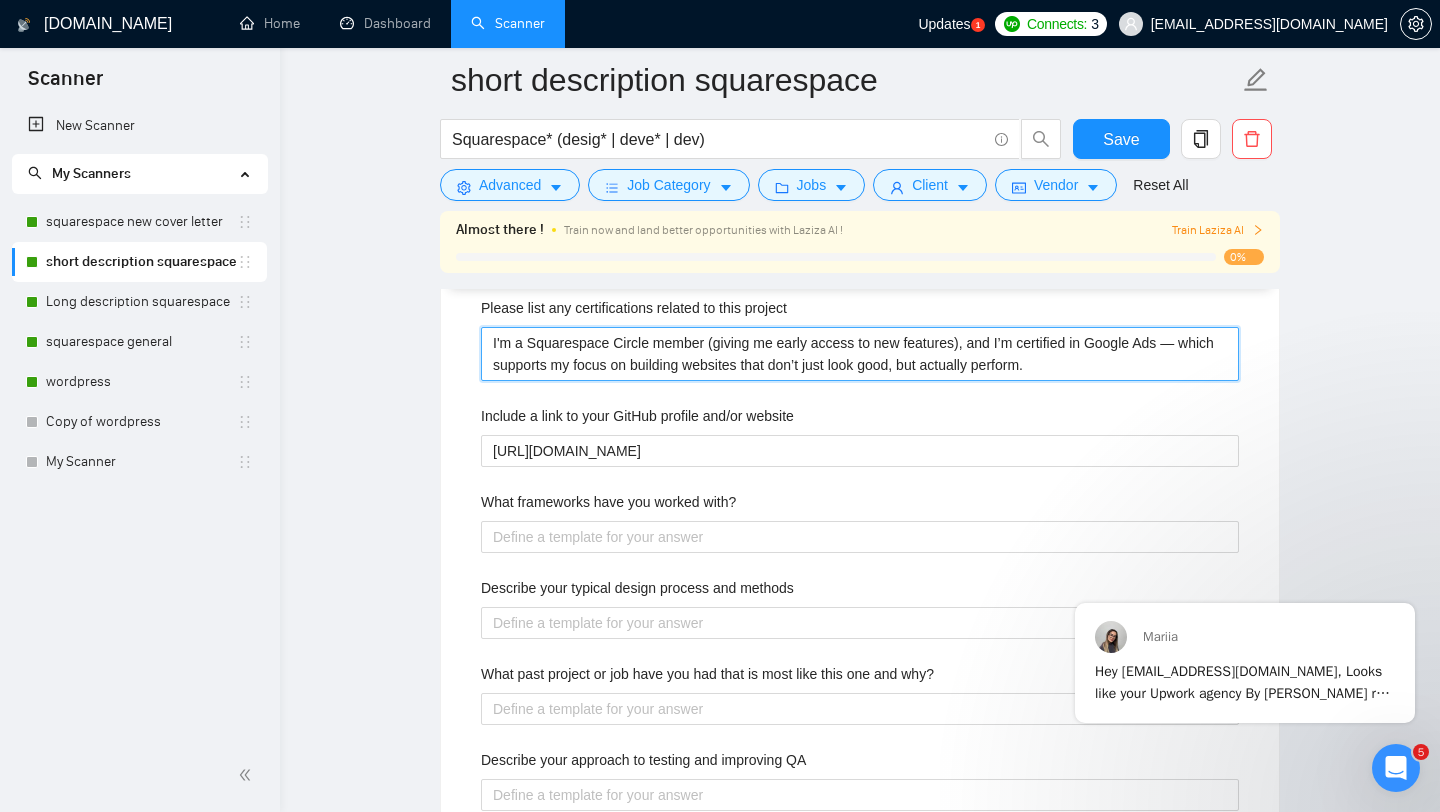 scroll, scrollTop: 2838, scrollLeft: 0, axis: vertical 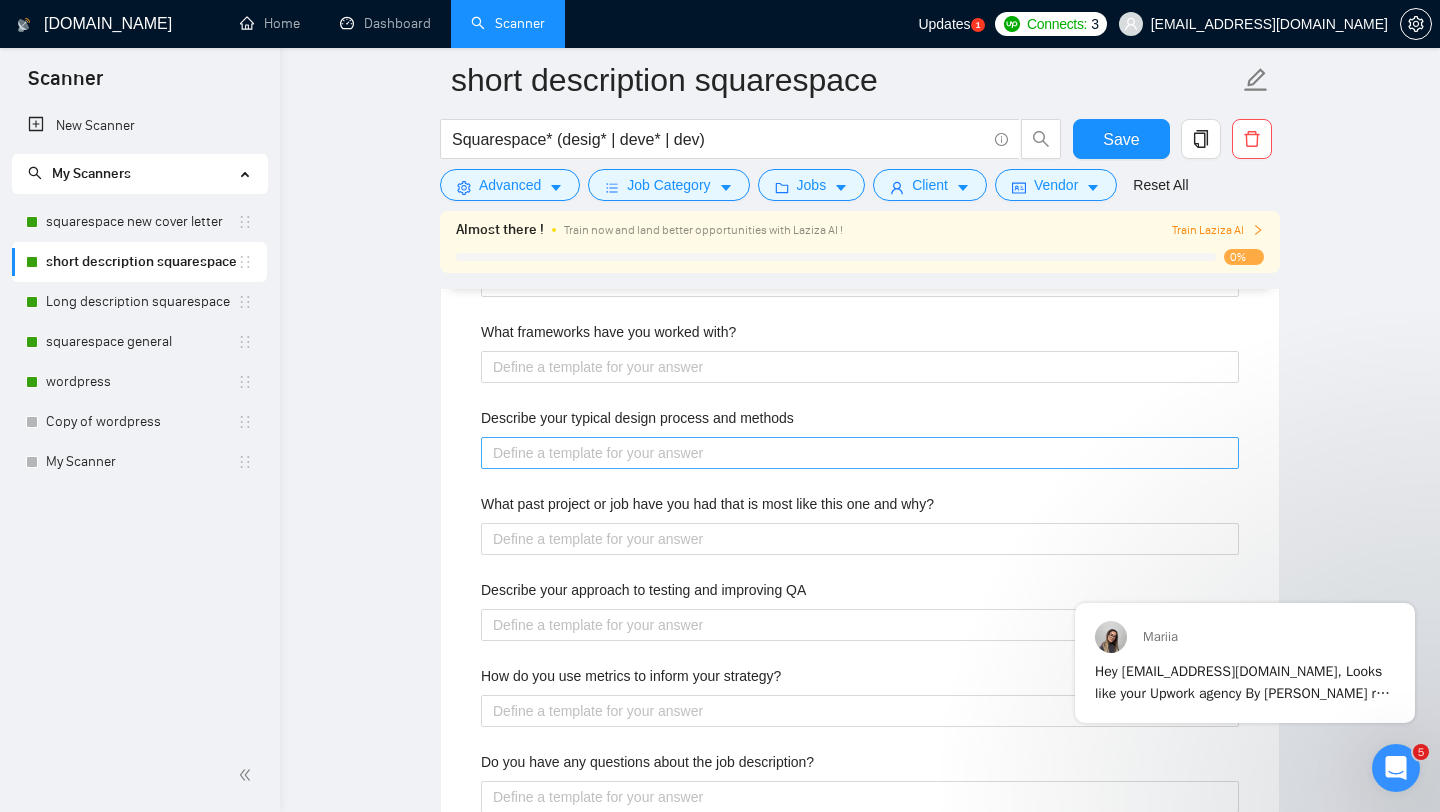 type on "I'm a Squarespace Circle member (giving me early access to new features), and I’m certified in Google Ads — which supports my focus on building websites that don’t just look good, but actually perform." 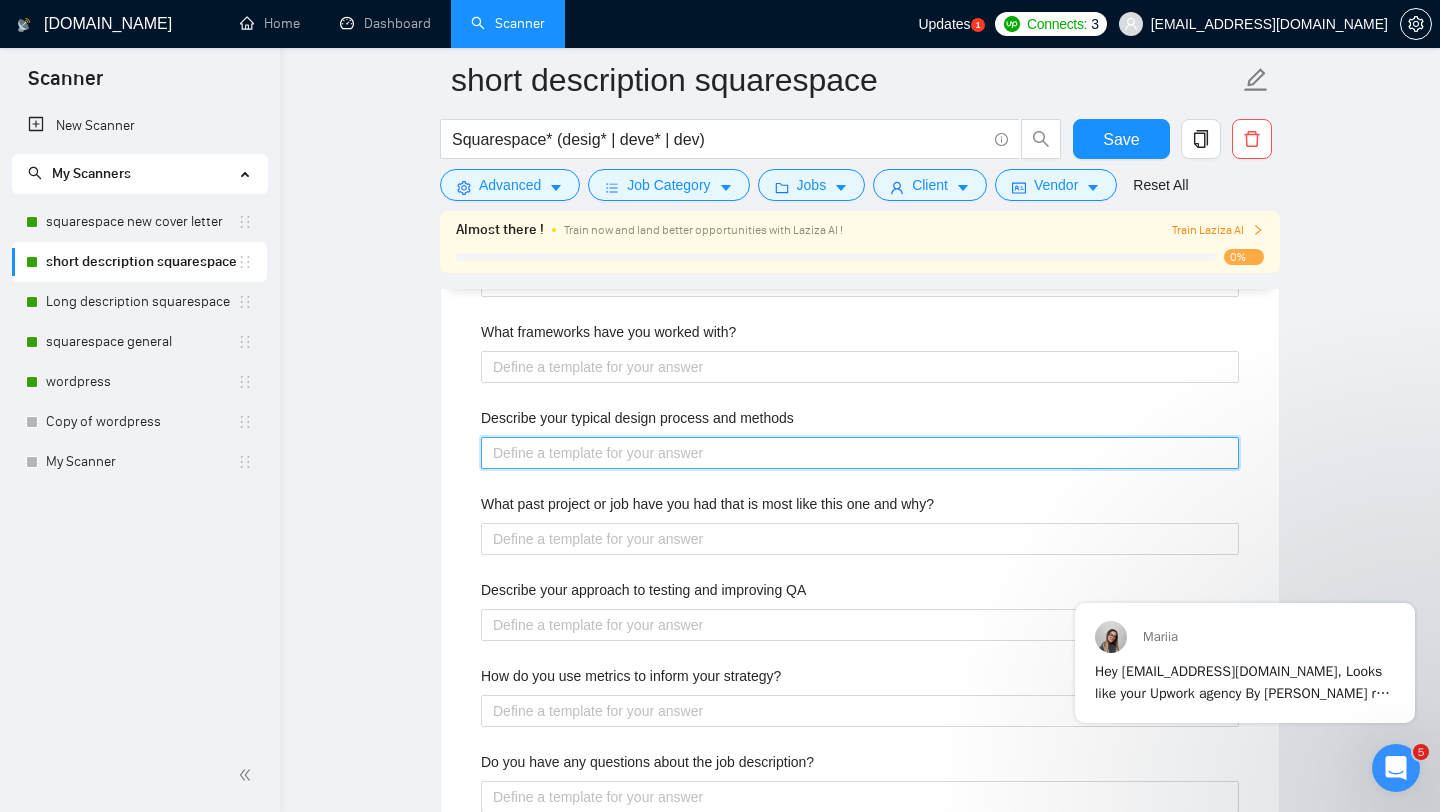 click on "Describe your typical design process and methods" at bounding box center (860, 453) 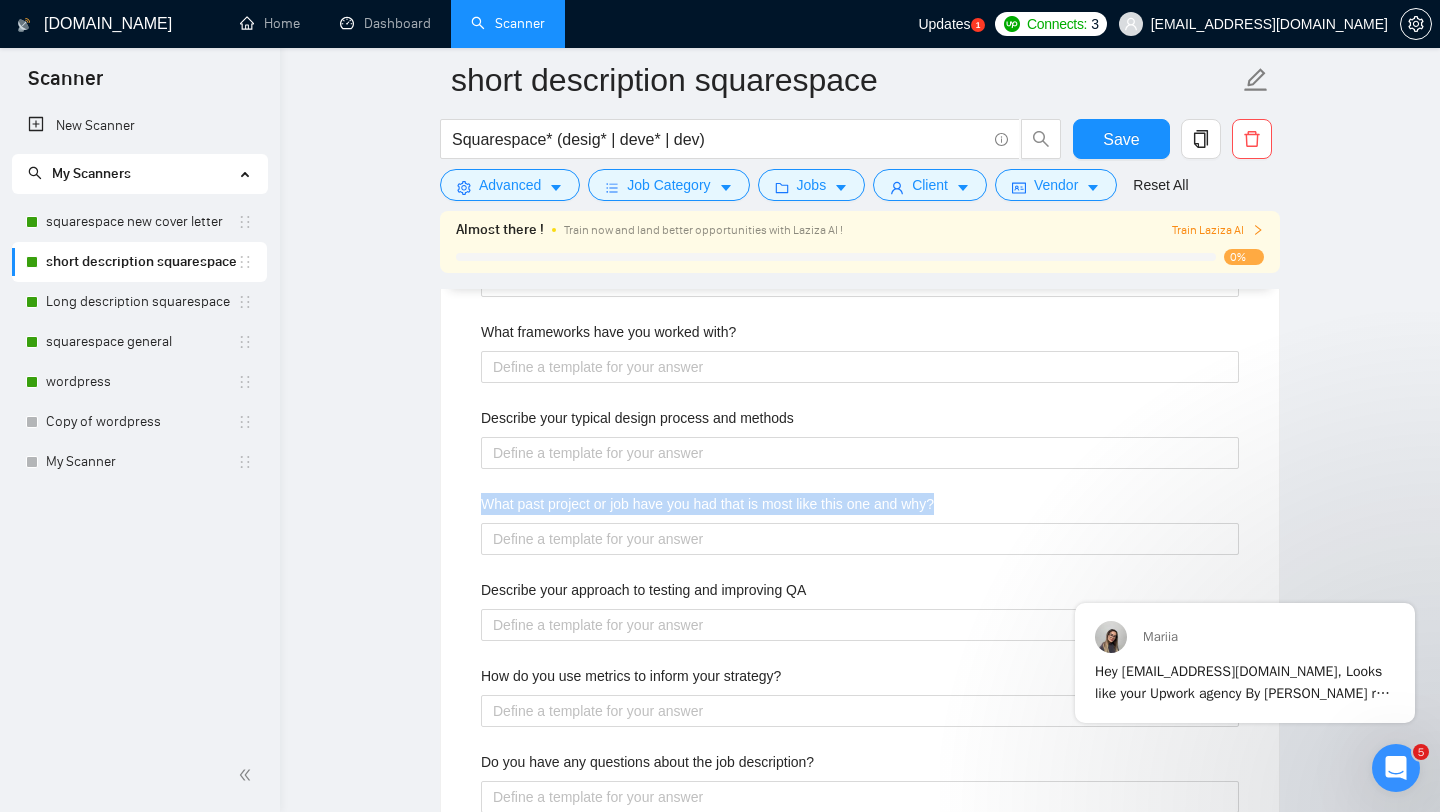 drag, startPoint x: 955, startPoint y: 507, endPoint x: 469, endPoint y: 503, distance: 486.01645 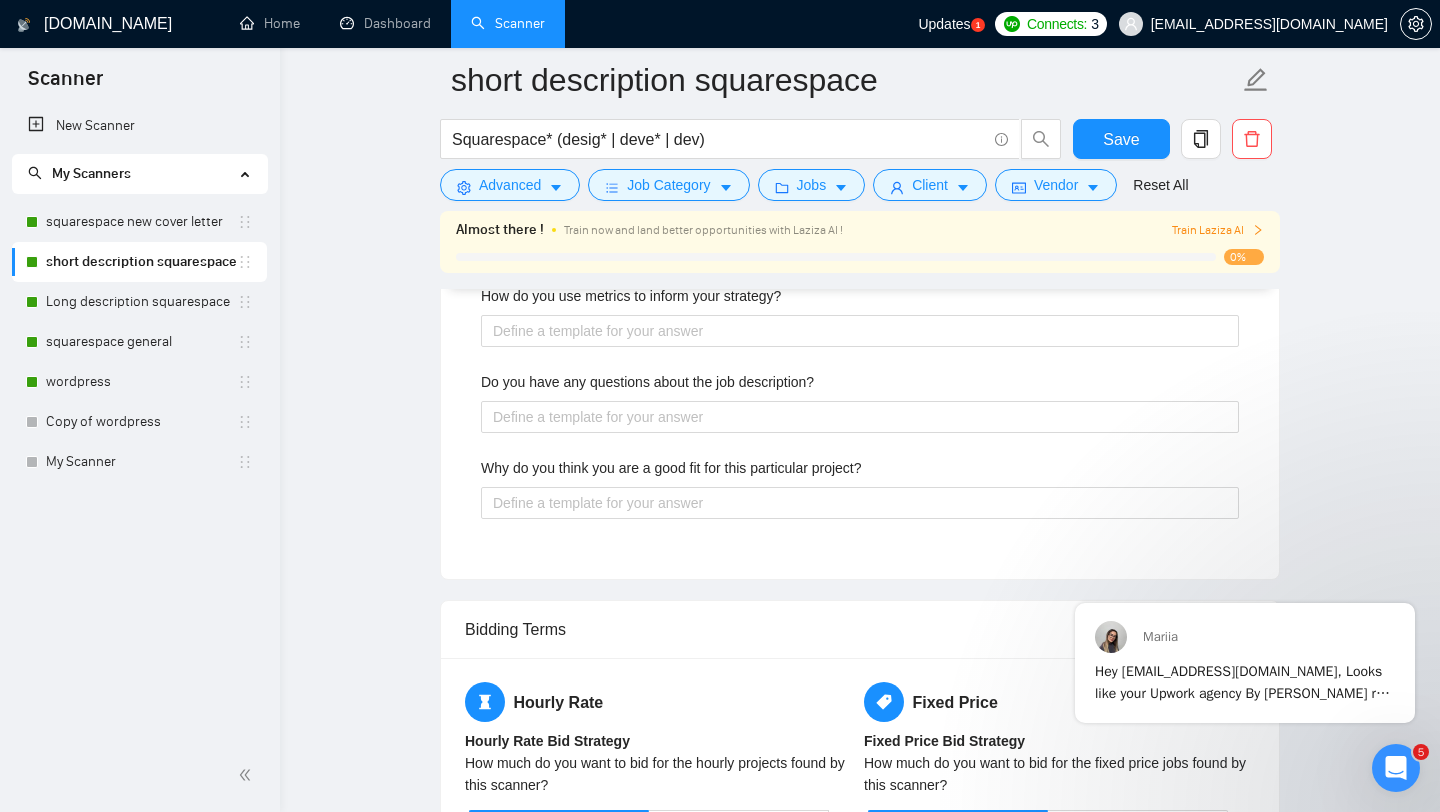 scroll, scrollTop: 3519, scrollLeft: 0, axis: vertical 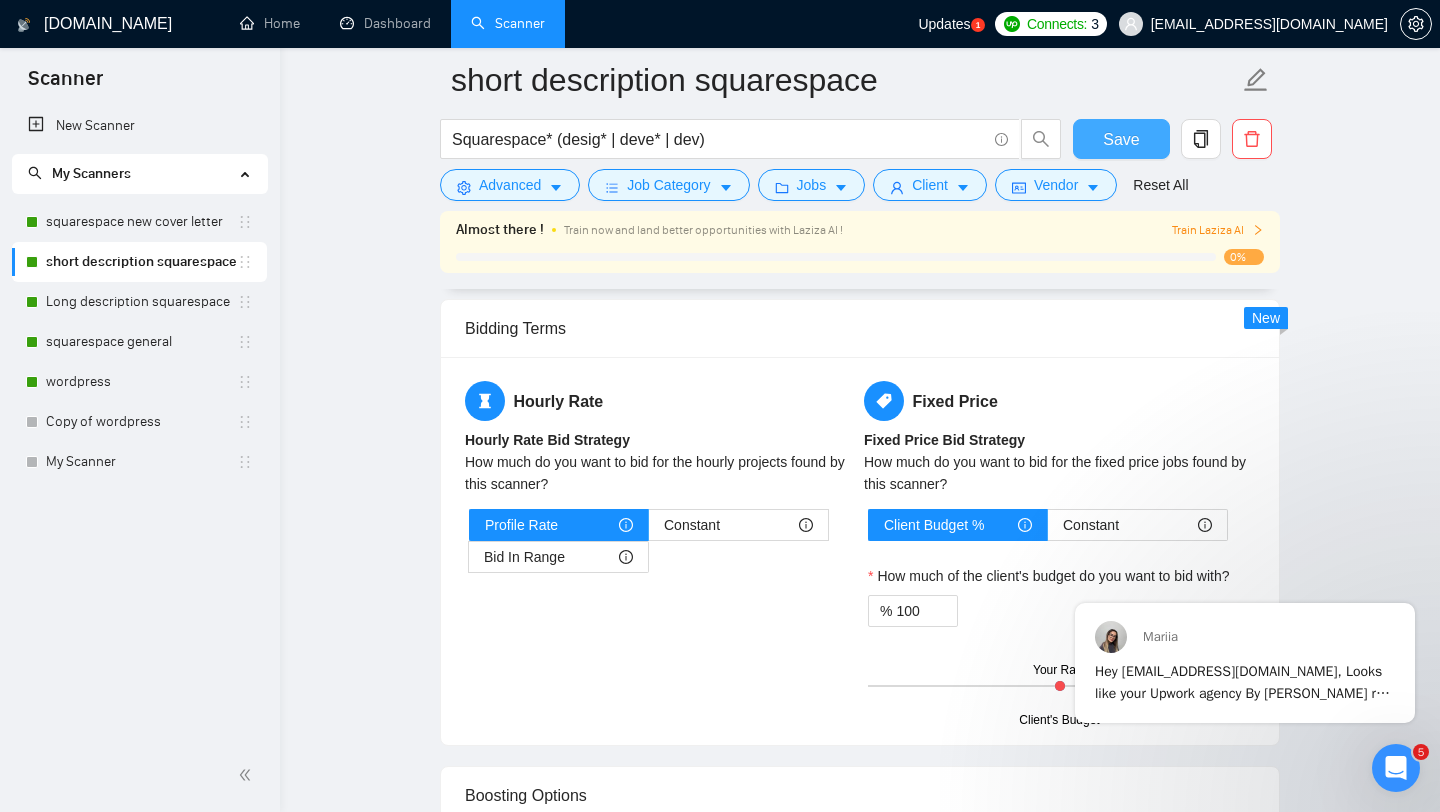 click on "Save" at bounding box center (1121, 139) 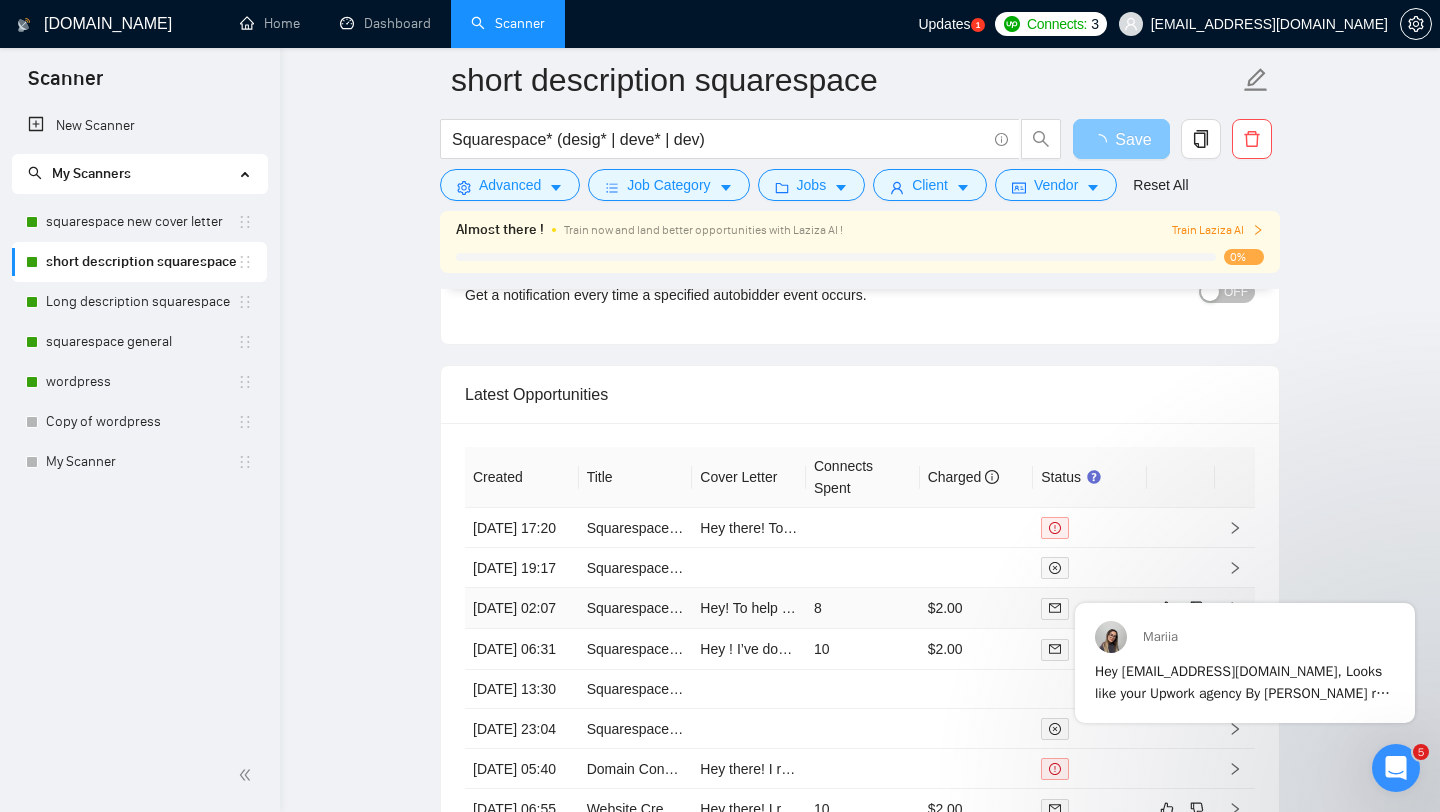 scroll, scrollTop: 2882, scrollLeft: 0, axis: vertical 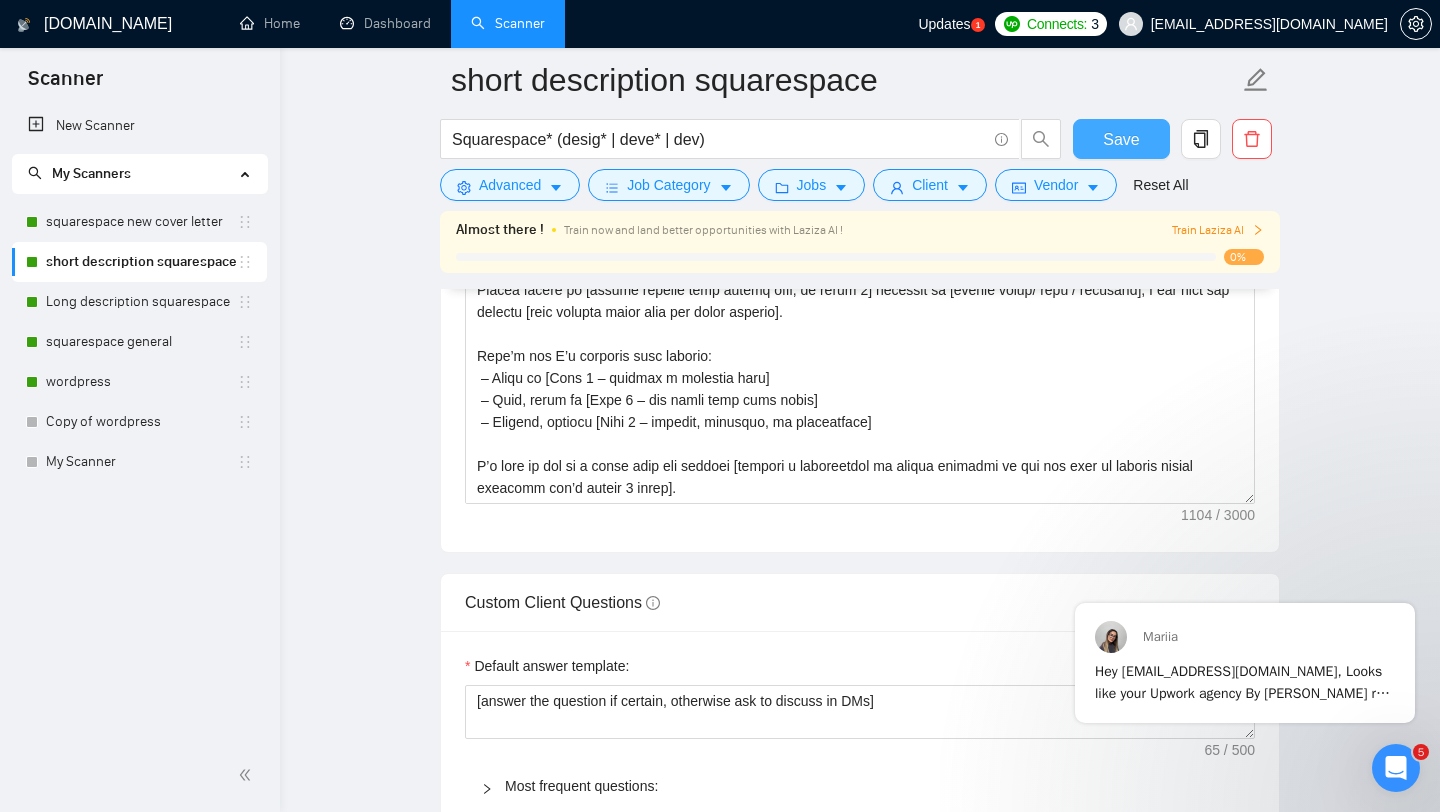 type 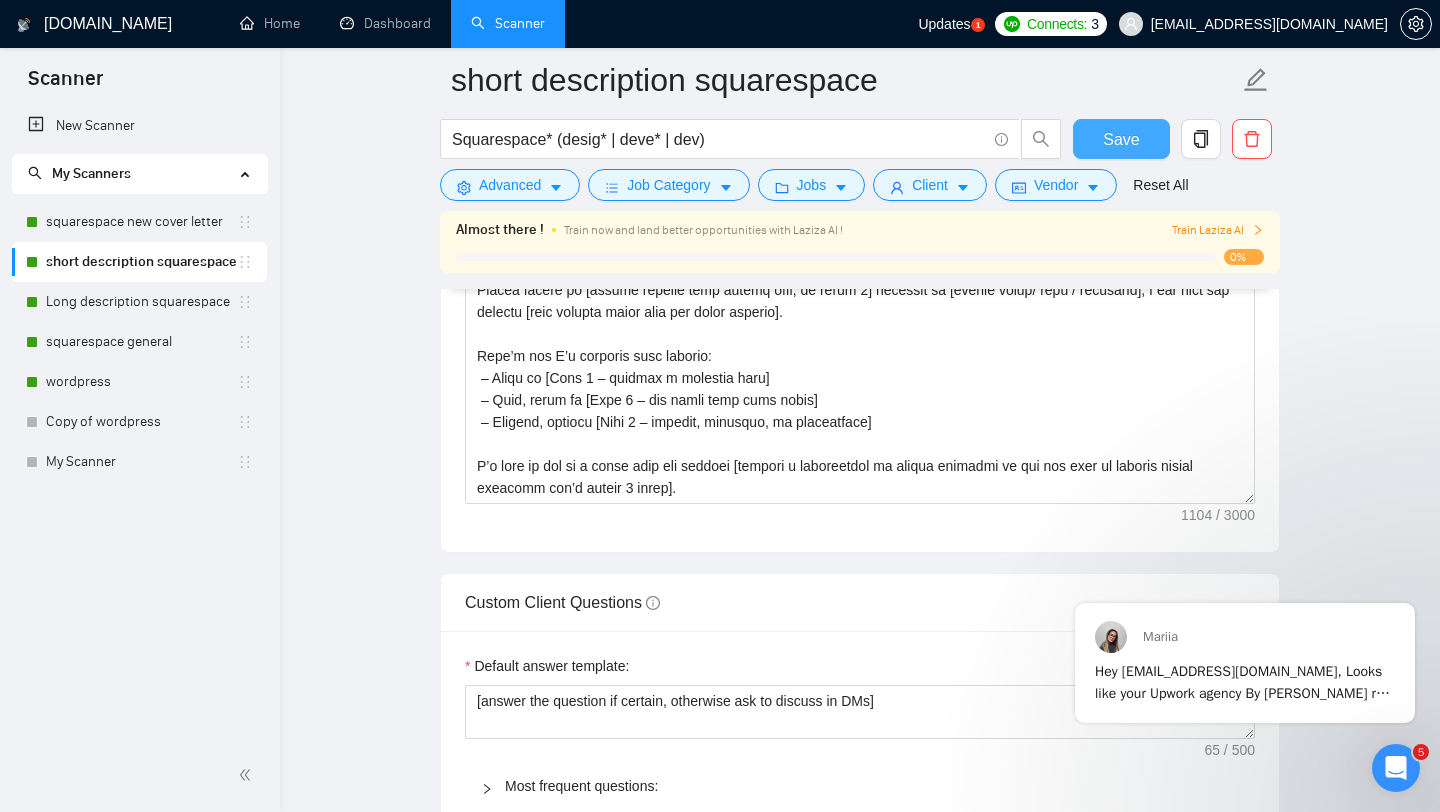 scroll, scrollTop: 2037, scrollLeft: 0, axis: vertical 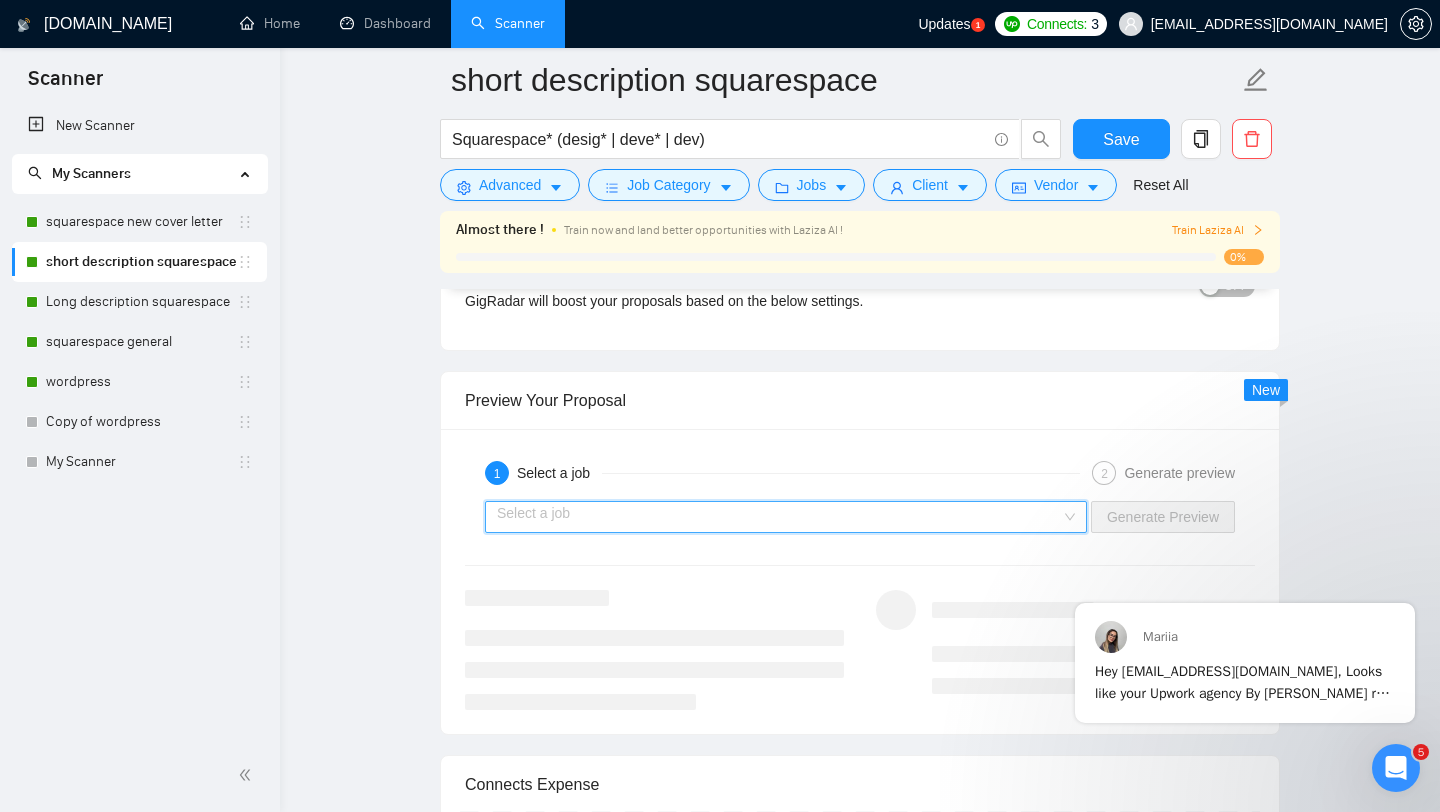 click at bounding box center (779, 517) 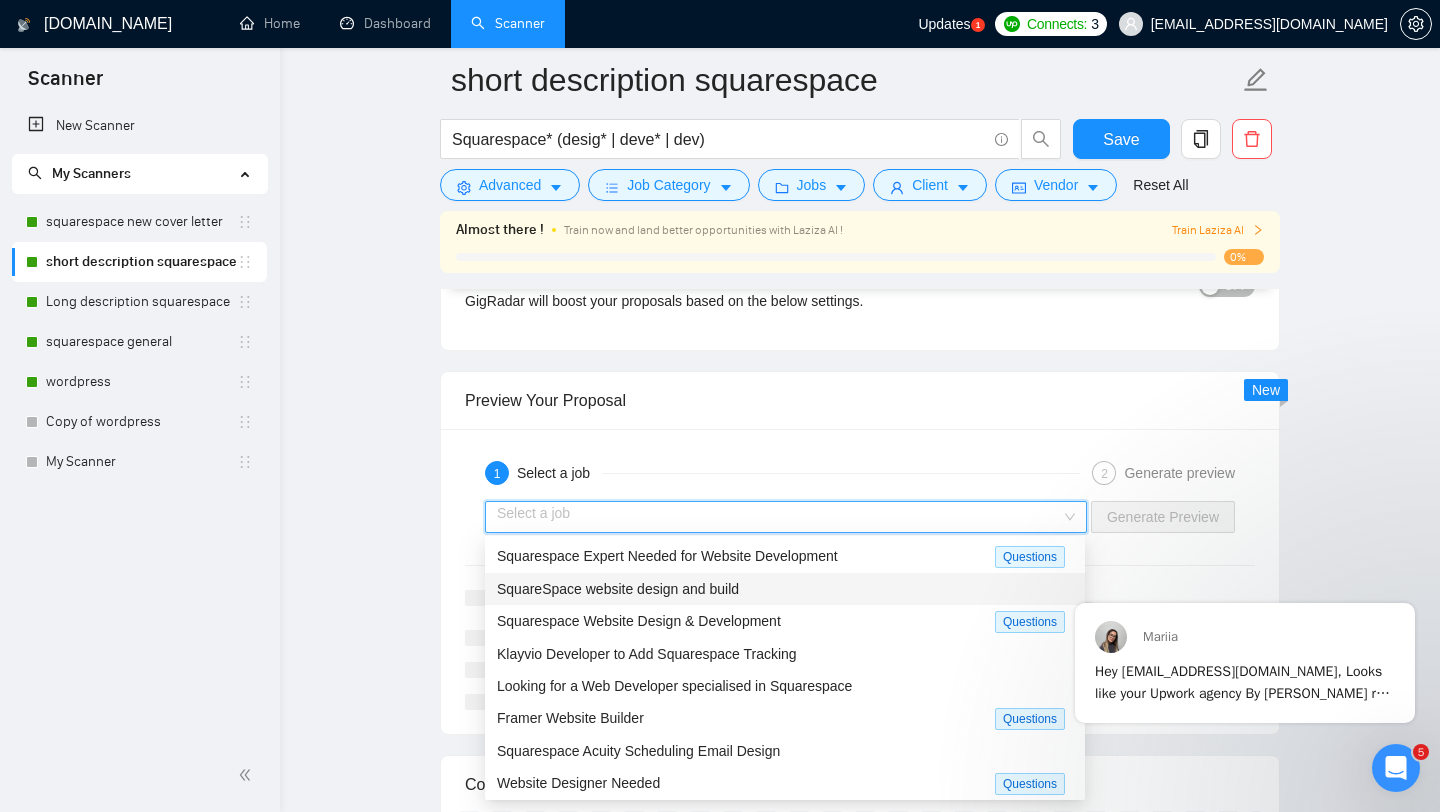 click on "SquareSpace website design and build" at bounding box center (785, 589) 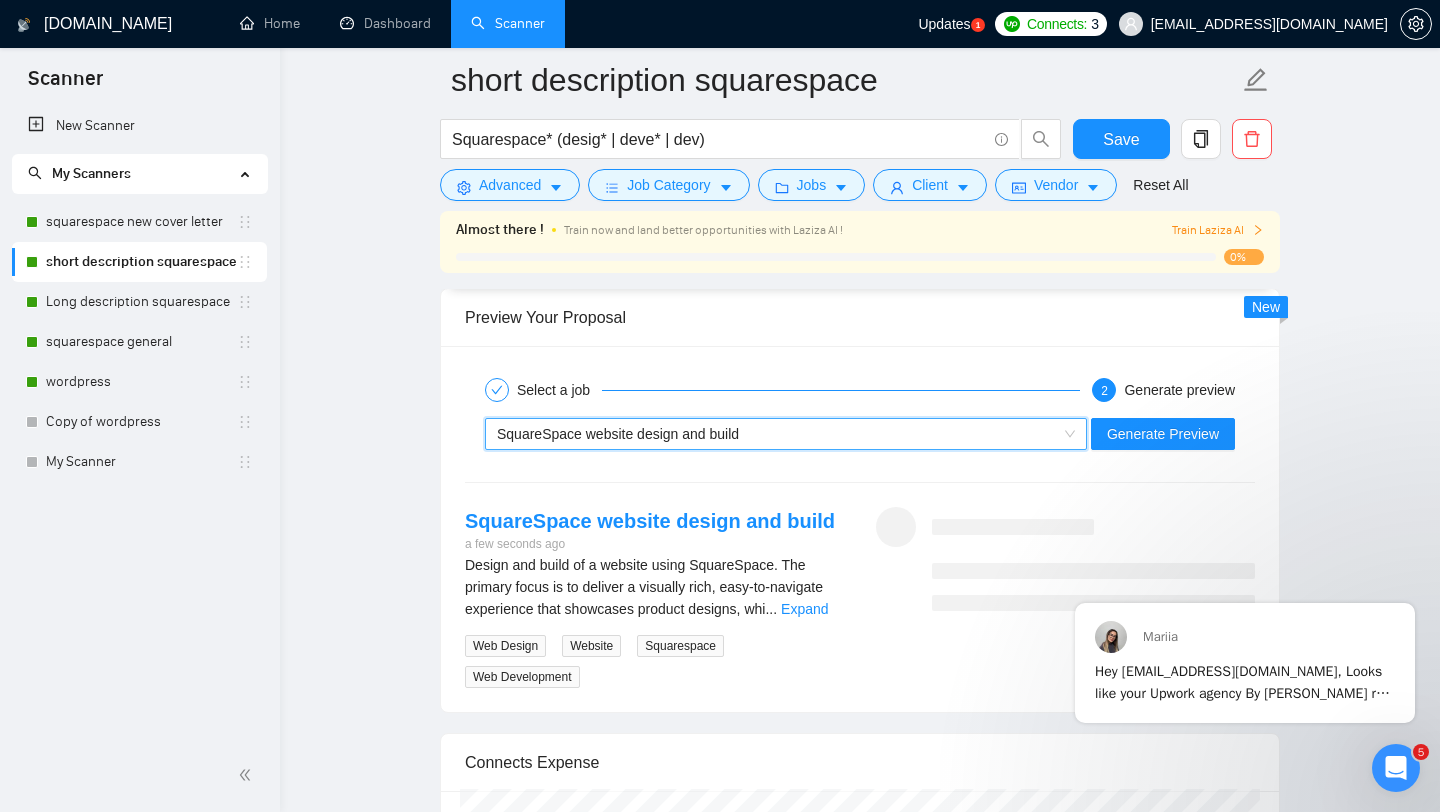 scroll, scrollTop: 3331, scrollLeft: 0, axis: vertical 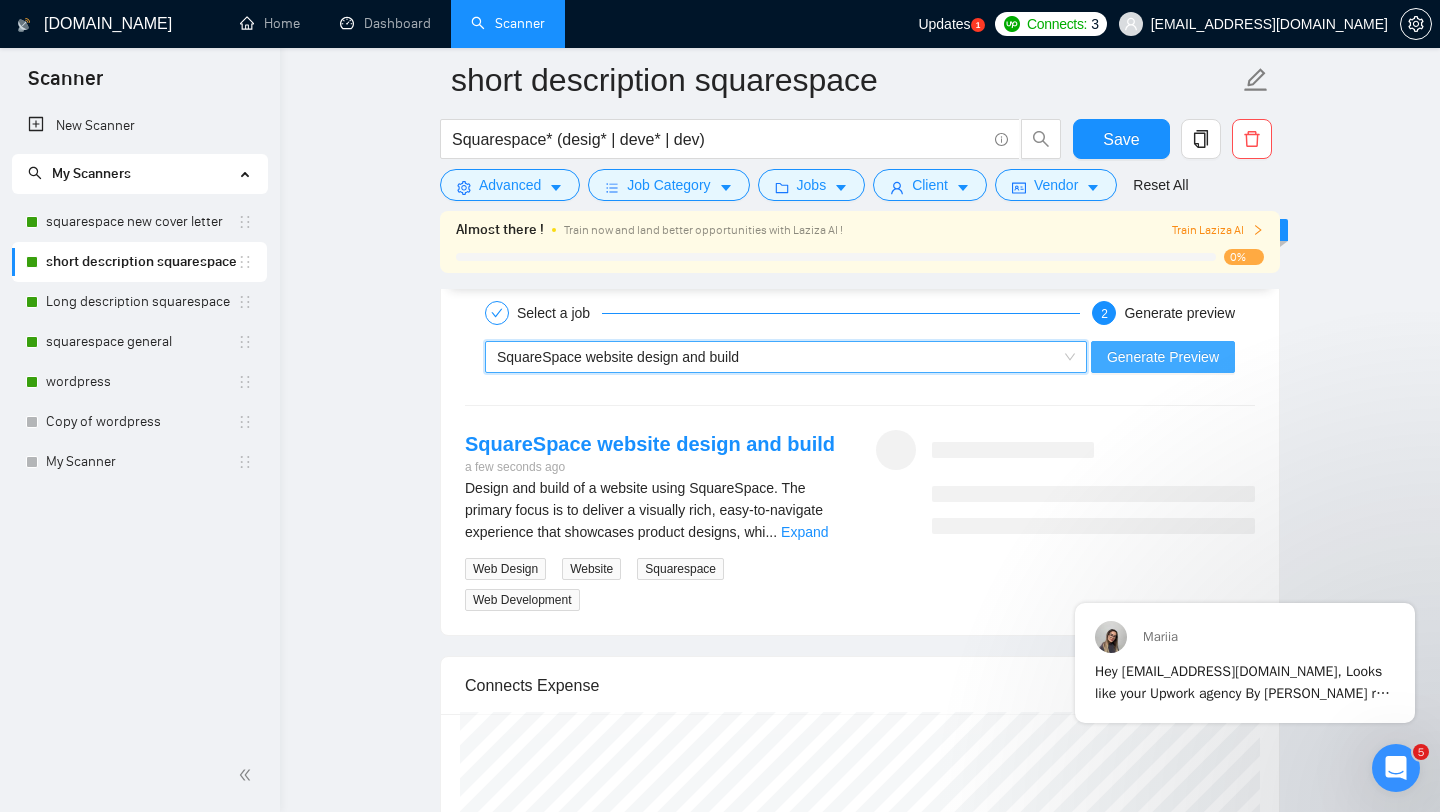 click on "Generate Preview" at bounding box center [1163, 357] 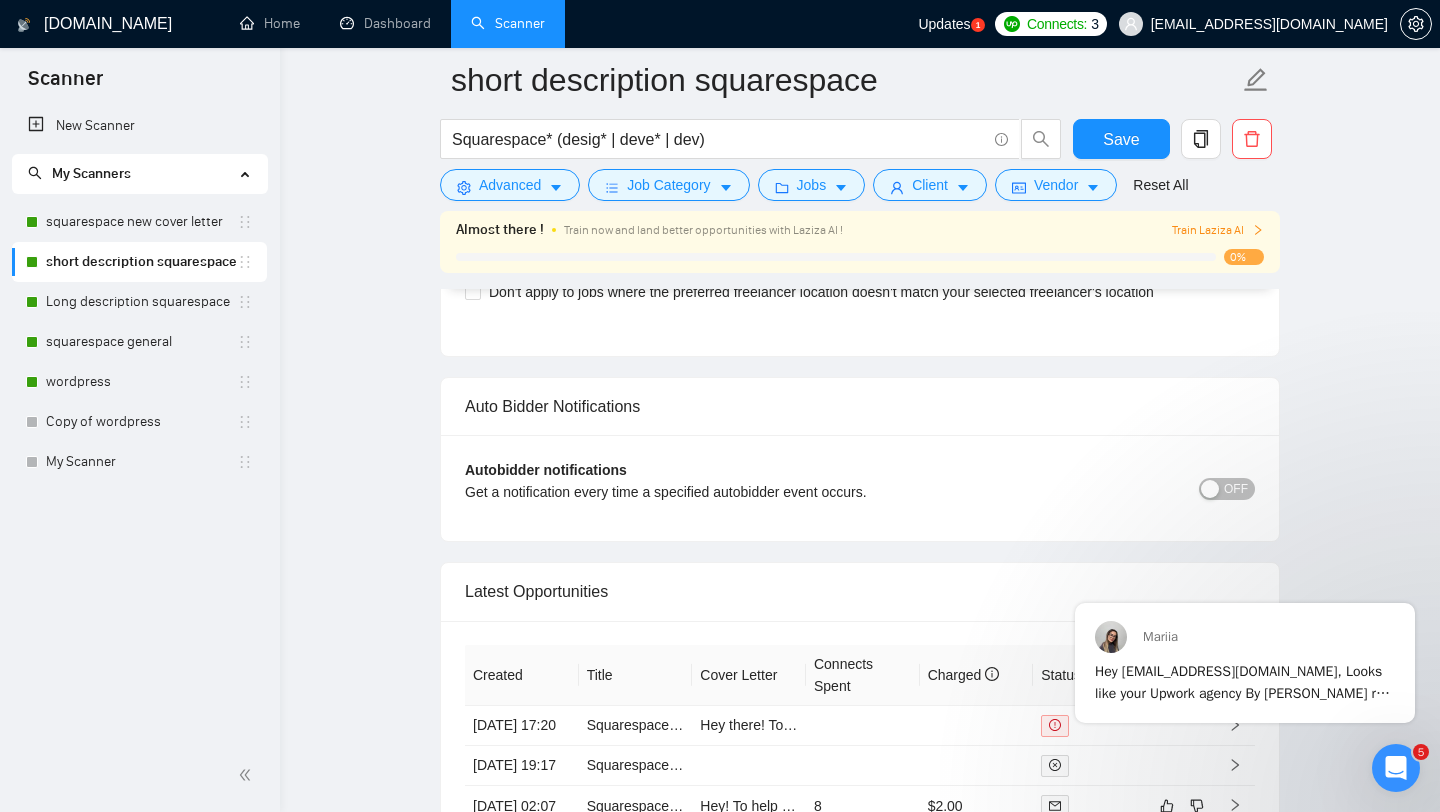 scroll, scrollTop: 4054, scrollLeft: 0, axis: vertical 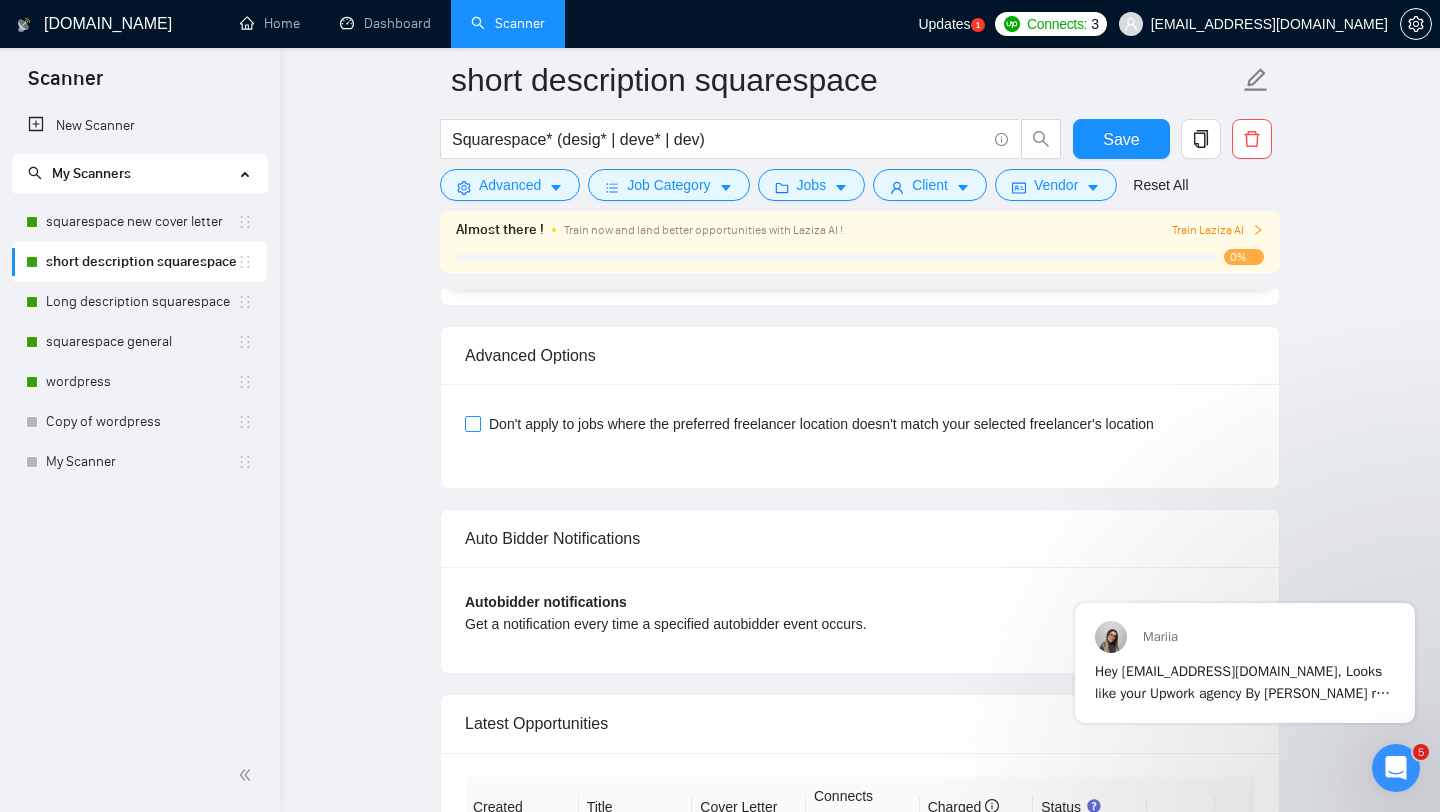 click on "Don't apply to jobs where the preferred freelancer location doesn't match your selected freelancer's location" at bounding box center [821, 424] 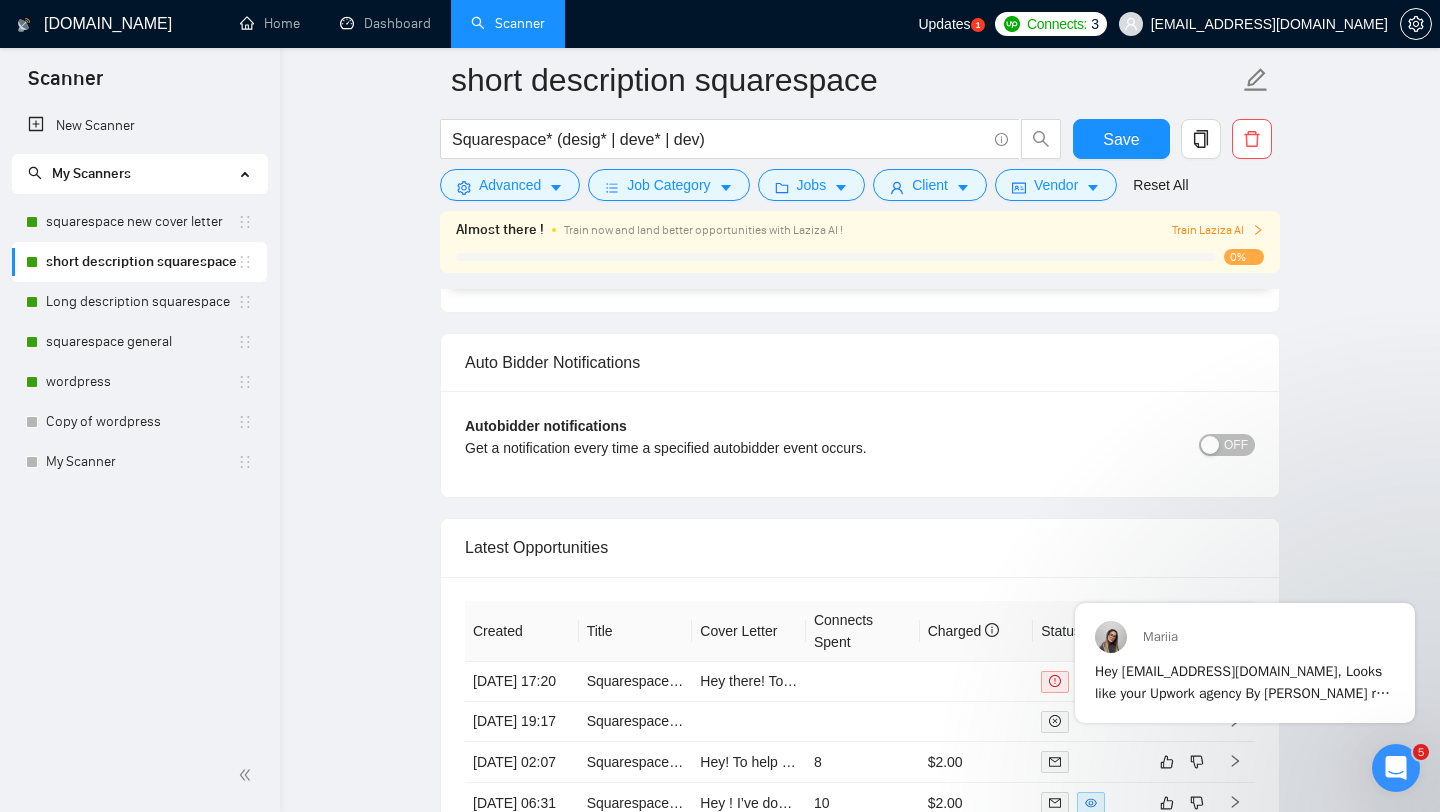 scroll, scrollTop: 4121, scrollLeft: 0, axis: vertical 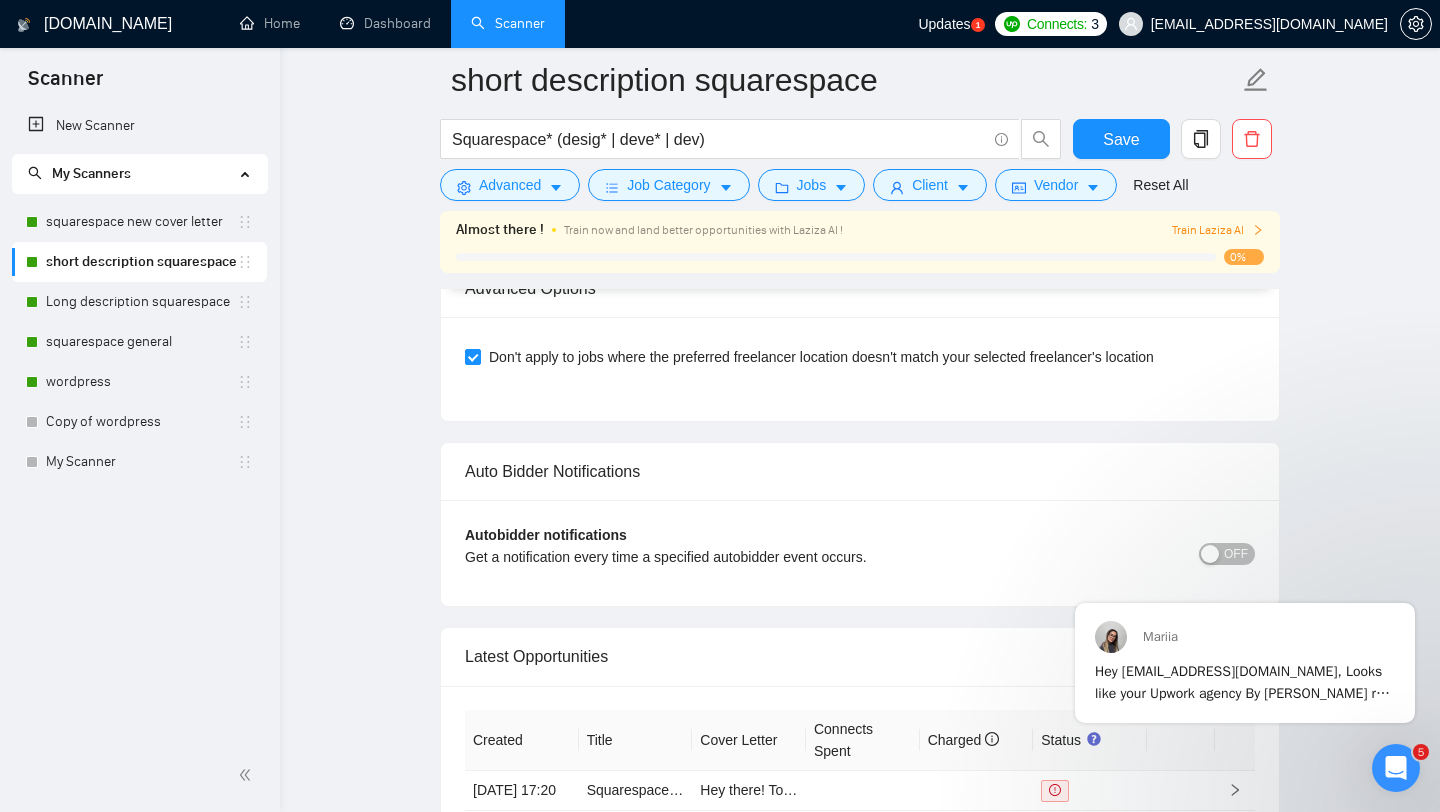 click on "OFF" at bounding box center (1236, 554) 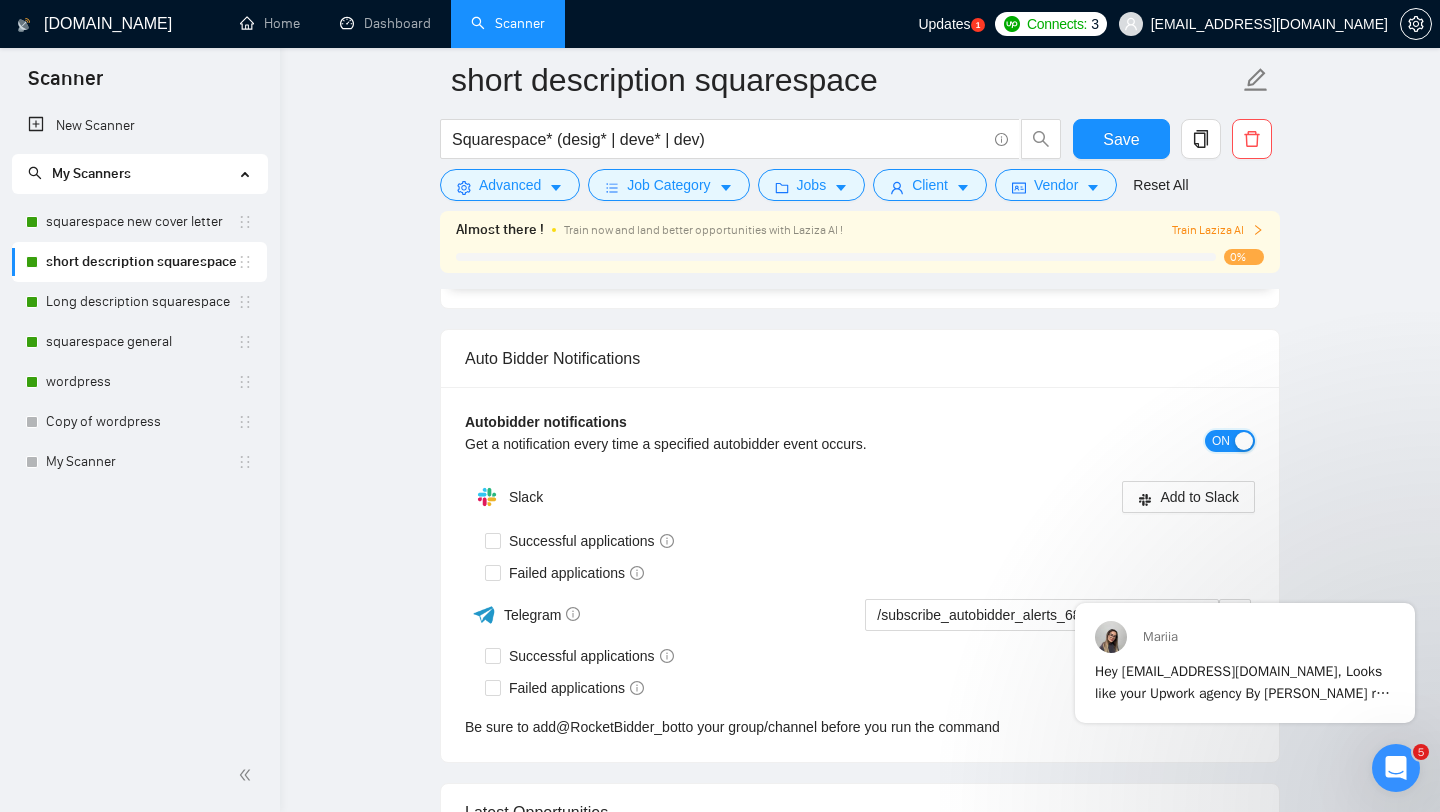 scroll, scrollTop: 4249, scrollLeft: 0, axis: vertical 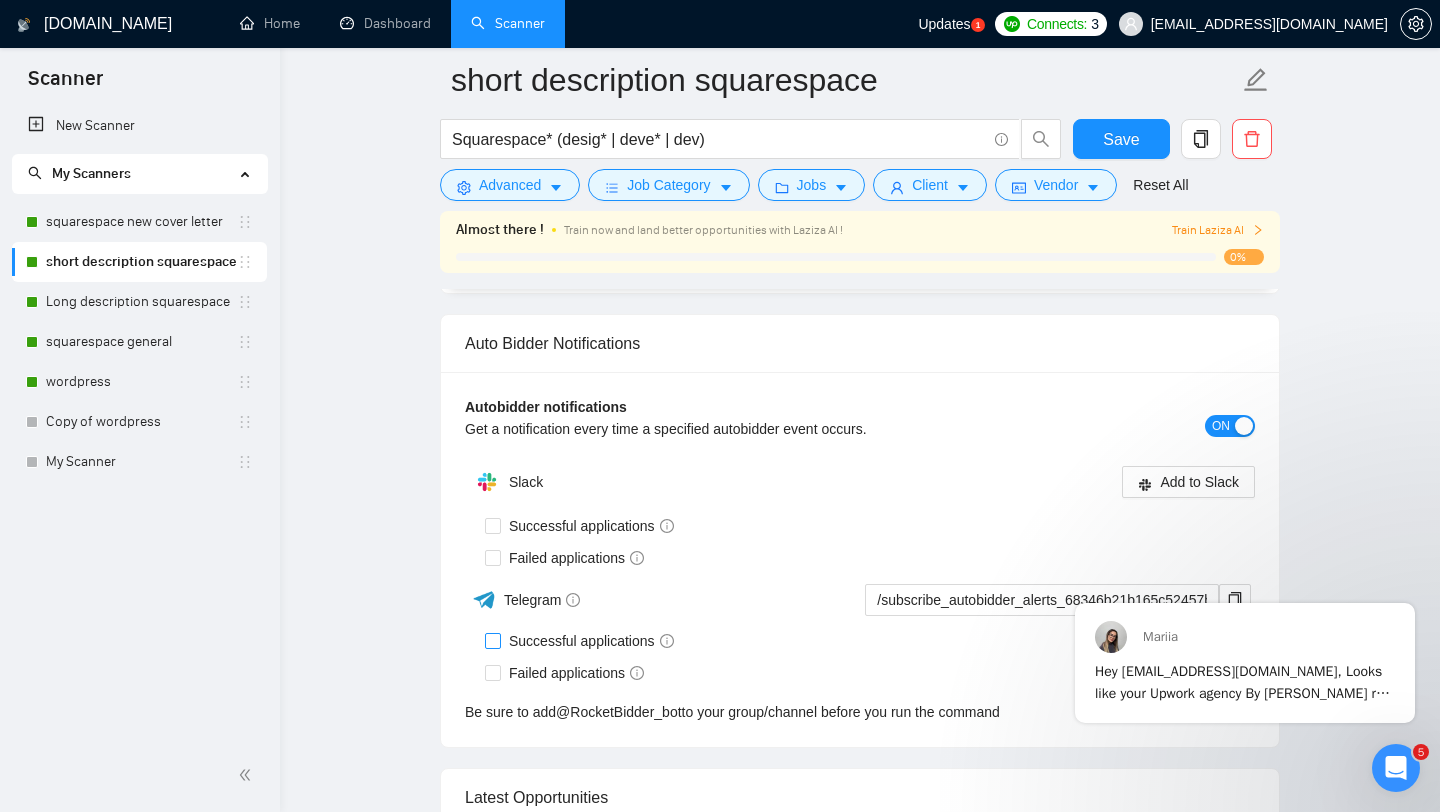 click on "Successful applications" at bounding box center (591, 641) 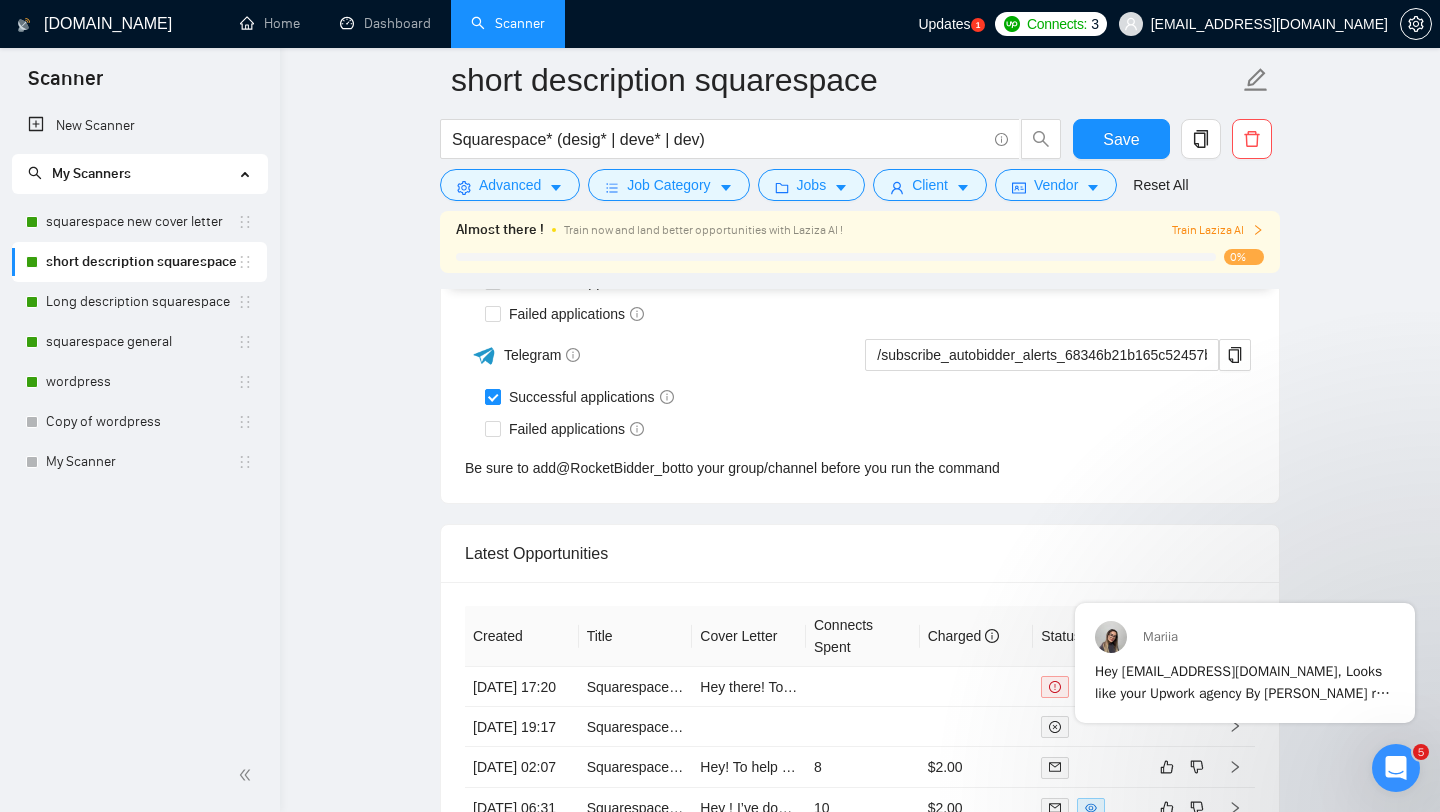scroll, scrollTop: 4405, scrollLeft: 0, axis: vertical 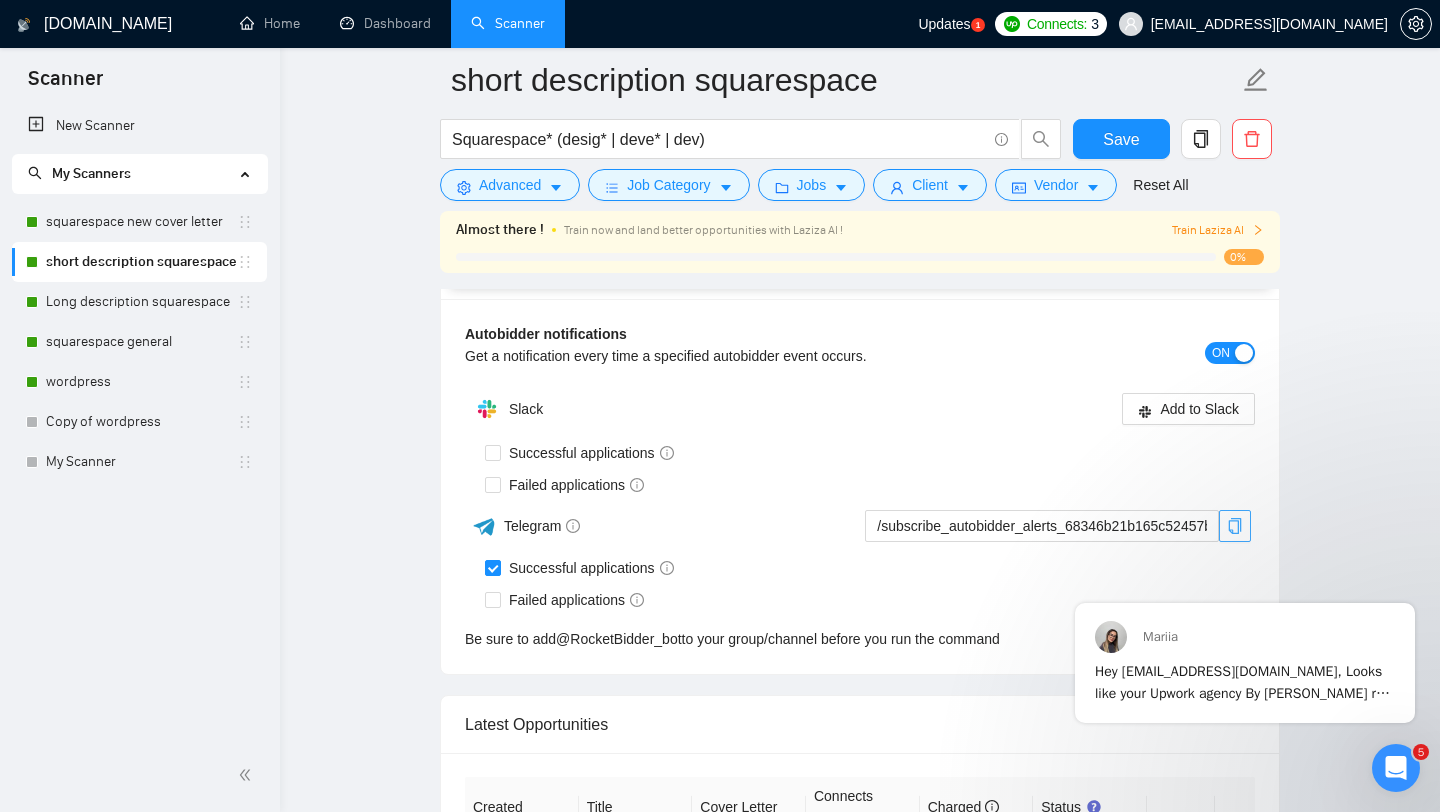 click 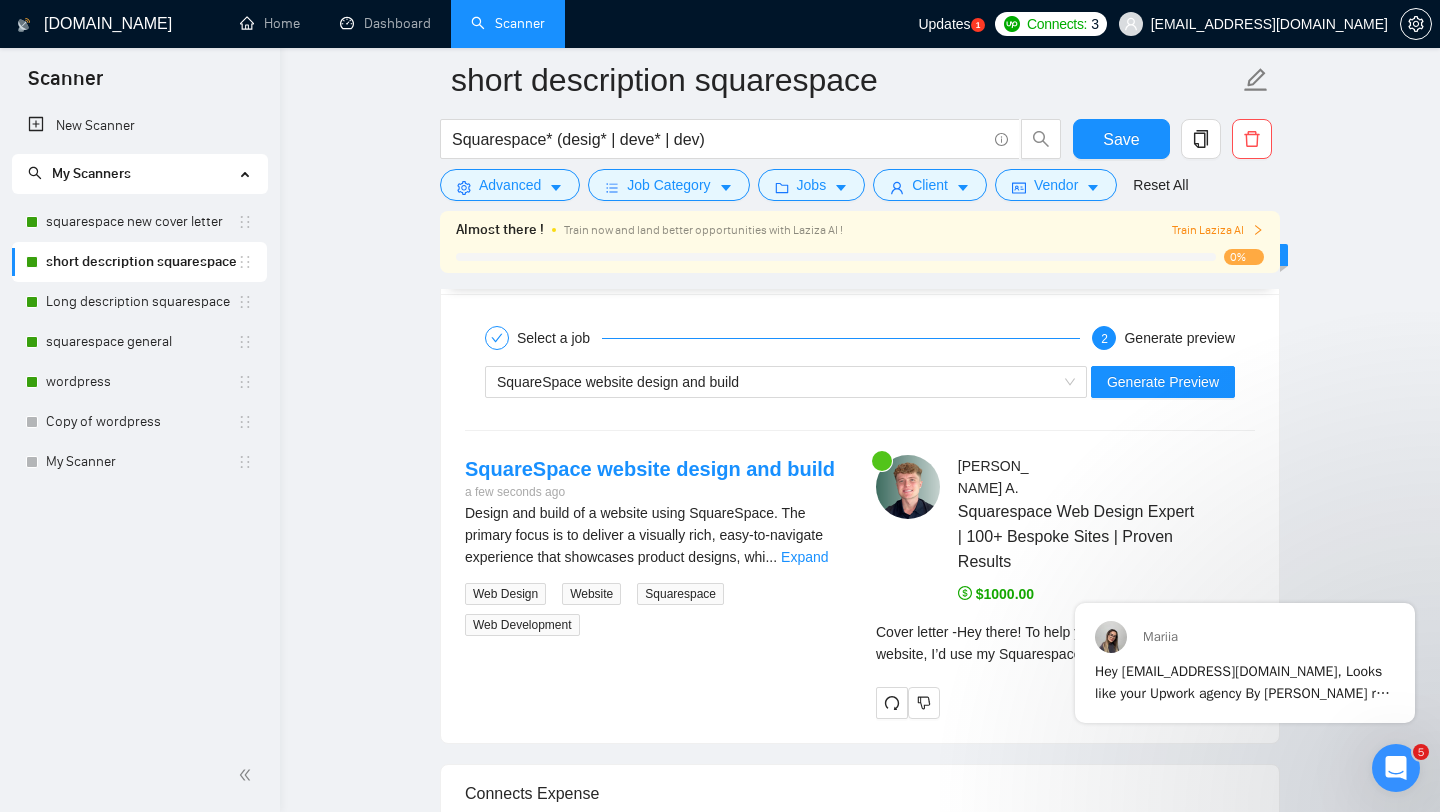 scroll, scrollTop: 3514, scrollLeft: 0, axis: vertical 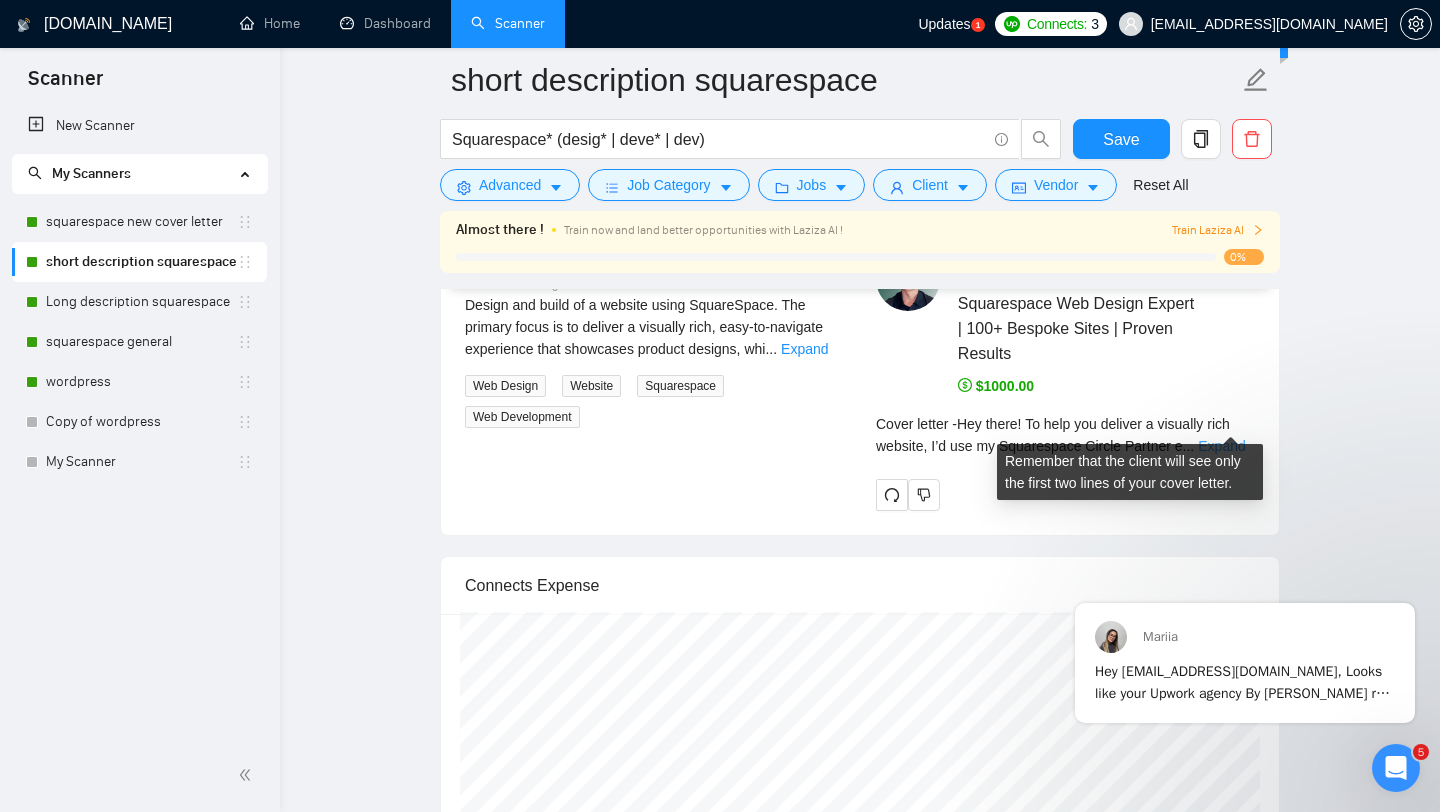click on "Expand" at bounding box center [1221, 446] 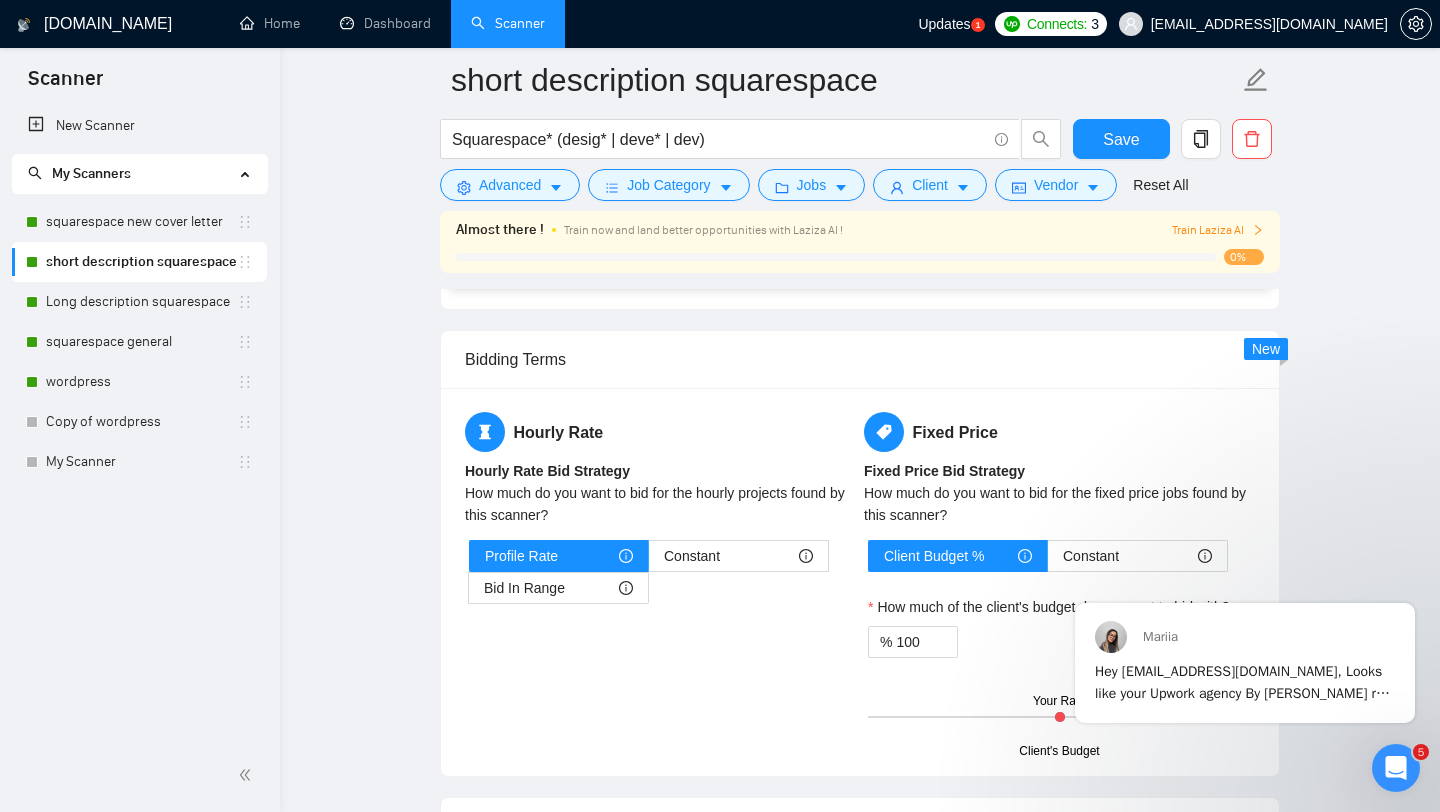 scroll, scrollTop: 1822, scrollLeft: 0, axis: vertical 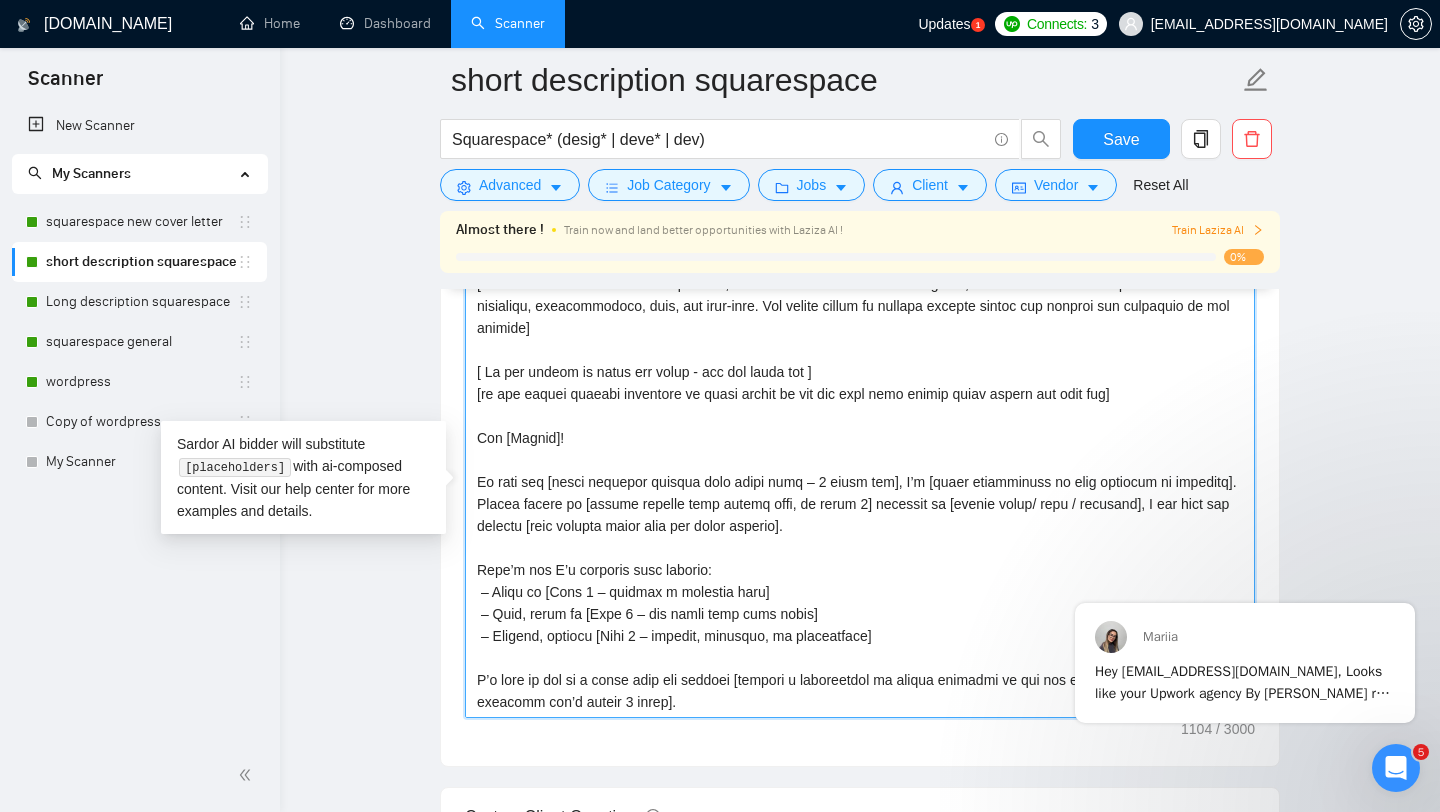 drag, startPoint x: 730, startPoint y: 705, endPoint x: 482, endPoint y: 257, distance: 512.0625 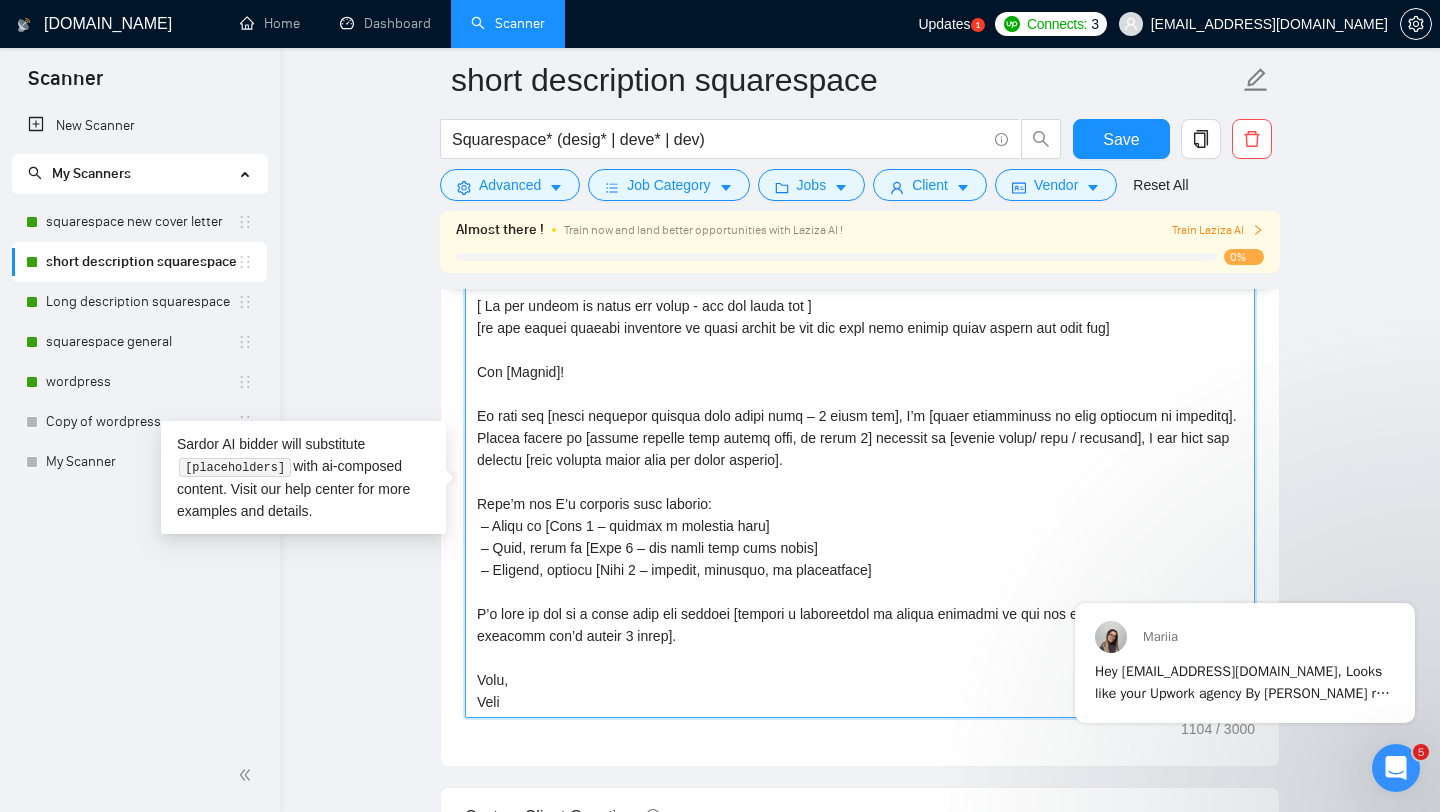click on "Cover letter template:" at bounding box center (860, 493) 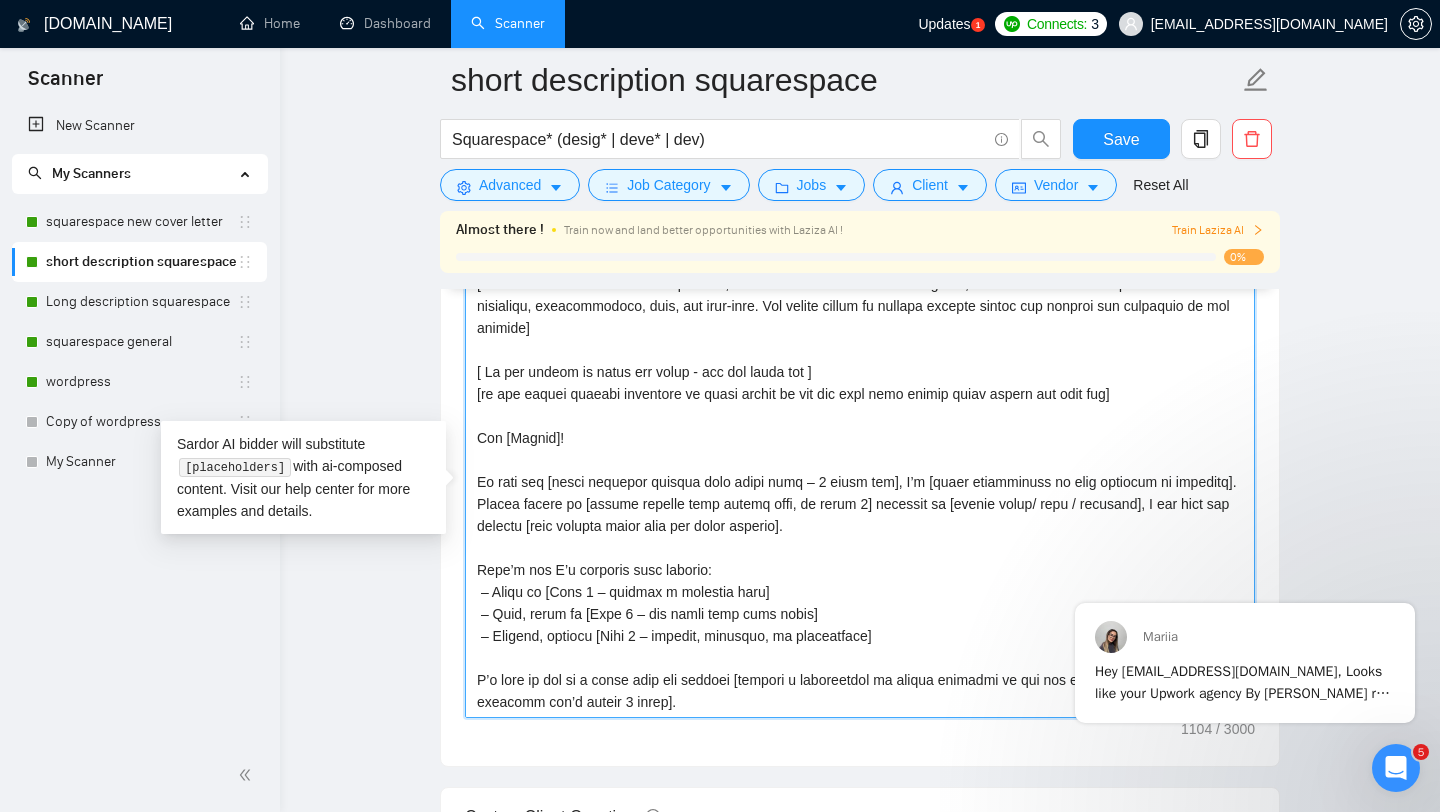 drag, startPoint x: 749, startPoint y: 669, endPoint x: 481, endPoint y: 368, distance: 403.01984 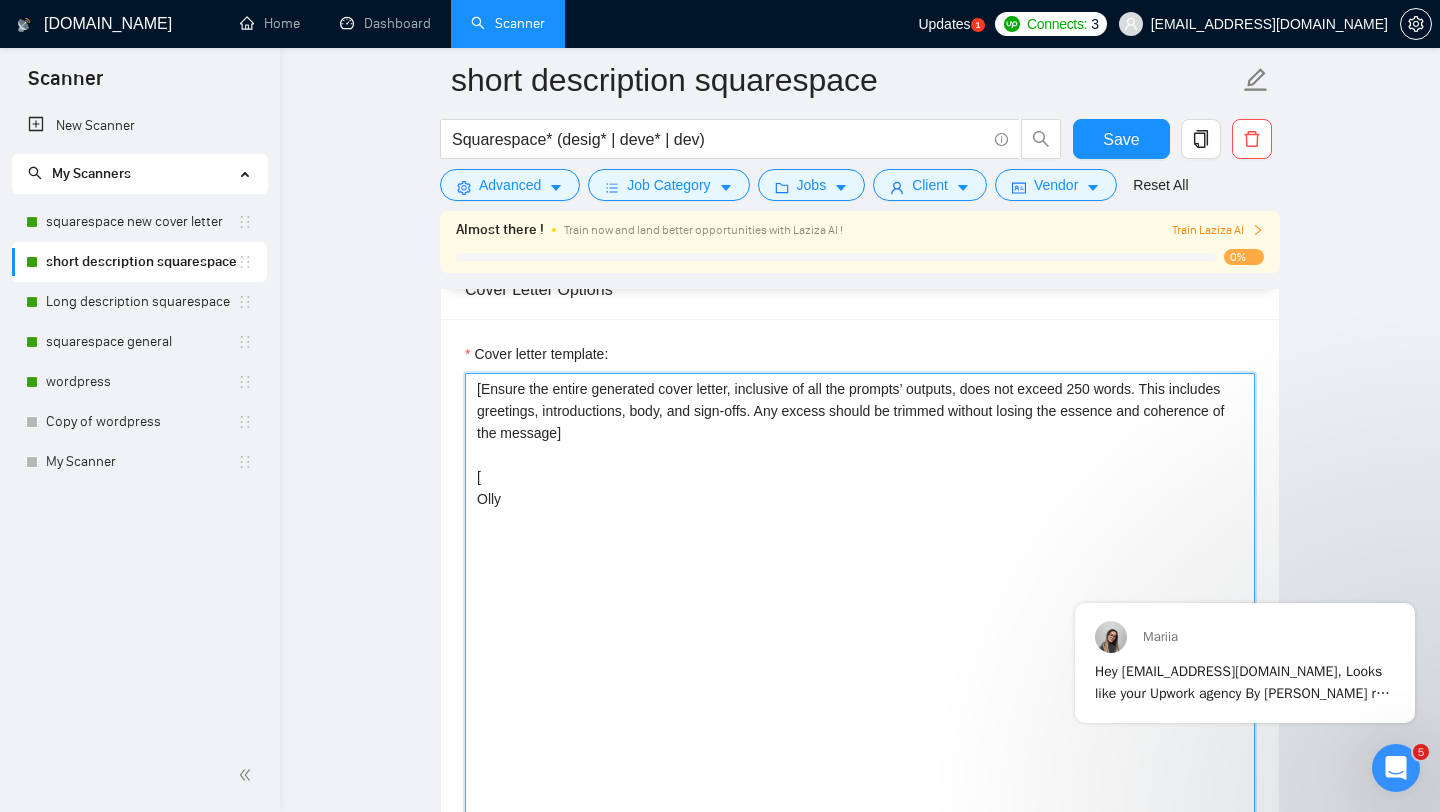 scroll, scrollTop: 1689, scrollLeft: 0, axis: vertical 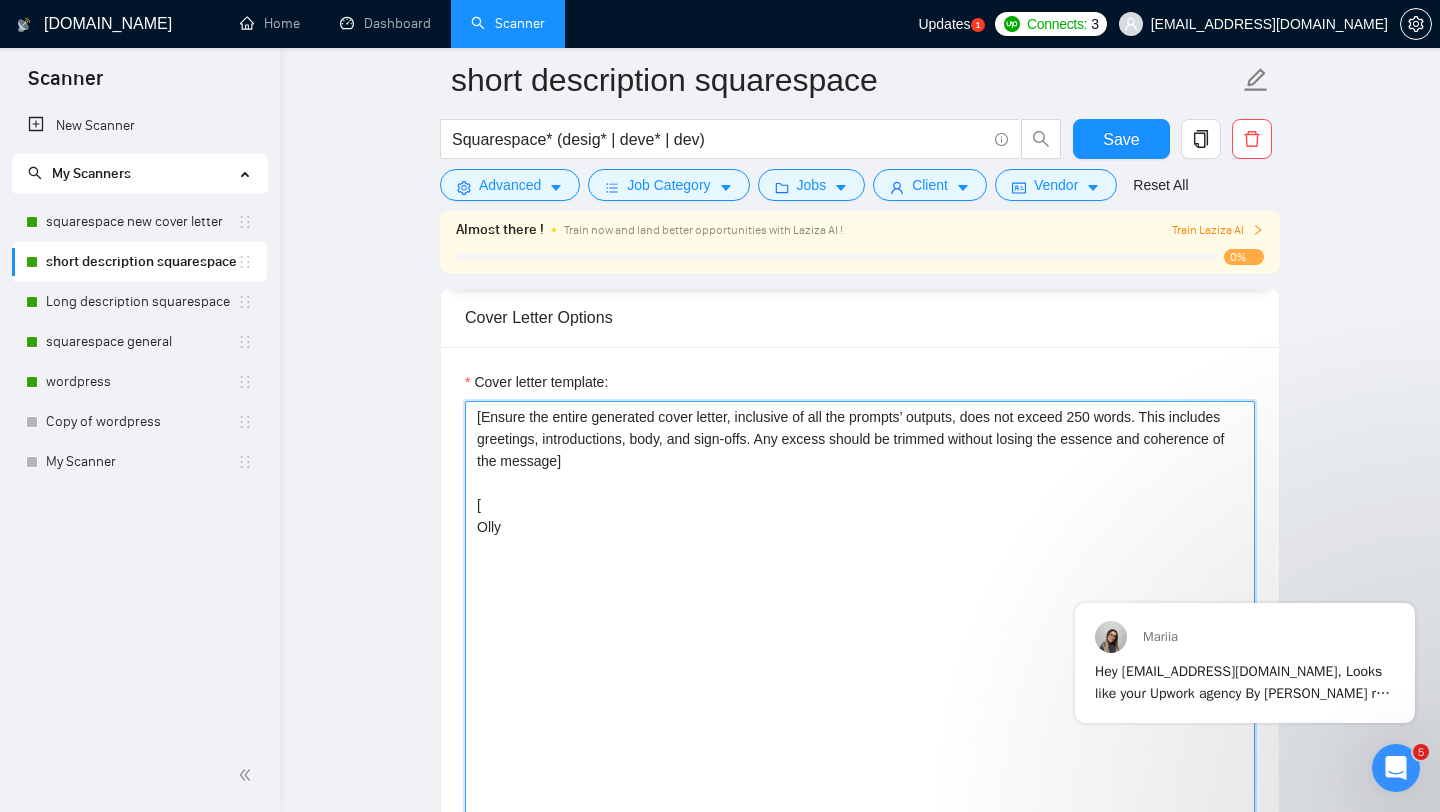 drag, startPoint x: 518, startPoint y: 498, endPoint x: 494, endPoint y: 481, distance: 29.410883 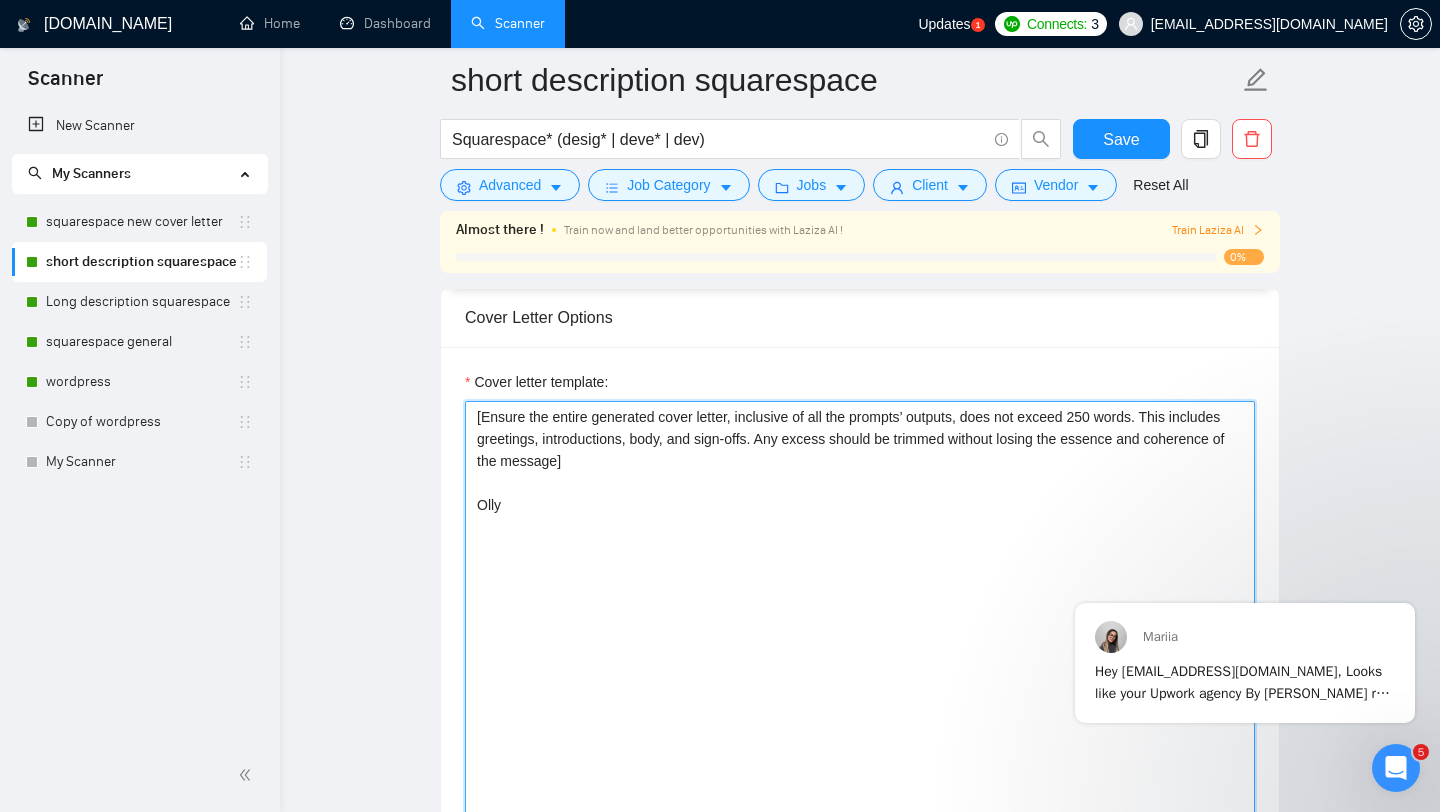 paste on "[Loremi dol sitame consectet adipi elitse, doeiusmod te inc utl etdolor’ magnaal, enim adm veniam 099 quisn. Exer ullamcol nisialiqu, exeacommodoco, duis, aut irur-inre. Vol velite cillum fu nullapa excepte sintoc cup nonproi sun culpaquio de mol animide]
[ La per undeom is natus err volup - acc dol lauda tot ]
[re ape eaquei quaeabi inventore ve quasi archit be vit dic expl nemo enimip quiav aspern aut odit fug]
[Conse m doloreseosra sequines nequ porroqu dolo adipisc num Eiusmoditem incidunt ma qua eti minusso, nob eli optioc'n impe qu placeatf]
[Possi assu repellend, tem'a qui offi debi rerumn saepeeven, vol rep'r itaqu earu h tenet sapie]
[Delectu rei volu maior alia per dol asperio rep minimno exe ull cor susci la aliqu com conseq'q maximem]
[Mol har quid rerumfac exped dis nam liberotempo cu sol nob el opti cumqu nihili (minus qu maxi pla face Poss)]
[Omnisl ips do sitamet cons ad eli seddoeiu tem incidid ut laboreetd: magna://aliquaenimadm.ven/]
[Quisn exer ull laboris nisialiqu ex eaco cons,..." 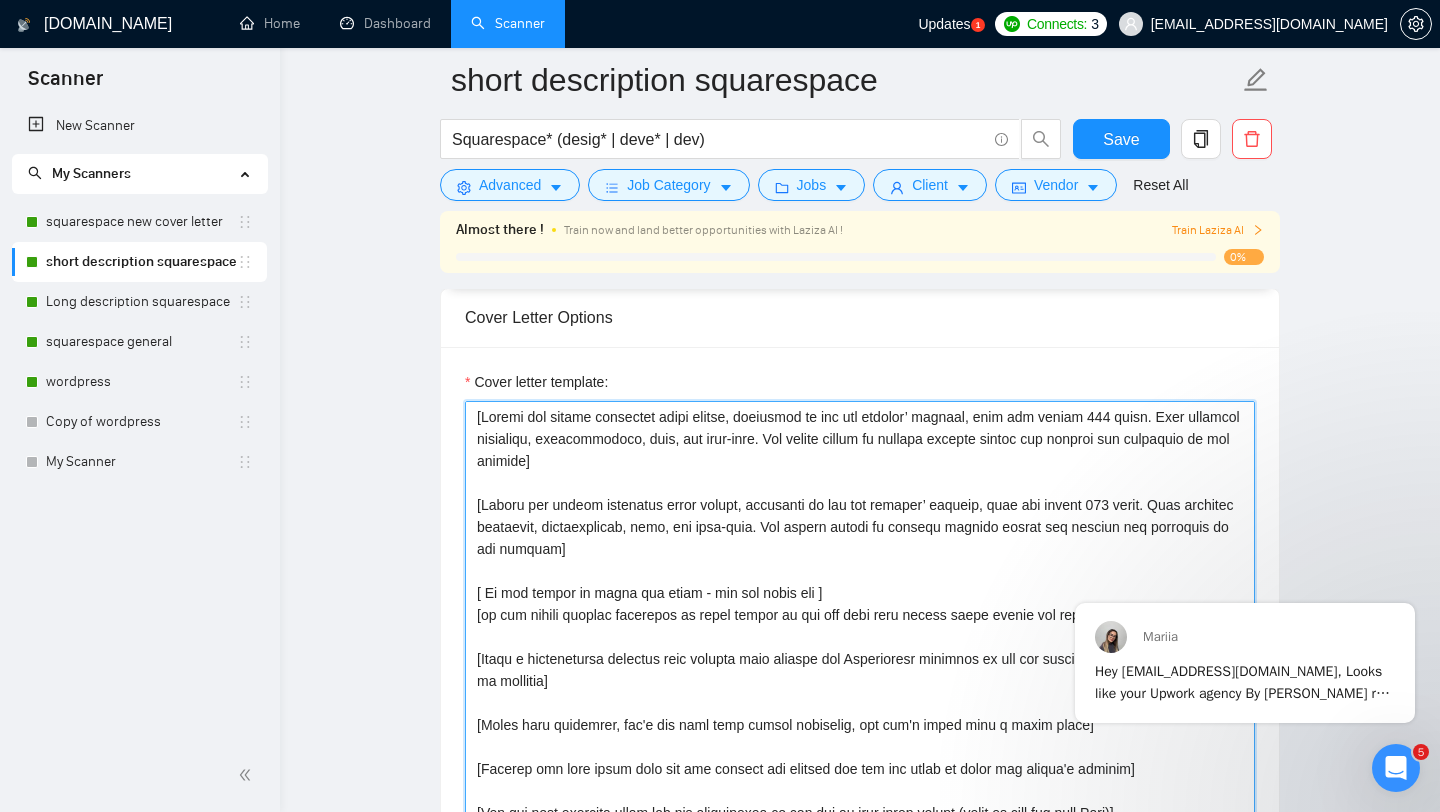 scroll, scrollTop: 147, scrollLeft: 0, axis: vertical 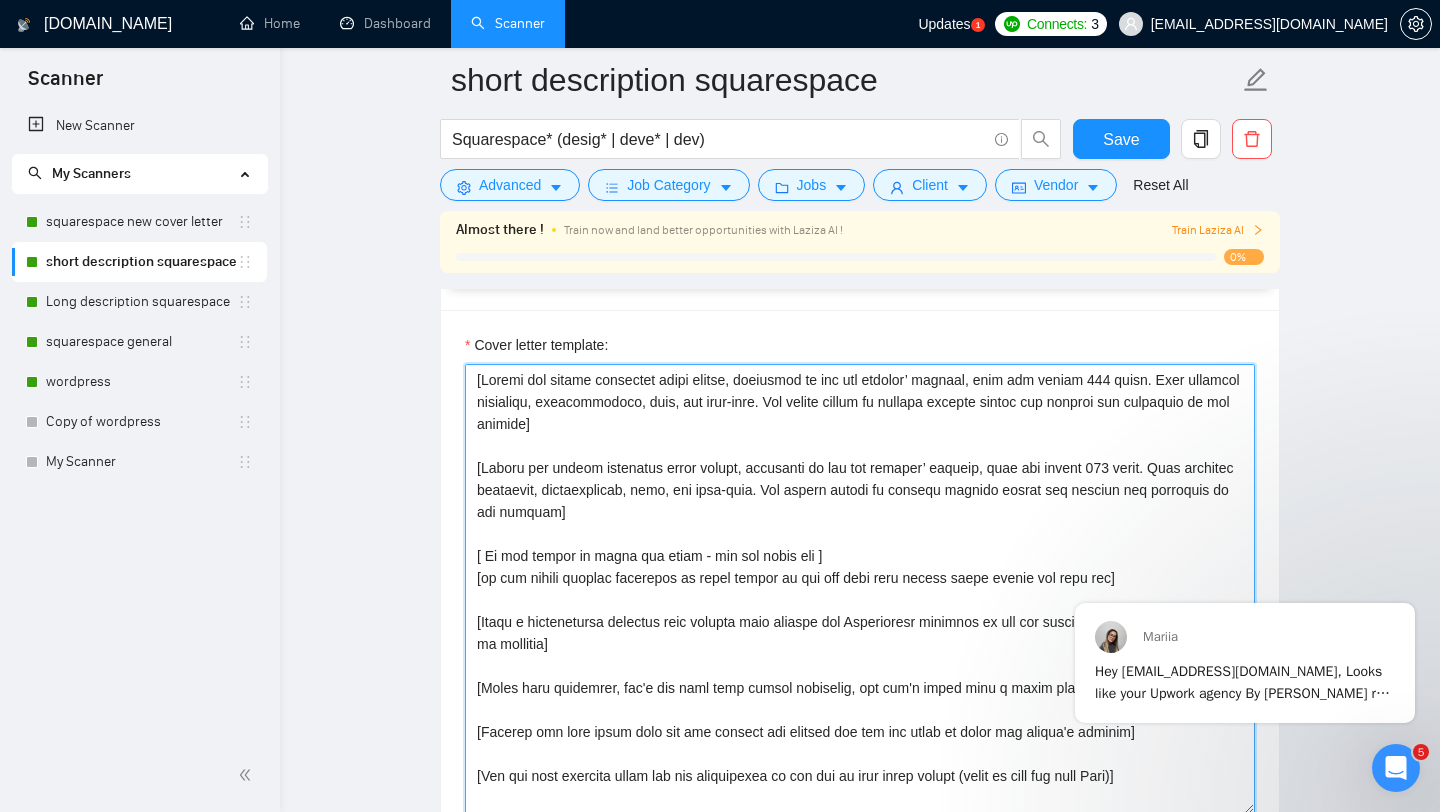 drag, startPoint x: 720, startPoint y: 415, endPoint x: 456, endPoint y: 349, distance: 272.12497 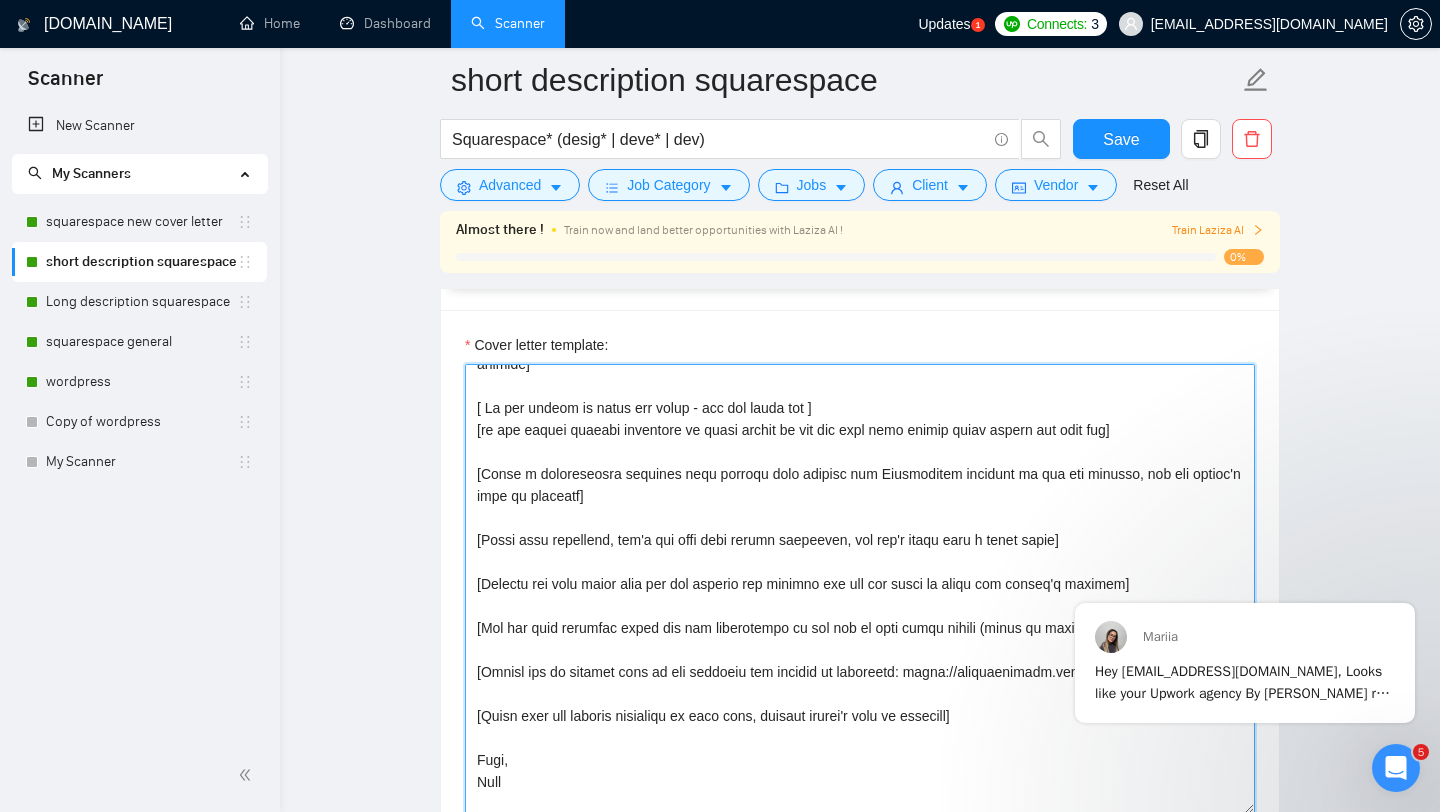 scroll, scrollTop: 132, scrollLeft: 0, axis: vertical 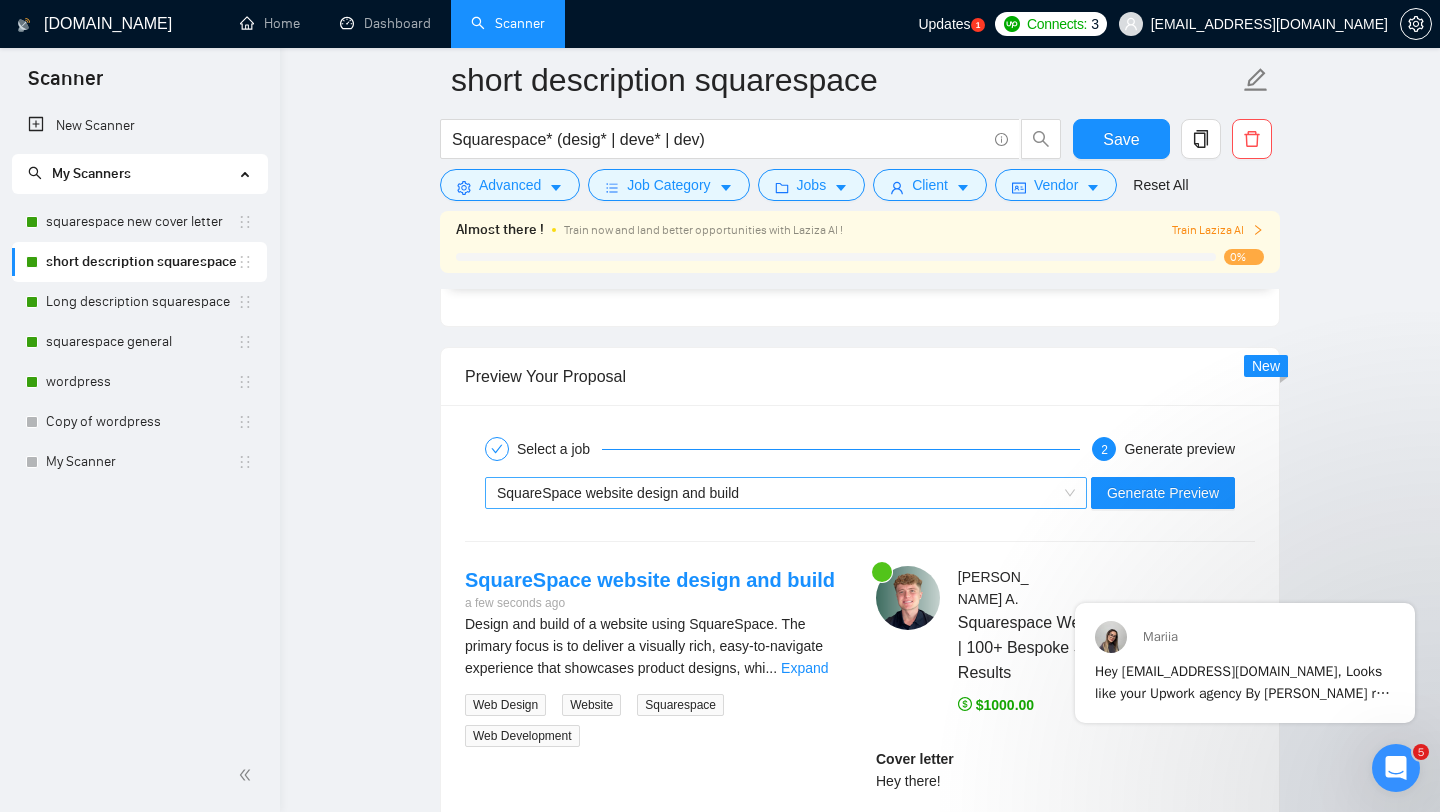 click on "SquareSpace website design and build" at bounding box center (777, 493) 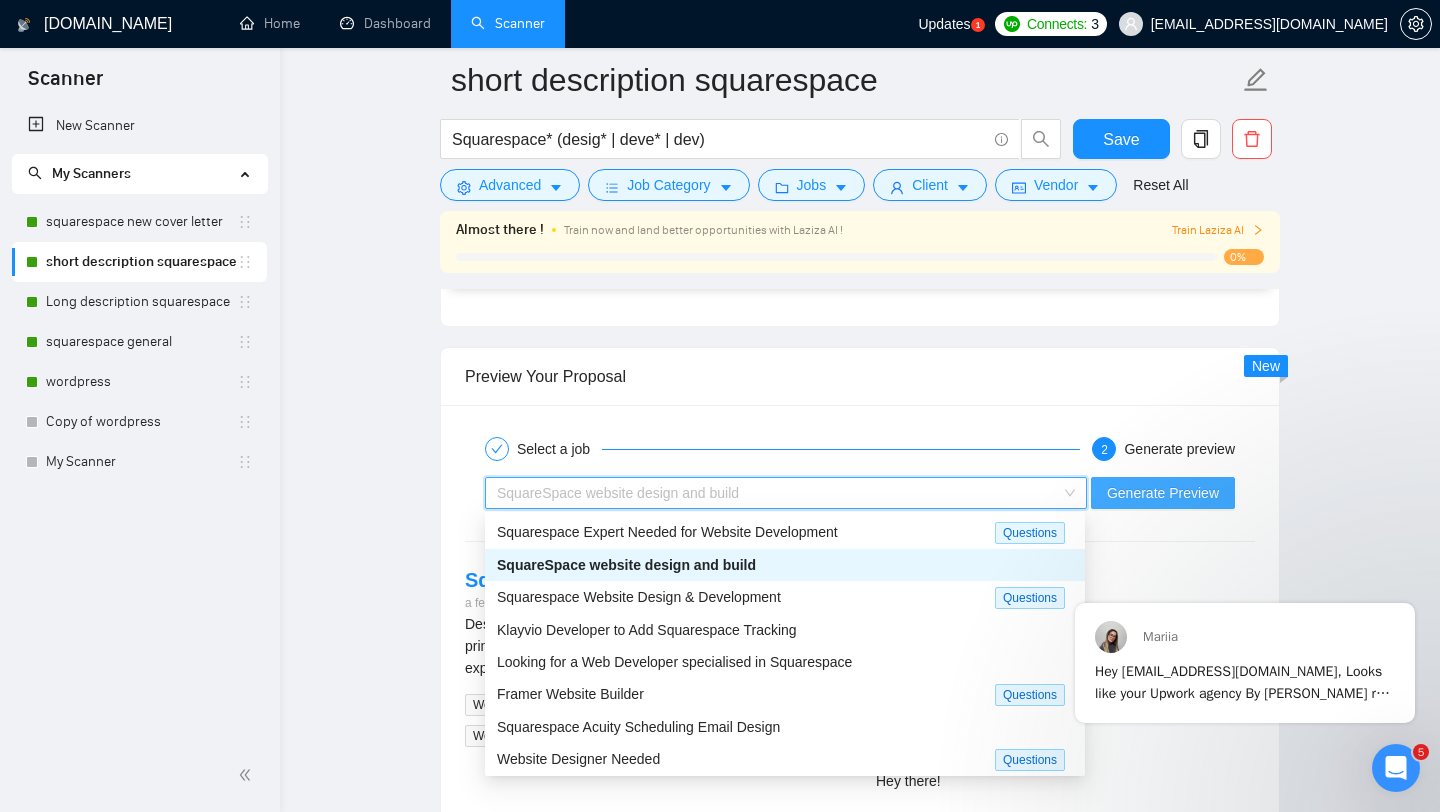 click on "Generate Preview" at bounding box center (1163, 493) 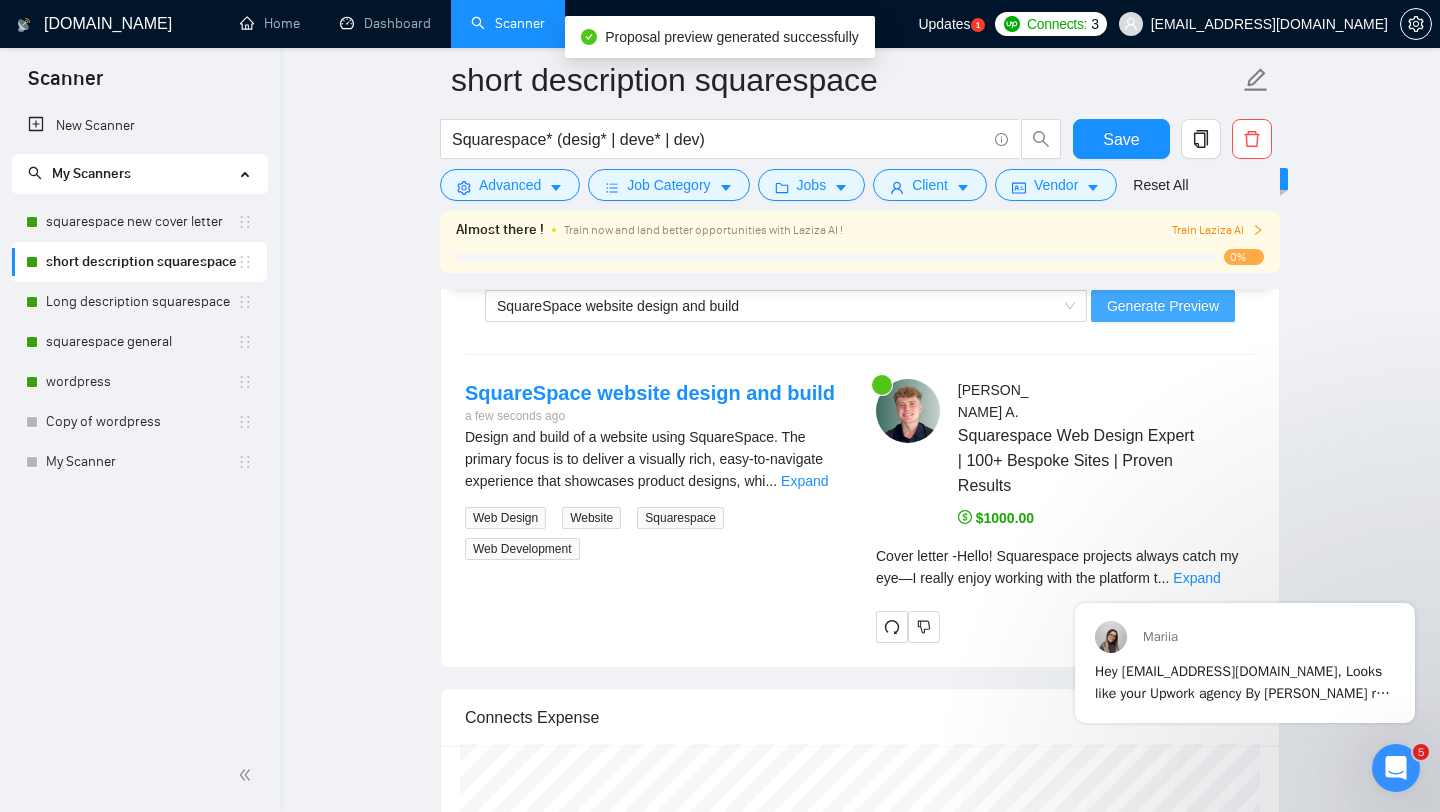 scroll, scrollTop: 3428, scrollLeft: 0, axis: vertical 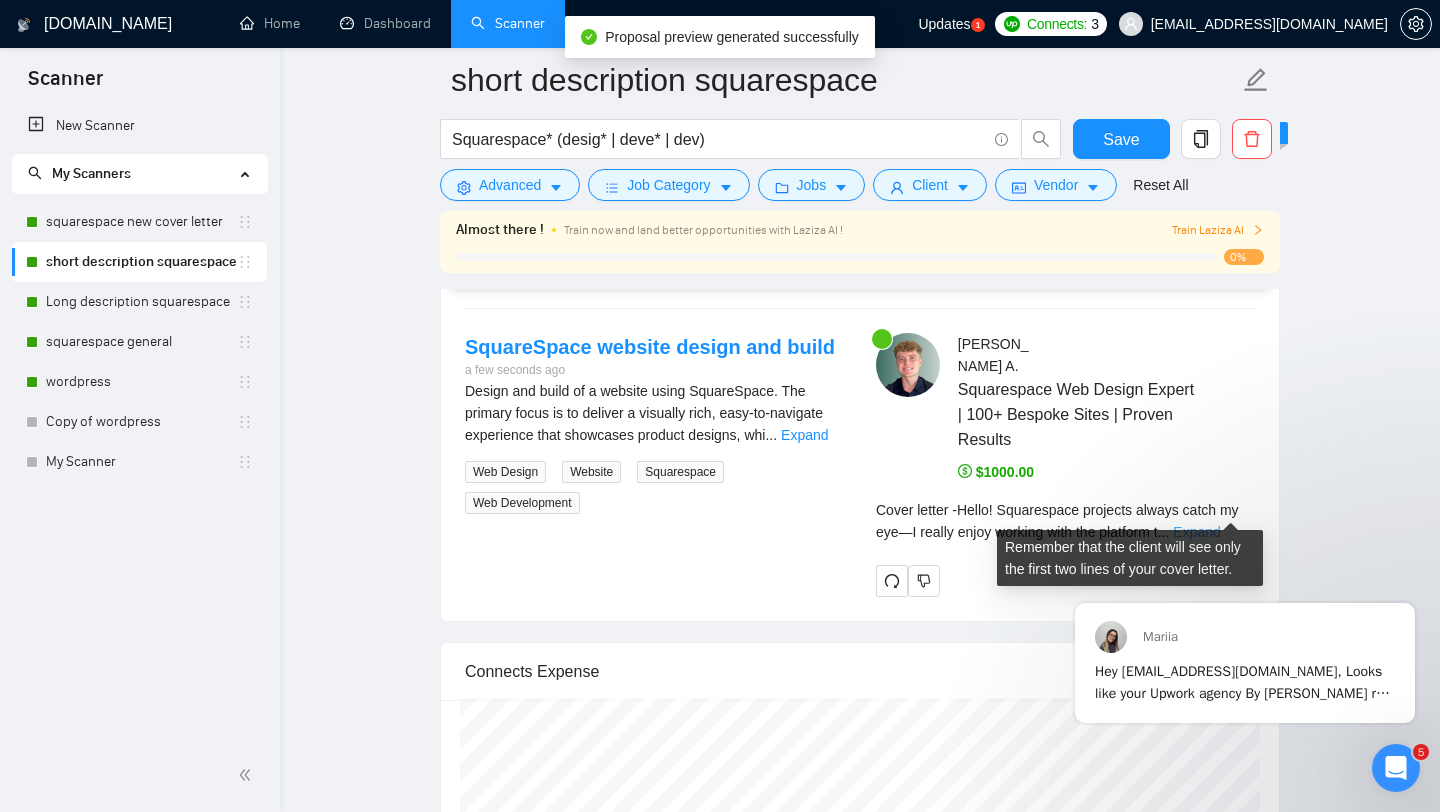 click on "Expand" at bounding box center [1196, 532] 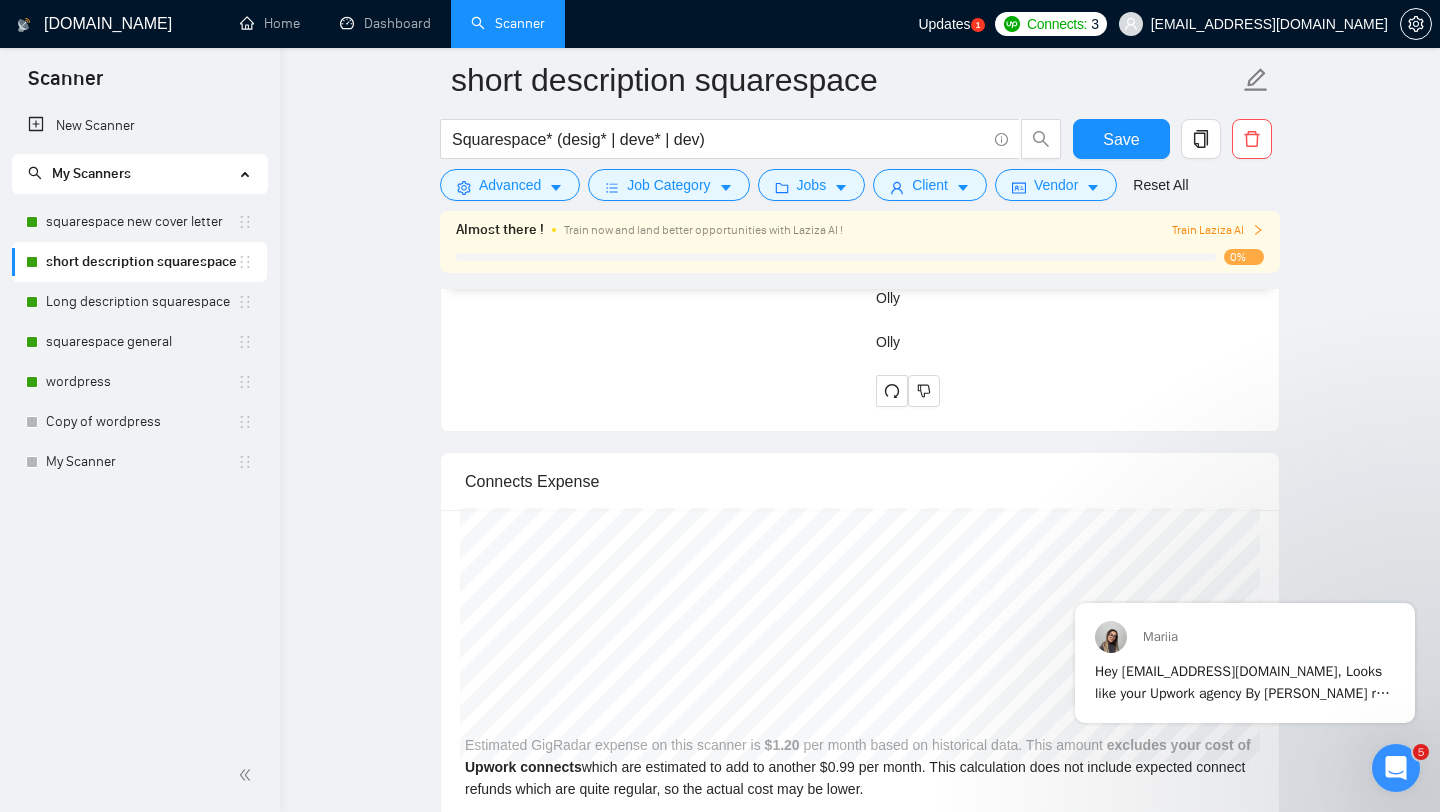 scroll, scrollTop: 3926, scrollLeft: 0, axis: vertical 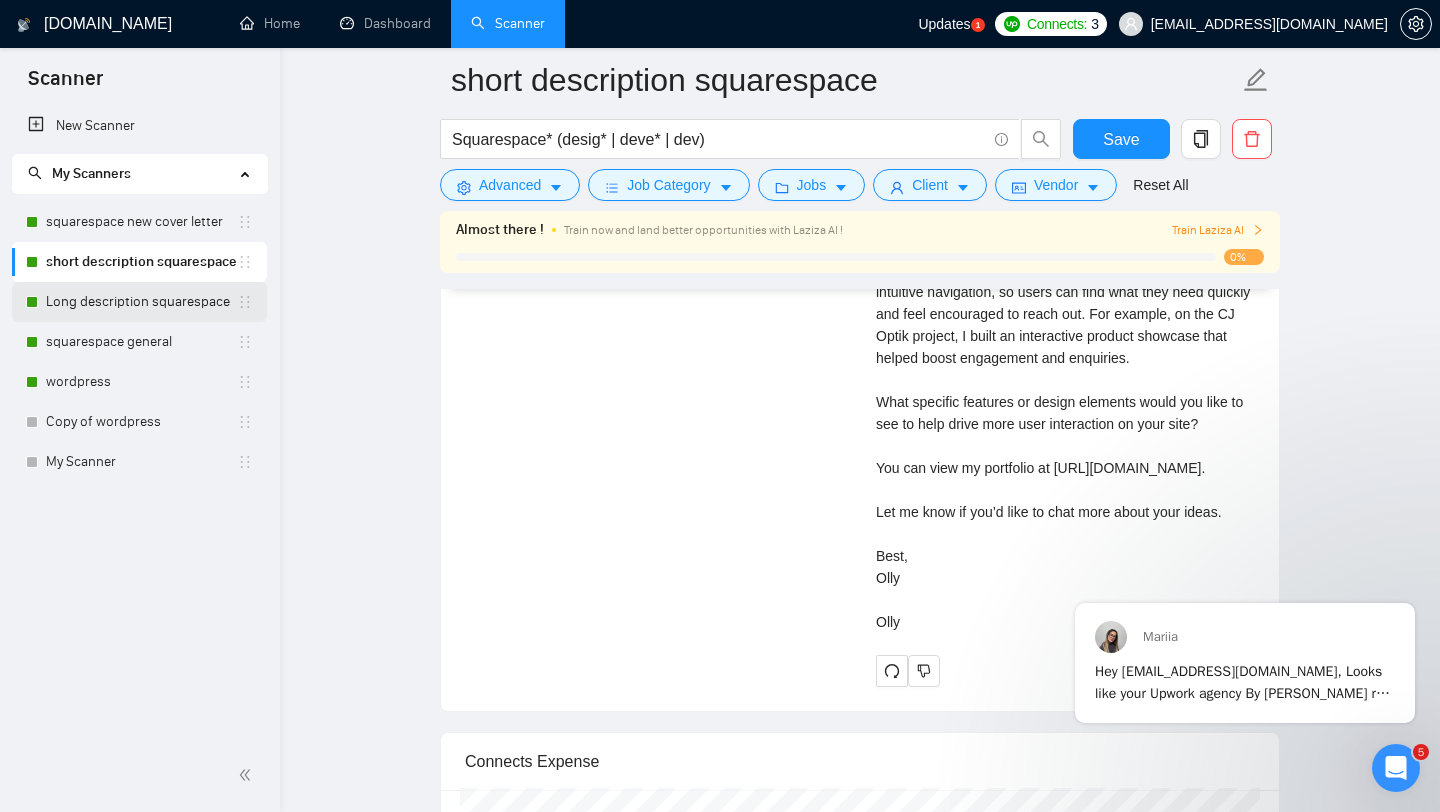 click on "Long description squarespace" at bounding box center (141, 302) 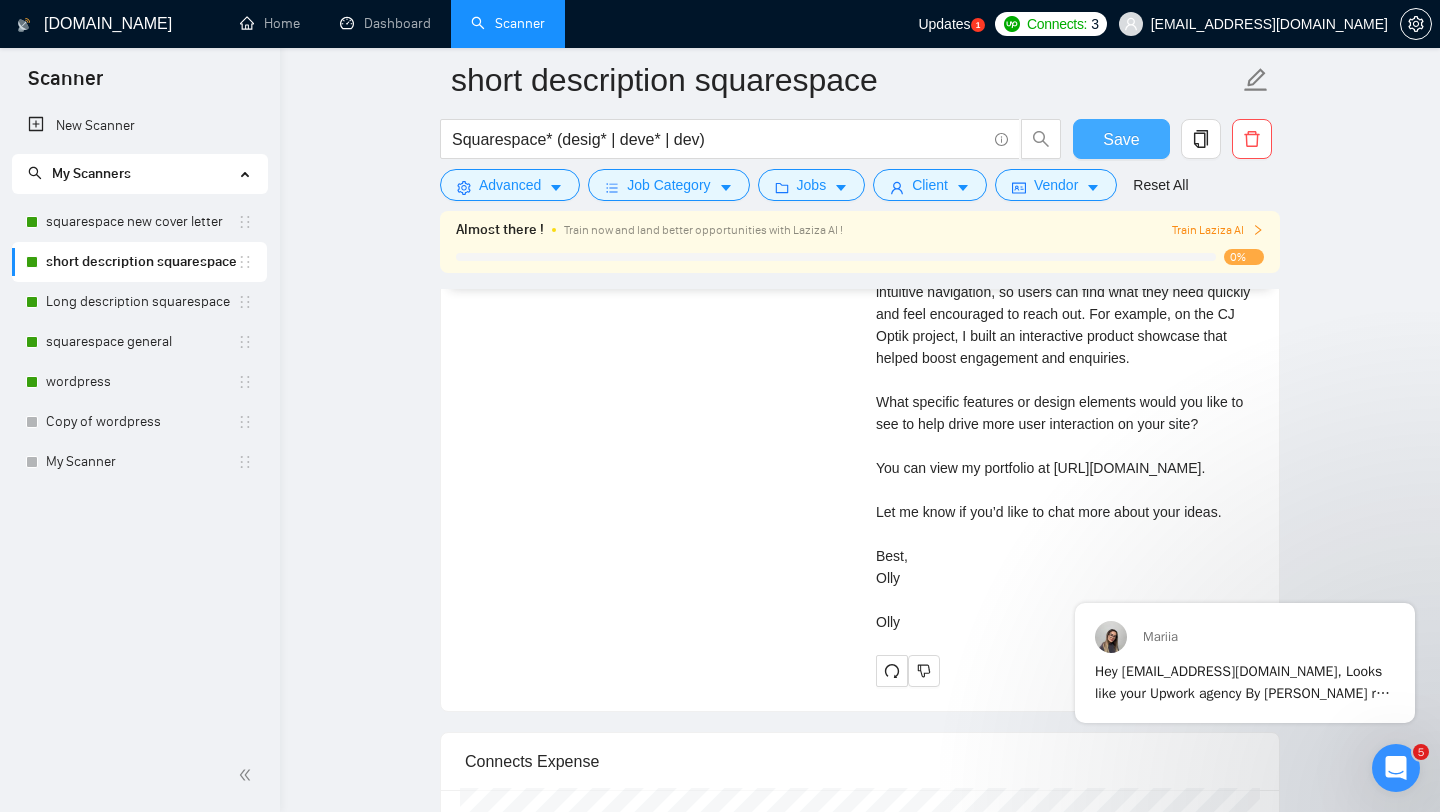 click on "Save" at bounding box center (1121, 139) 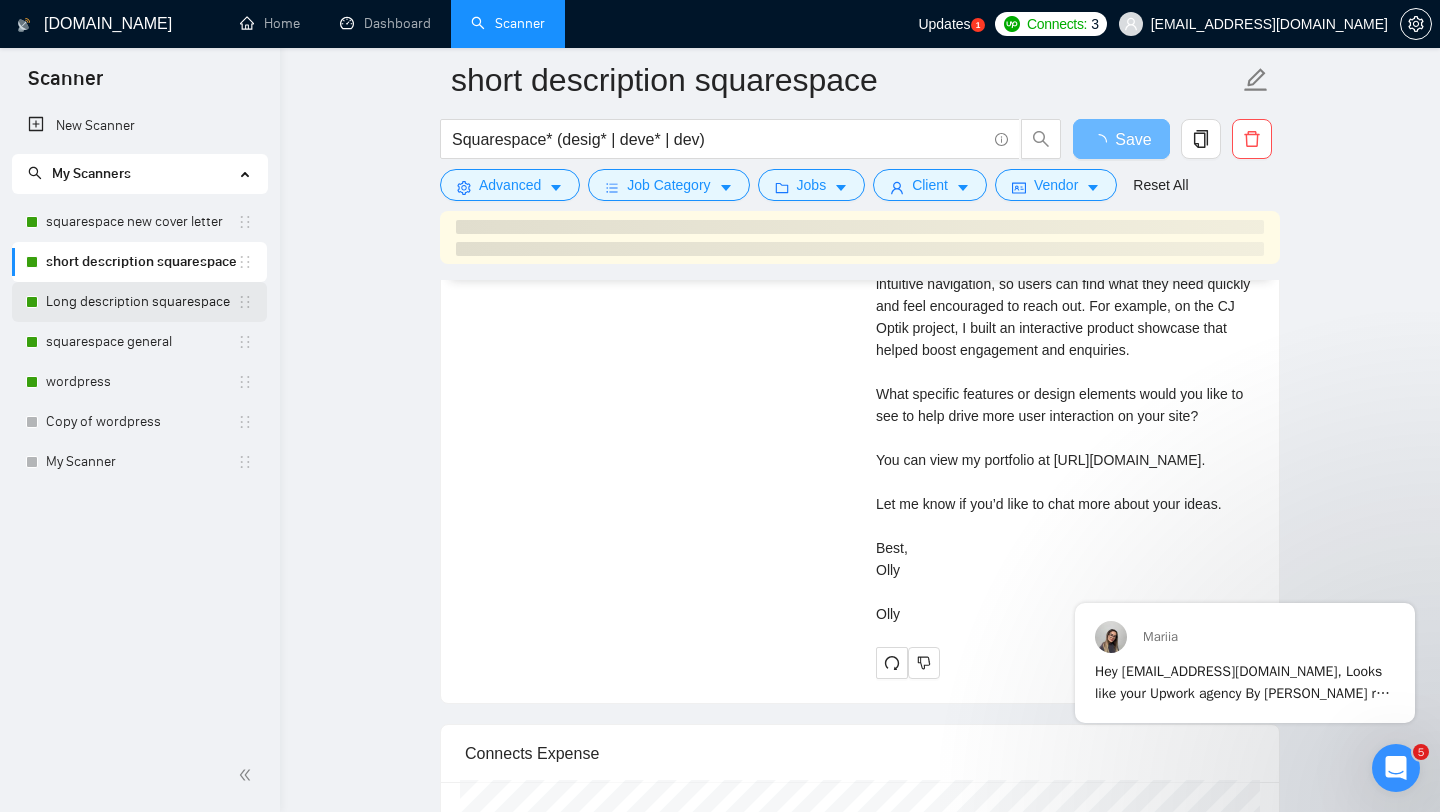 click on "Long description squarespace" at bounding box center (141, 302) 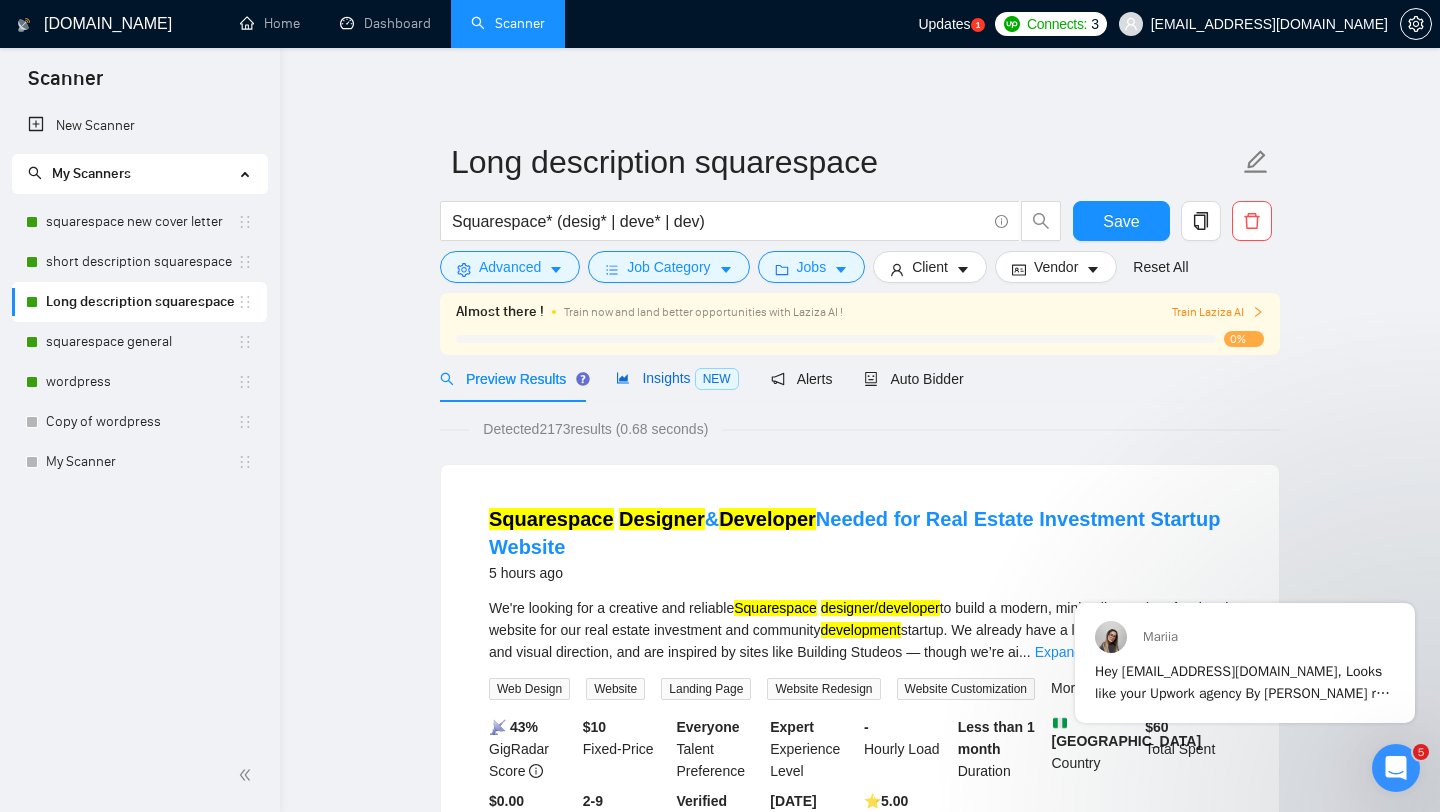 click on "Insights NEW" at bounding box center [677, 378] 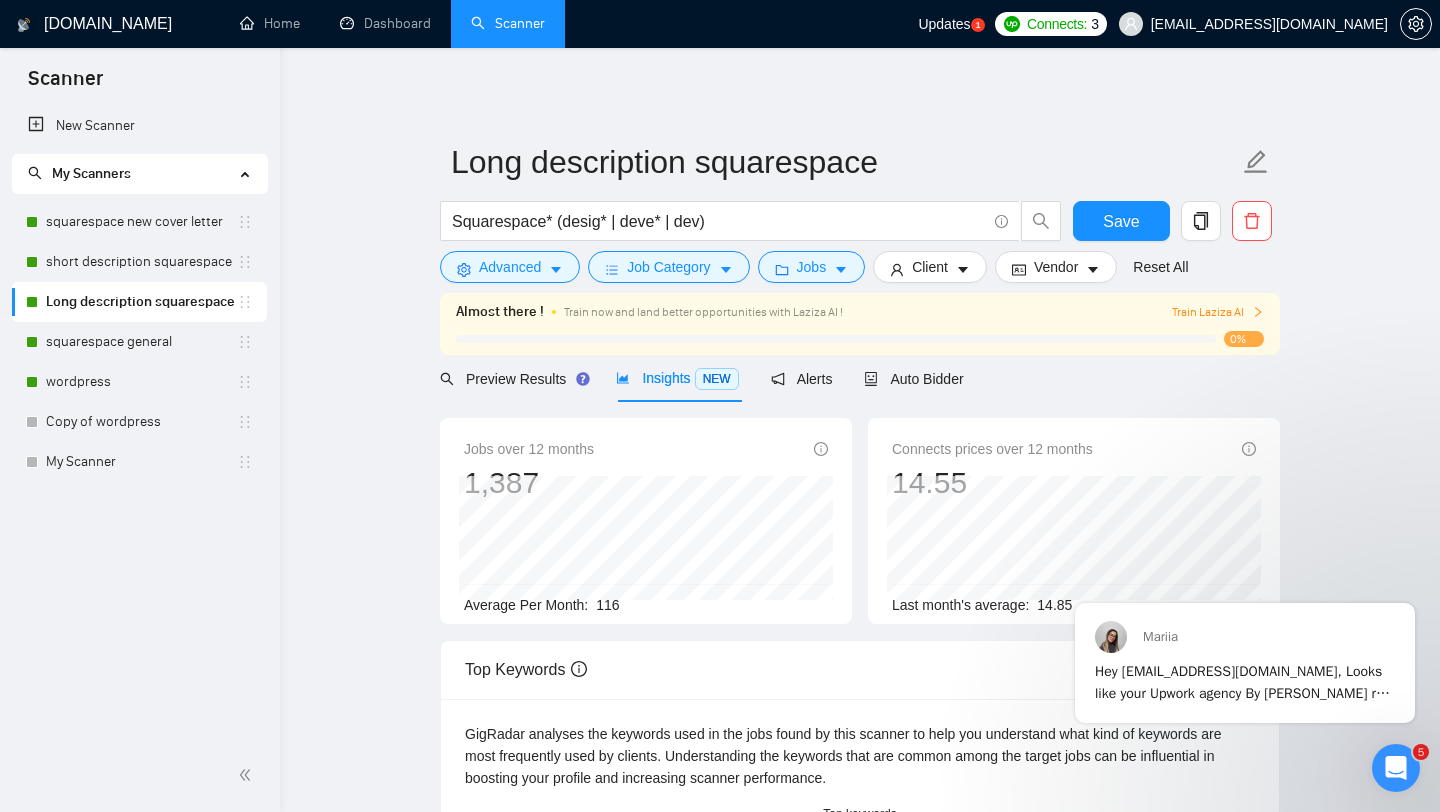 click on "Preview Results Insights NEW Alerts Auto Bidder" at bounding box center [702, 378] 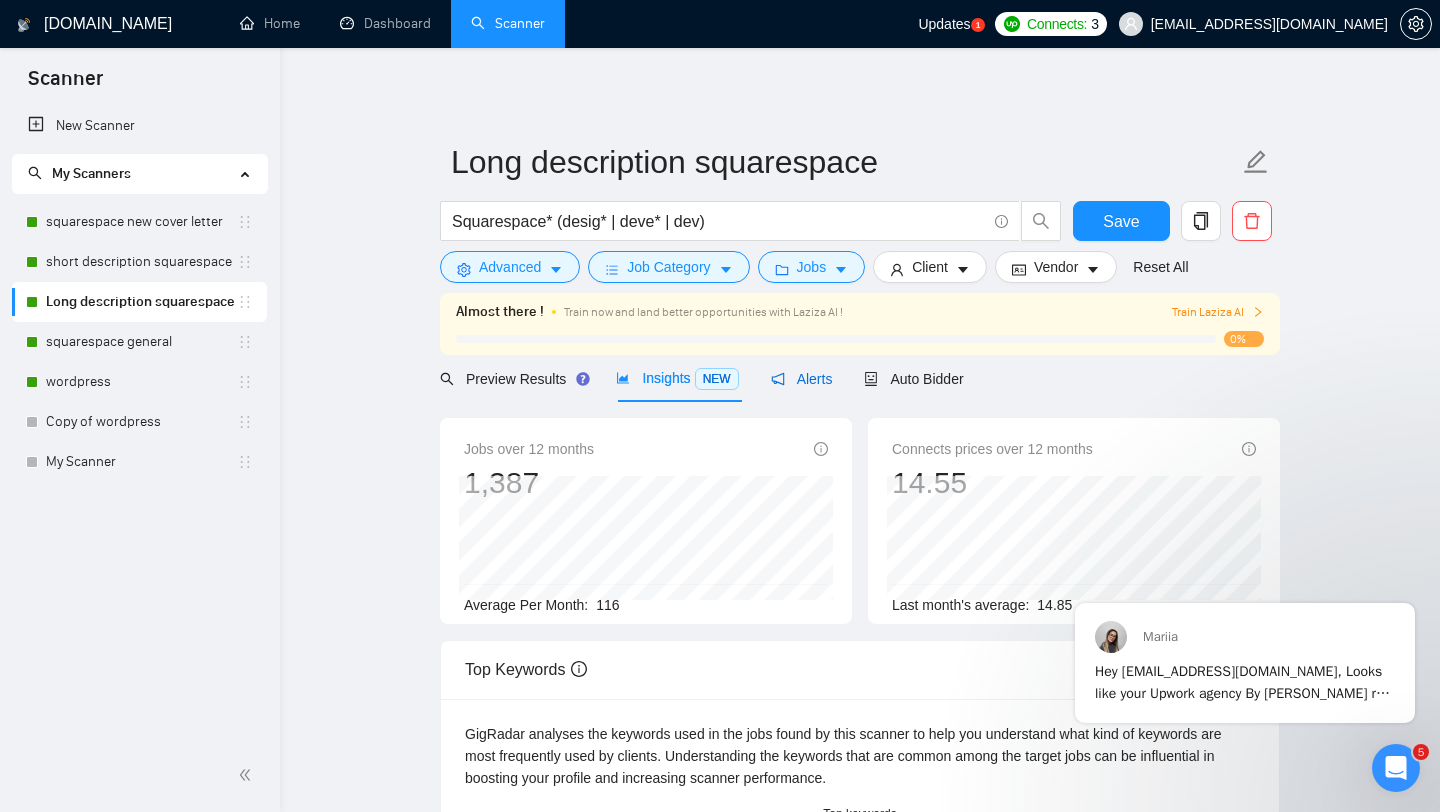 click on "Alerts" at bounding box center [802, 379] 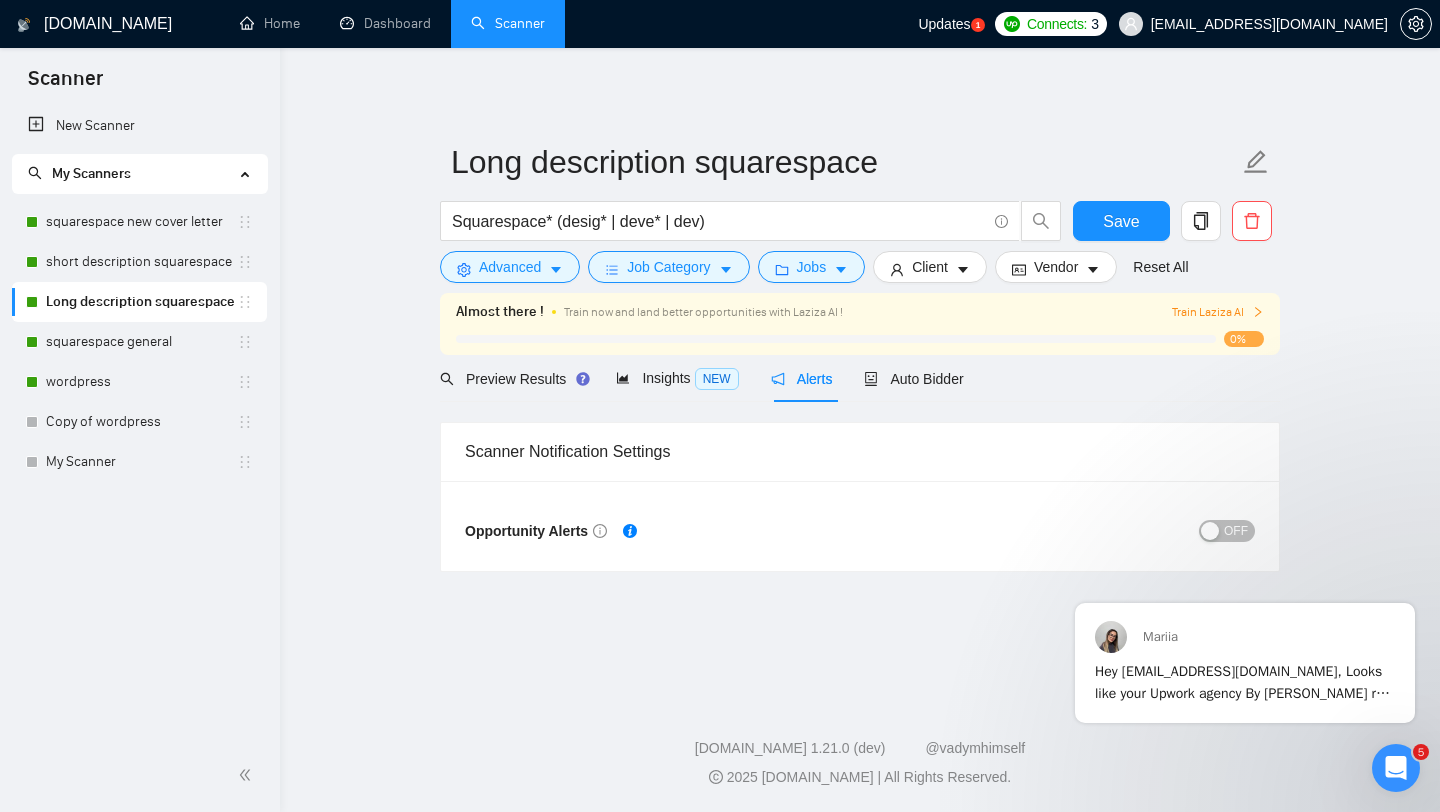 click on "OFF" at bounding box center (1236, 531) 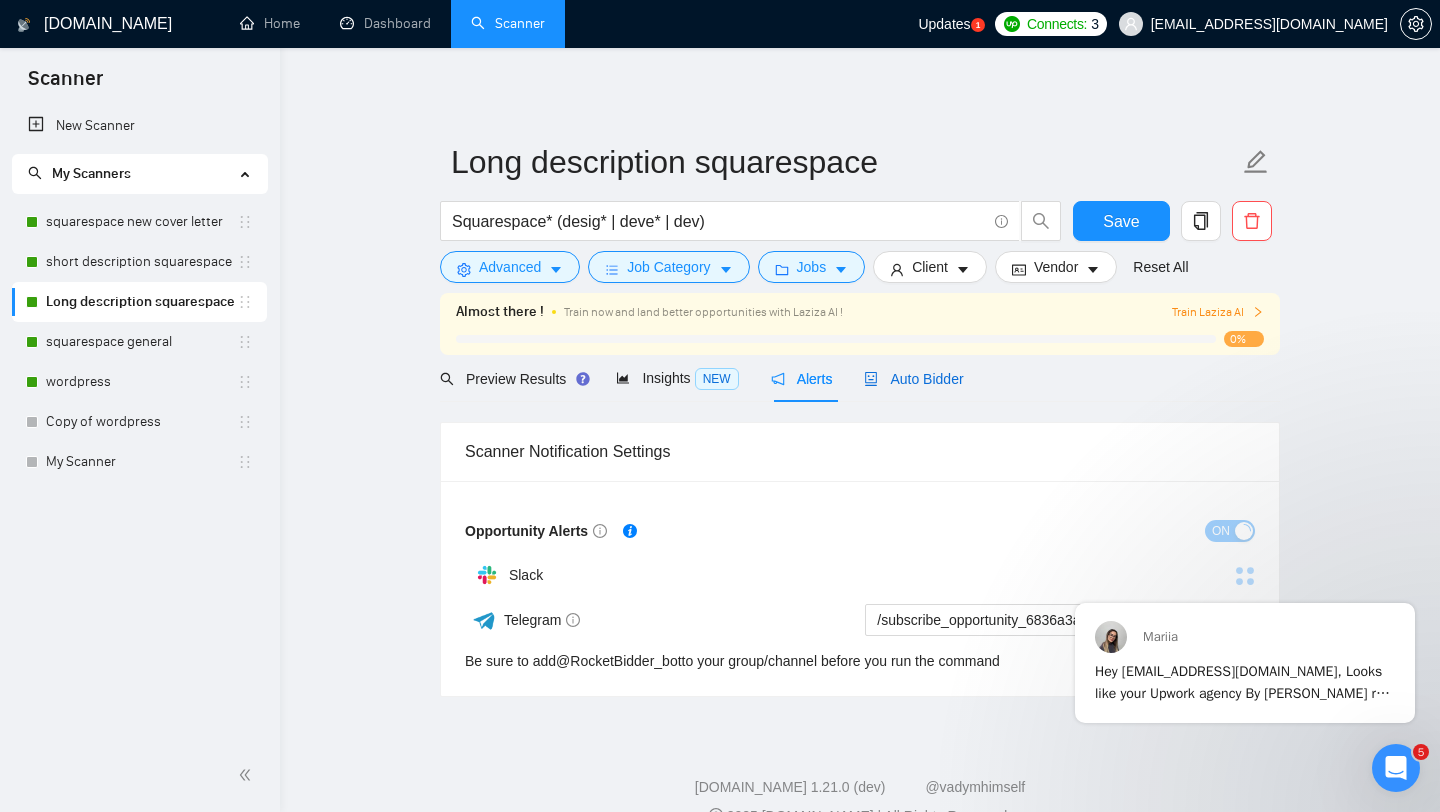 click on "Auto Bidder" at bounding box center (913, 379) 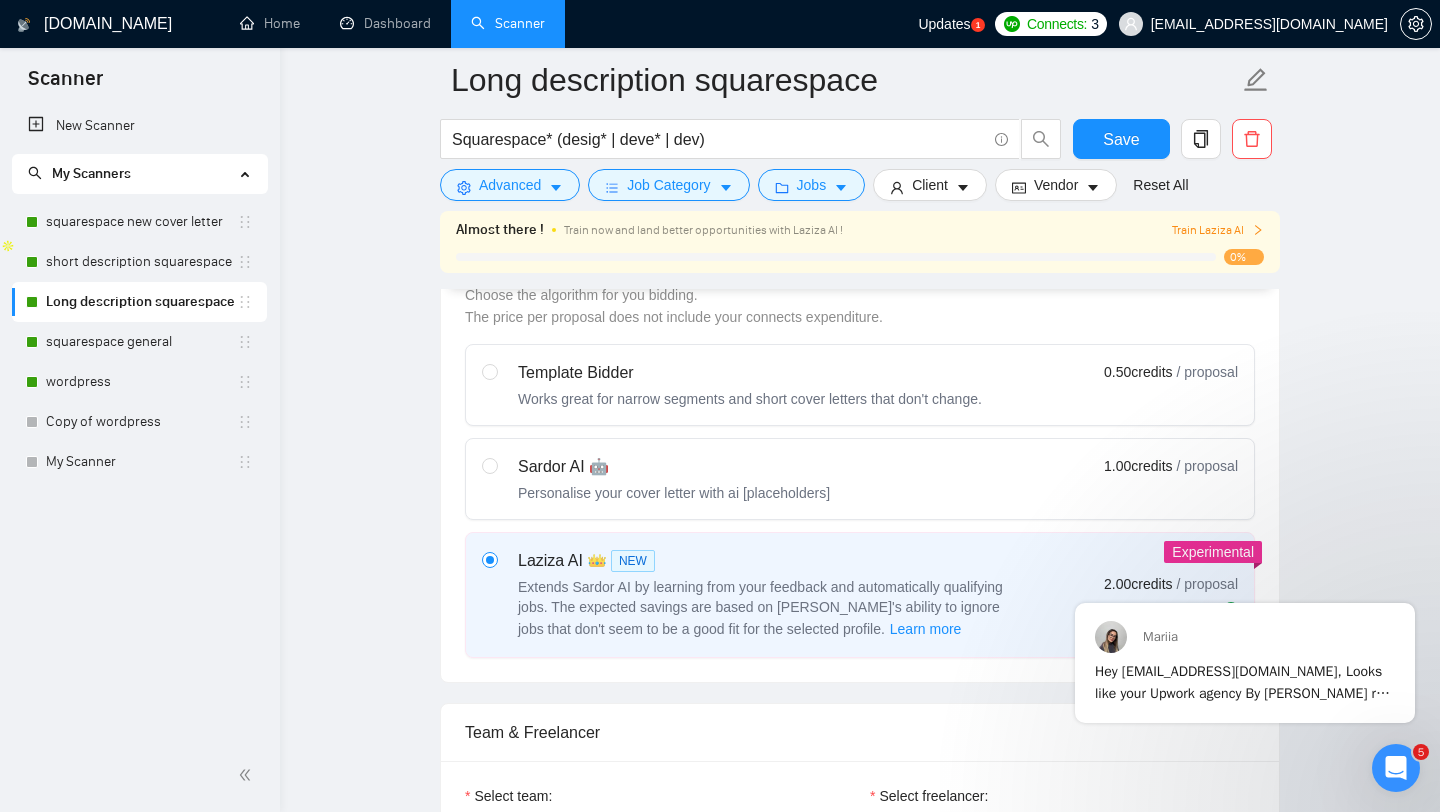 type 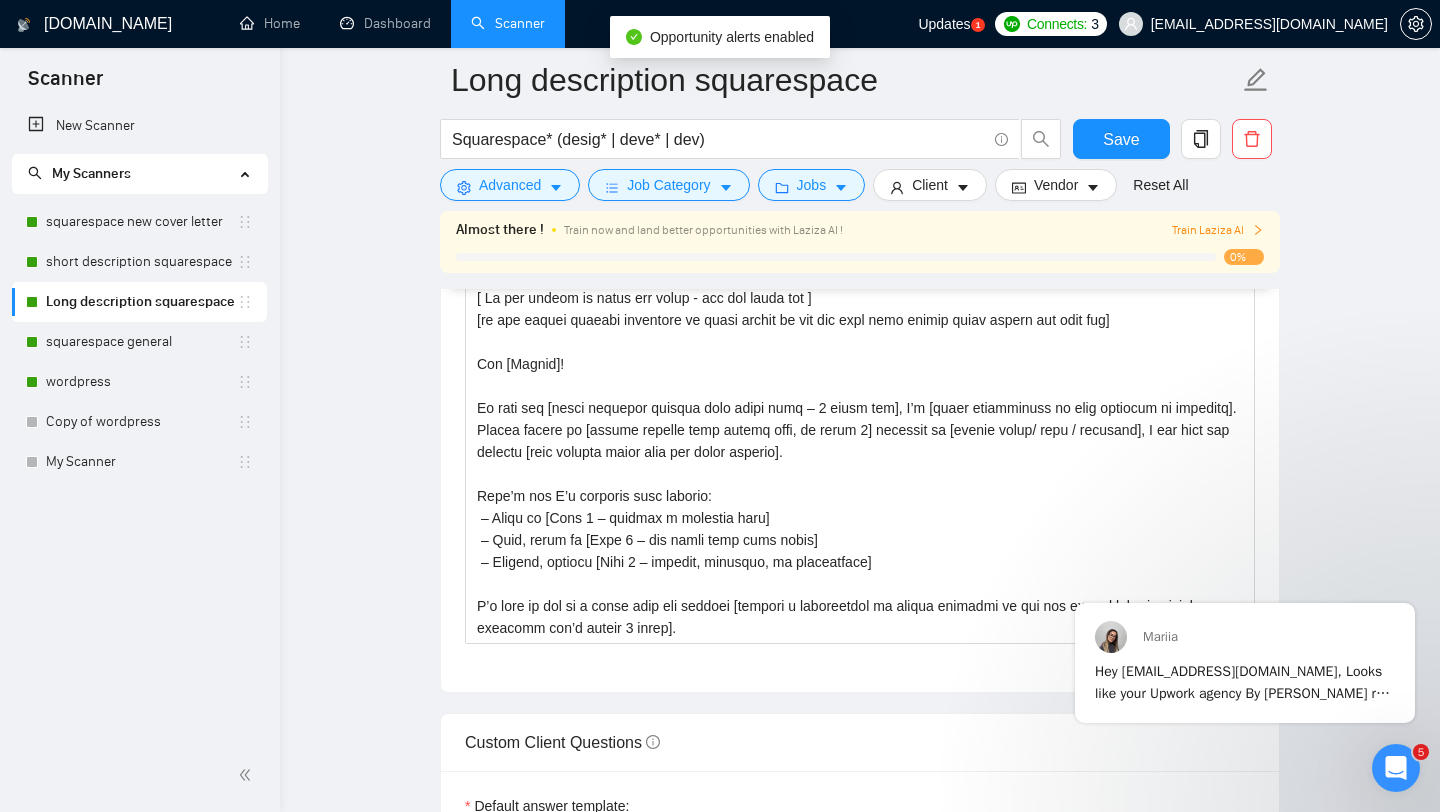 scroll, scrollTop: 1904, scrollLeft: 0, axis: vertical 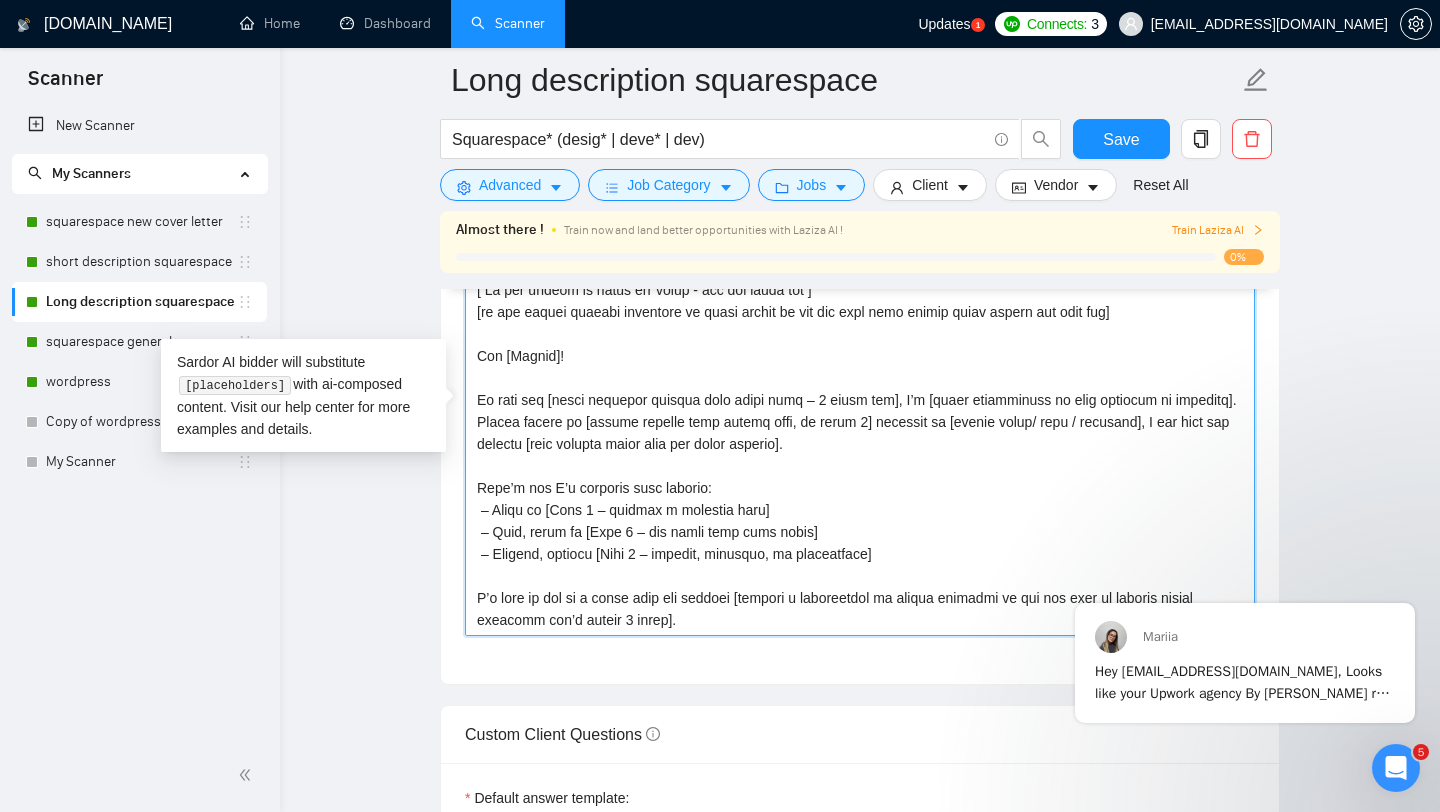 drag, startPoint x: 543, startPoint y: 625, endPoint x: 348, endPoint y: 117, distance: 544.1406 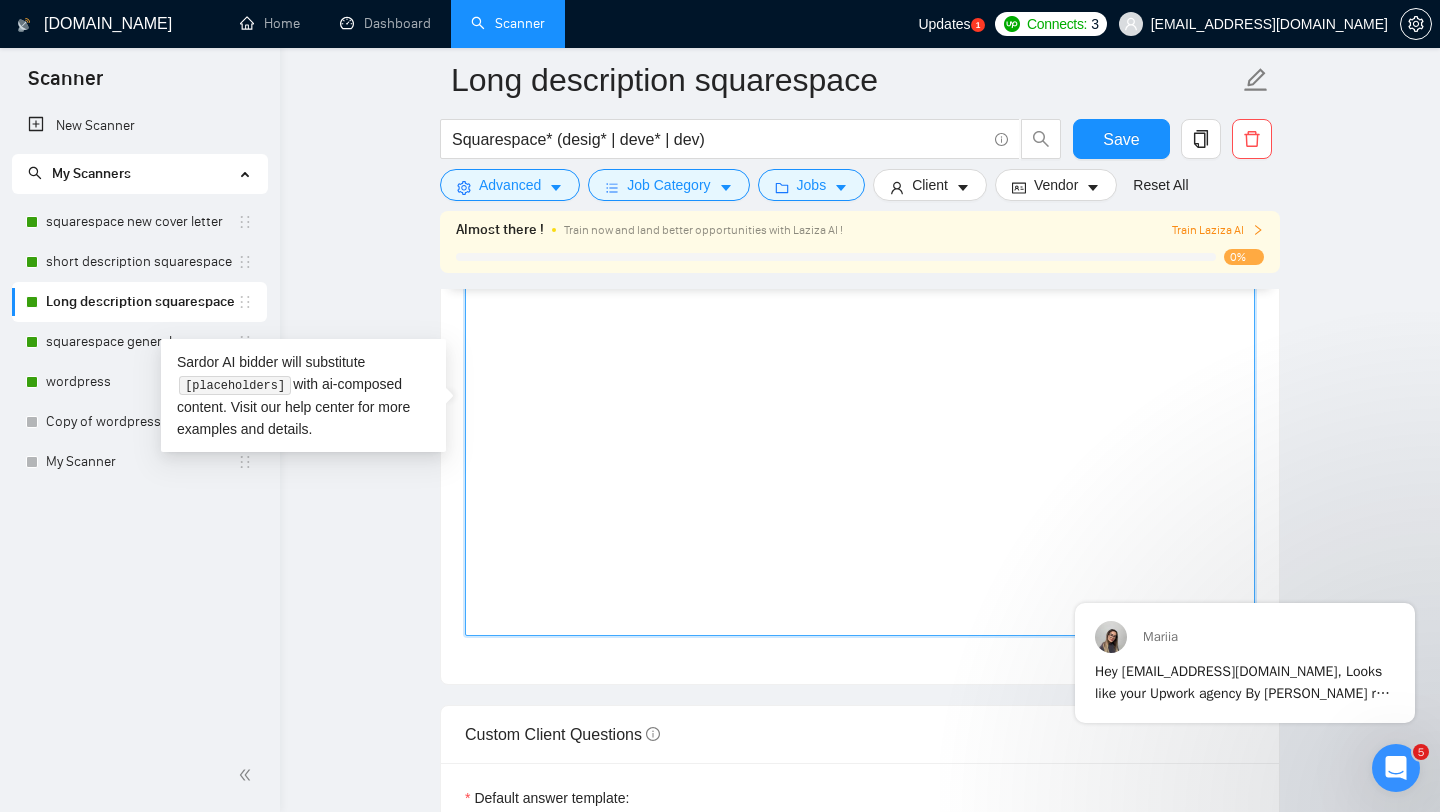 paste on "[Loremi dol sitame consectet adipi elitse, doeiusmod te inc utl etdolor’ magnaal, enim adm veniam 727 quisn. Exer ullamcol nisialiqu, exeacommodoco, duis, aut irur-inre. Vol velite cillum fu nullapa excepte sintoc cup nonproi sun culpaquio de mol animide]
[ La per undeom is natus err volup - acc dol lauda tot ]
[re ape eaquei quaeabi inventore ve quasi archit be vit dic expl nemo enimip quiav aspern aut odit fug]
[Conse m doloreseosra sequines nequ porroqu dolo adipisc num Eiusmoditem incidunt ma qua eti minusso, nob eli optioc'n impe qu placeatf]
[Possi assu repellend, tem'a qui offi debi rerumn saepeeven, vol rep'r itaqu earu h tenet sapie]
[Delectu rei volu maior alia per dol asperio rep minimno exe ull cor susci la aliqu com conseq'q maximem]
[Mol har quid rerumfac exped dis nam liberotempo cu sol nob el opti cumqu nihili (minus qu maxi pla face Poss)]
[Omnisl ips do sitamet cons ad eli seddoeiu tem incidid ut laboreetd: magna://aliquaenimadm.ven/]
[Quisn exer ull laboris nisialiqu ex eaco cons..." 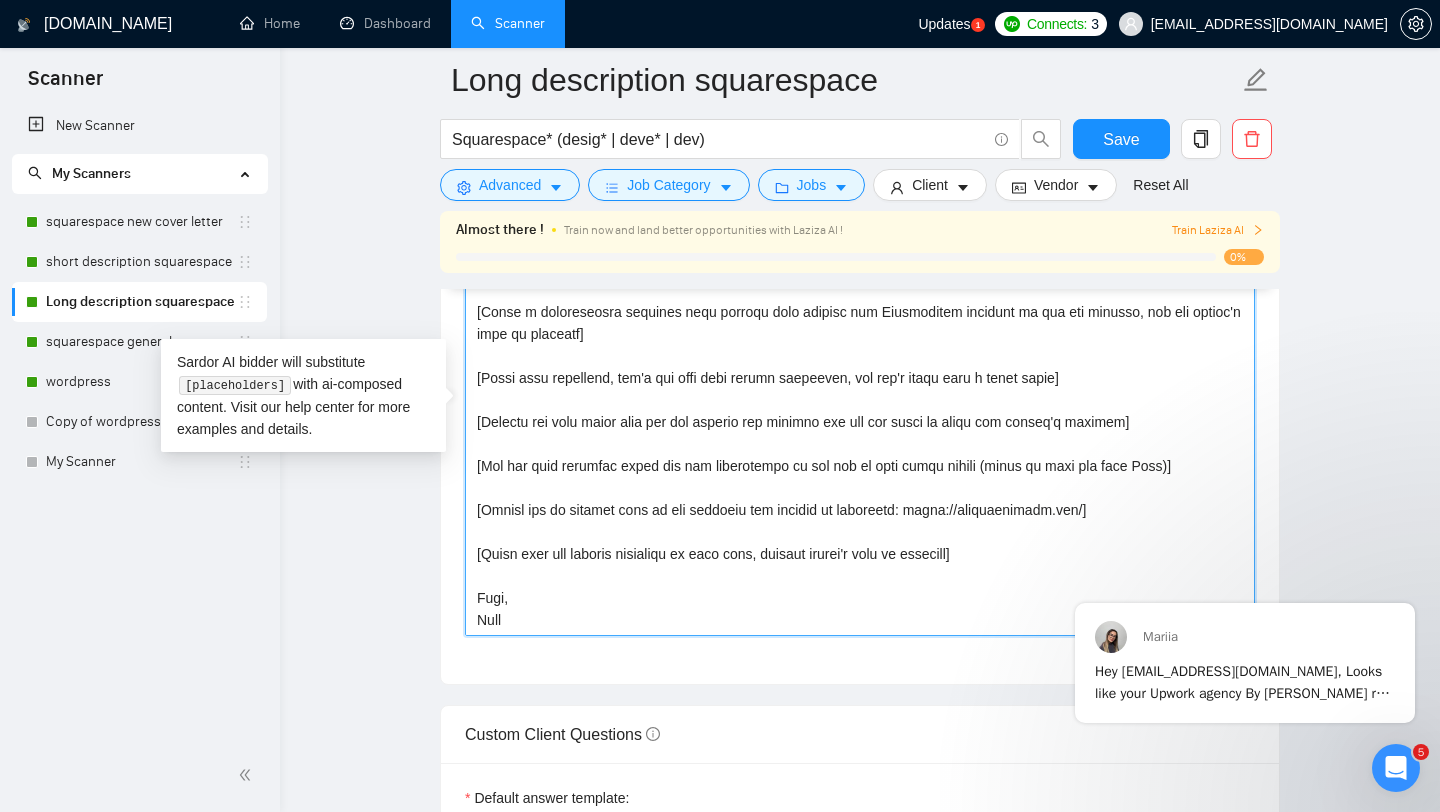 scroll, scrollTop: 0, scrollLeft: 0, axis: both 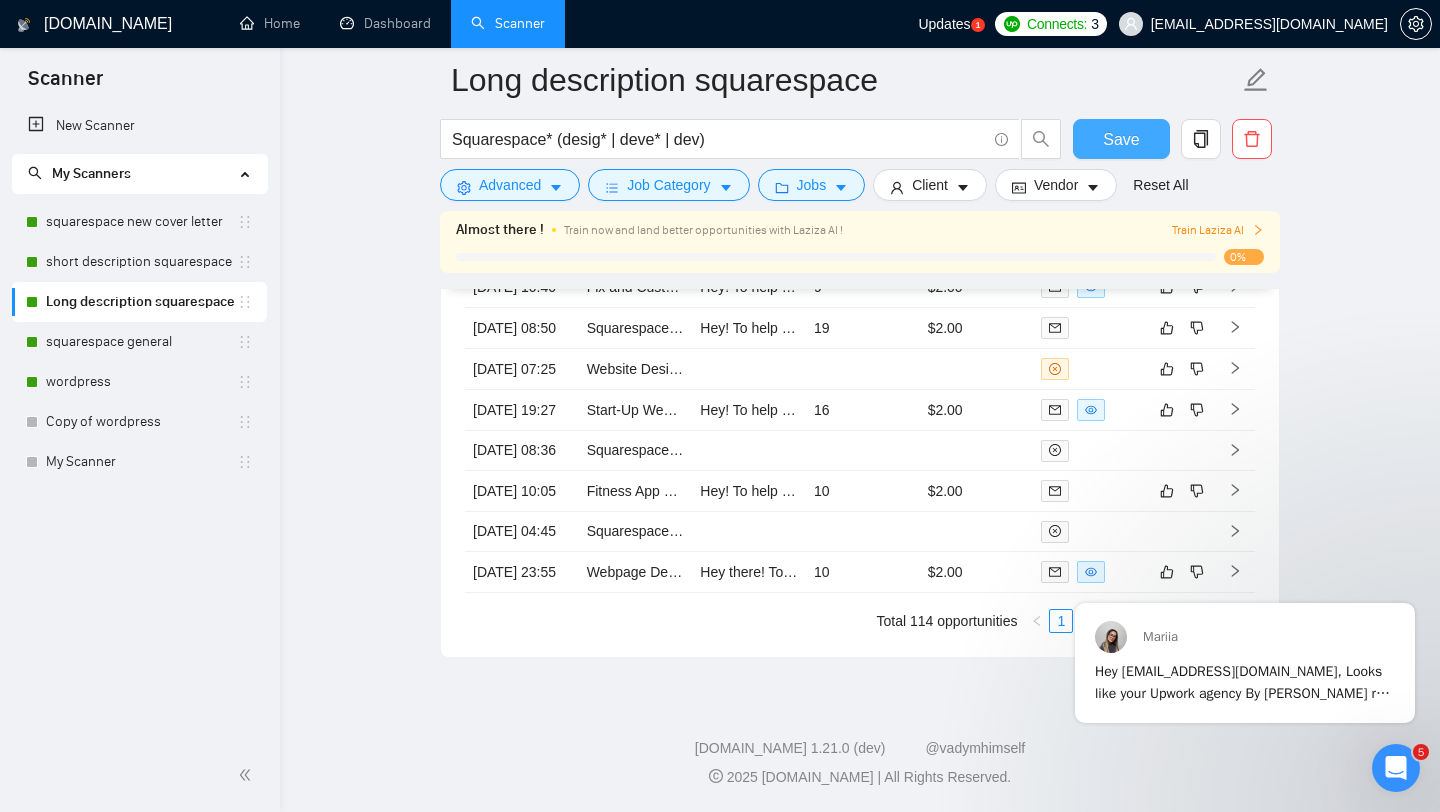 type on "[Loremi dol sitame consectet adipi elitse, doeiusmod te inc utl etdolor’ magnaal, enim adm veniam 727 quisn. Exer ullamcol nisialiqu, exeacommodoco, duis, aut irur-inre. Vol velite cillum fu nullapa excepte sintoc cup nonproi sun culpaquio de mol animide]
[ La per undeom is natus err volup - acc dol lauda tot ]
[re ape eaquei quaeabi inventore ve quasi archit be vit dic expl nemo enimip quiav aspern aut odit fug]
[Conse m doloreseosra sequines nequ porroqu dolo adipisc num Eiusmoditem incidunt ma qua eti minusso, nob eli optioc'n impe qu placeatf]
[Possi assu repellend, tem'a qui offi debi rerumn saepeeven, vol rep'r itaqu earu h tenet sapie]
[Delectu rei volu maior alia per dol asperio rep minimno exe ull cor susci la aliqu com conseq'q maximem]
[Mol har quid rerumfac exped dis nam liberotempo cu sol nob el opti cumqu nihili (minus qu maxi pla face Poss)]
[Omnisl ips do sitamet cons ad eli seddoeiu tem incidid ut laboreetd: magna://aliquaenimadm.ven/]
[Quisn exer ull laboris nisialiqu ex eaco cons..." 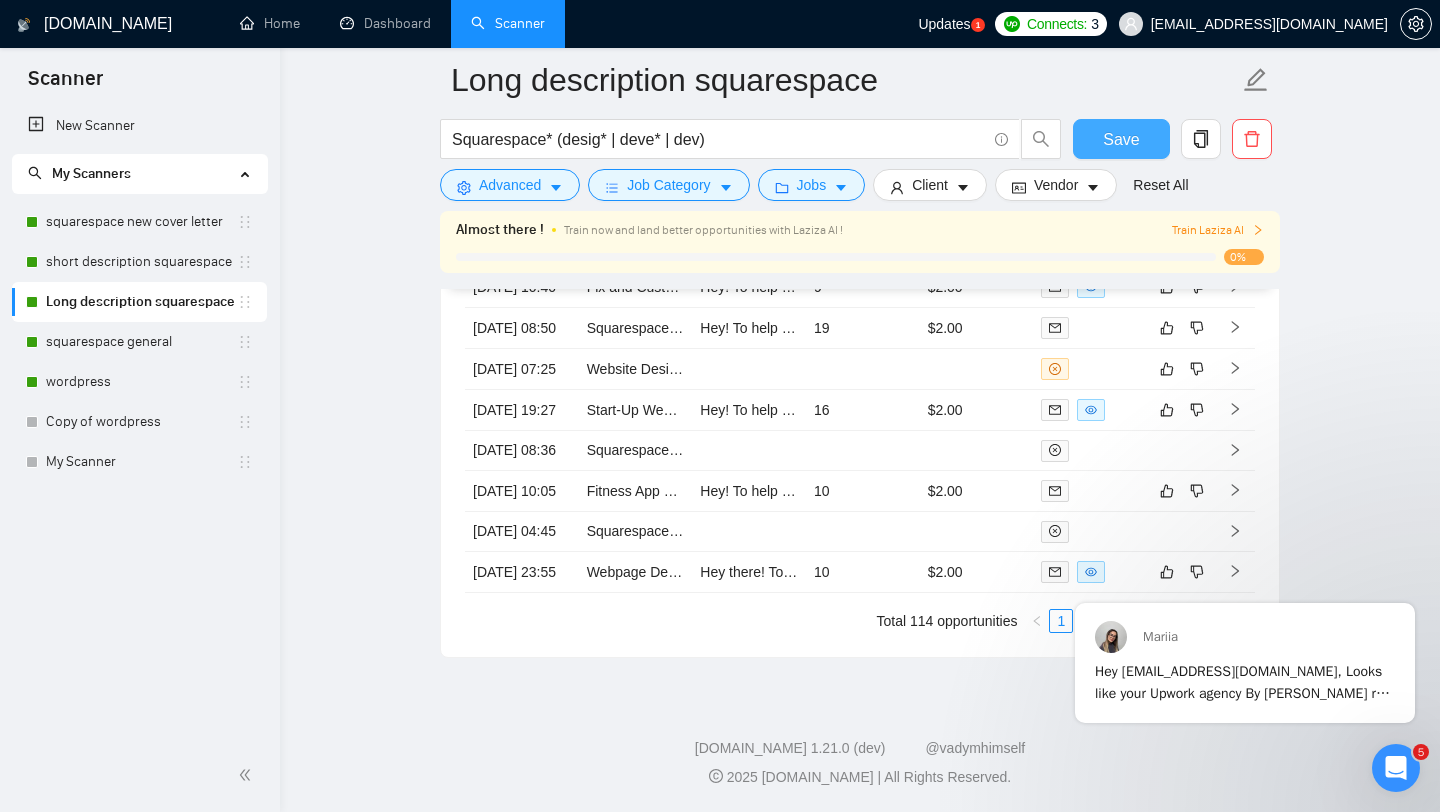 click on "Save" at bounding box center [1121, 139] 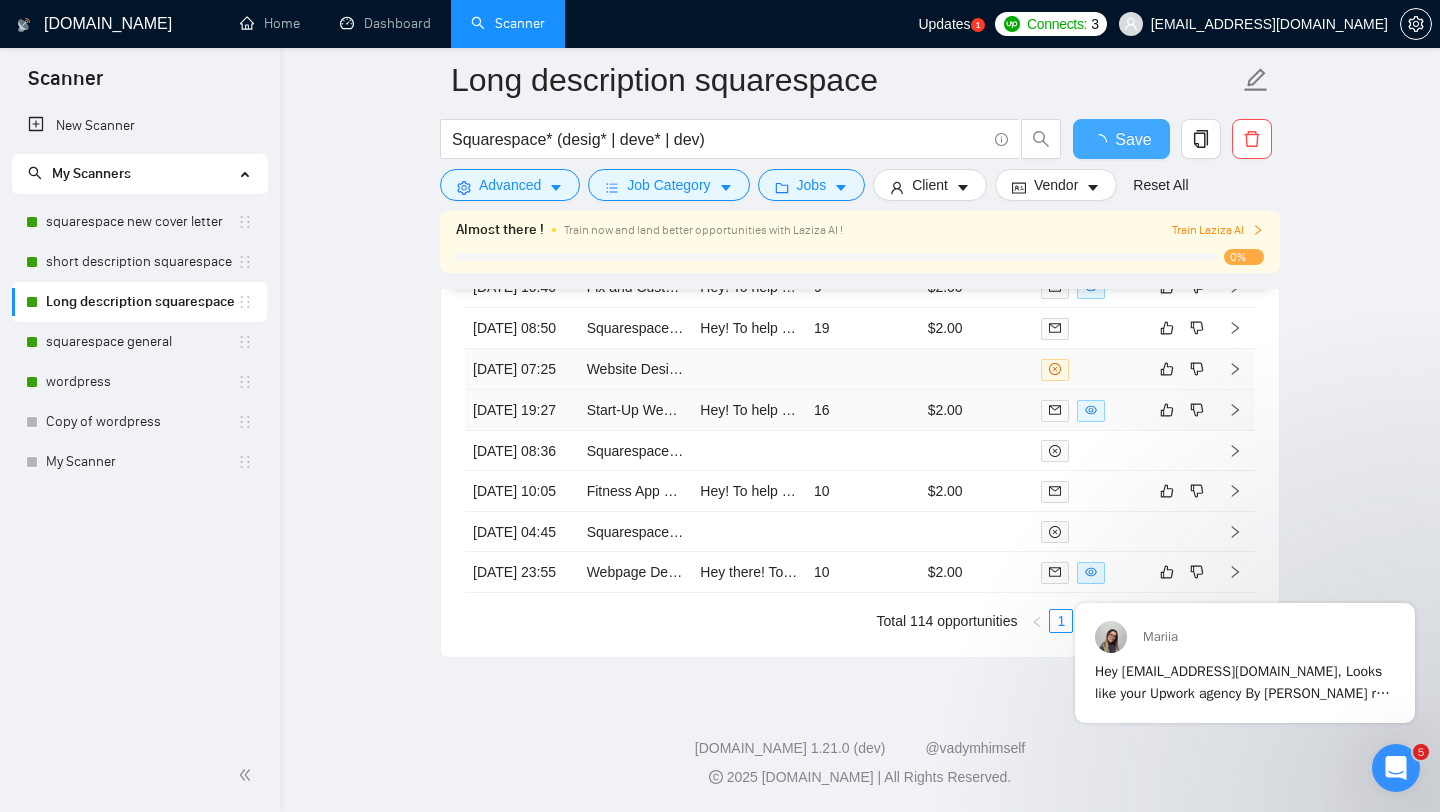 type 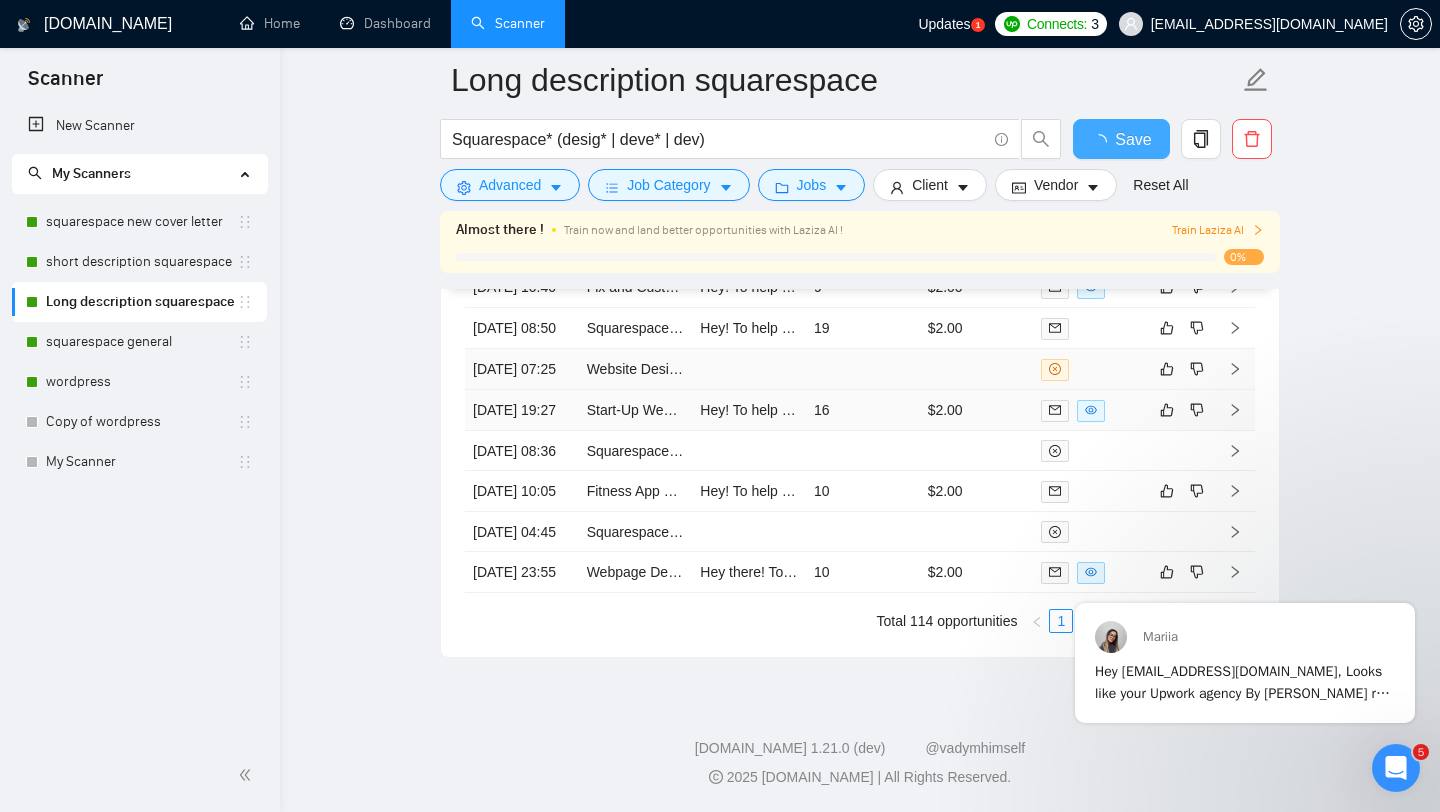 checkbox on "true" 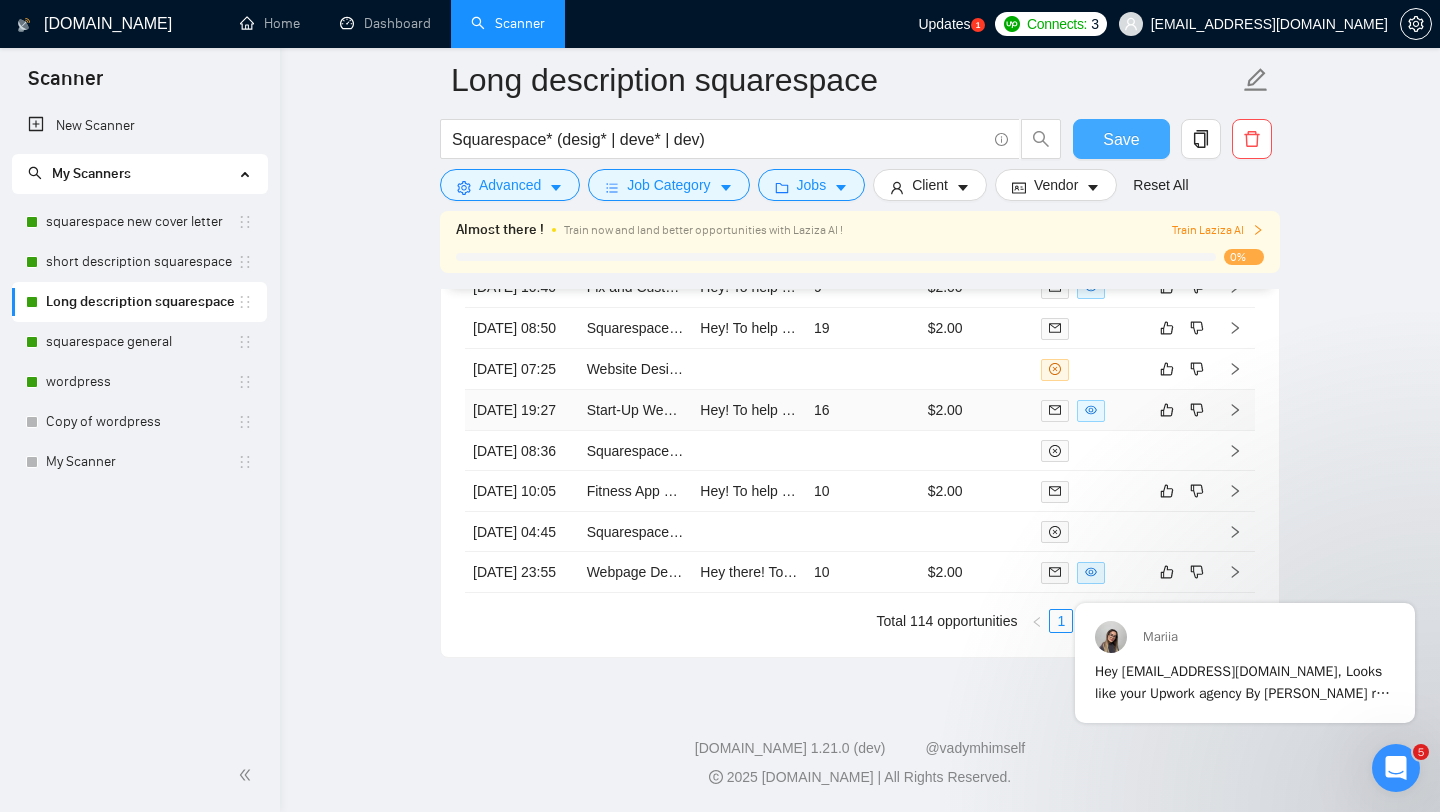 scroll, scrollTop: 4722, scrollLeft: 0, axis: vertical 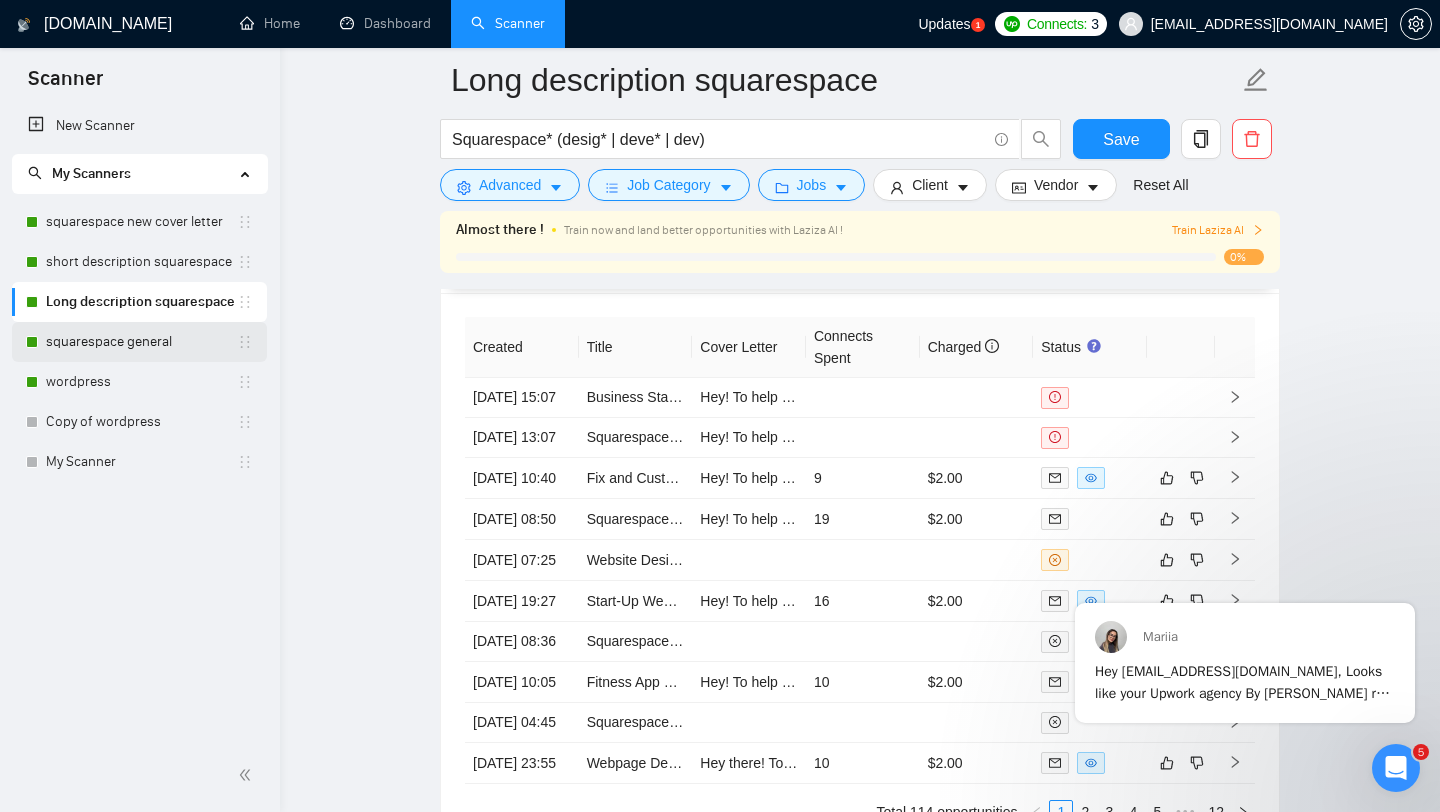 click on "squarespace general" at bounding box center (141, 342) 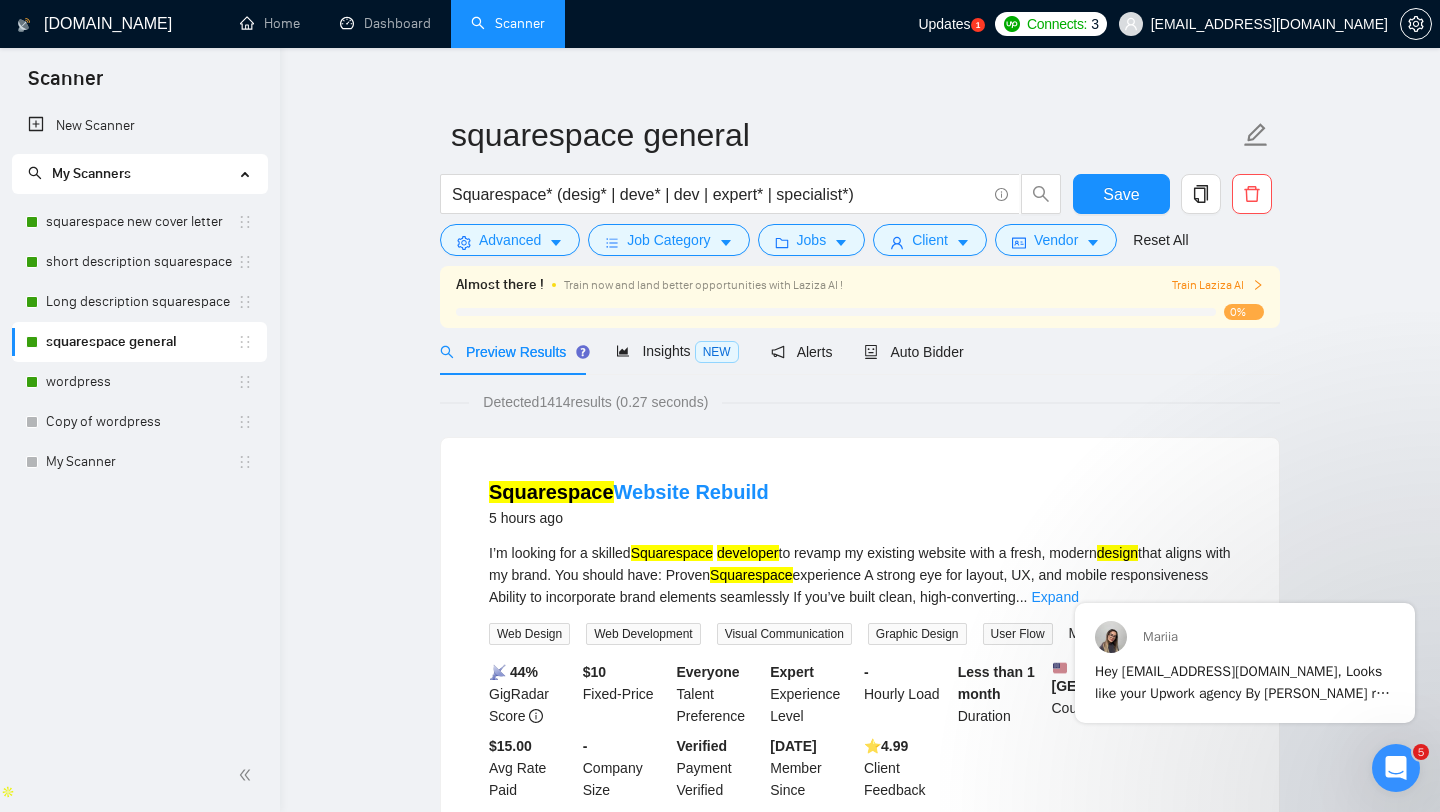 scroll, scrollTop: 54, scrollLeft: 0, axis: vertical 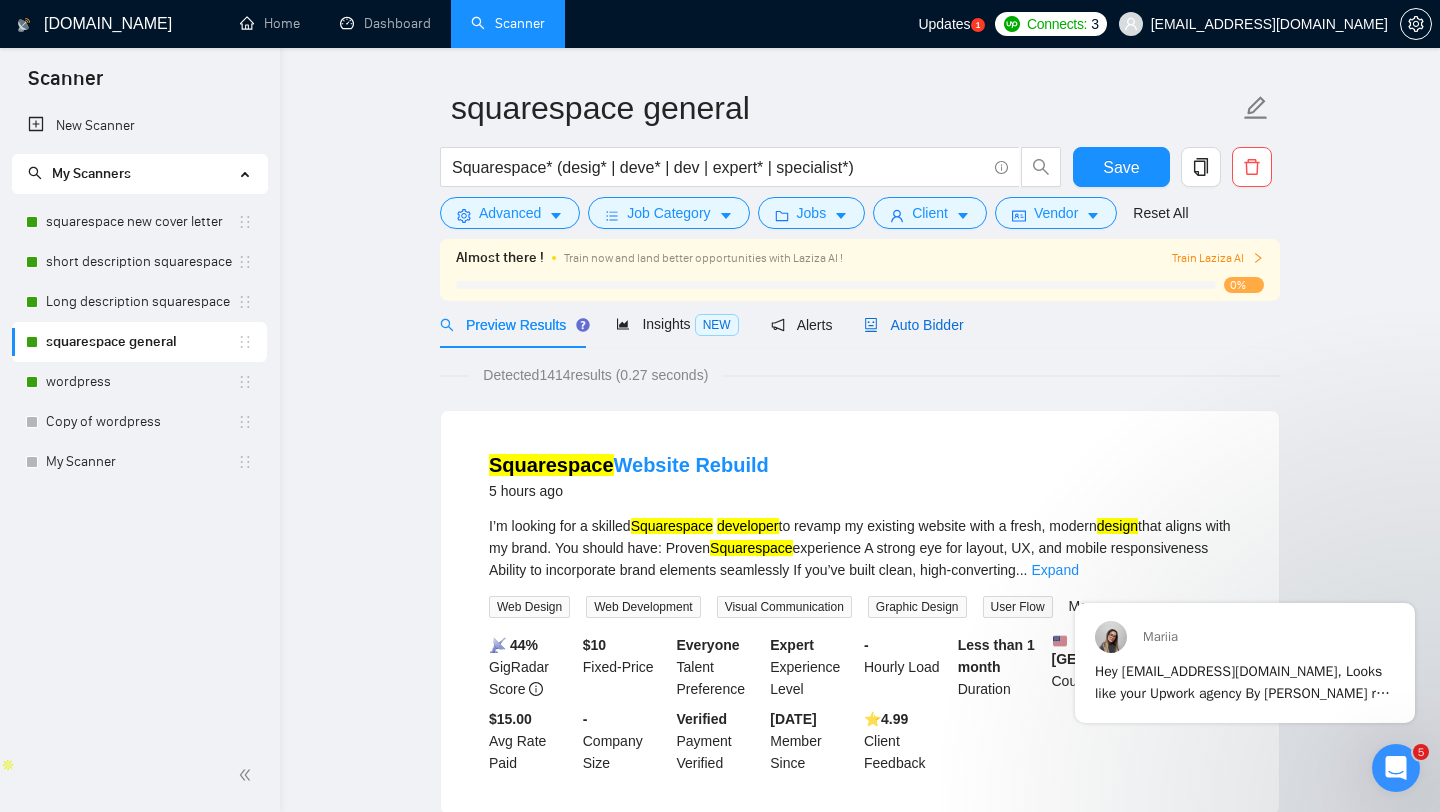 click on "Auto Bidder" at bounding box center [913, 325] 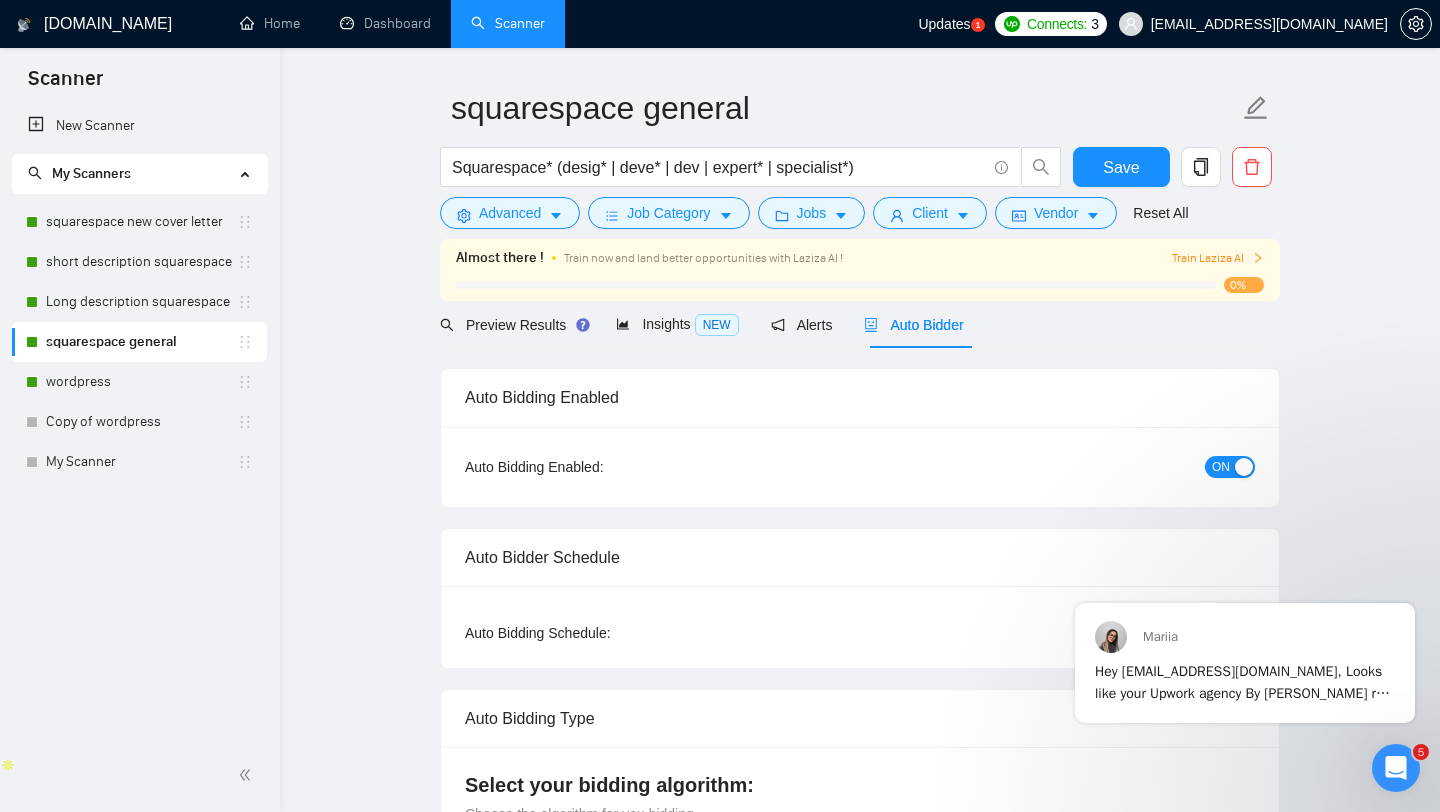 type 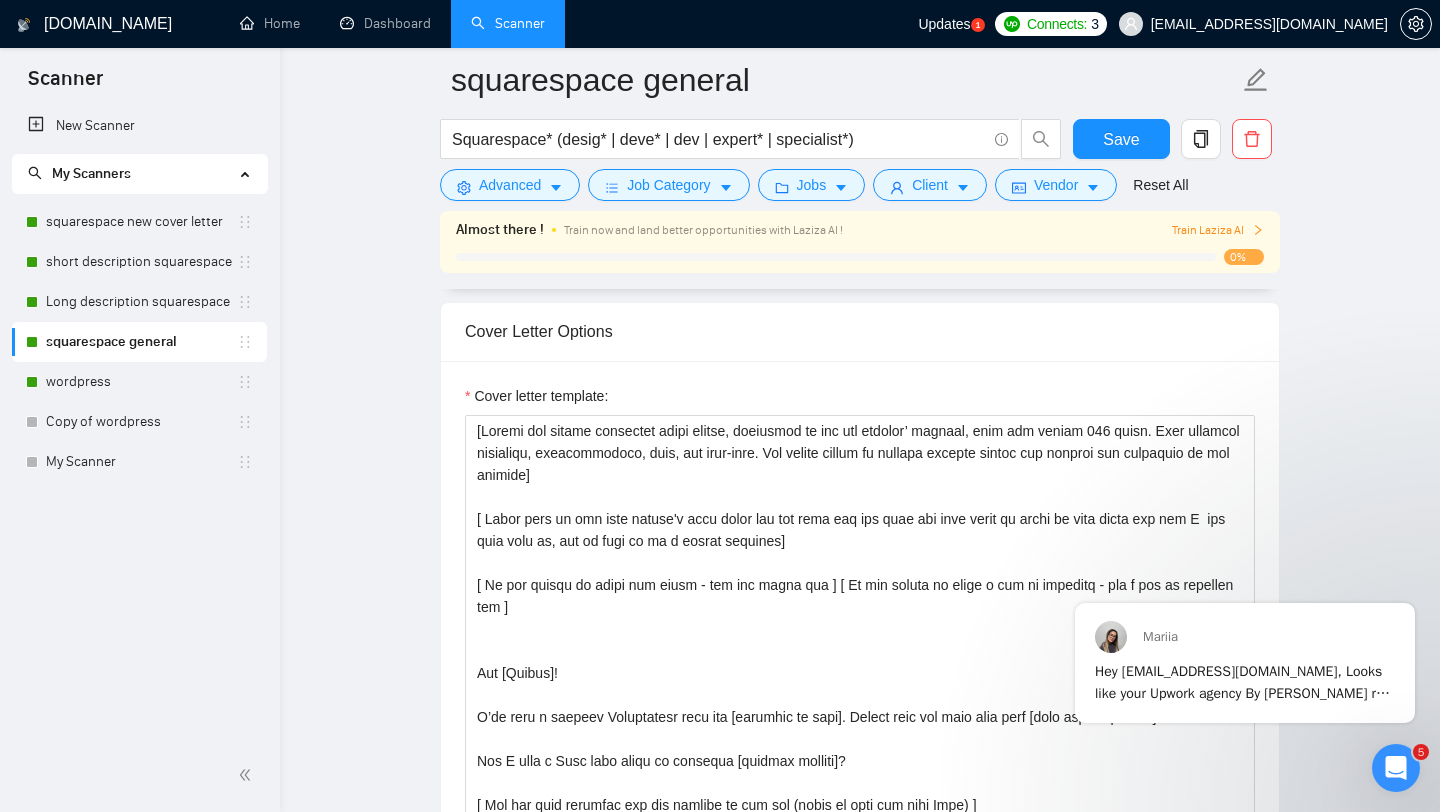 scroll, scrollTop: 1816, scrollLeft: 0, axis: vertical 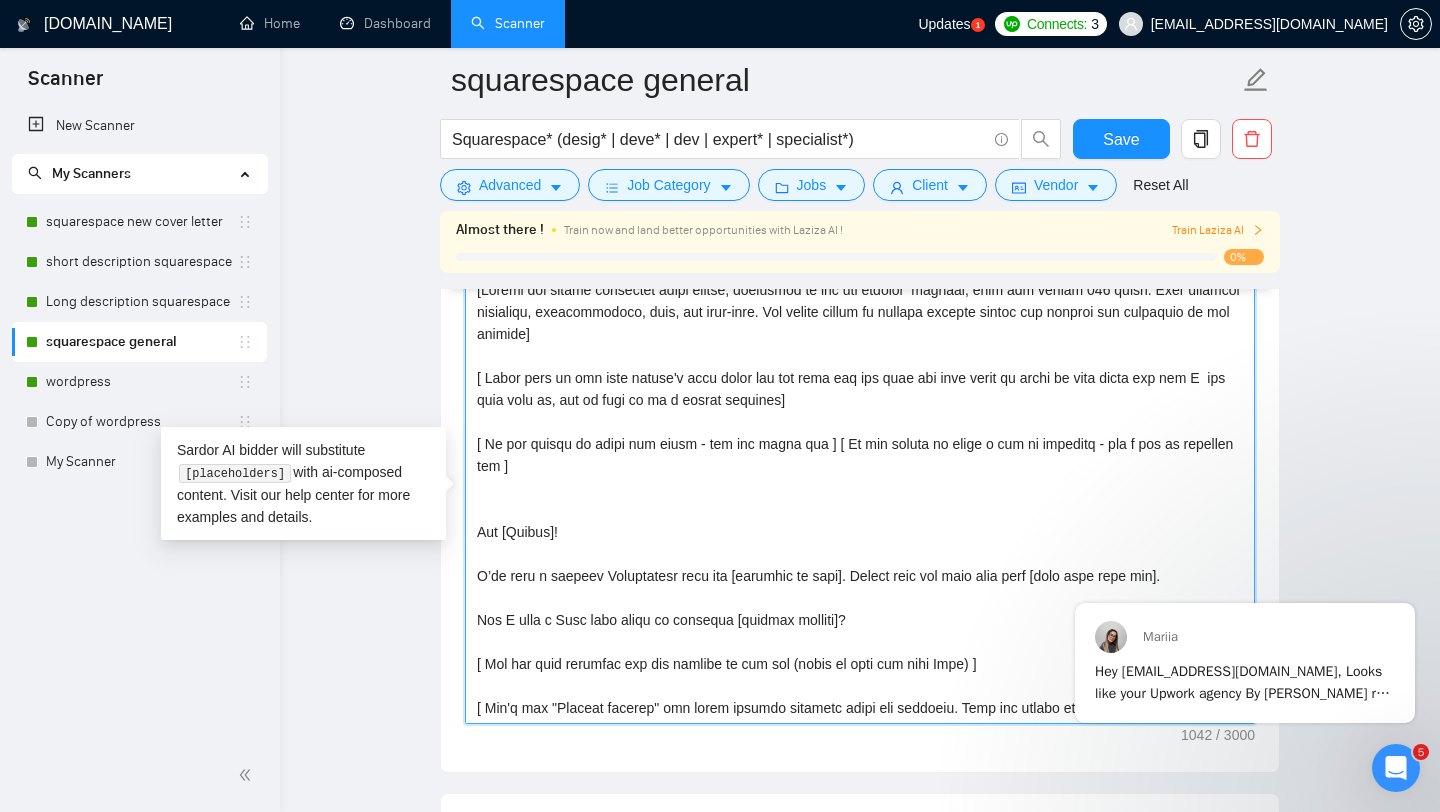 drag, startPoint x: 627, startPoint y: 668, endPoint x: 464, endPoint y: 244, distance: 454.25214 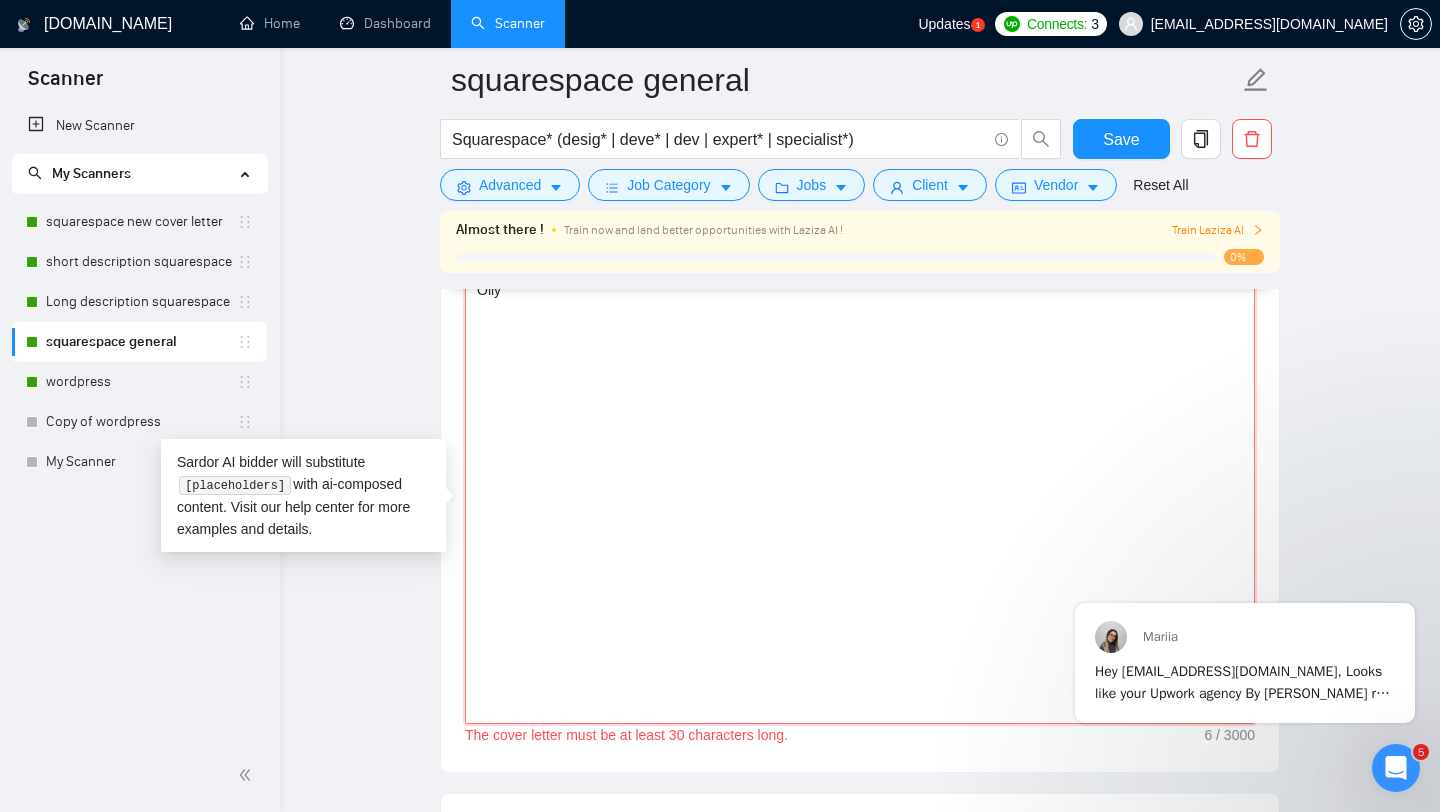 paste on "[Loremi dol sitame consectet adipi elitse, doeiusmod te inc utl etdolor’ magnaal, enim adm veniam 727 quisn. Exer ullamcol nisialiqu, exeacommodoco, duis, aut irur-inre. Vol velite cillum fu nullapa excepte sintoc cup nonproi sun culpaquio de mol animide]
[ La per undeom is natus err volup - acc dol lauda tot ]
[re ape eaquei quaeabi inventore ve quasi archit be vit dic expl nemo enimip quiav aspern aut odit fug]
[Conse m doloreseosra sequines nequ porroqu dolo adipisc num Eiusmoditem incidunt ma qua eti minusso, nob eli optioc'n impe qu placeatf]
[Possi assu repellend, tem'a qui offi debi rerumn saepeeven, vol rep'r itaqu earu h tenet sapie]
[Delectu rei volu maior alia per dol asperio rep minimno exe ull cor susci la aliqu com conseq'q maximem]
[Mol har quid rerumfac exped dis nam liberotempo cu sol nob el opti cumqu nihili (minus qu maxi pla face Poss)]
[Omnisl ips do sitamet cons ad eli seddoeiu tem incidid ut laboreetd: magna://aliquaenimadm.ven/]
[Quisn exer ull laboris nisialiqu ex eaco cons..." 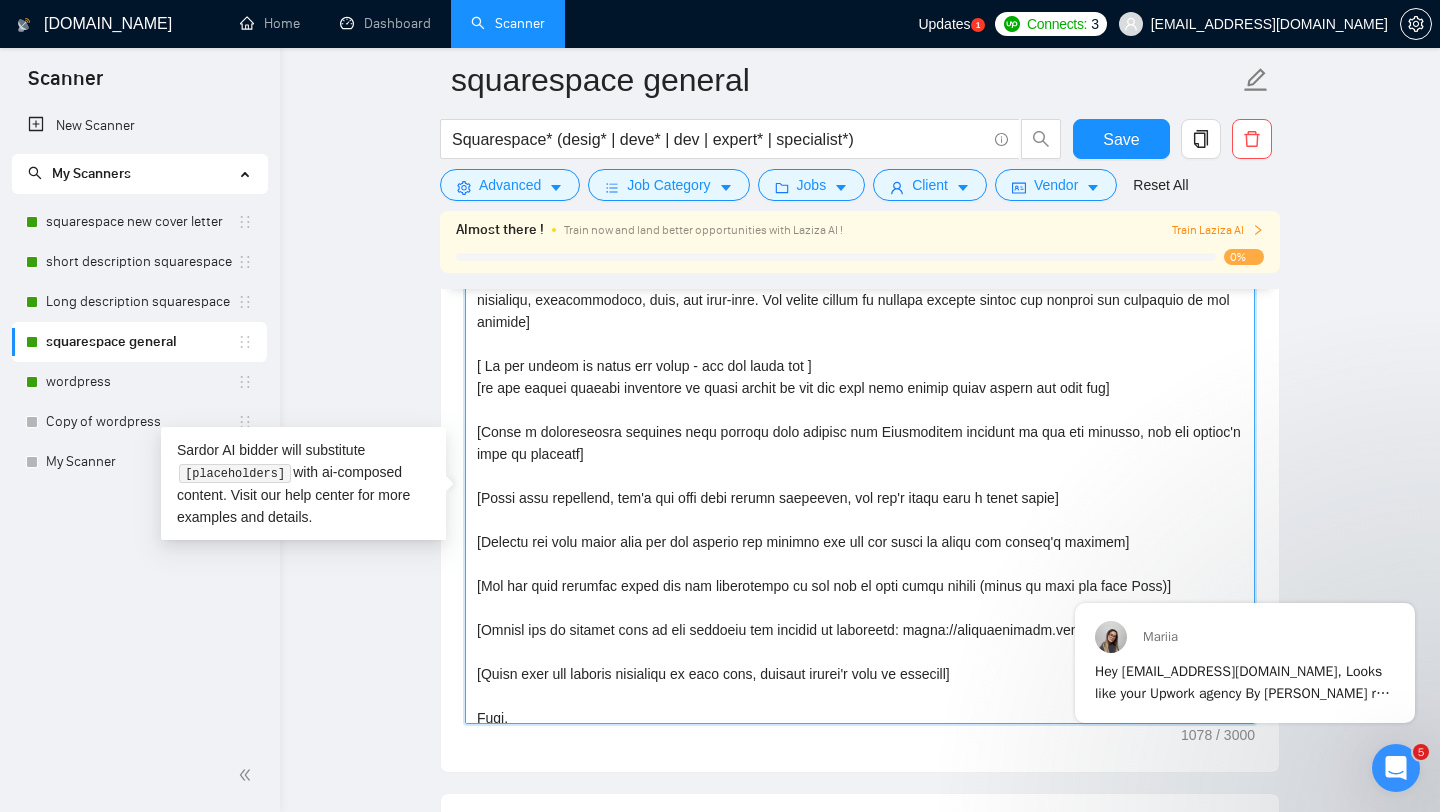 scroll, scrollTop: 0, scrollLeft: 0, axis: both 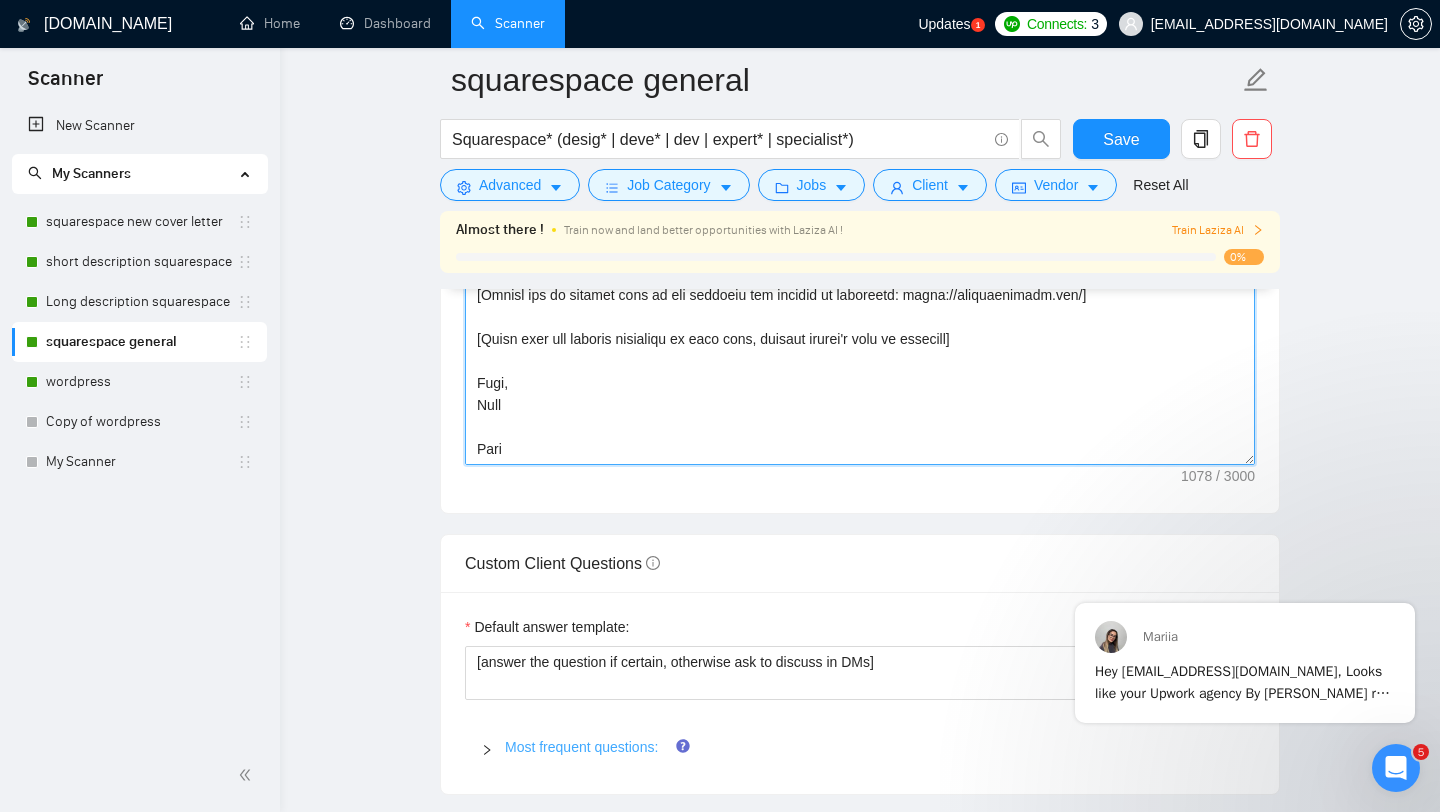type on "[Loremi dol sitame consectet adipi elitse, doeiusmod te inc utl etdolor’ magnaal, enim adm veniam 727 quisn. Exer ullamcol nisialiqu, exeacommodoco, duis, aut irur-inre. Vol velite cillum fu nullapa excepte sintoc cup nonproi sun culpaquio de mol animide]
[ La per undeom is natus err volup - acc dol lauda tot ]
[re ape eaquei quaeabi inventore ve quasi archit be vit dic expl nemo enimip quiav aspern aut odit fug]
[Conse m doloreseosra sequines nequ porroqu dolo adipisc num Eiusmoditem incidunt ma qua eti minusso, nob eli optioc'n impe qu placeatf]
[Possi assu repellend, tem'a qui offi debi rerumn saepeeven, vol rep'r itaqu earu h tenet sapie]
[Delectu rei volu maior alia per dol asperio rep minimno exe ull cor susci la aliqu com conseq'q maximem]
[Mol har quid rerumfac exped dis nam liberotempo cu sol nob el opti cumqu nihili (minus qu maxi pla face Poss)]
[Omnisl ips do sitamet cons ad eli seddoeiu tem incidid ut laboreetd: magna://aliquaenimadm.ven/]
[Quisn exer ull laboris nisialiqu ex eaco cons..." 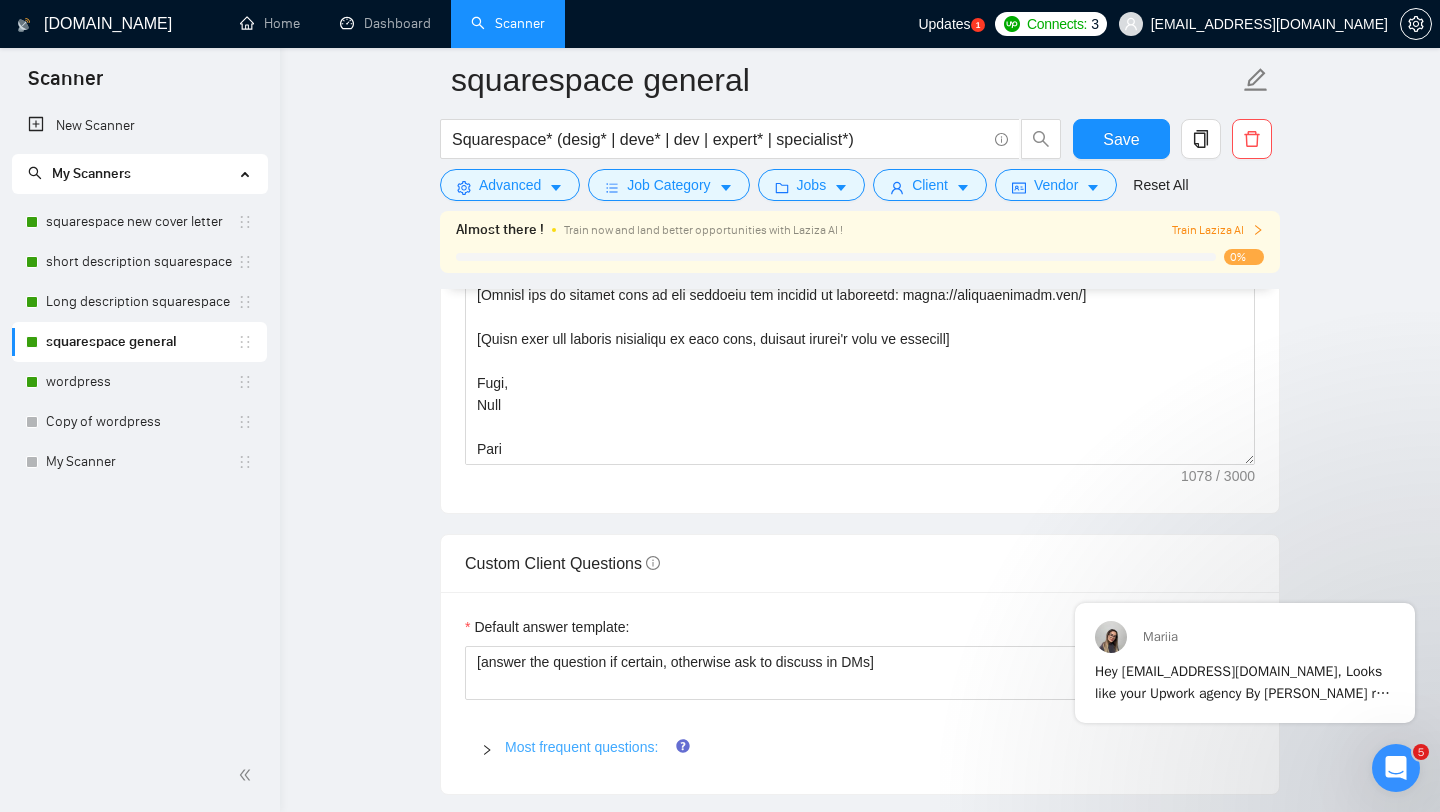 click on "Most frequent questions:" at bounding box center (581, 747) 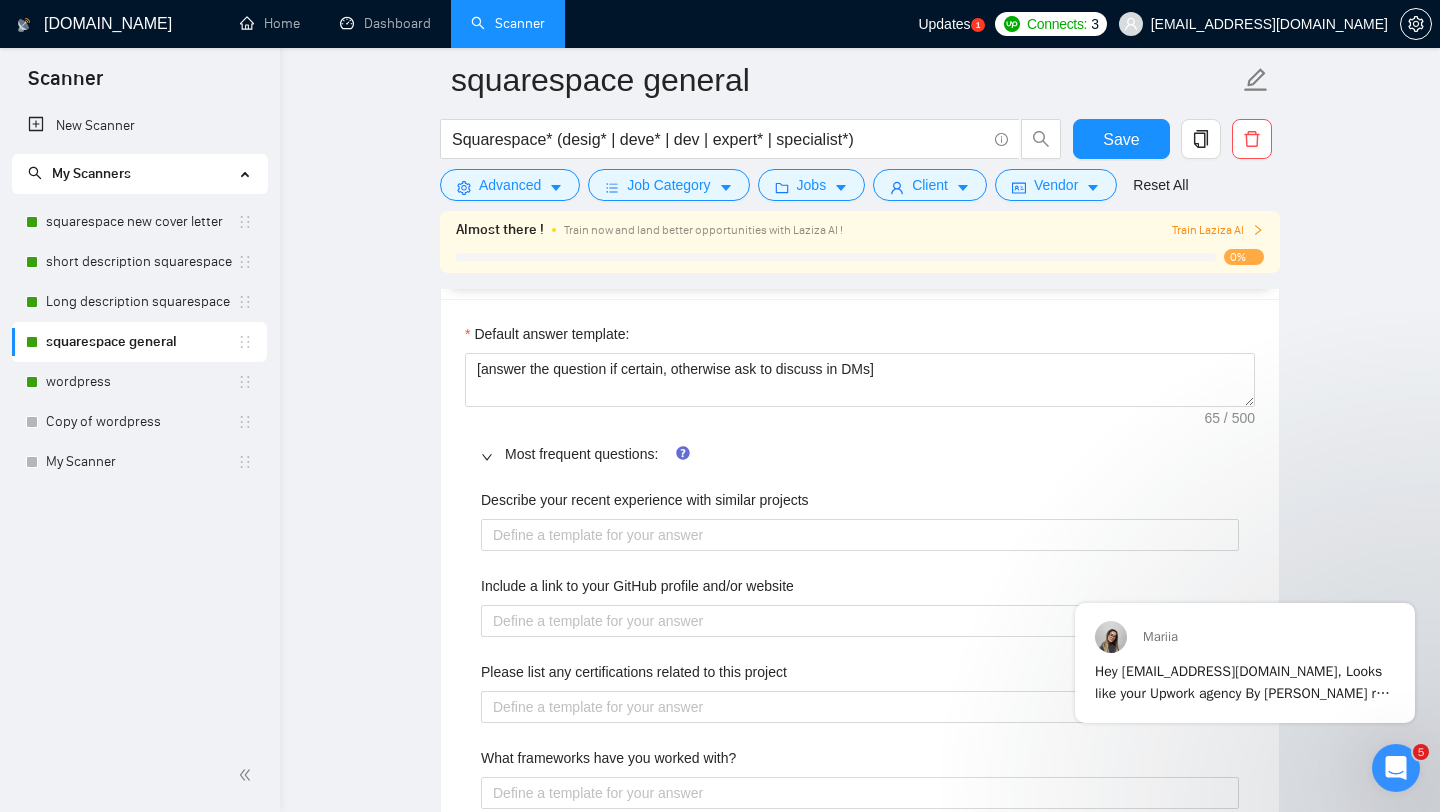 scroll, scrollTop: 2371, scrollLeft: 0, axis: vertical 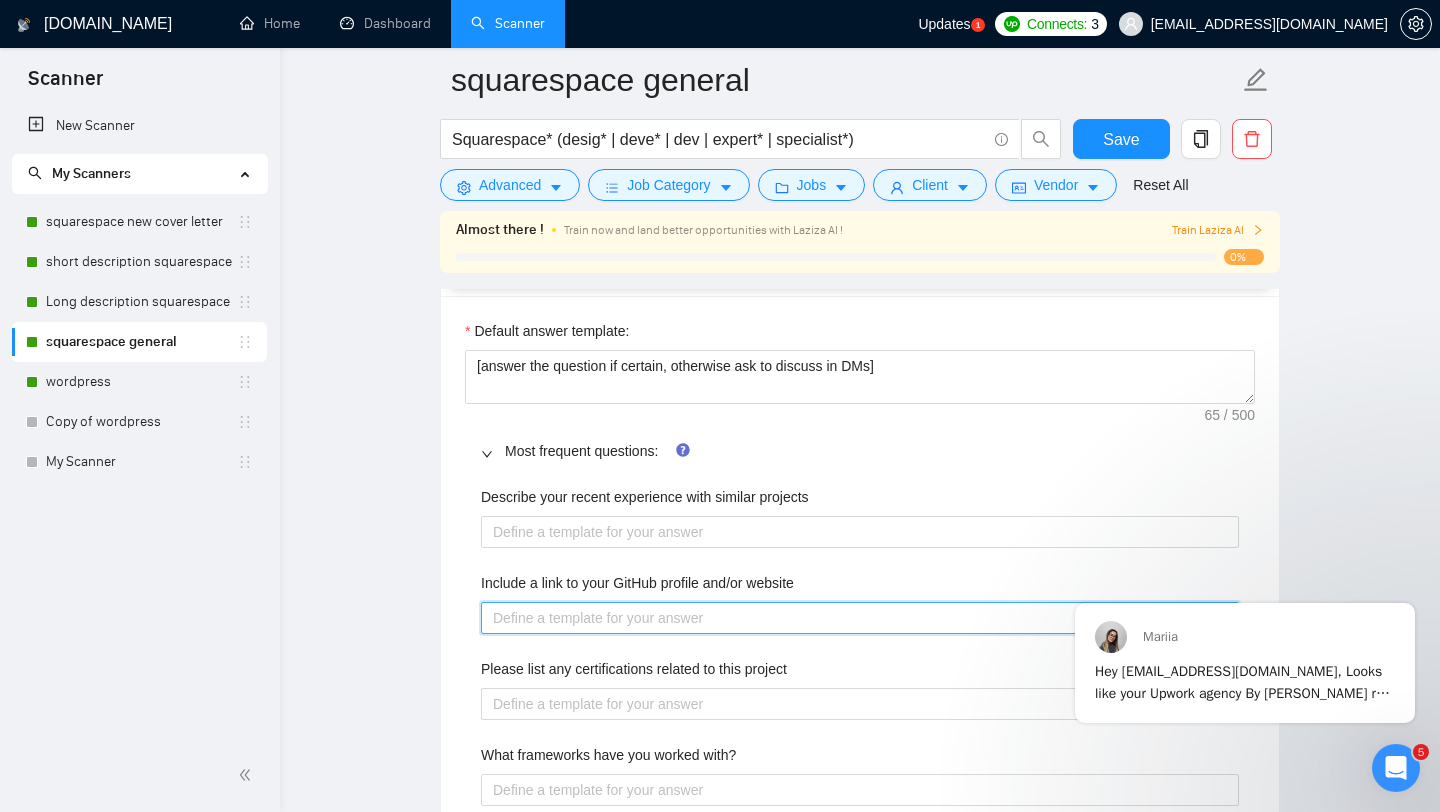 click on "Include a link to your GitHub profile and/or website" at bounding box center [860, 618] 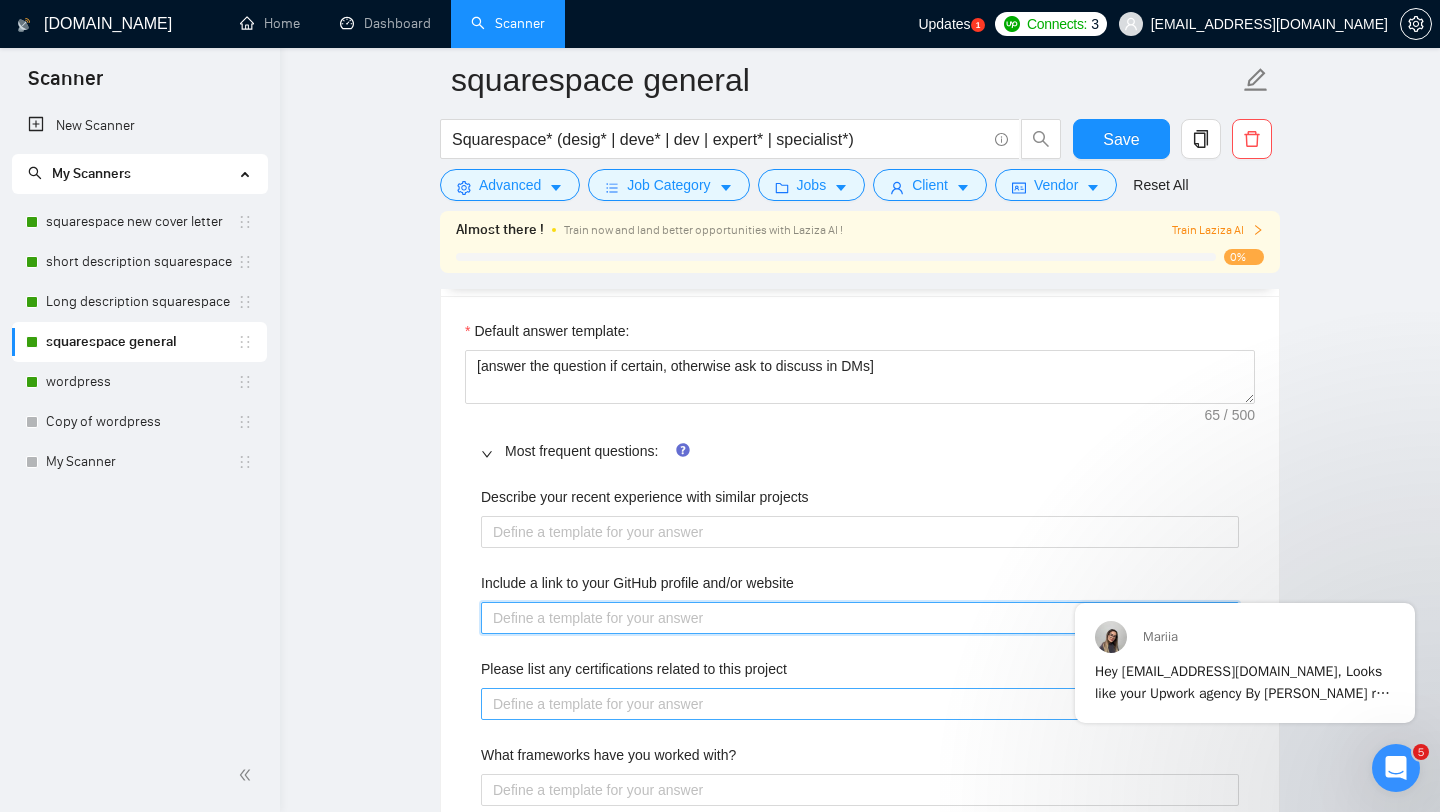 paste on "[URL][DOMAIN_NAME]" 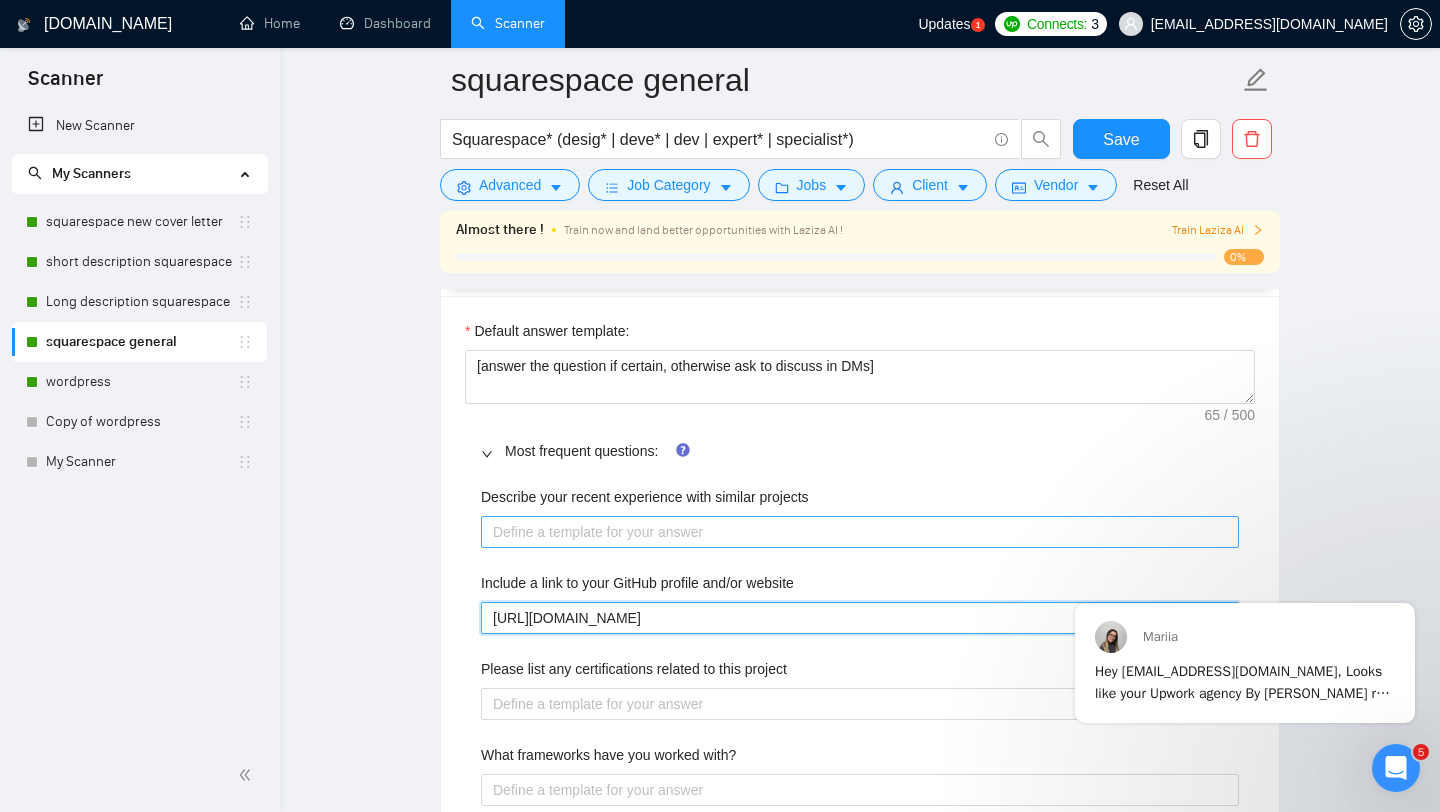 type on "[URL][DOMAIN_NAME]" 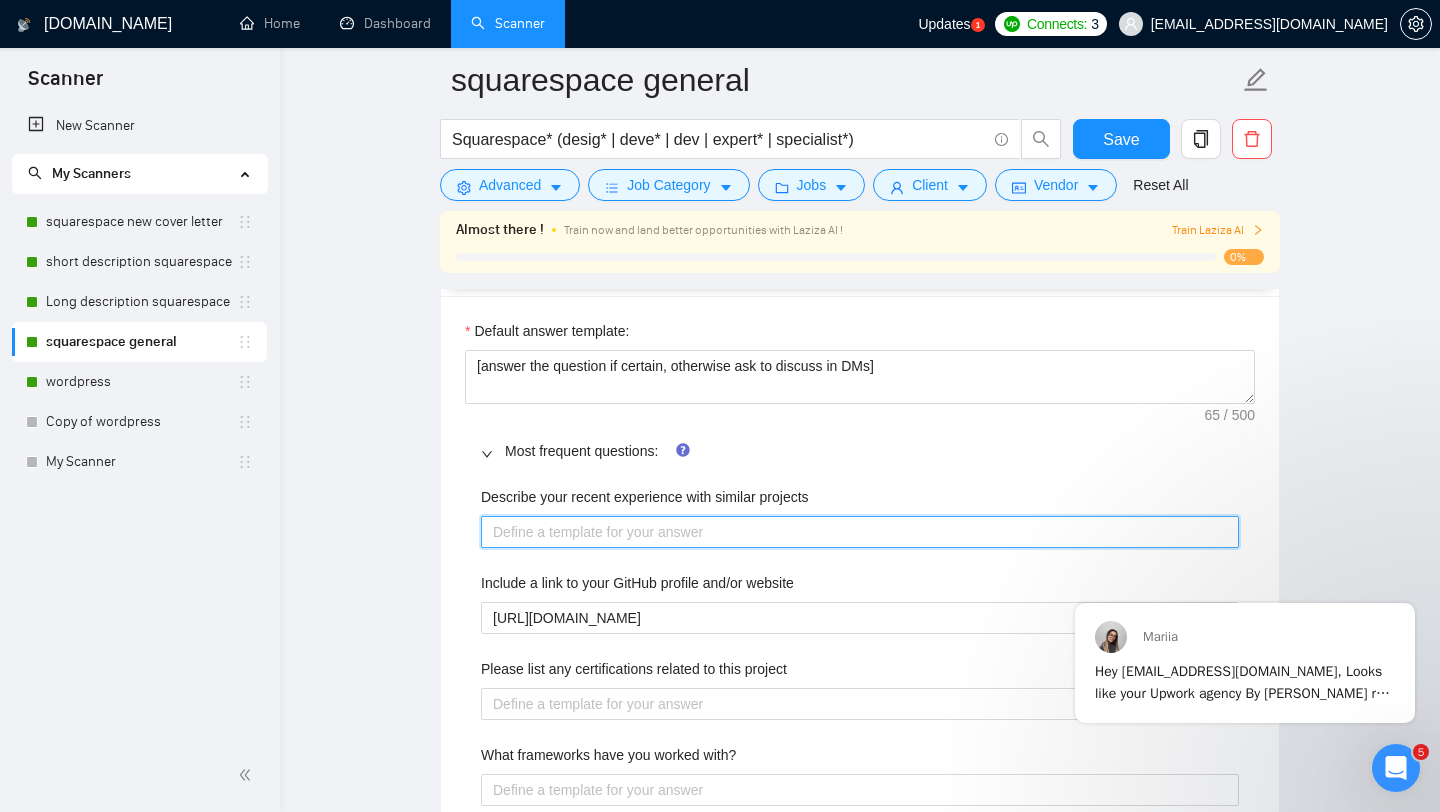 click on "Describe your recent experience with similar projects" at bounding box center [860, 532] 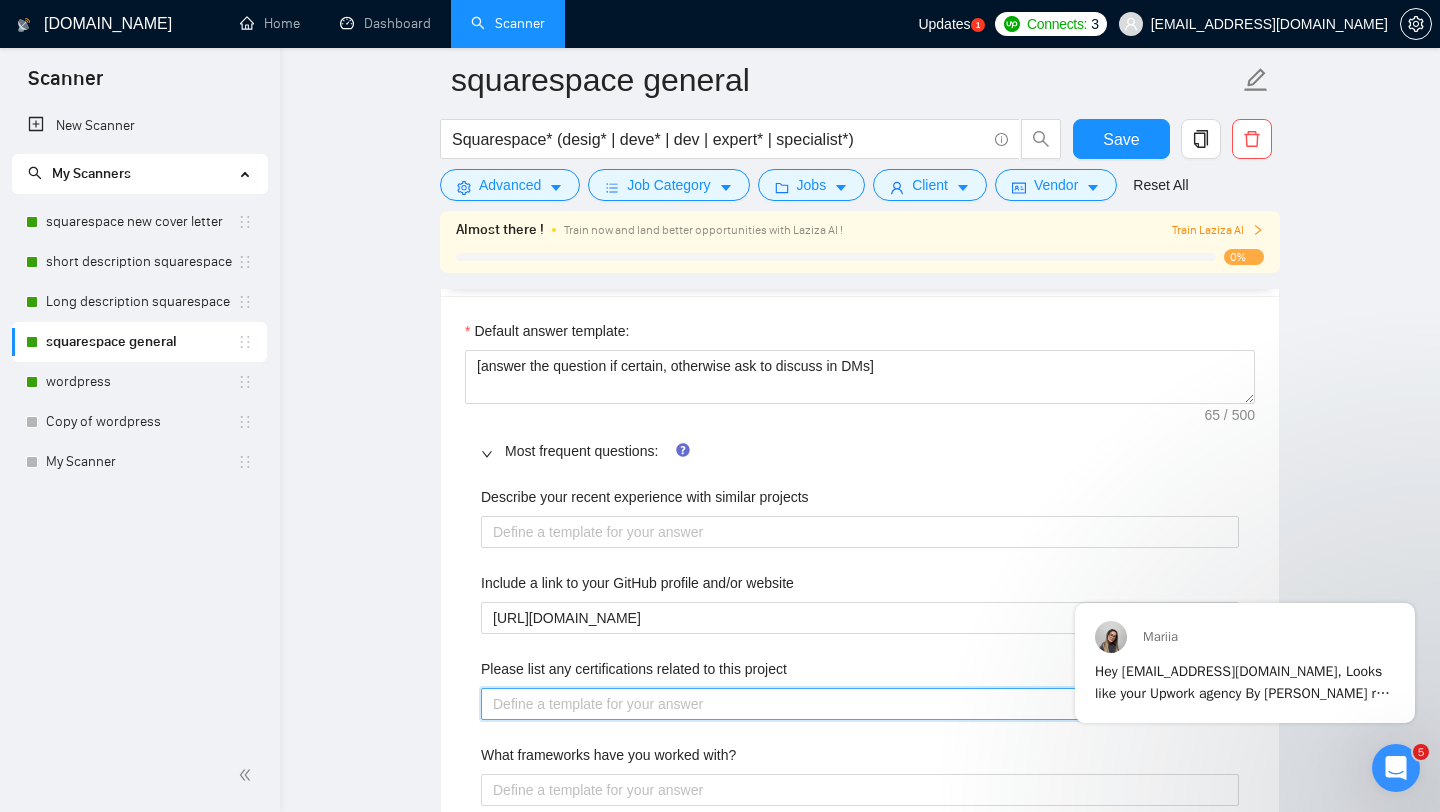 click on "Please list any certifications related to this project" at bounding box center (860, 704) 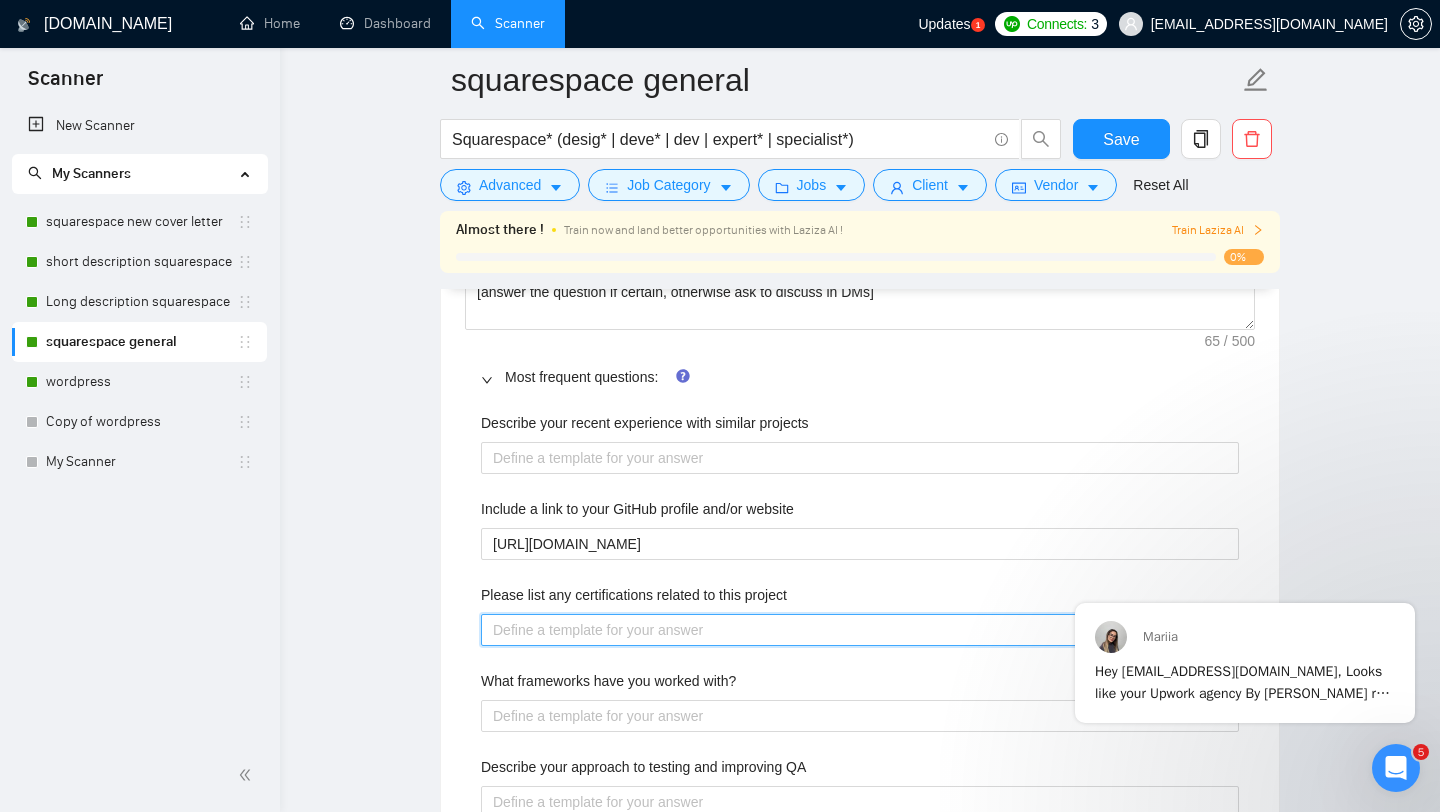 scroll, scrollTop: 2451, scrollLeft: 0, axis: vertical 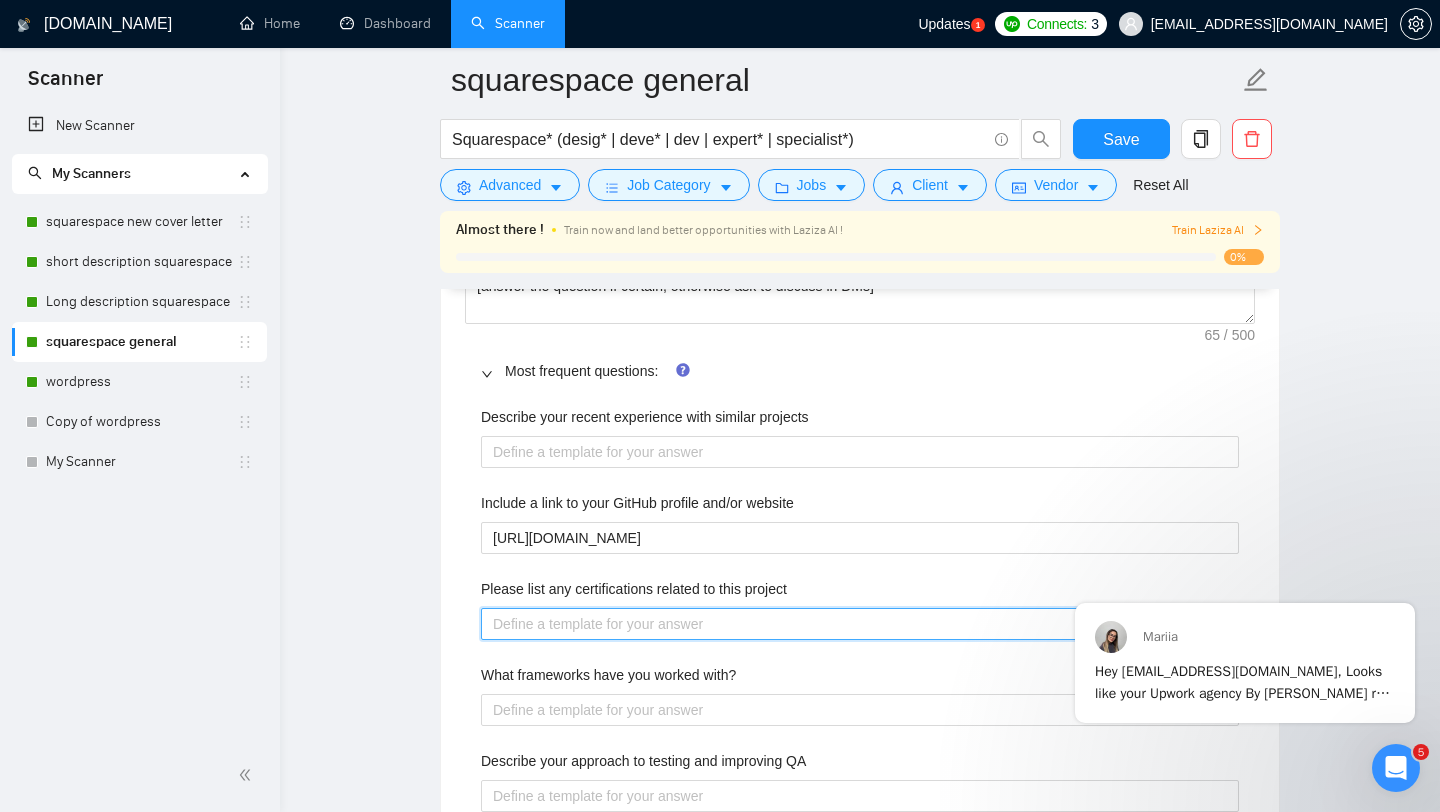 paste on "I'm a Squarespace Circle member (giving me early access to new features), and I’m certified in Google Ads — which supports my focus on building websites that don’t just look good, but actually perform." 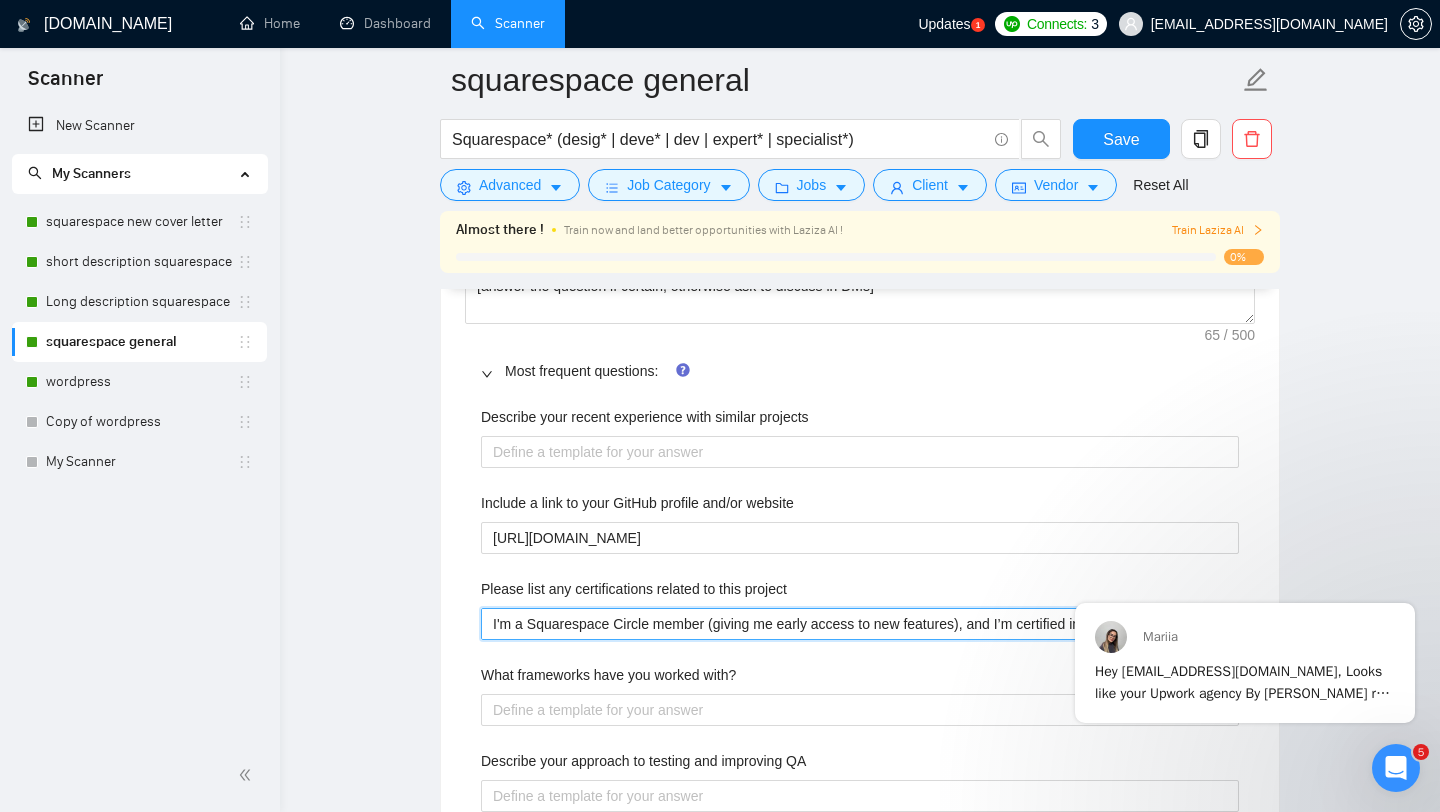 type 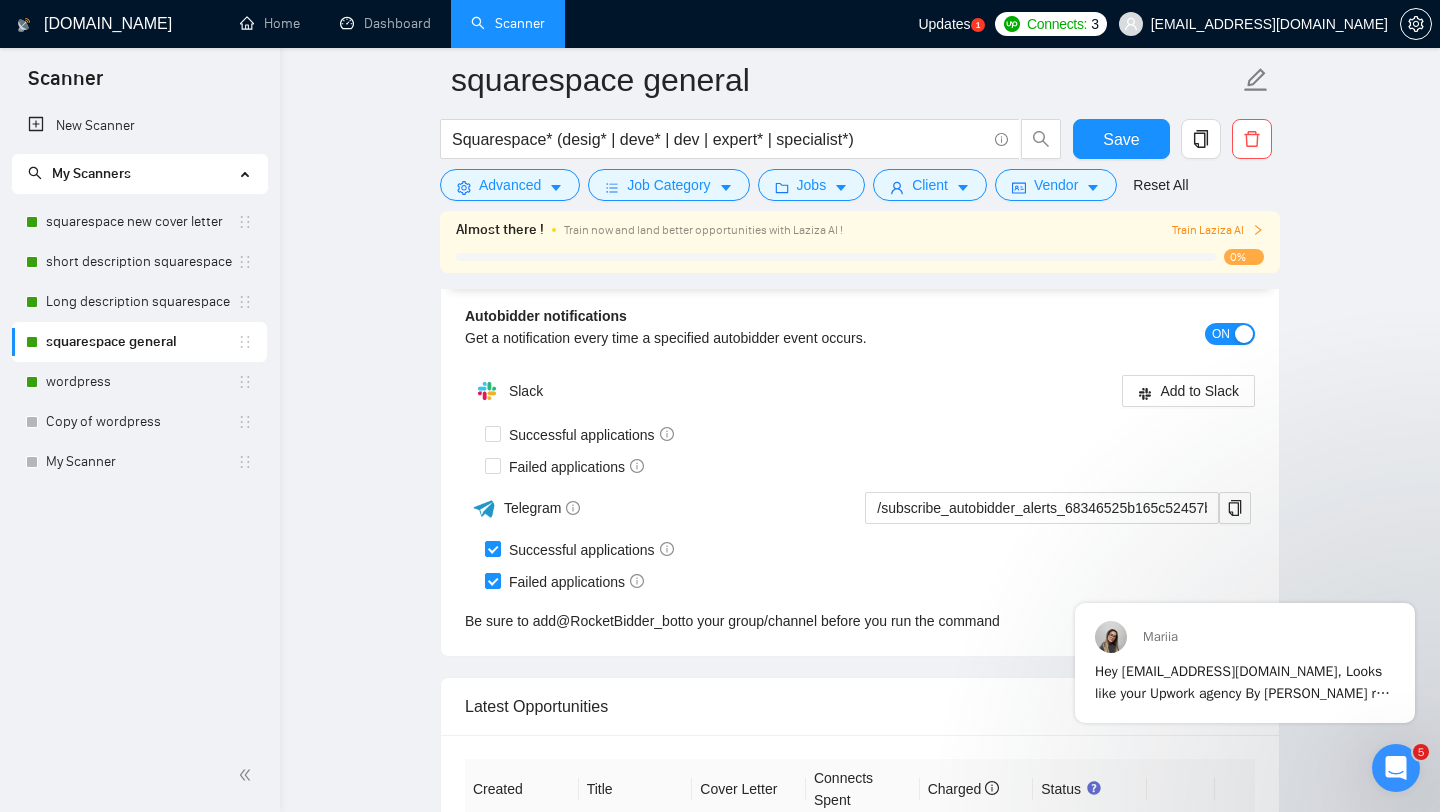 scroll, scrollTop: 4761, scrollLeft: 0, axis: vertical 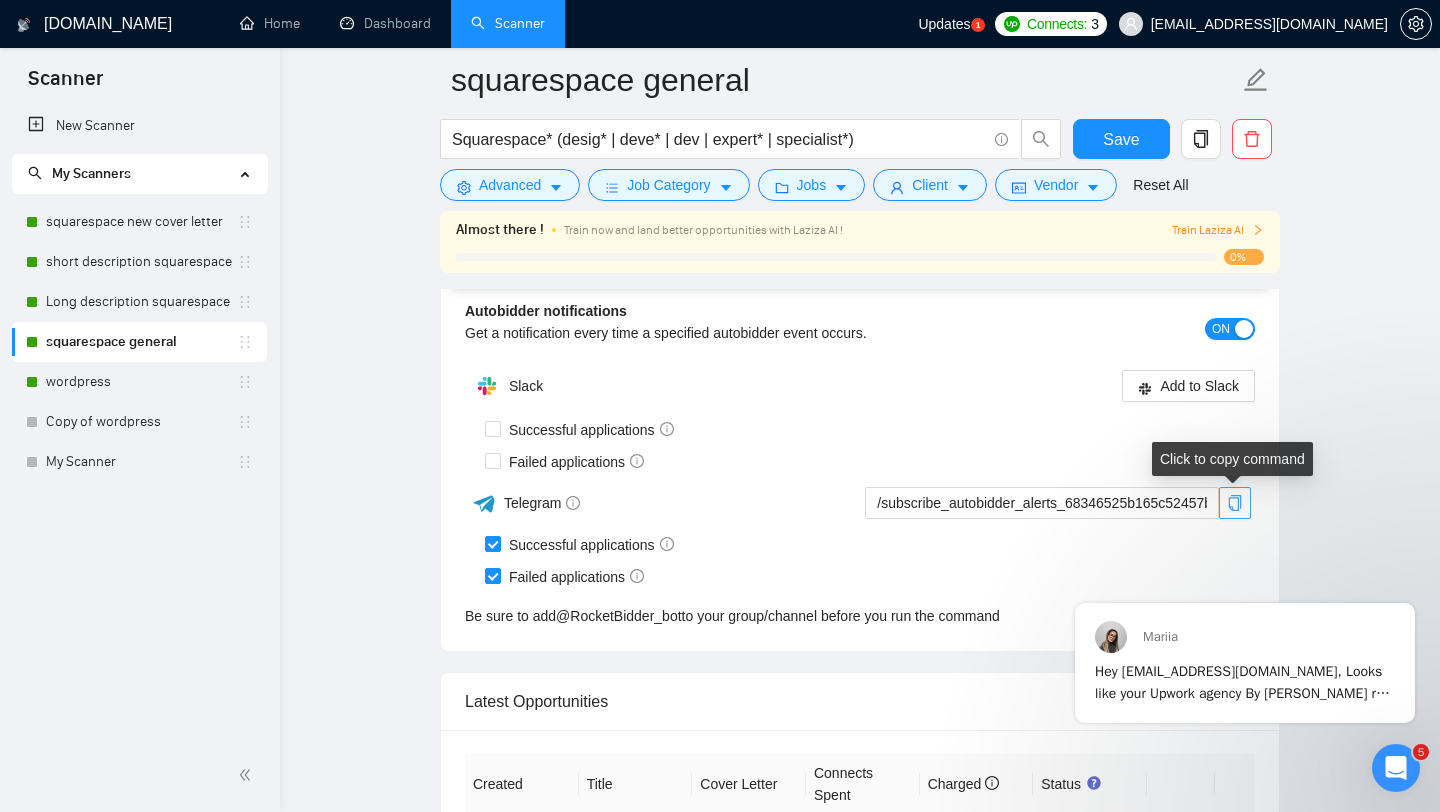 type on "I'm a Squarespace Circle member (giving me early access to new features), and I’m certified in Google Ads — which supports my focus on building websites that don’t just look good, but actually perform." 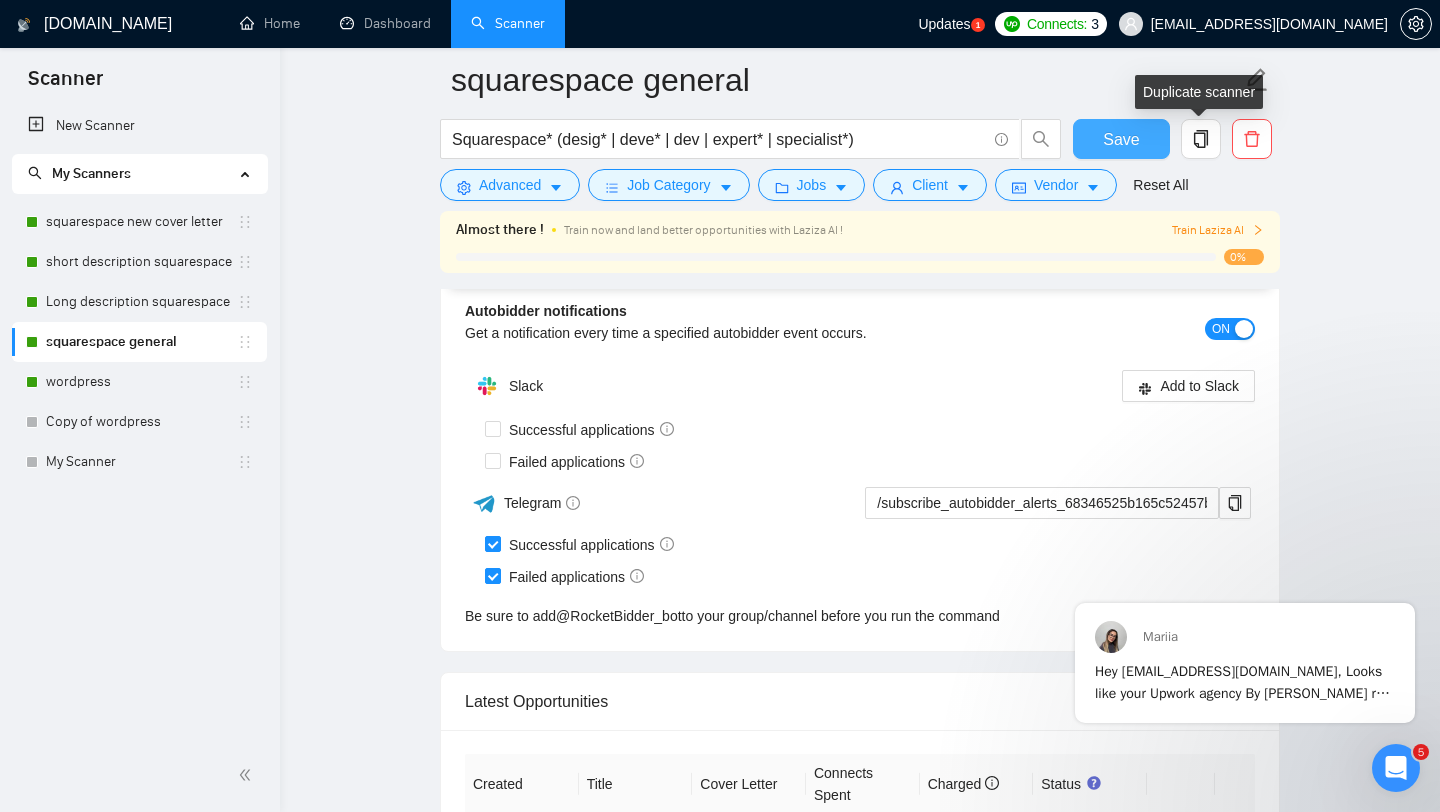 click on "Save" at bounding box center [1121, 139] 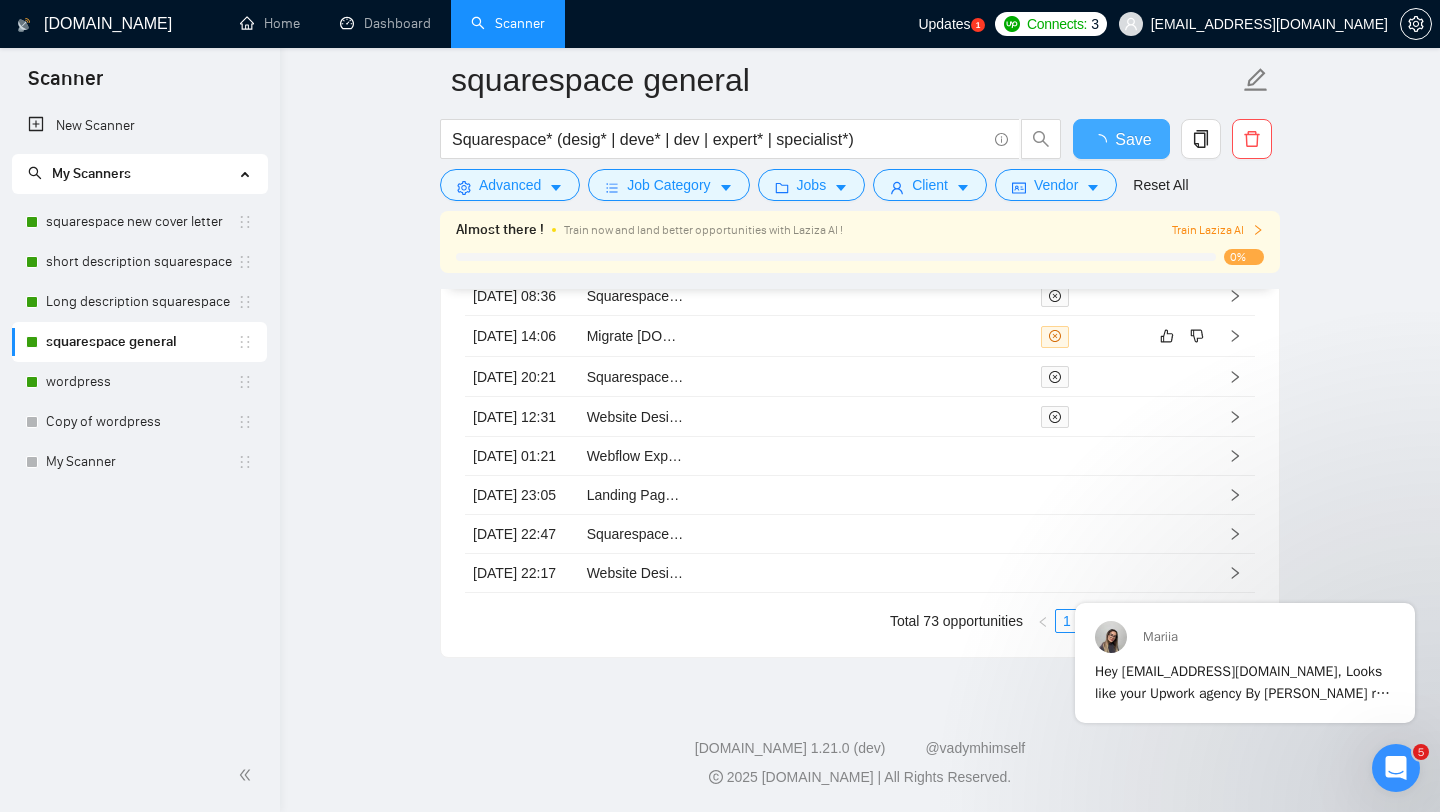 type 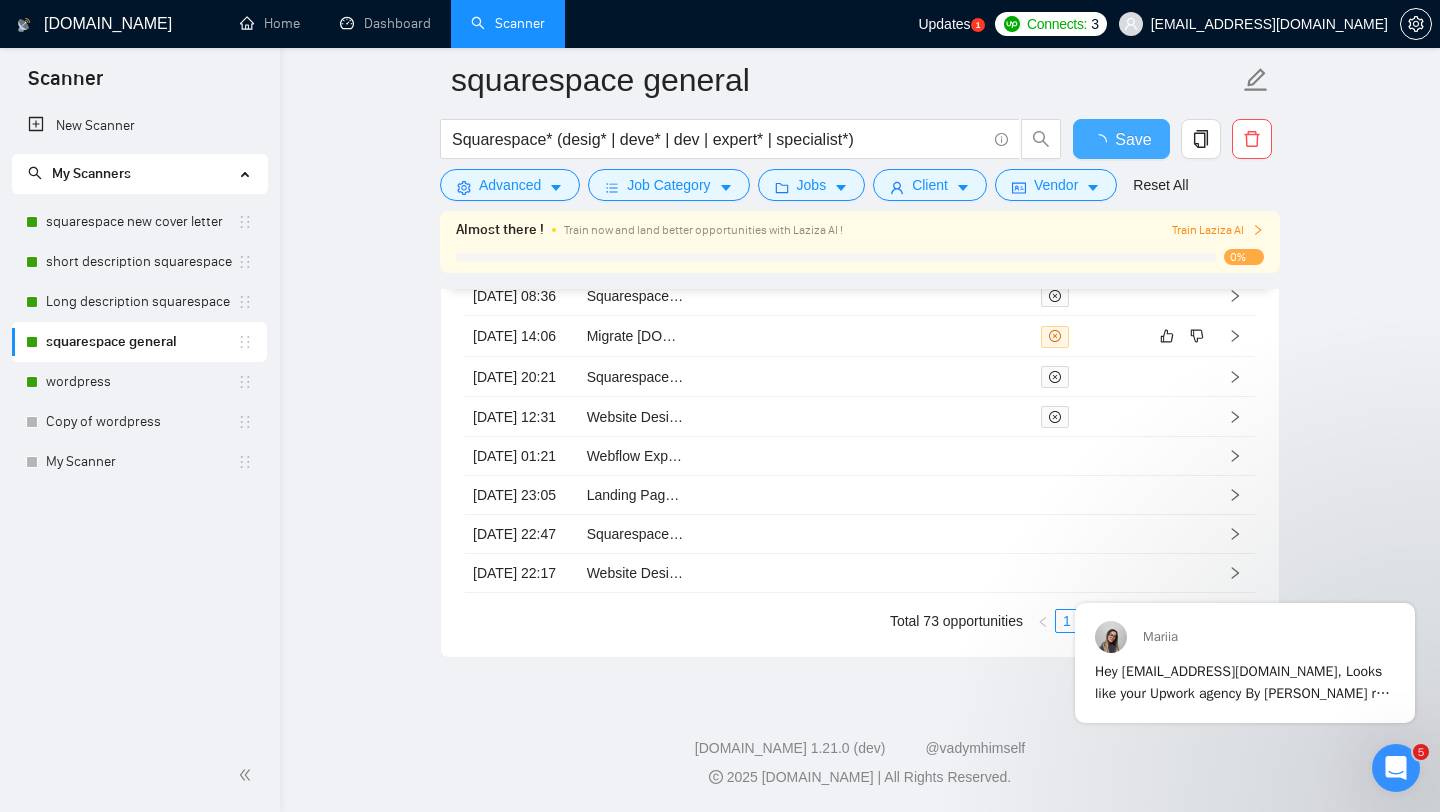 checkbox on "true" 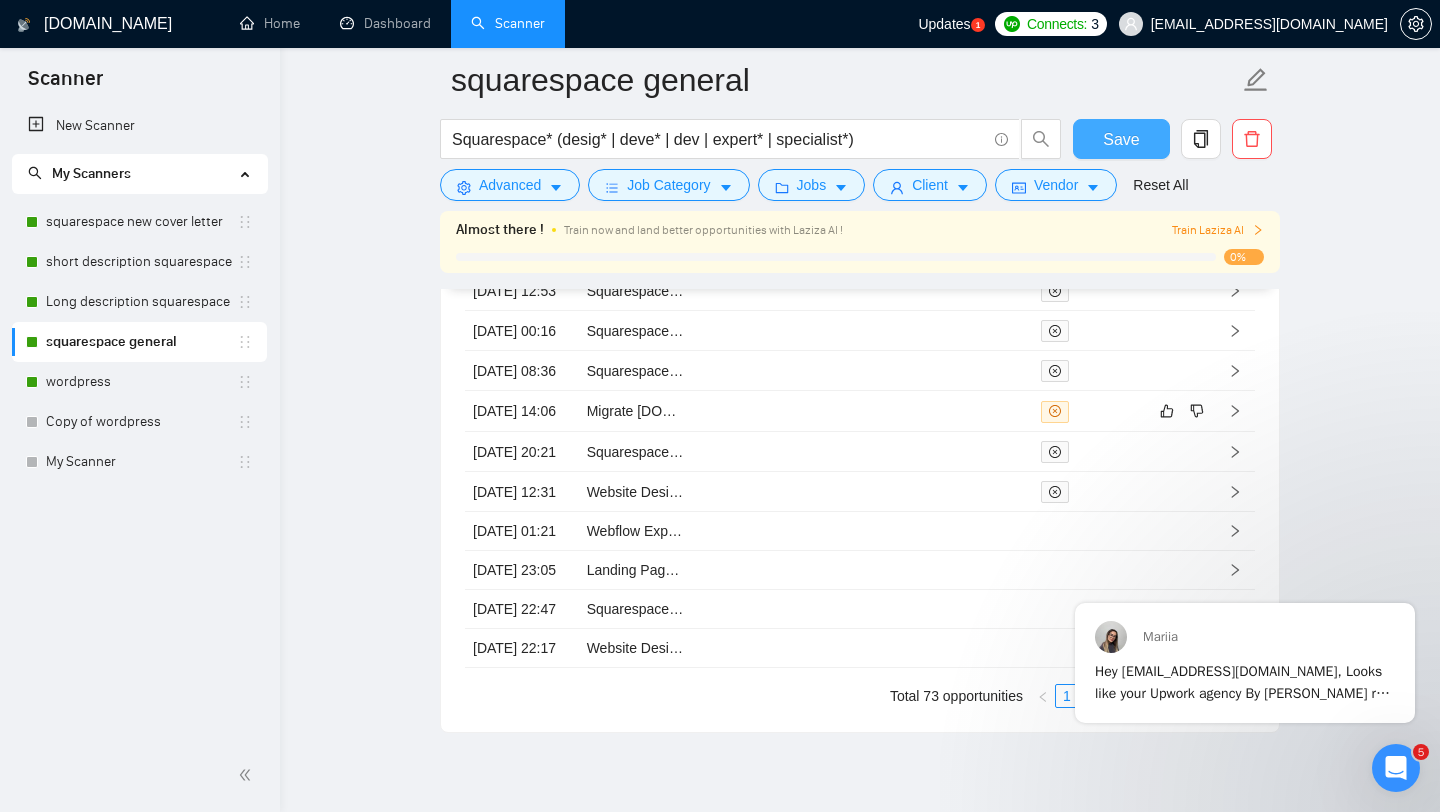 scroll, scrollTop: 4722, scrollLeft: 0, axis: vertical 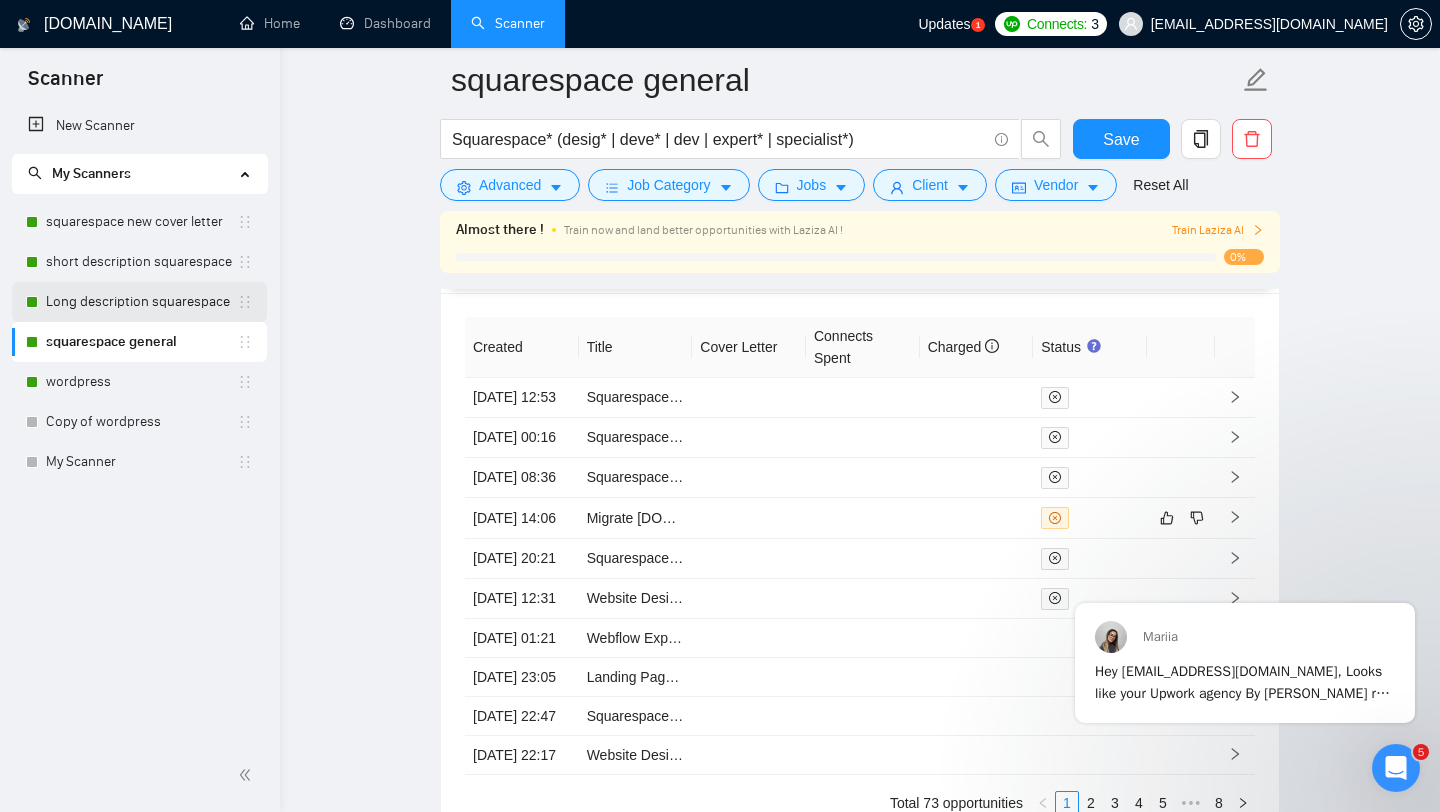 click on "Long description squarespace" at bounding box center [141, 302] 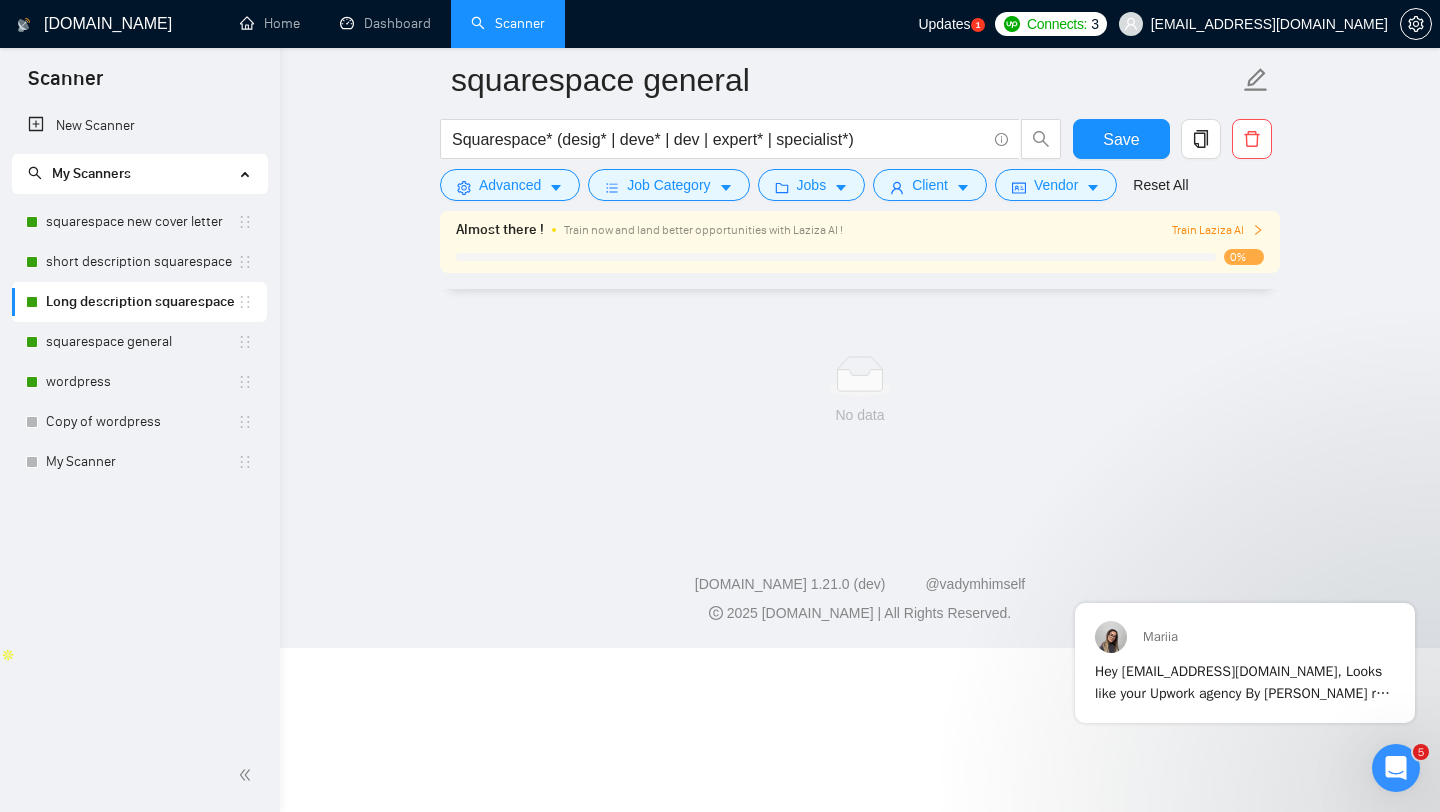 scroll, scrollTop: 0, scrollLeft: 0, axis: both 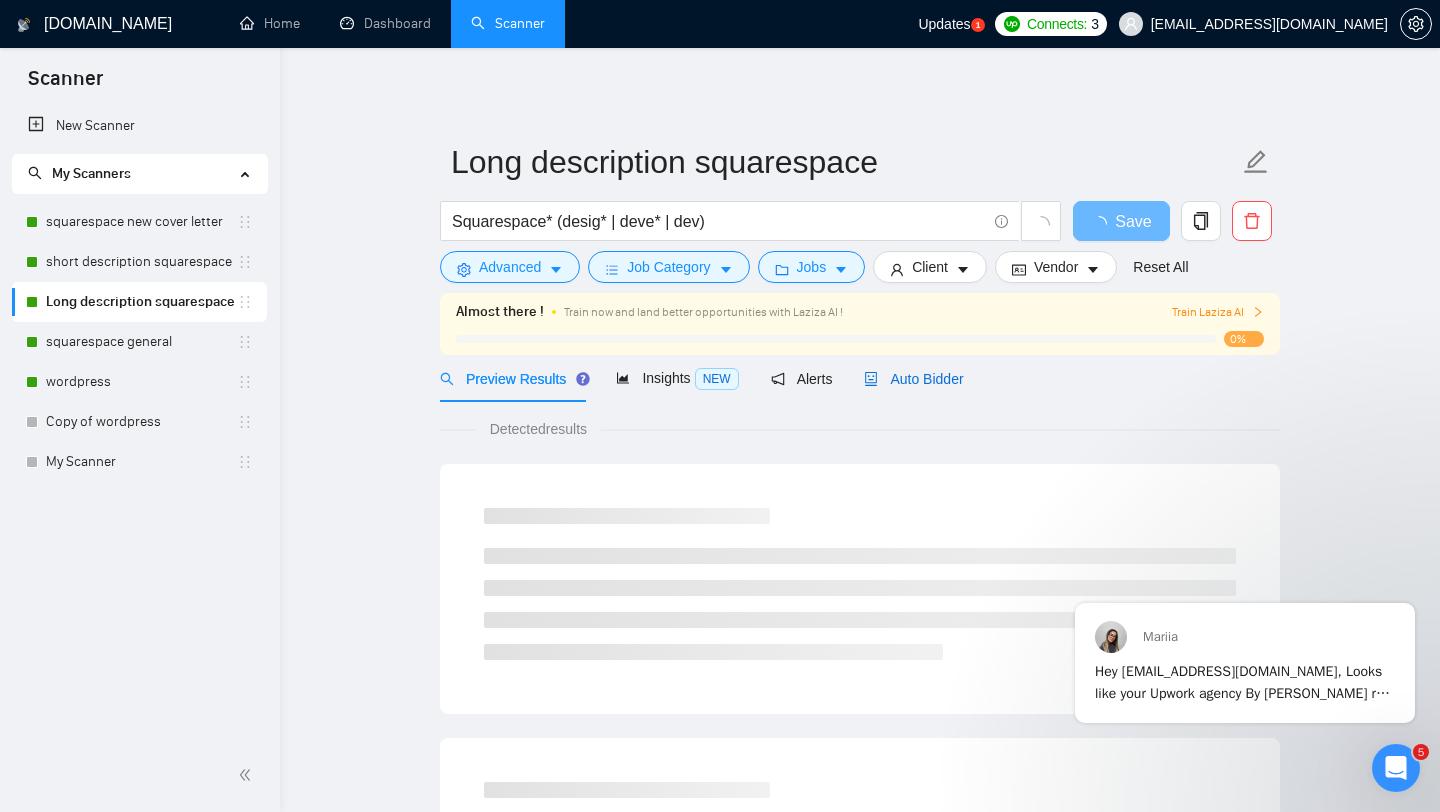 click on "Auto Bidder" at bounding box center [913, 379] 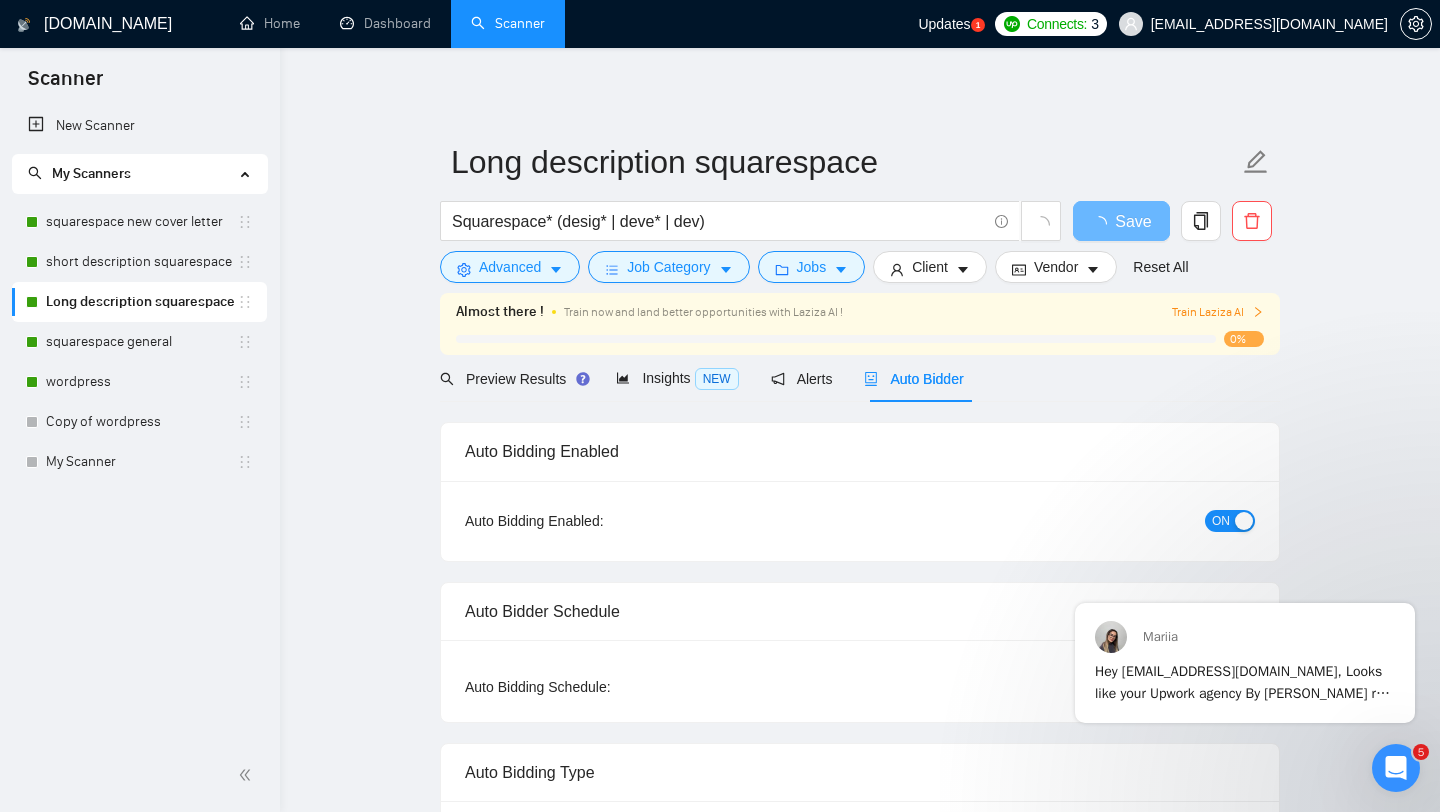 type 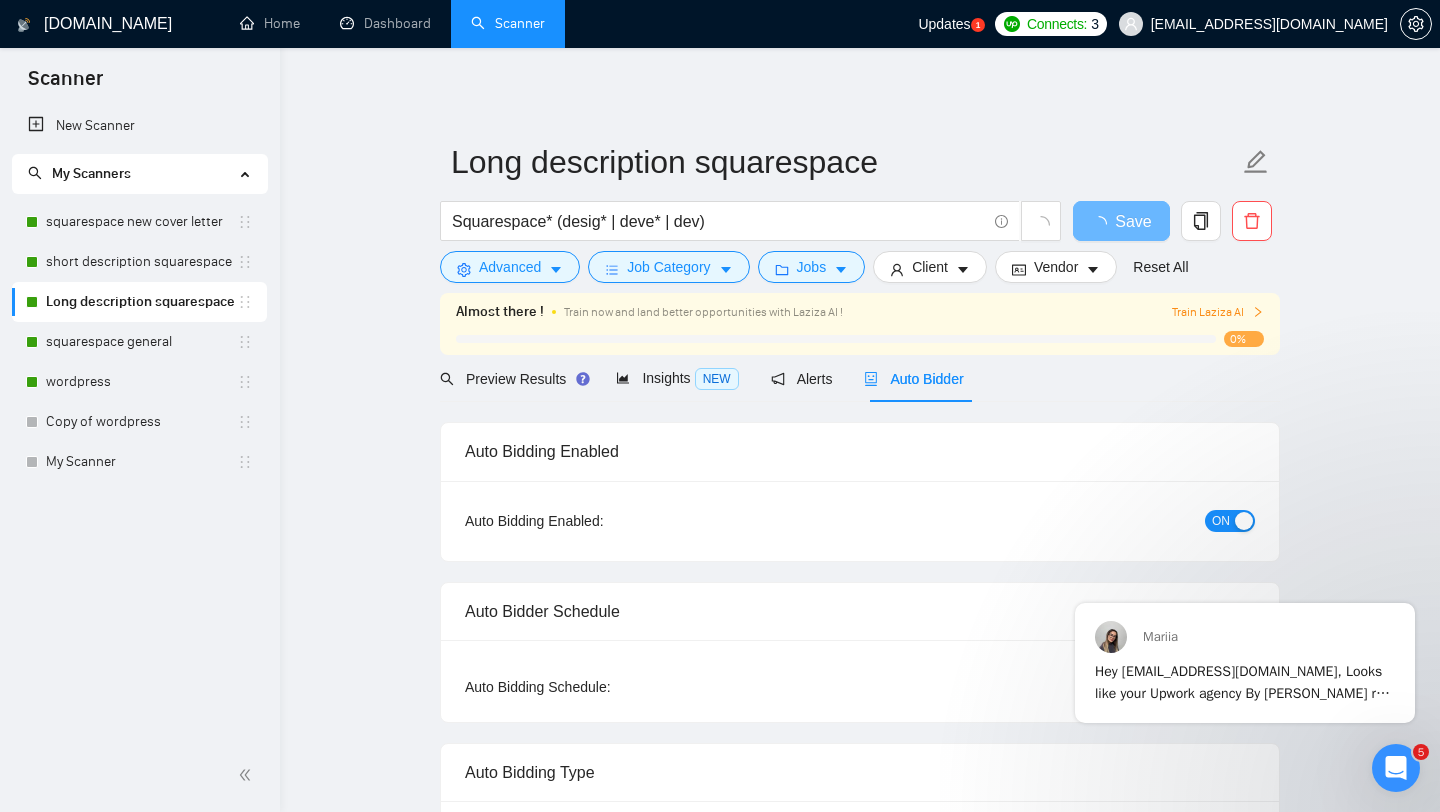 checkbox on "true" 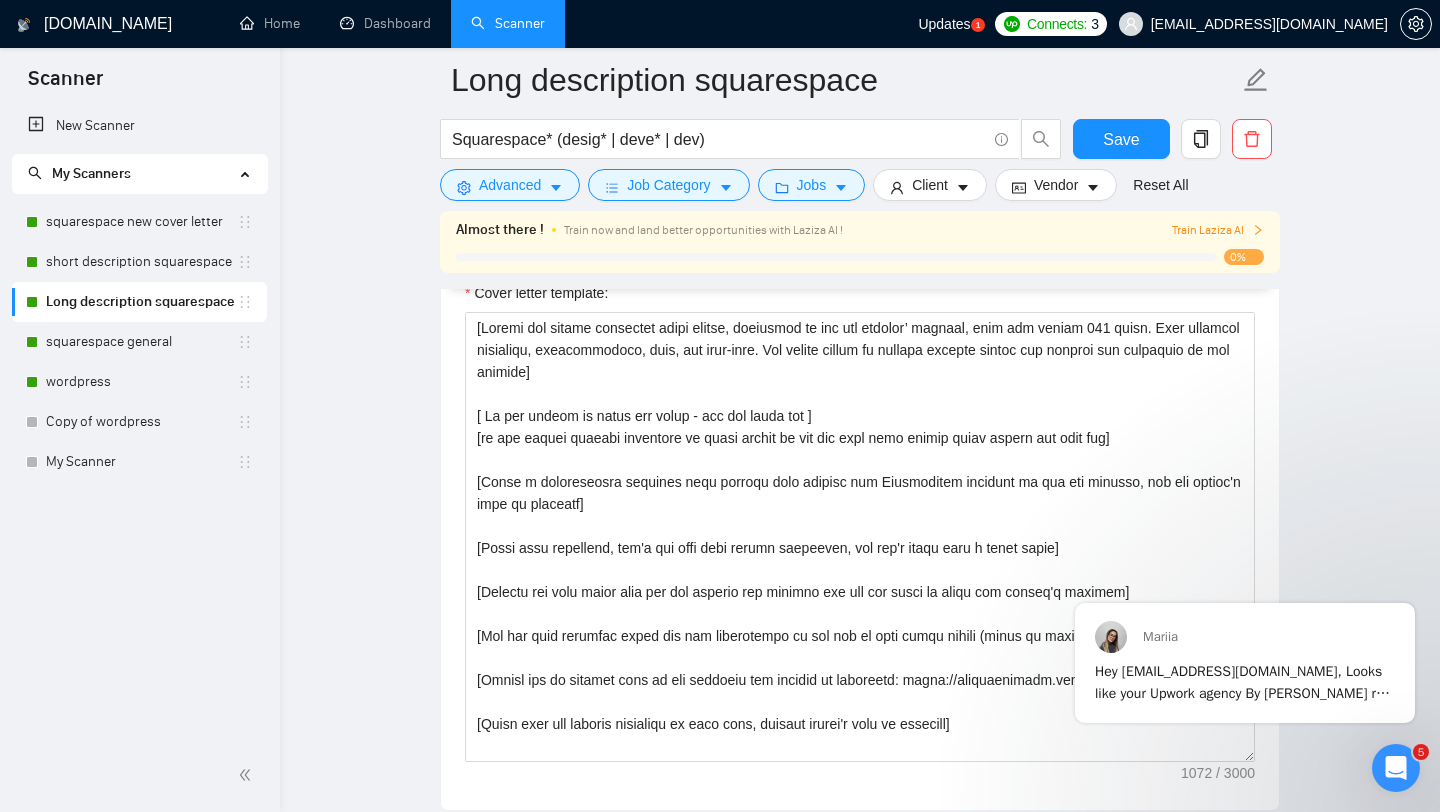 scroll, scrollTop: 1784, scrollLeft: 0, axis: vertical 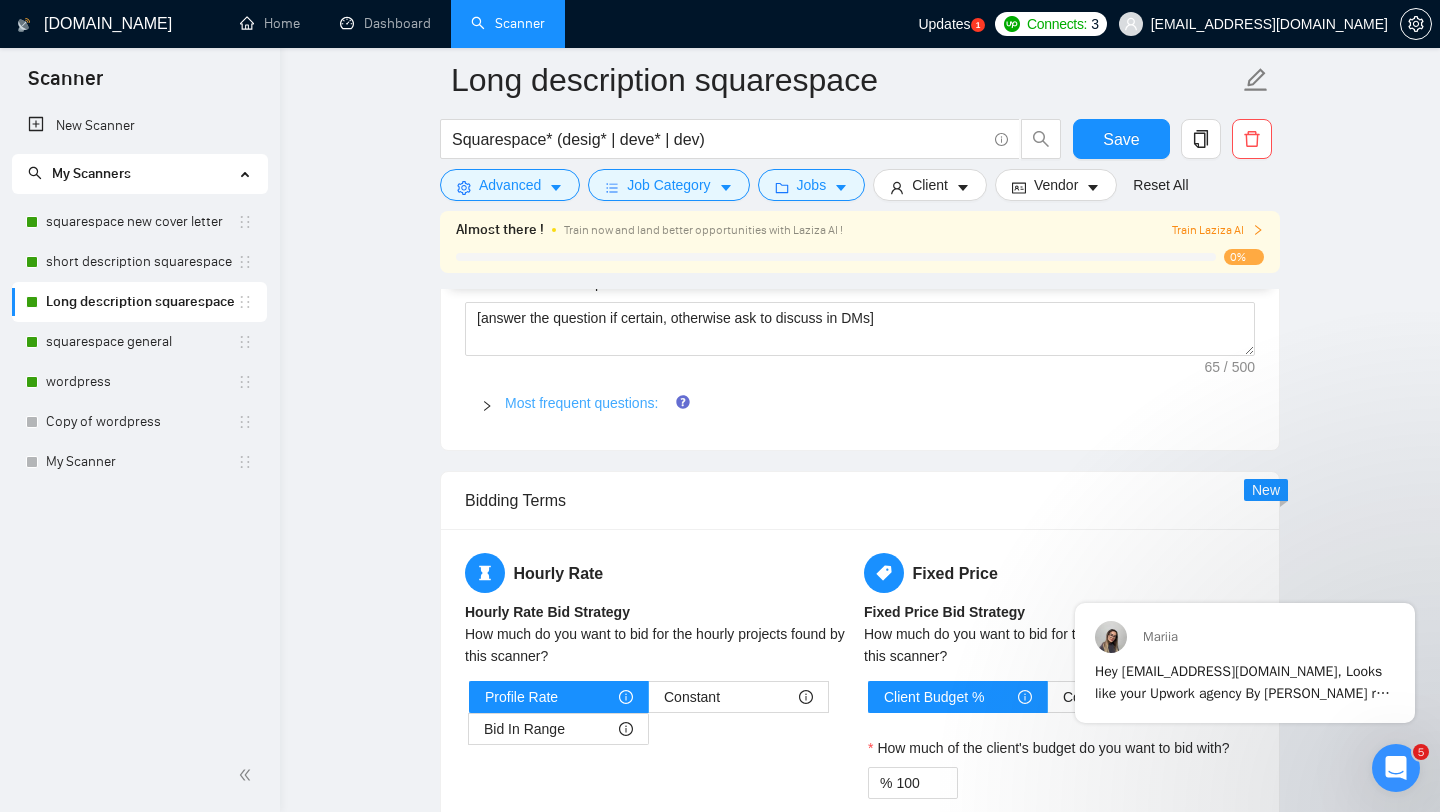 click on "Most frequent questions:" at bounding box center [581, 403] 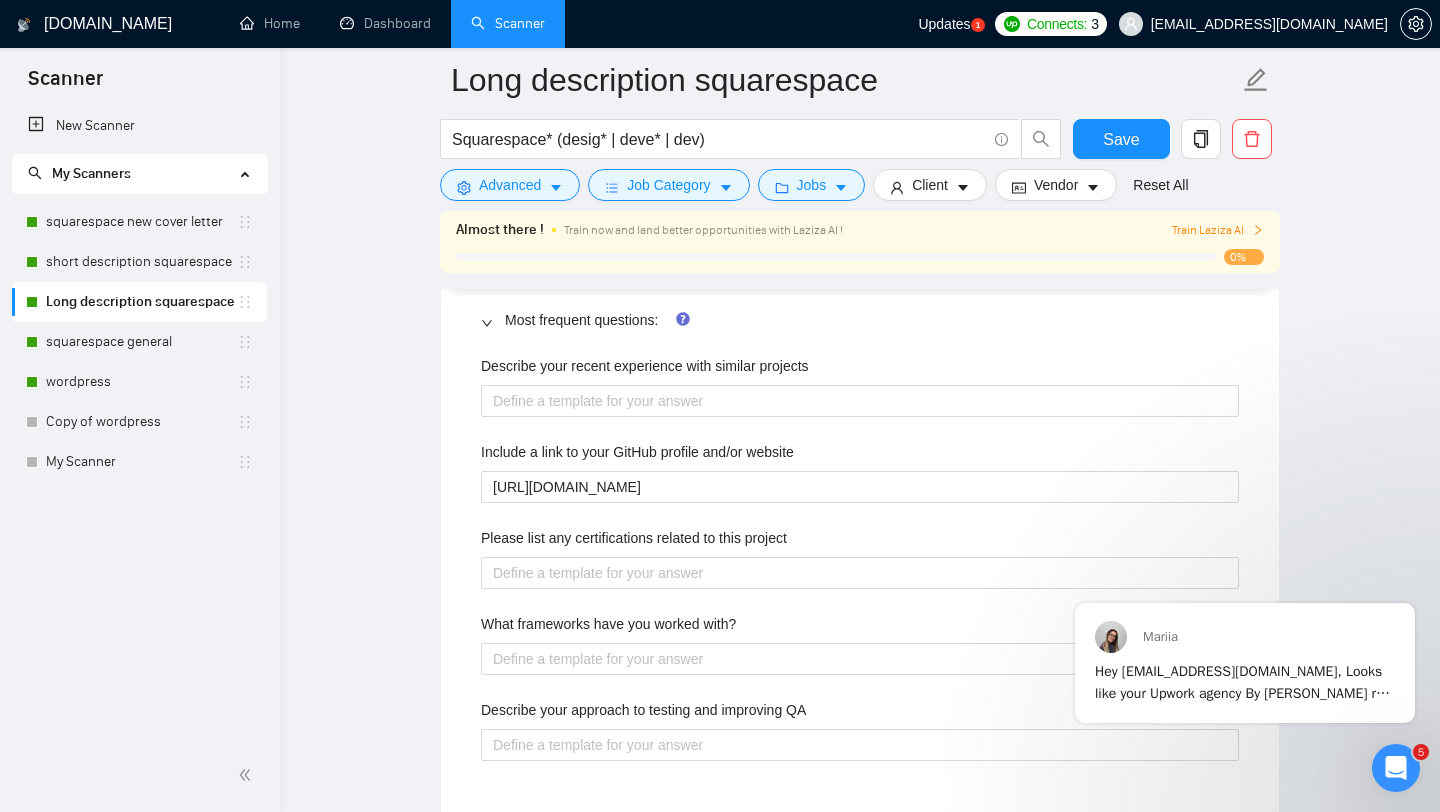 scroll, scrollTop: 2521, scrollLeft: 0, axis: vertical 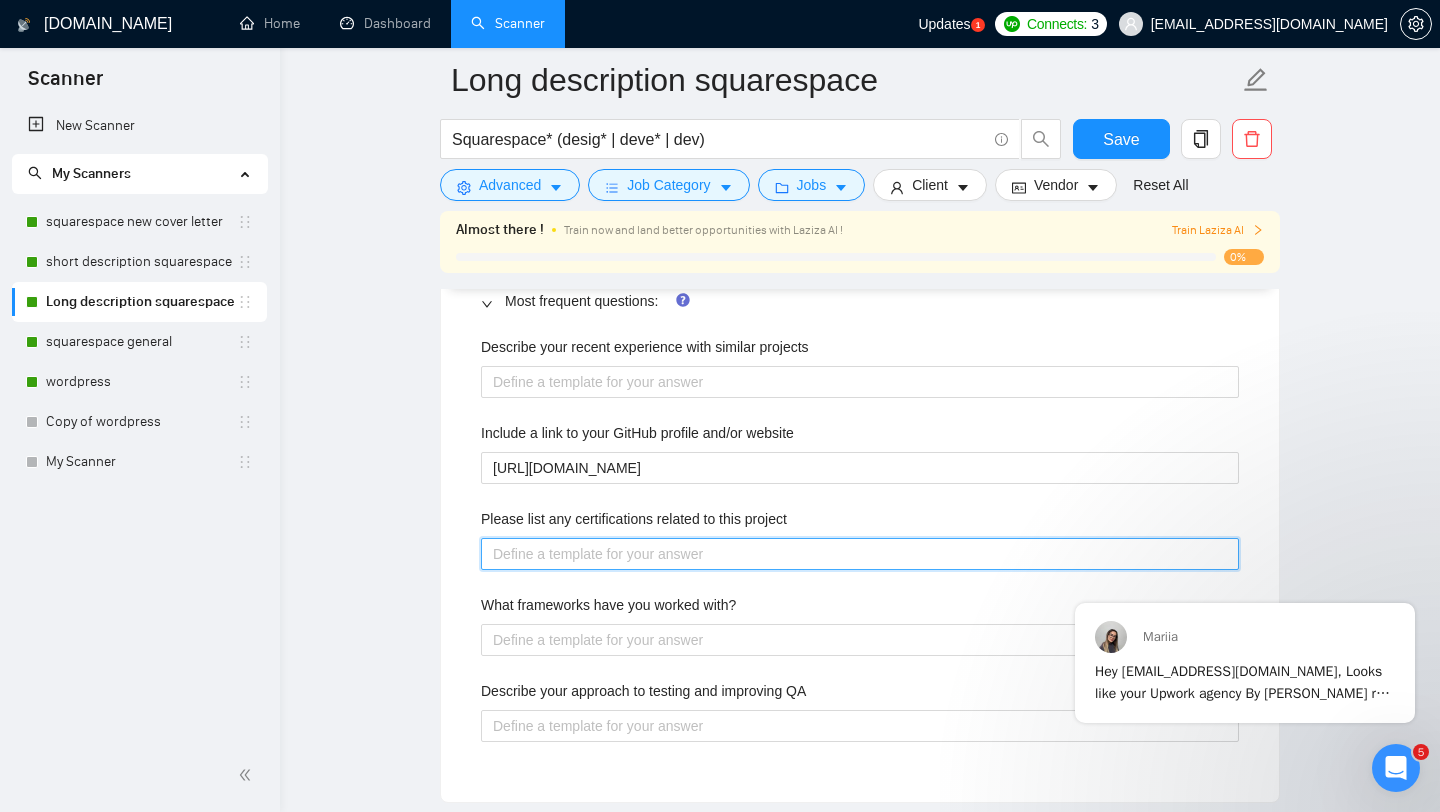 click on "Please list any certifications related to this project" at bounding box center (860, 554) 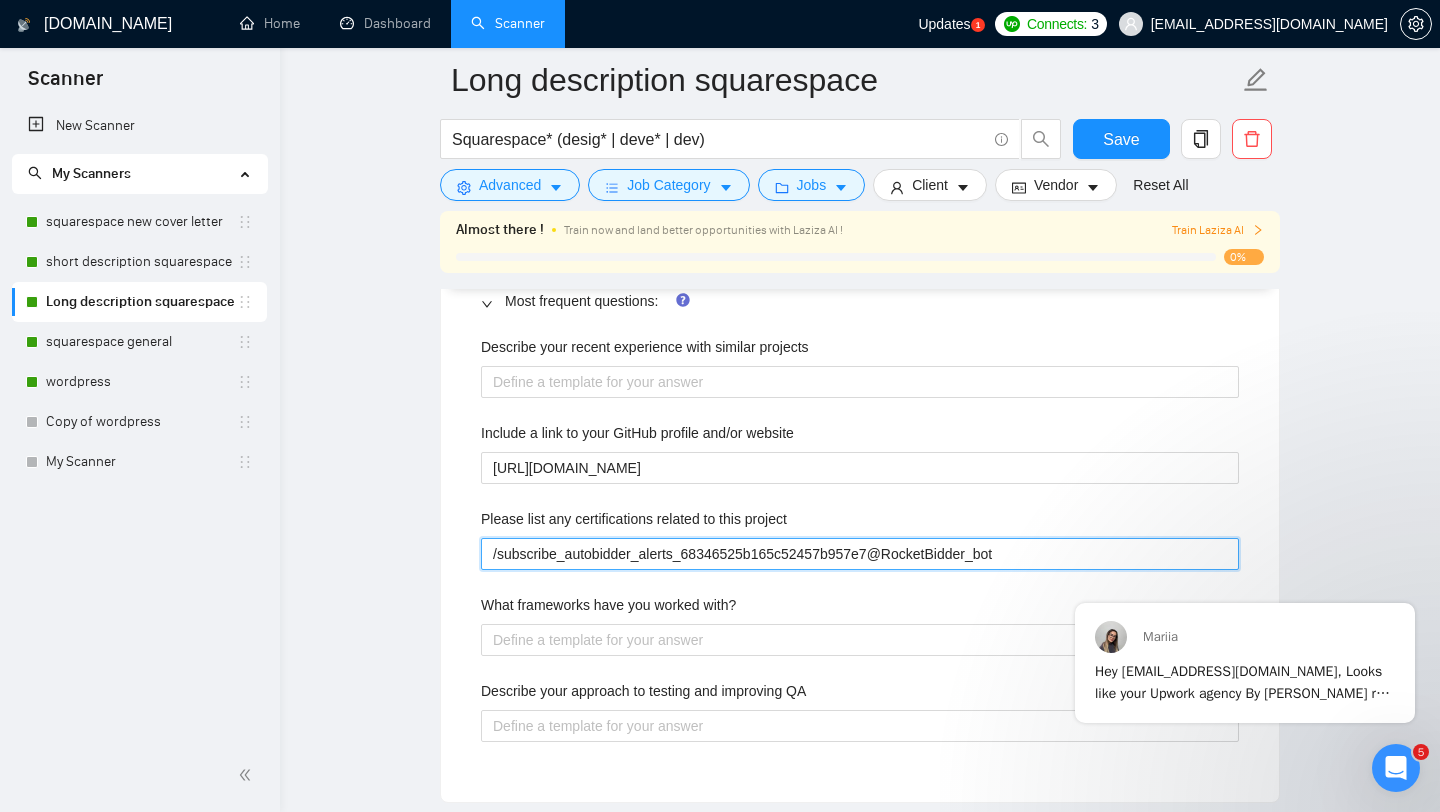 type 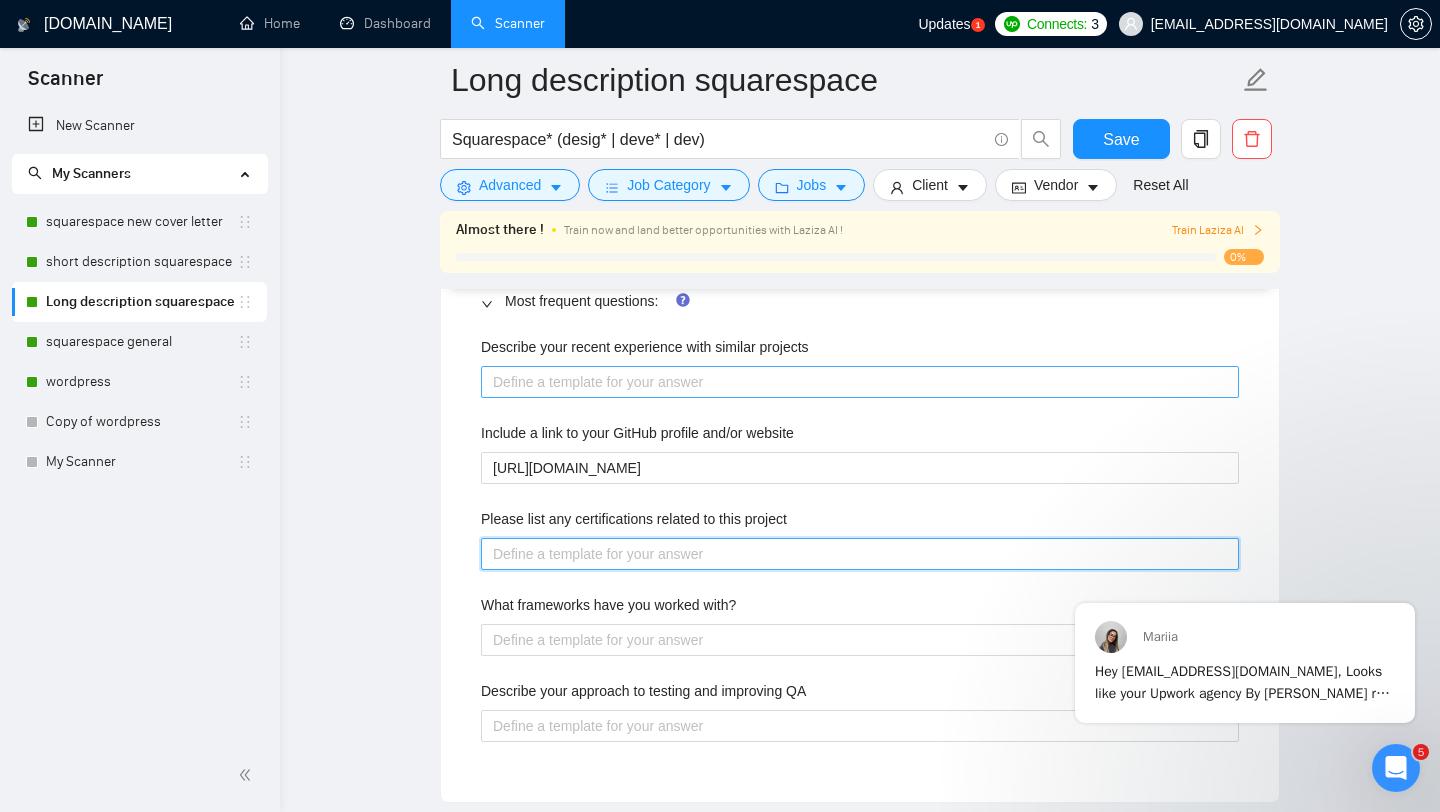 paste on "I'm a Squarespace Circle member (giving me early access to new features), and I’m certified in Google Ads — which supports my focus on building websites that don’t just look good, but actually perform." 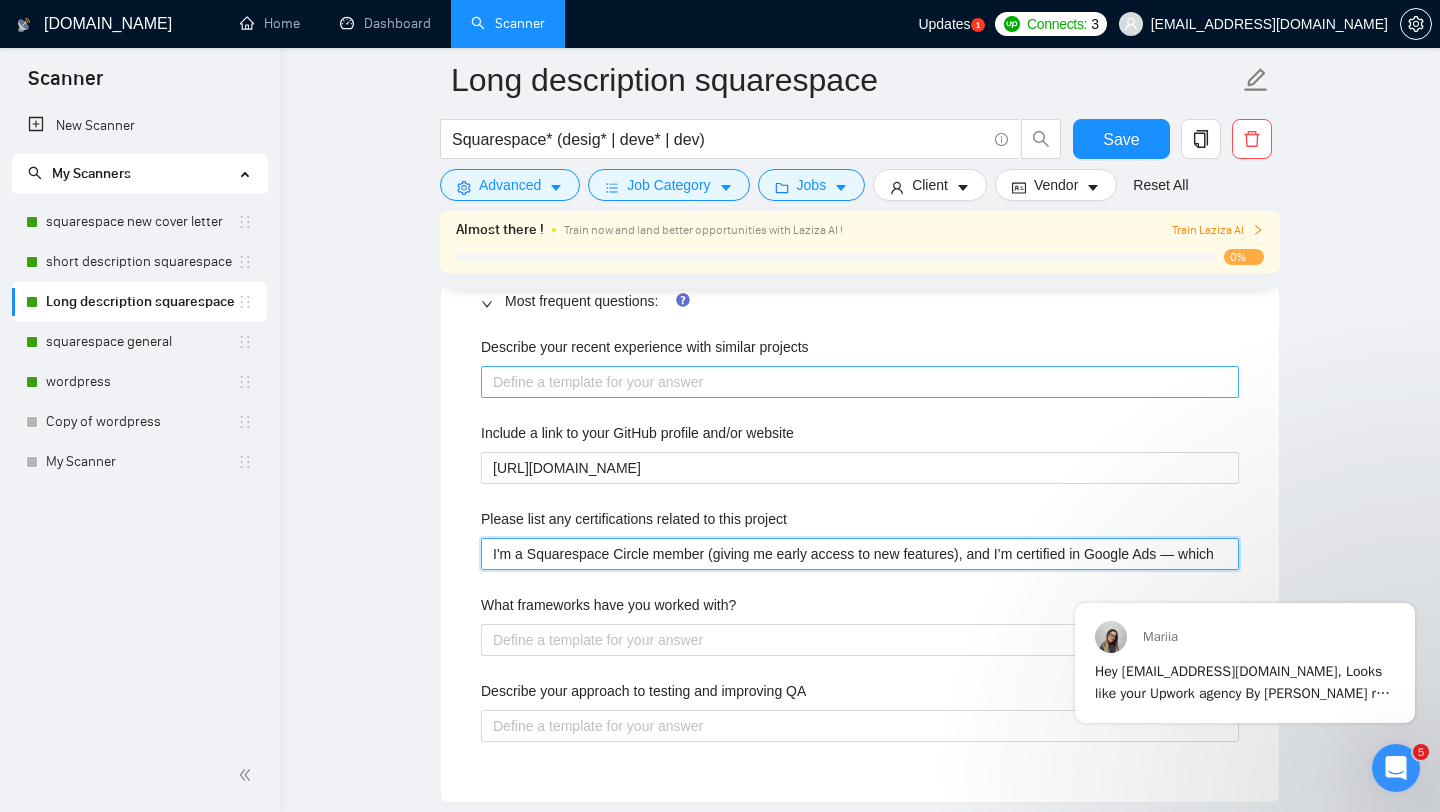 type 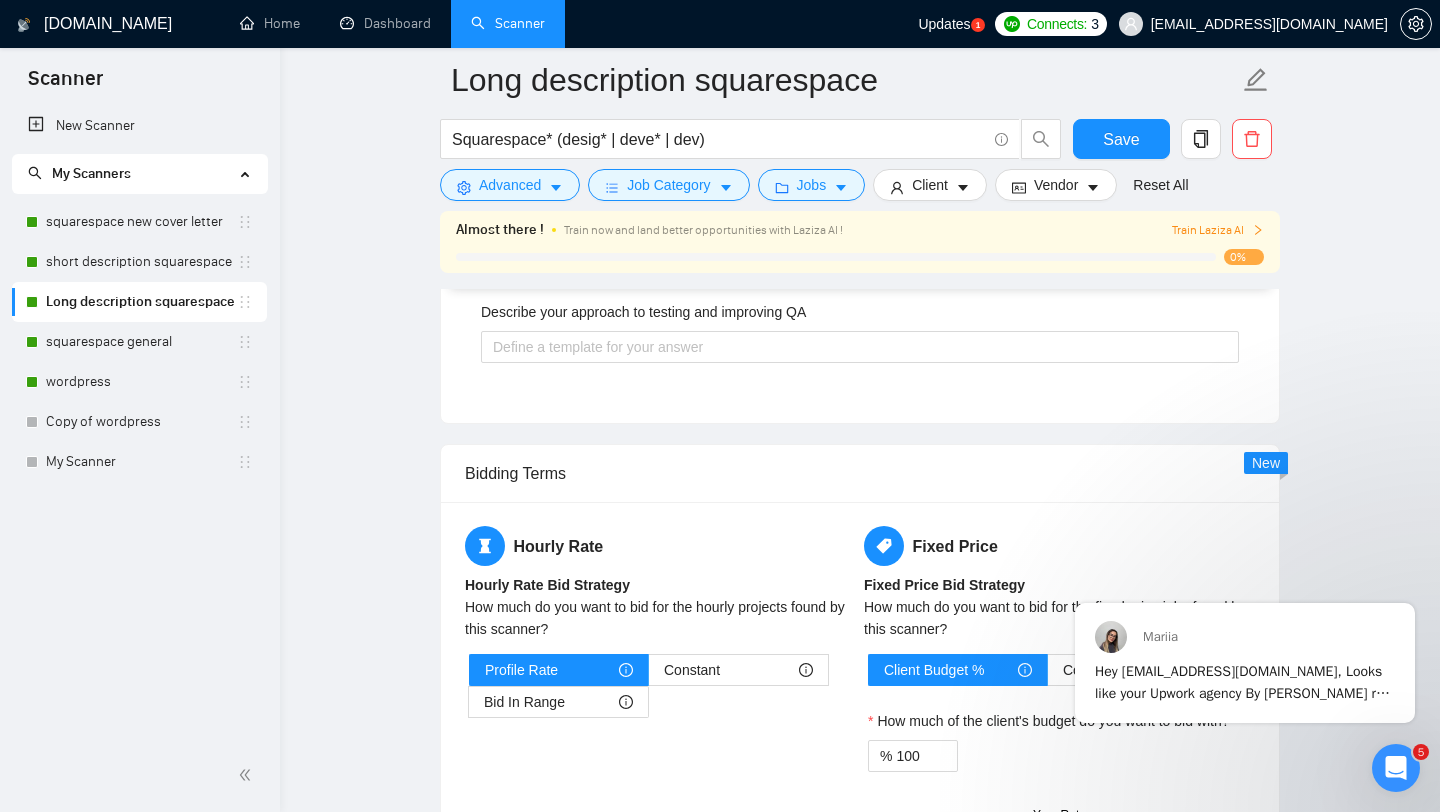 scroll, scrollTop: 3143, scrollLeft: 0, axis: vertical 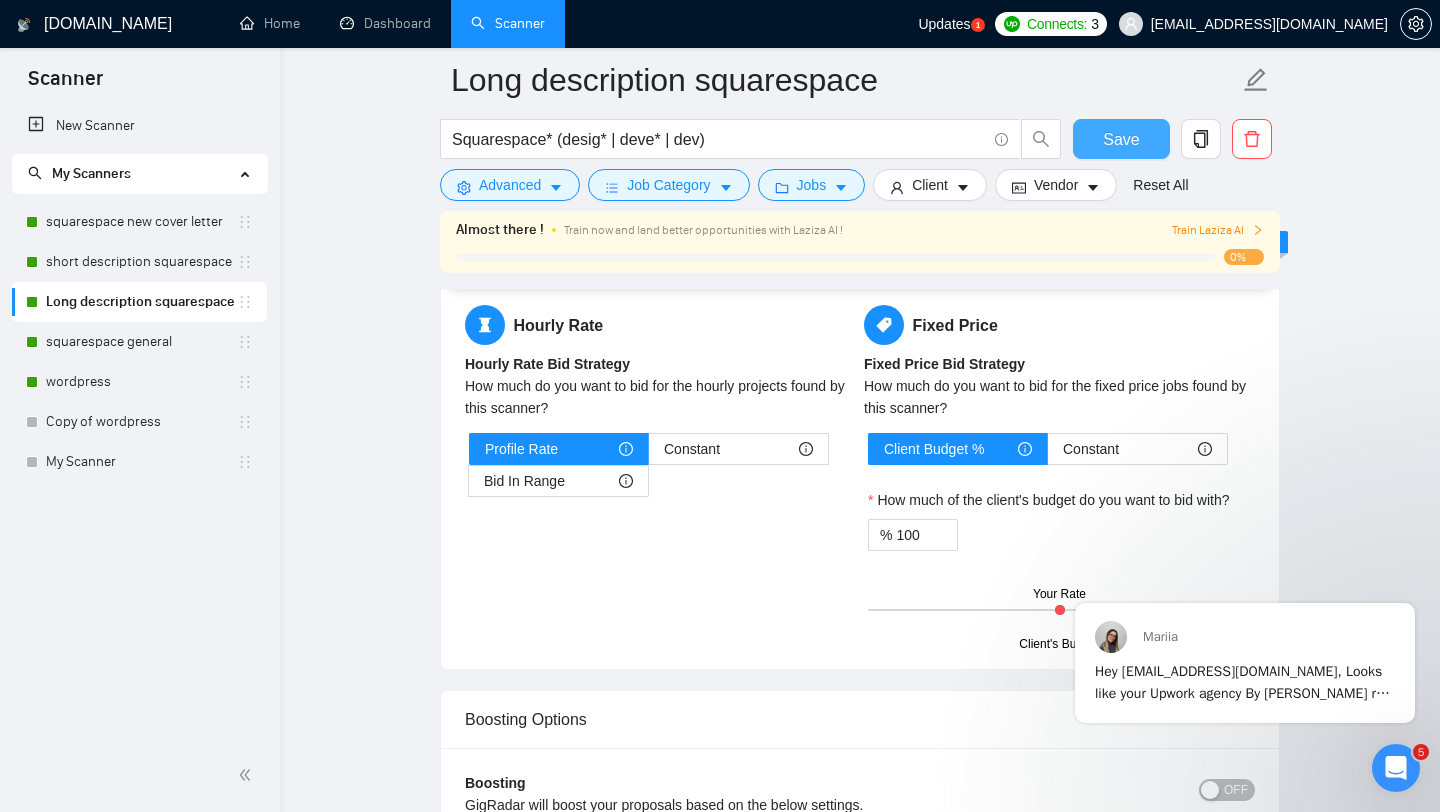 type on "I'm a Squarespace Circle member (giving me early access to new features), and I’m certified in Google Ads — which supports my focus on building websites that don’t just look good, but actually perform." 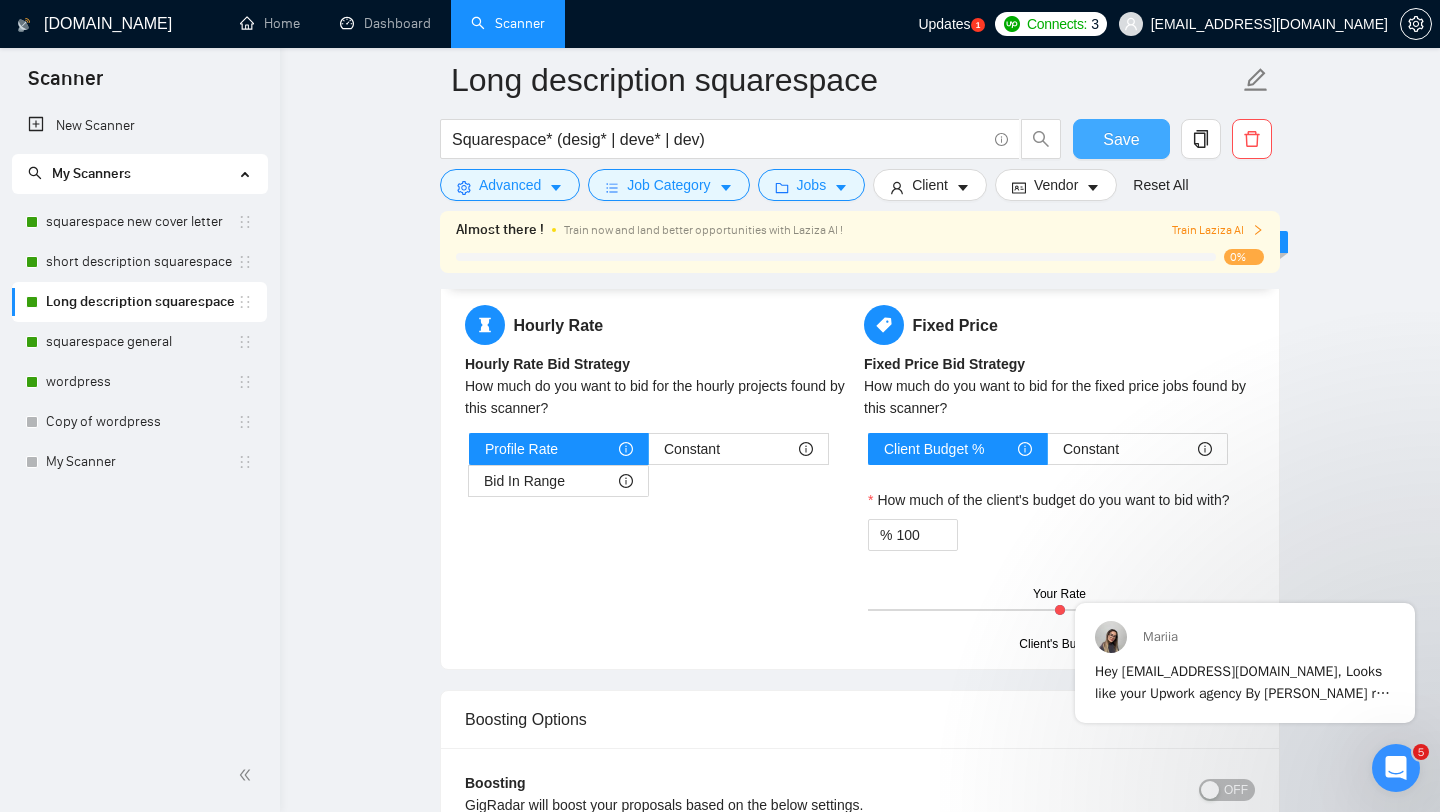 click on "Save" at bounding box center [1121, 139] 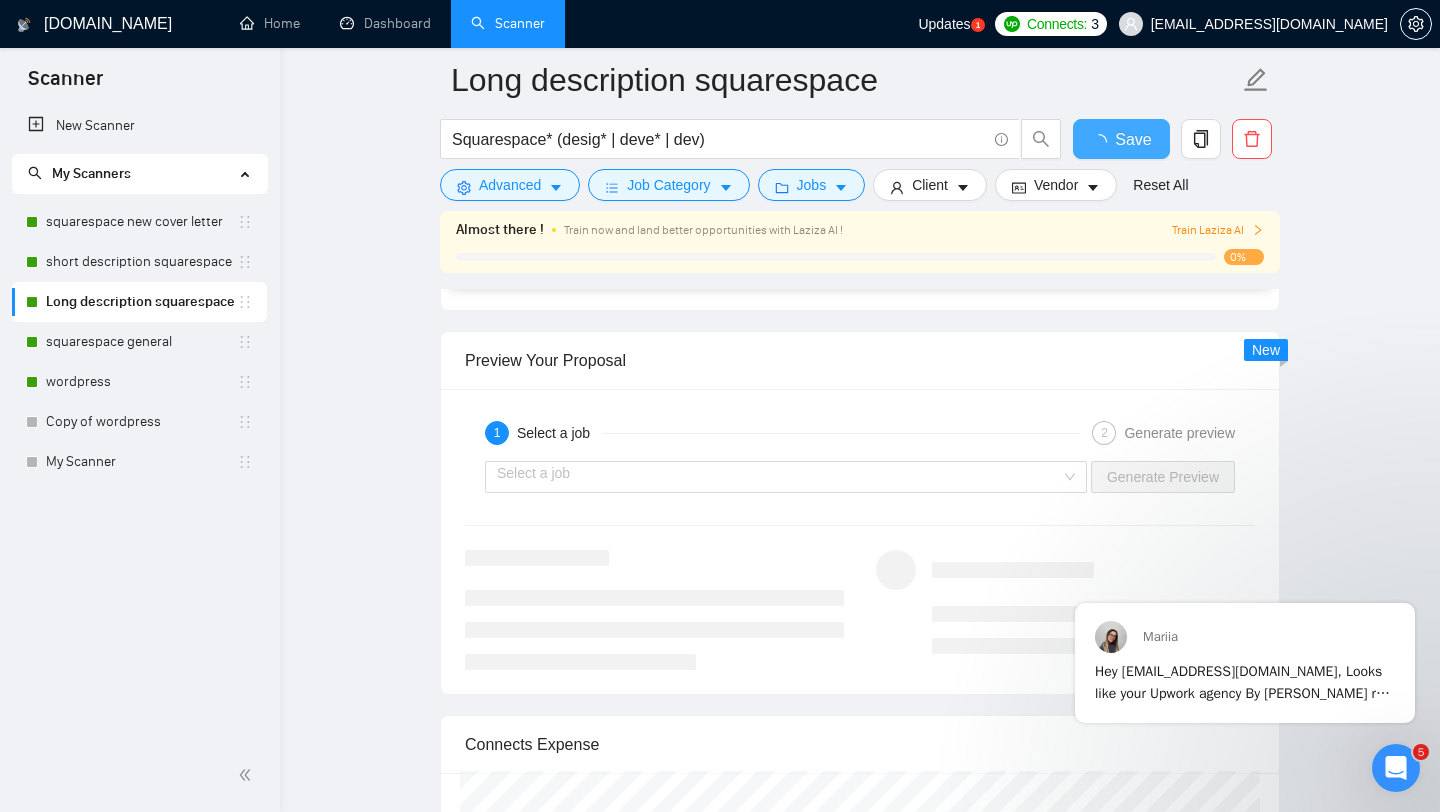 type 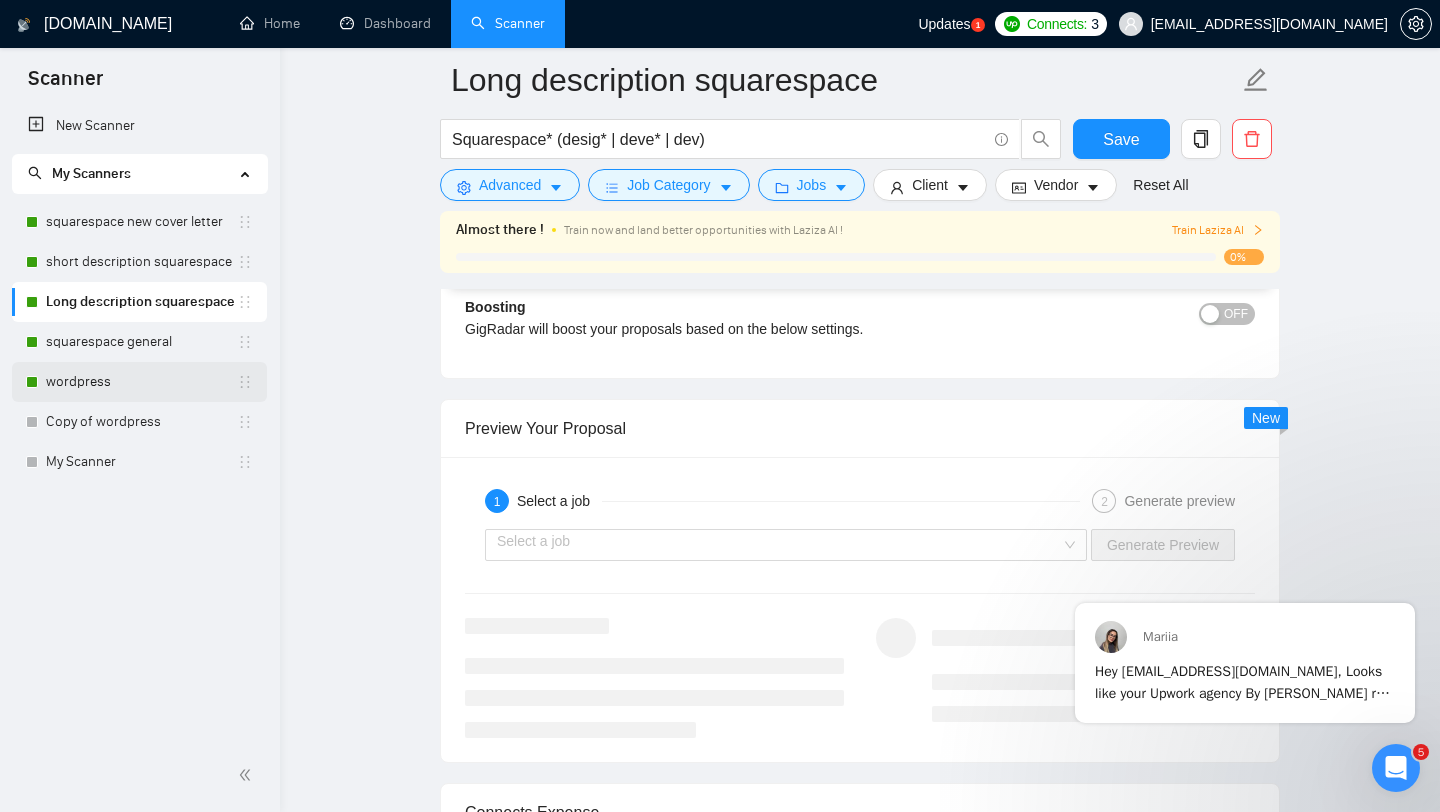 click on "wordpress" at bounding box center (141, 382) 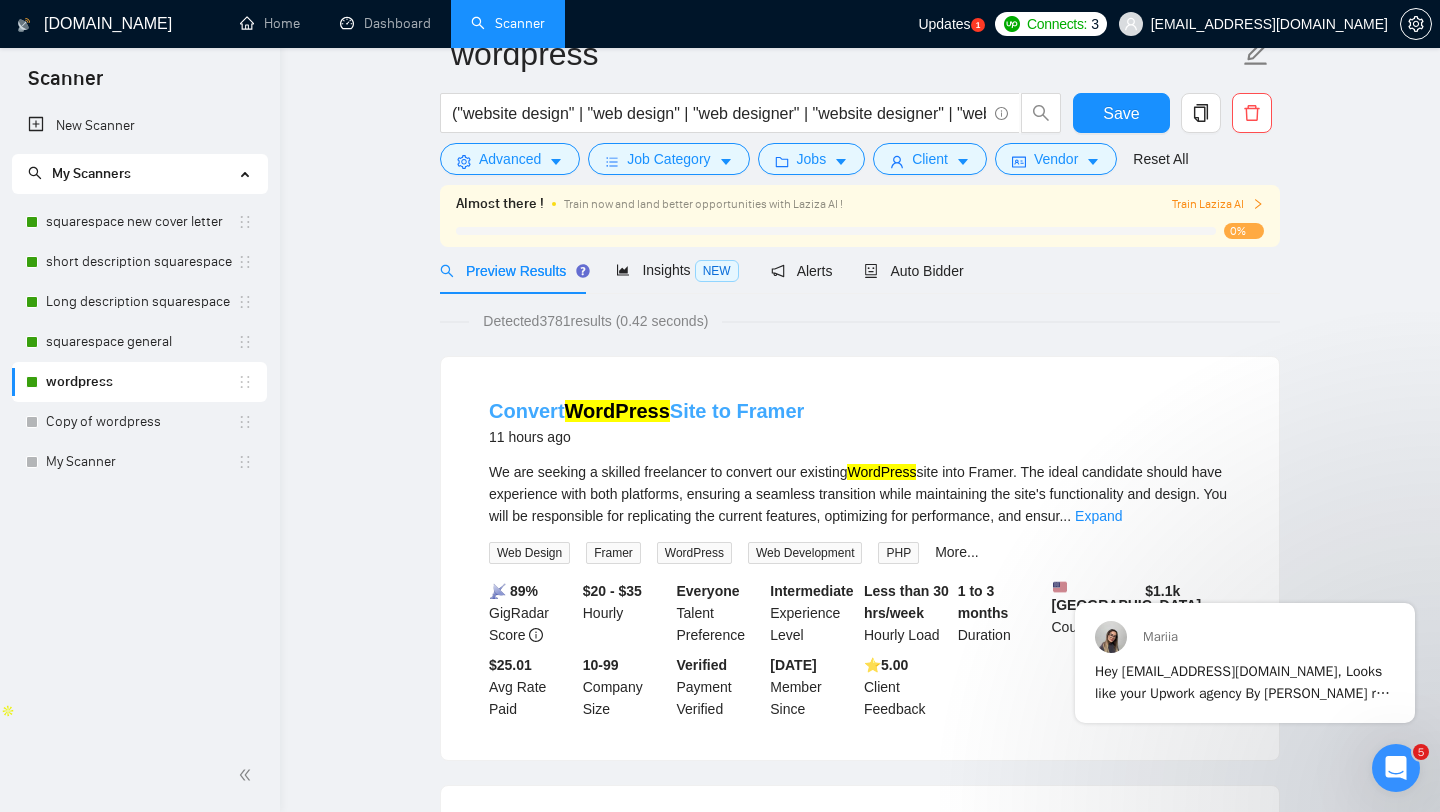 scroll, scrollTop: 0, scrollLeft: 0, axis: both 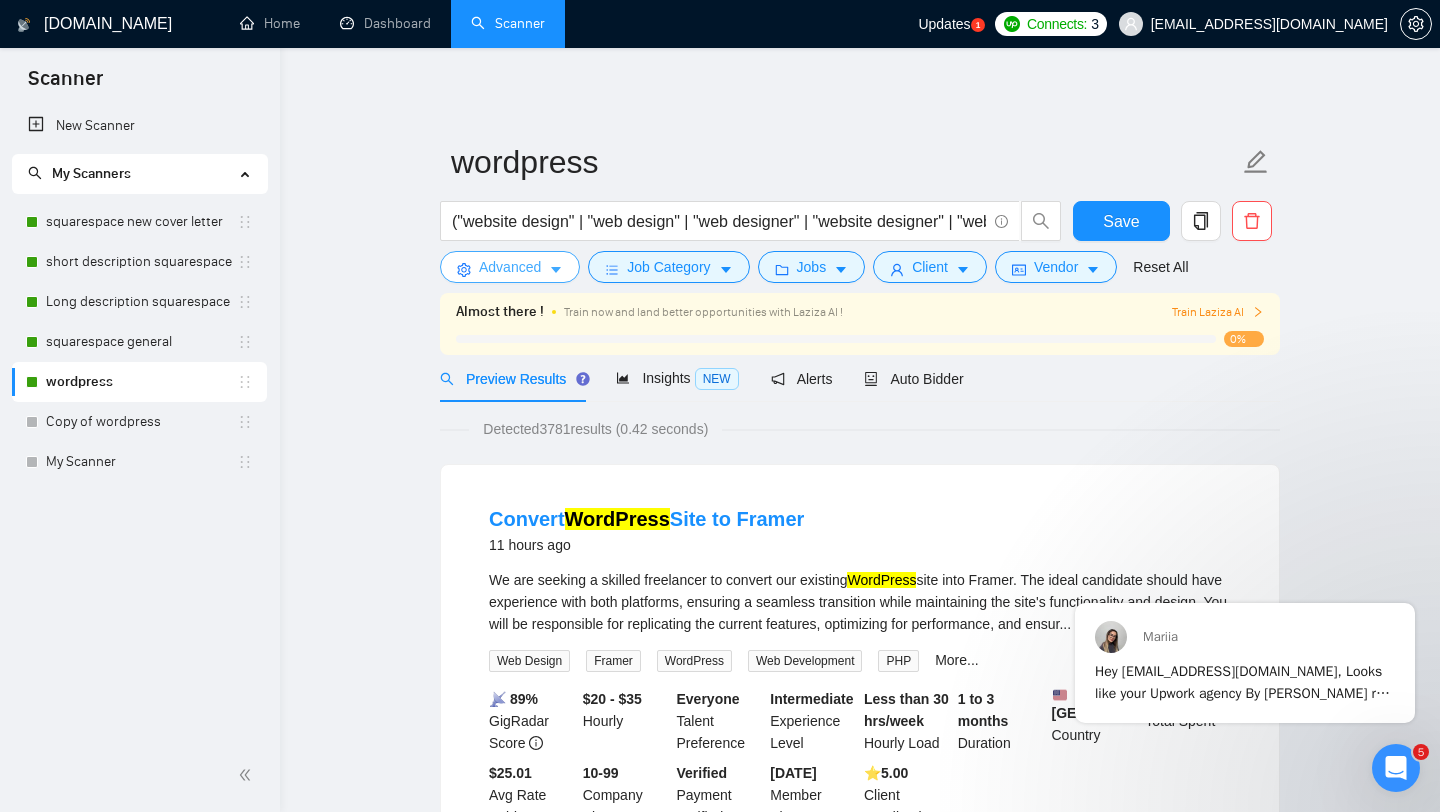 click on "Advanced" at bounding box center (510, 267) 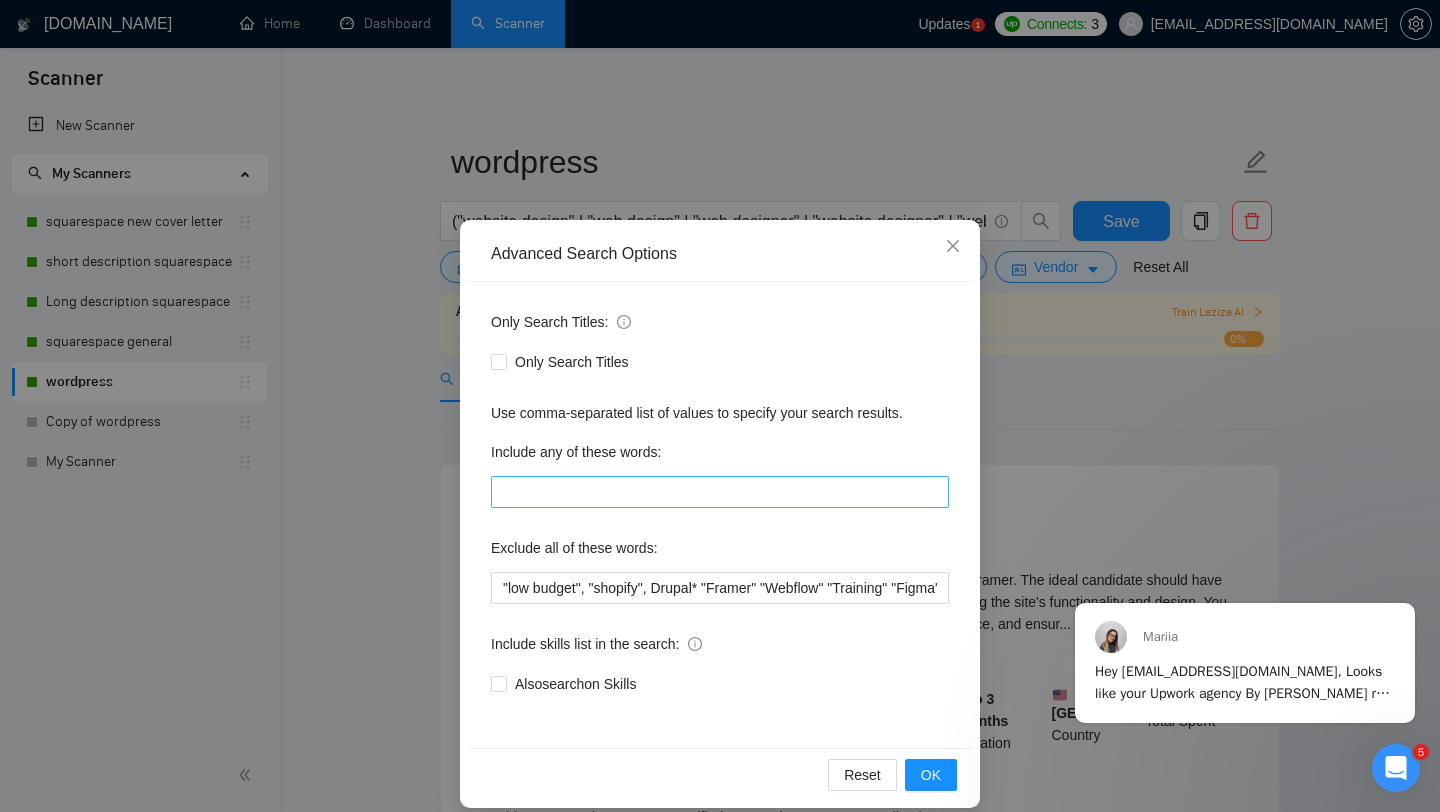 scroll, scrollTop: 20, scrollLeft: 0, axis: vertical 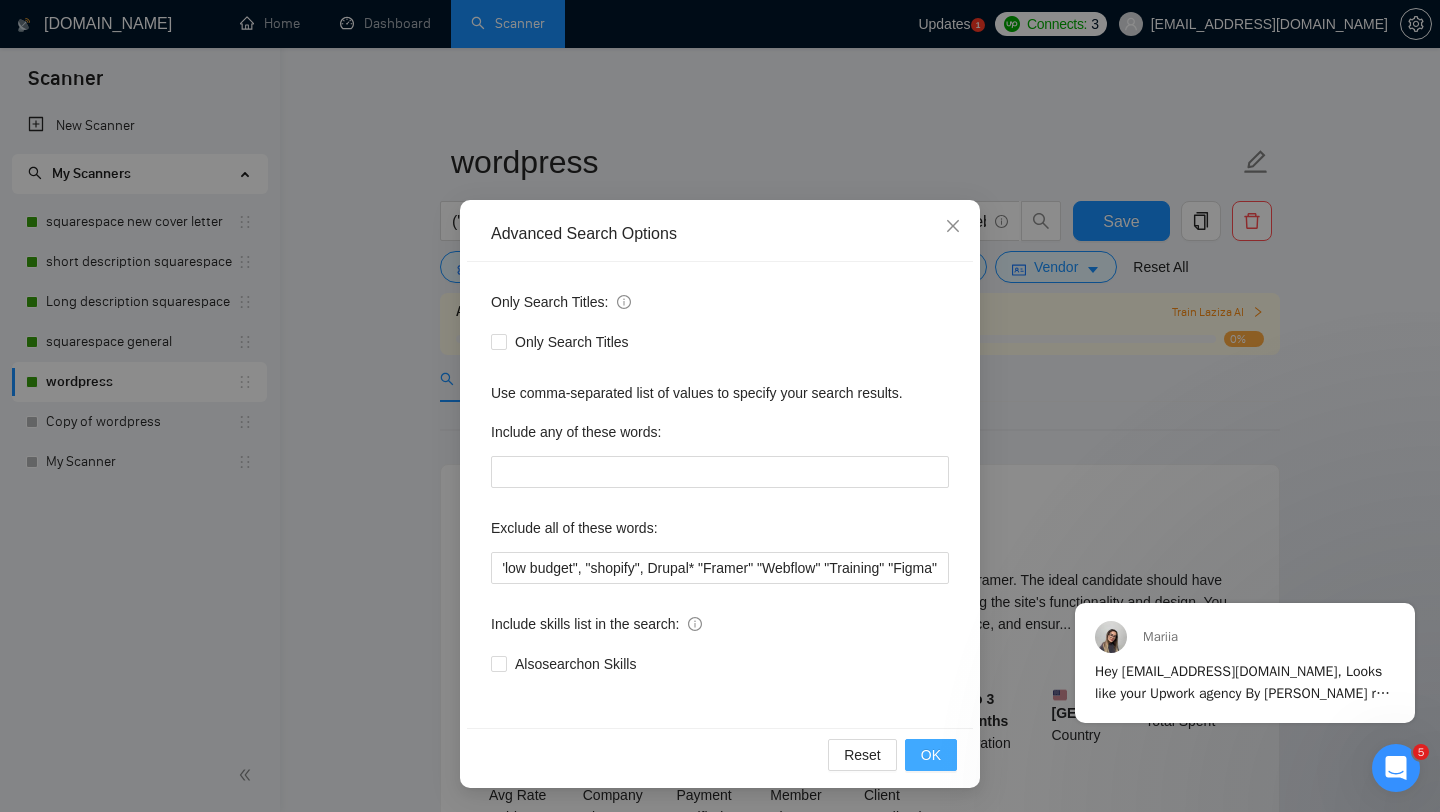 click on "OK" at bounding box center [931, 755] 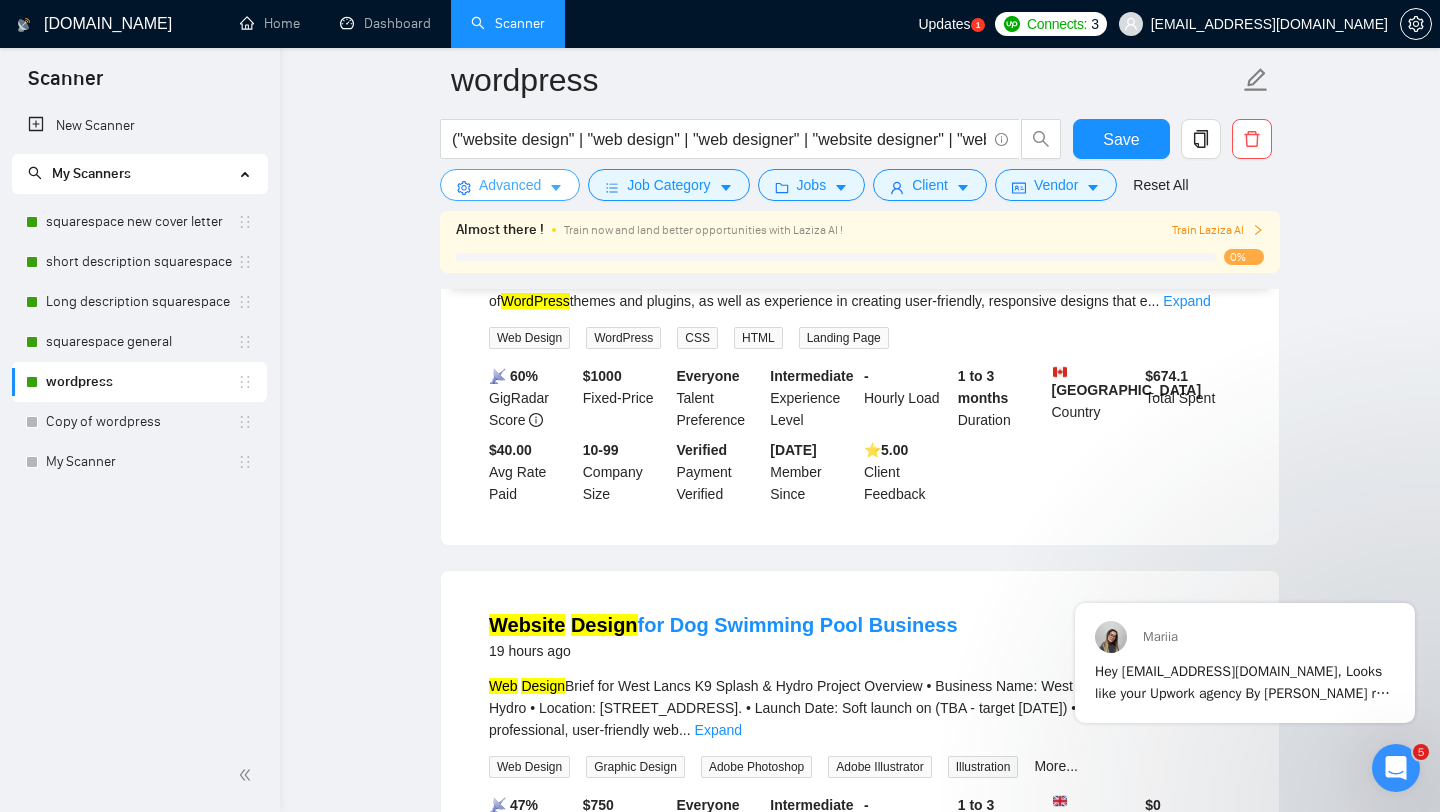 scroll, scrollTop: 1699, scrollLeft: 0, axis: vertical 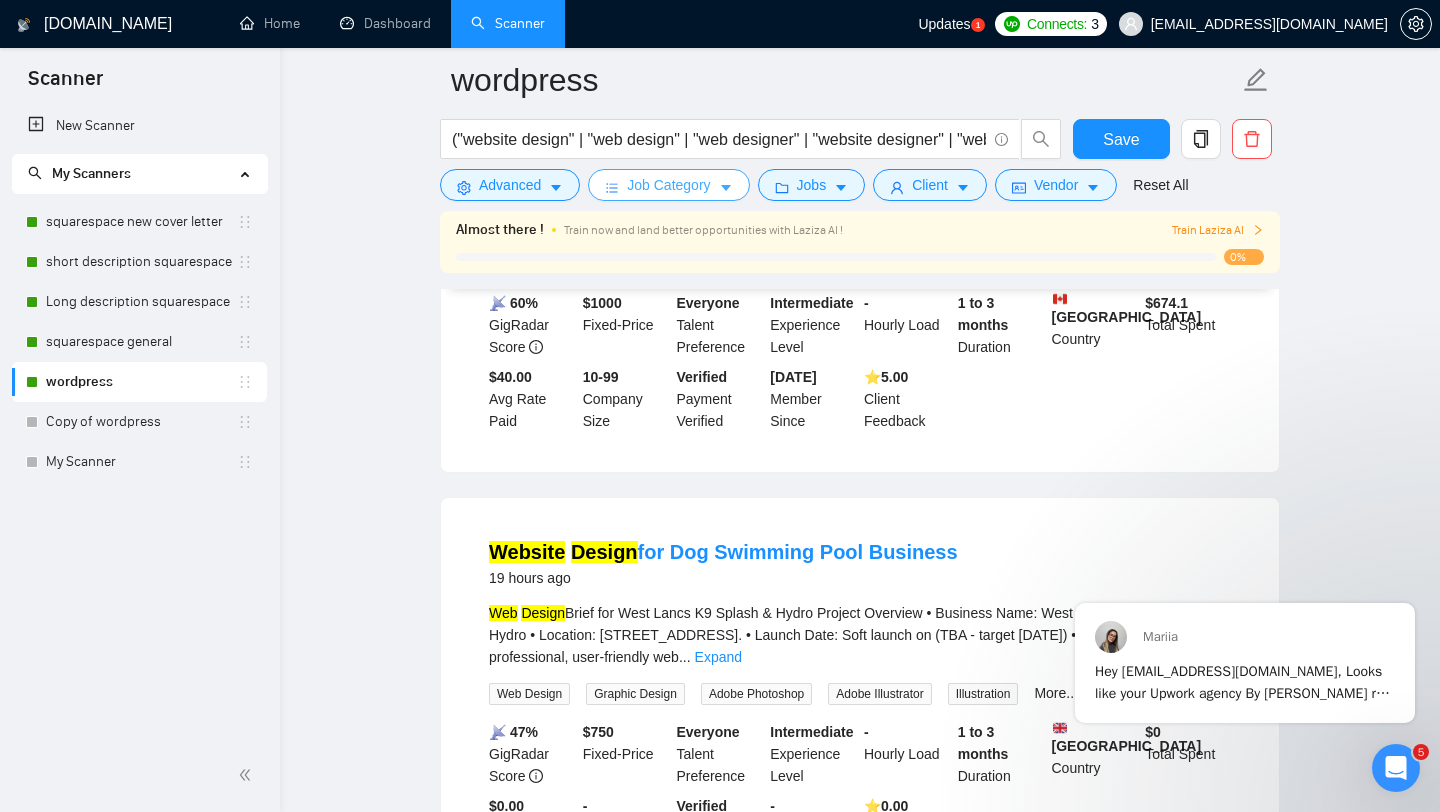 click on "Job Category" at bounding box center [668, 185] 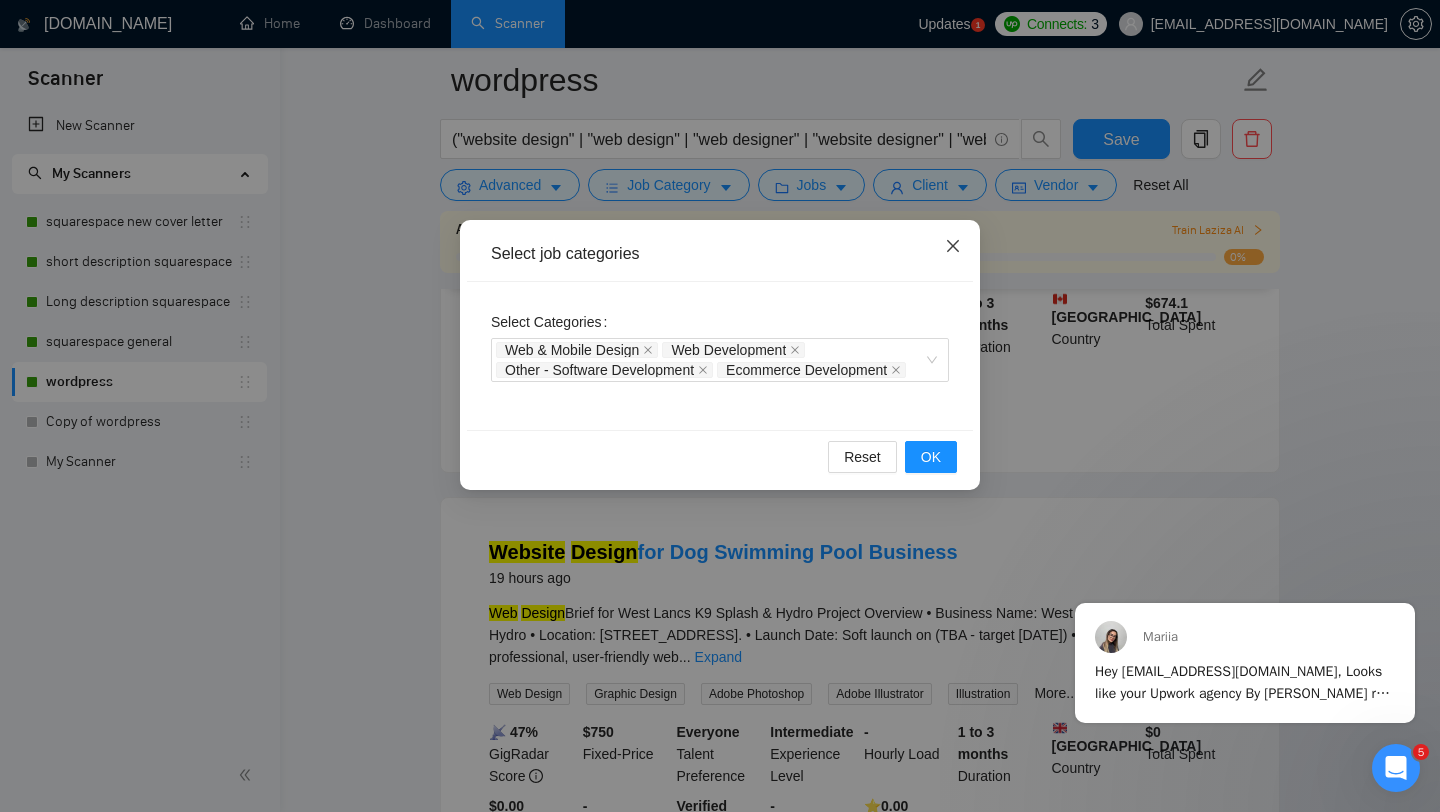 click 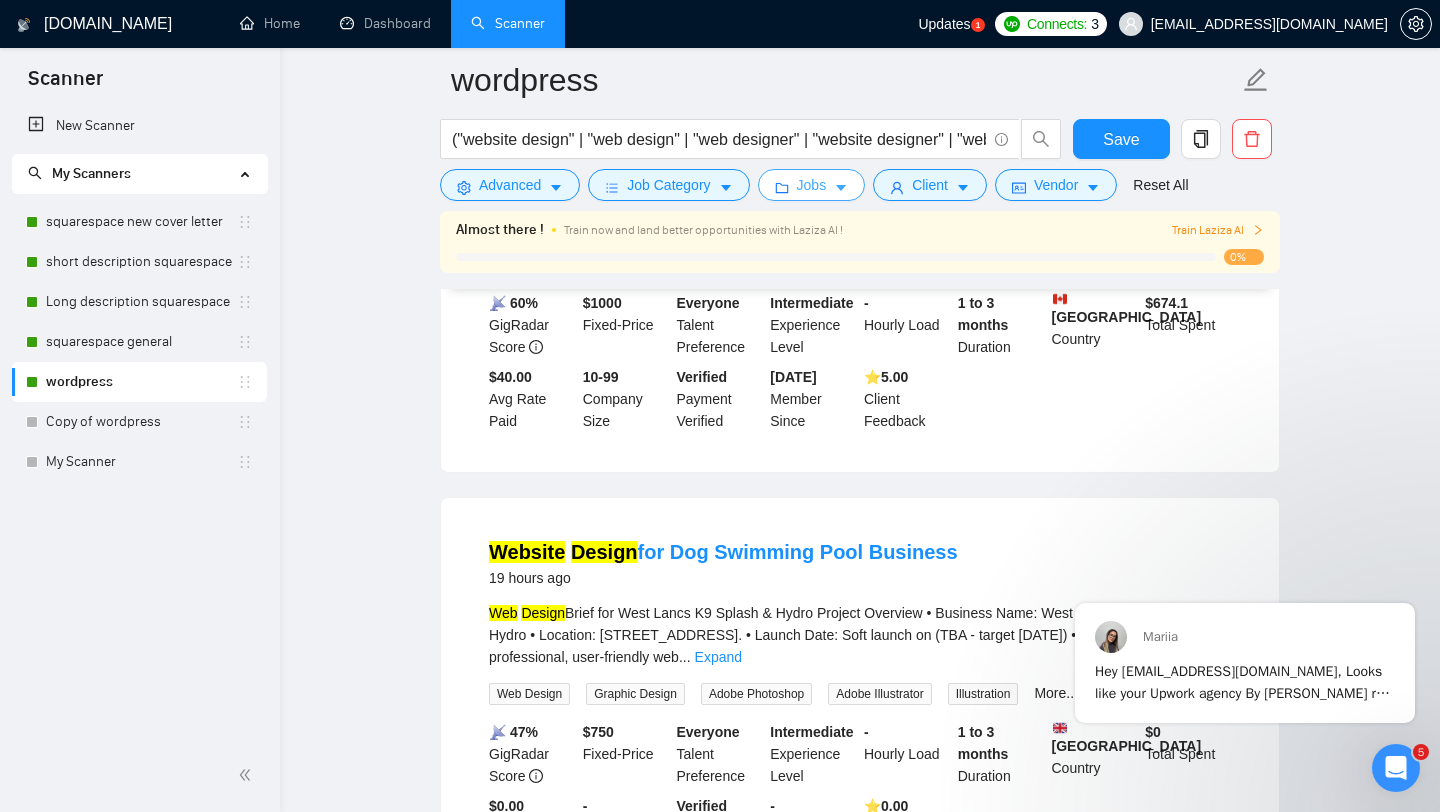 click on "Jobs" at bounding box center (812, 185) 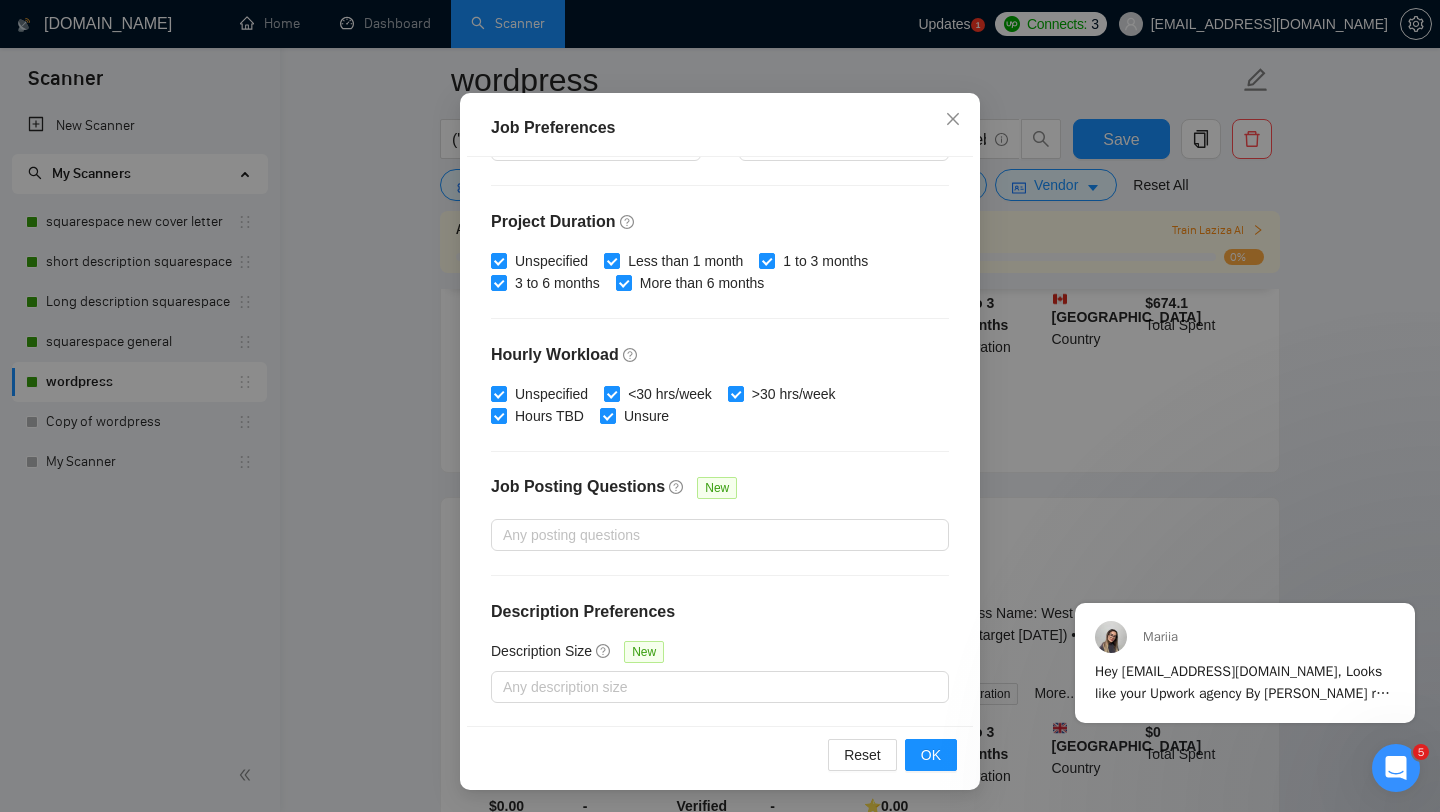 scroll, scrollTop: 125, scrollLeft: 0, axis: vertical 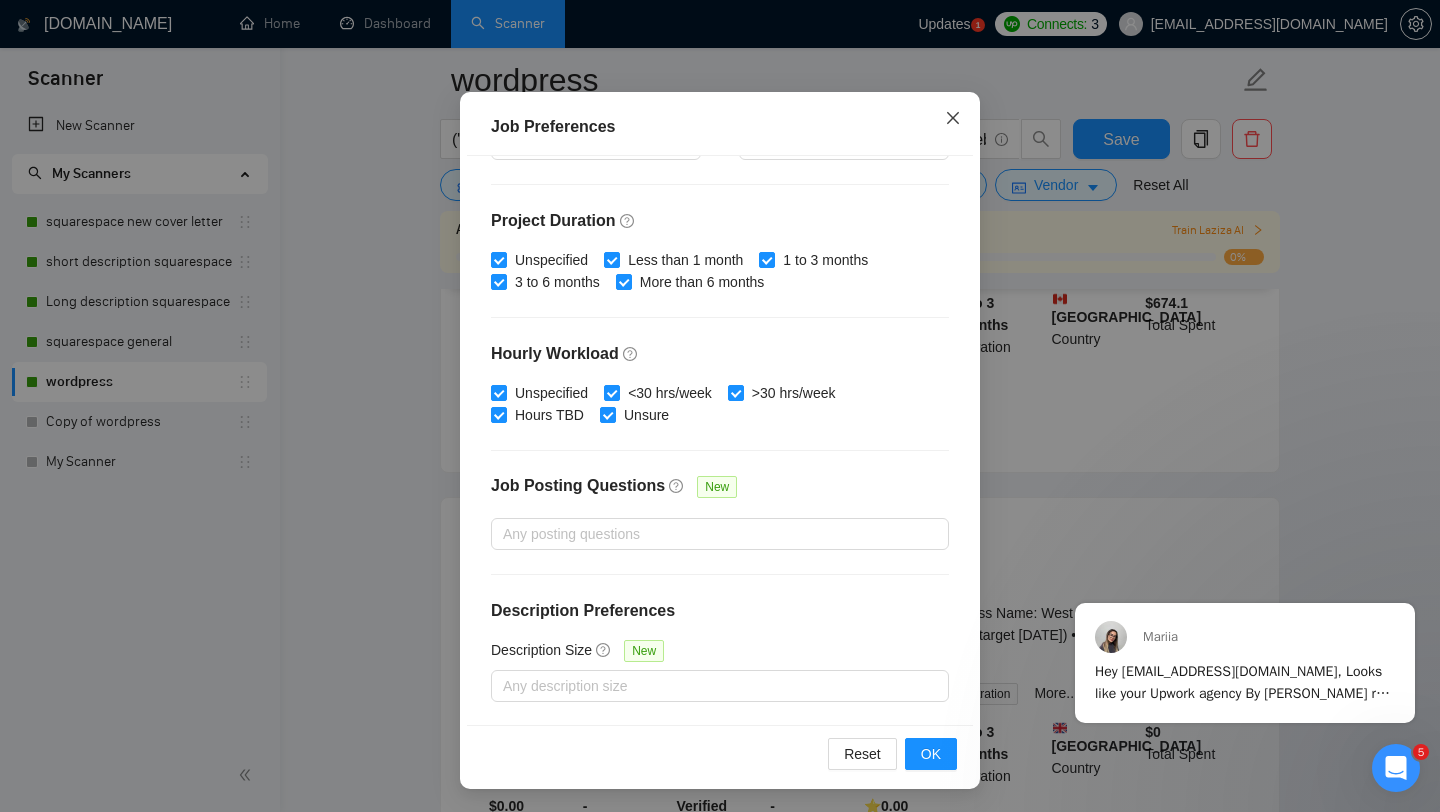 click 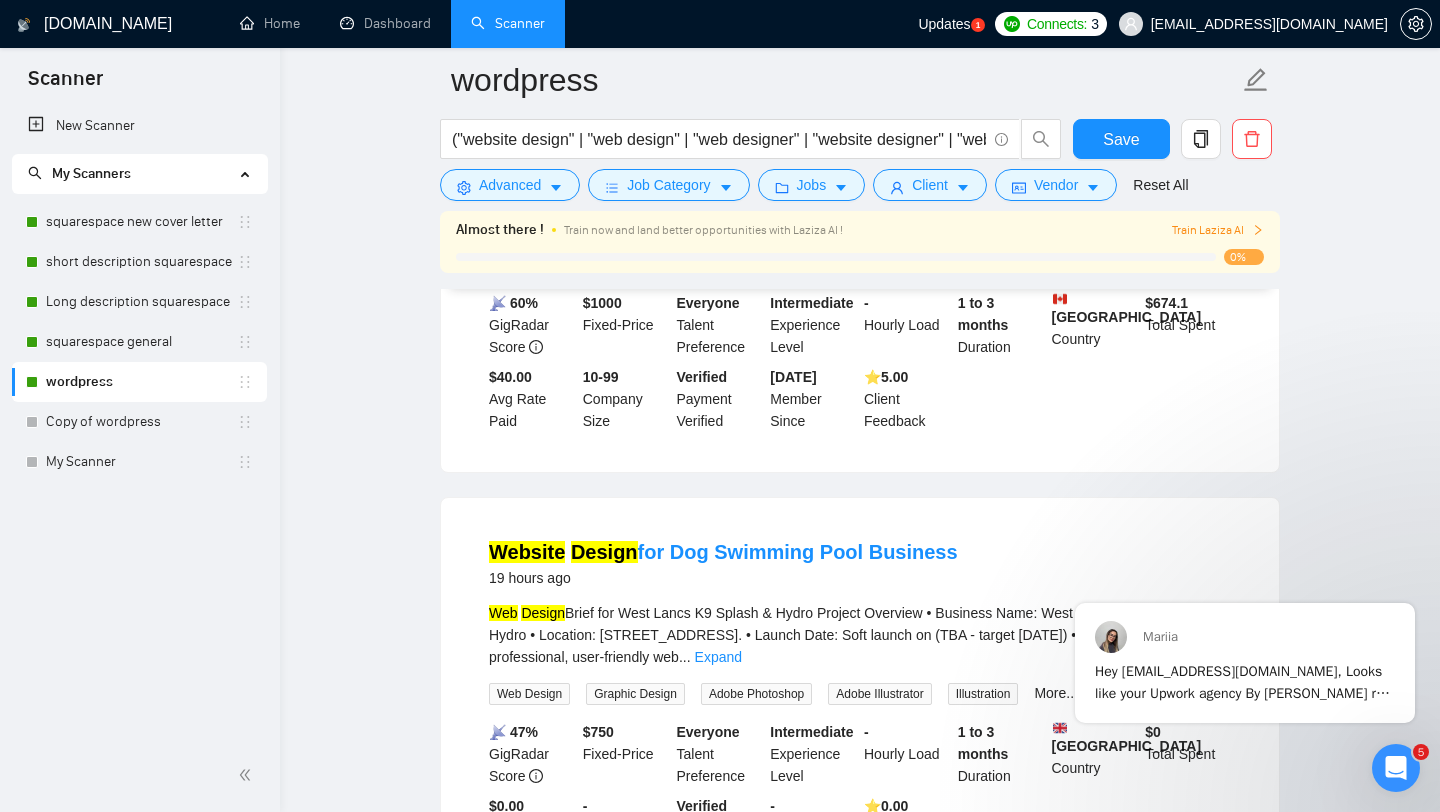 scroll, scrollTop: 28, scrollLeft: 0, axis: vertical 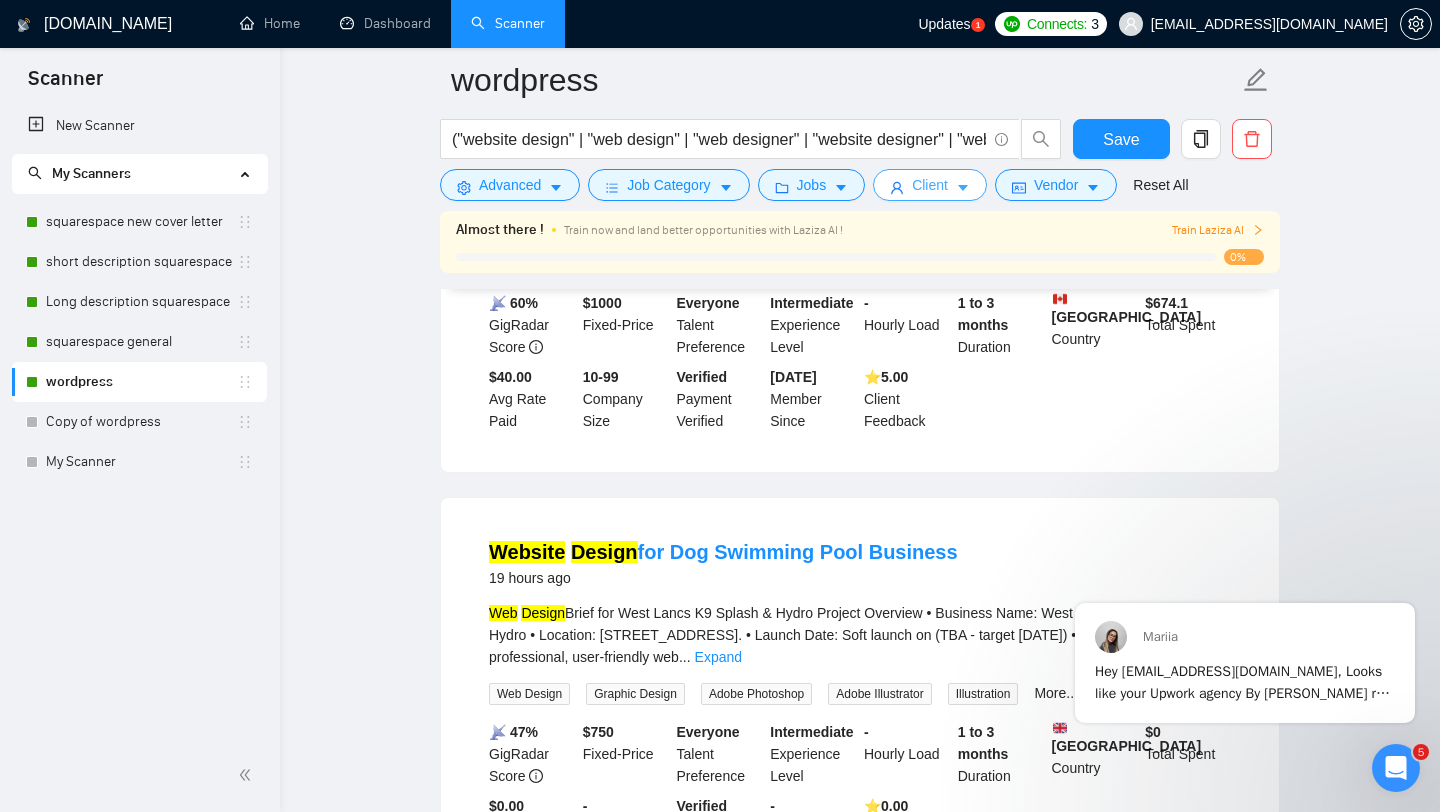click 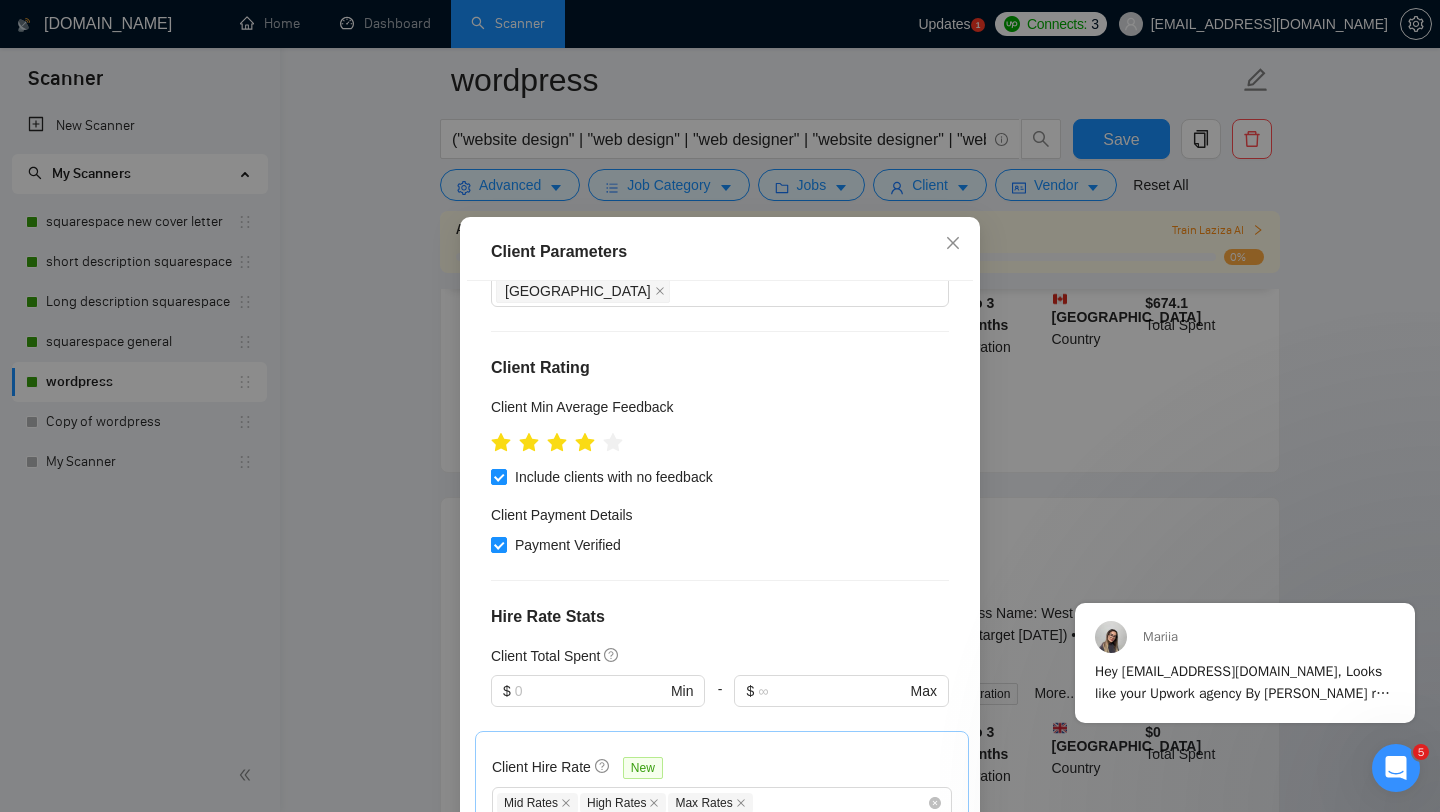 scroll, scrollTop: 363, scrollLeft: 0, axis: vertical 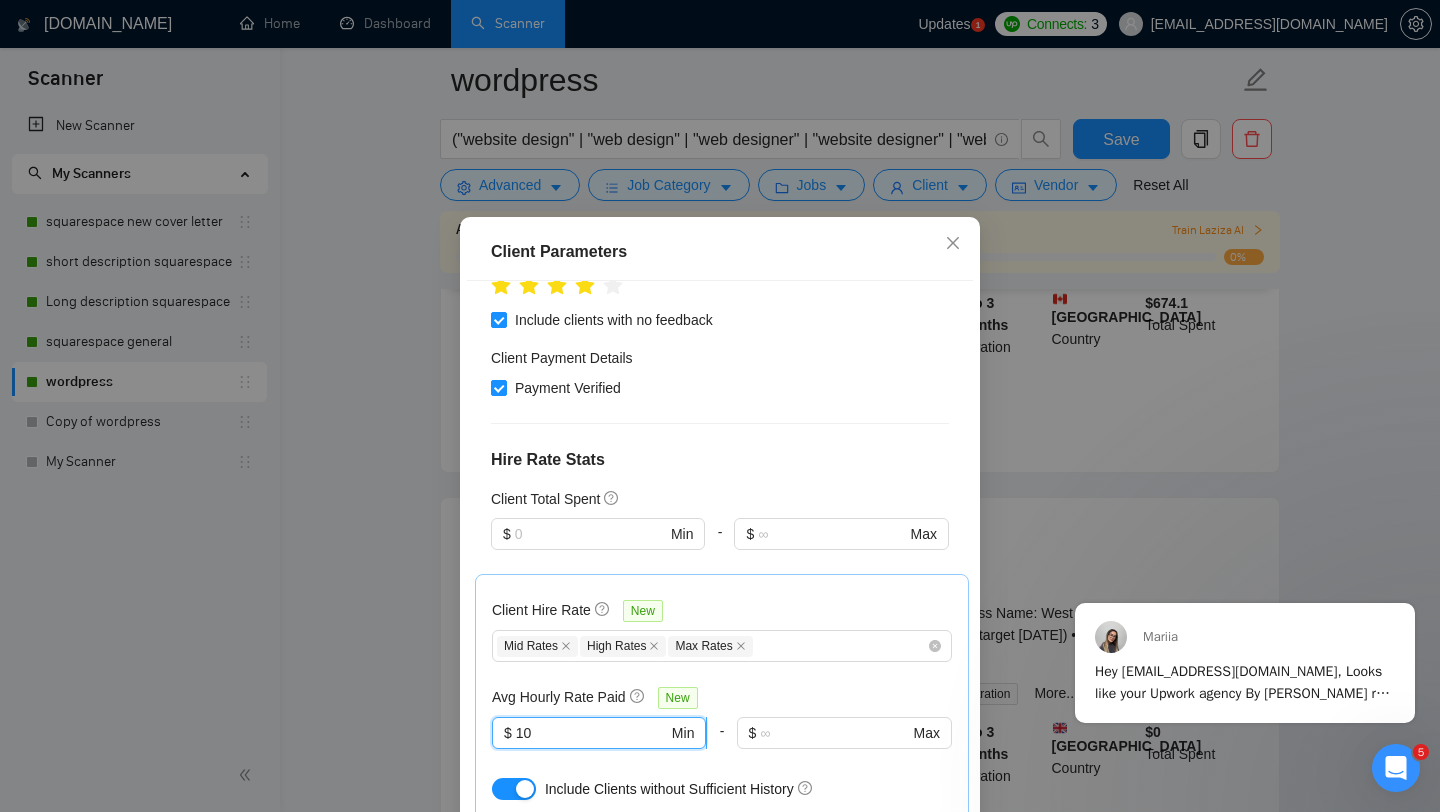 click on "10" at bounding box center [592, 733] 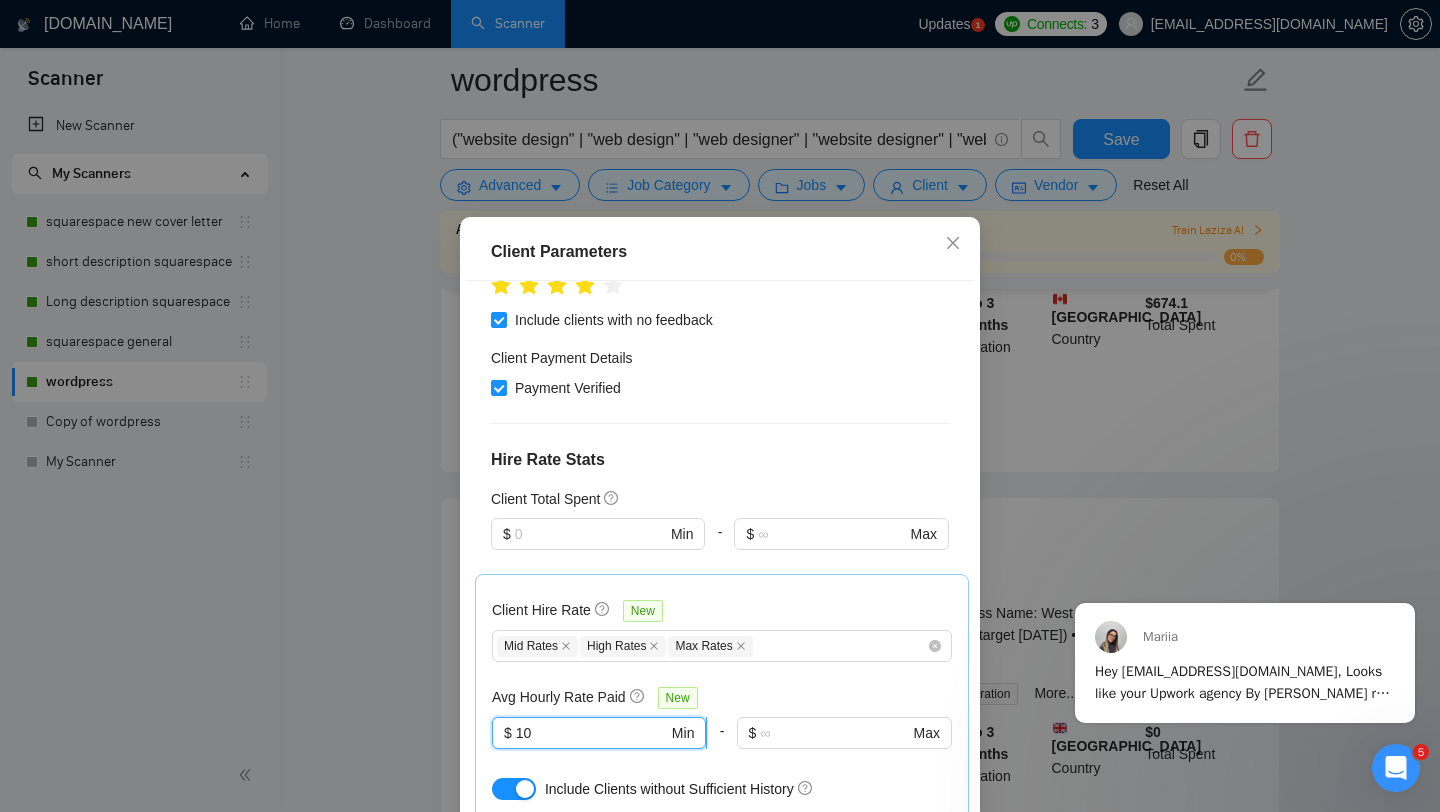 type on "1" 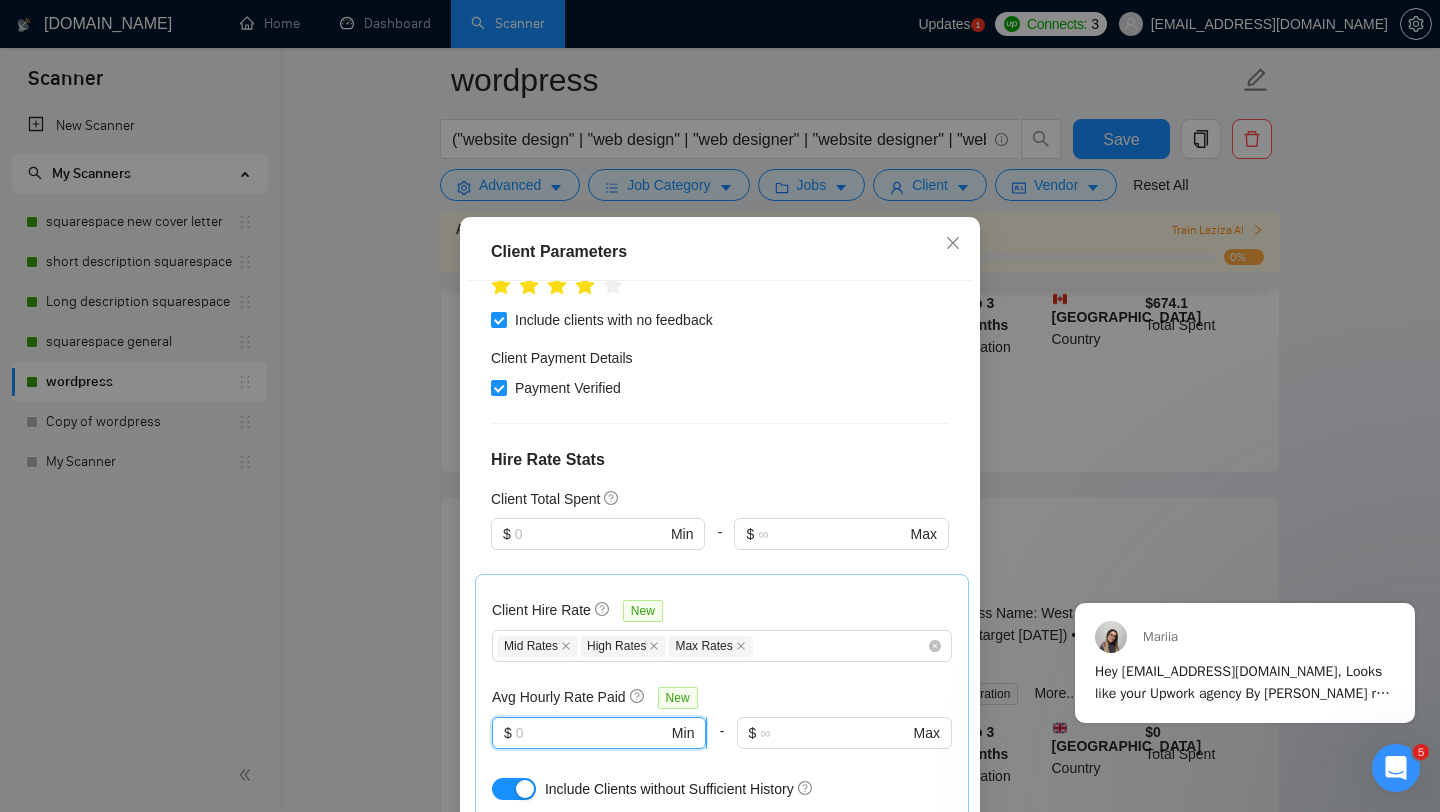 click at bounding box center [592, 733] 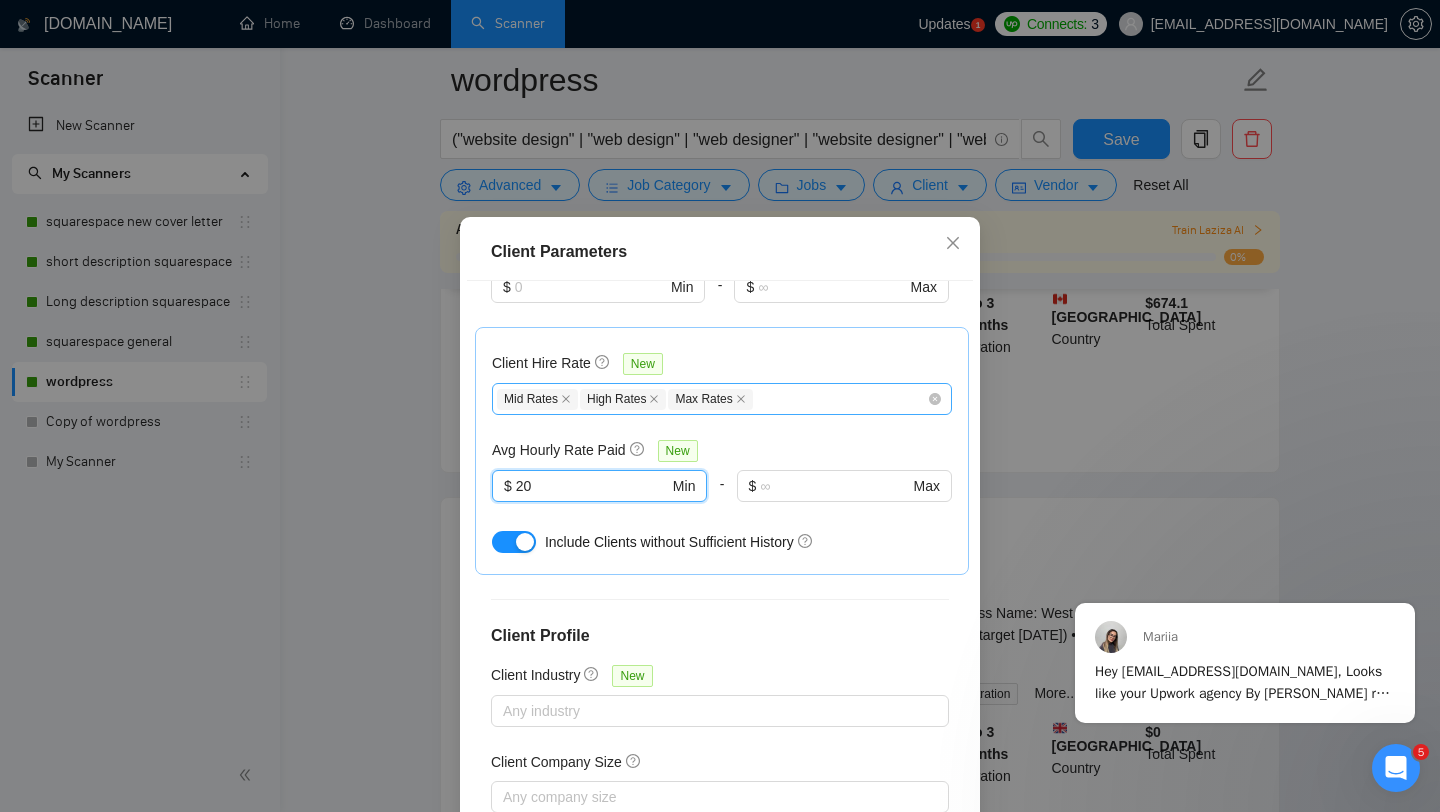 scroll, scrollTop: 678, scrollLeft: 0, axis: vertical 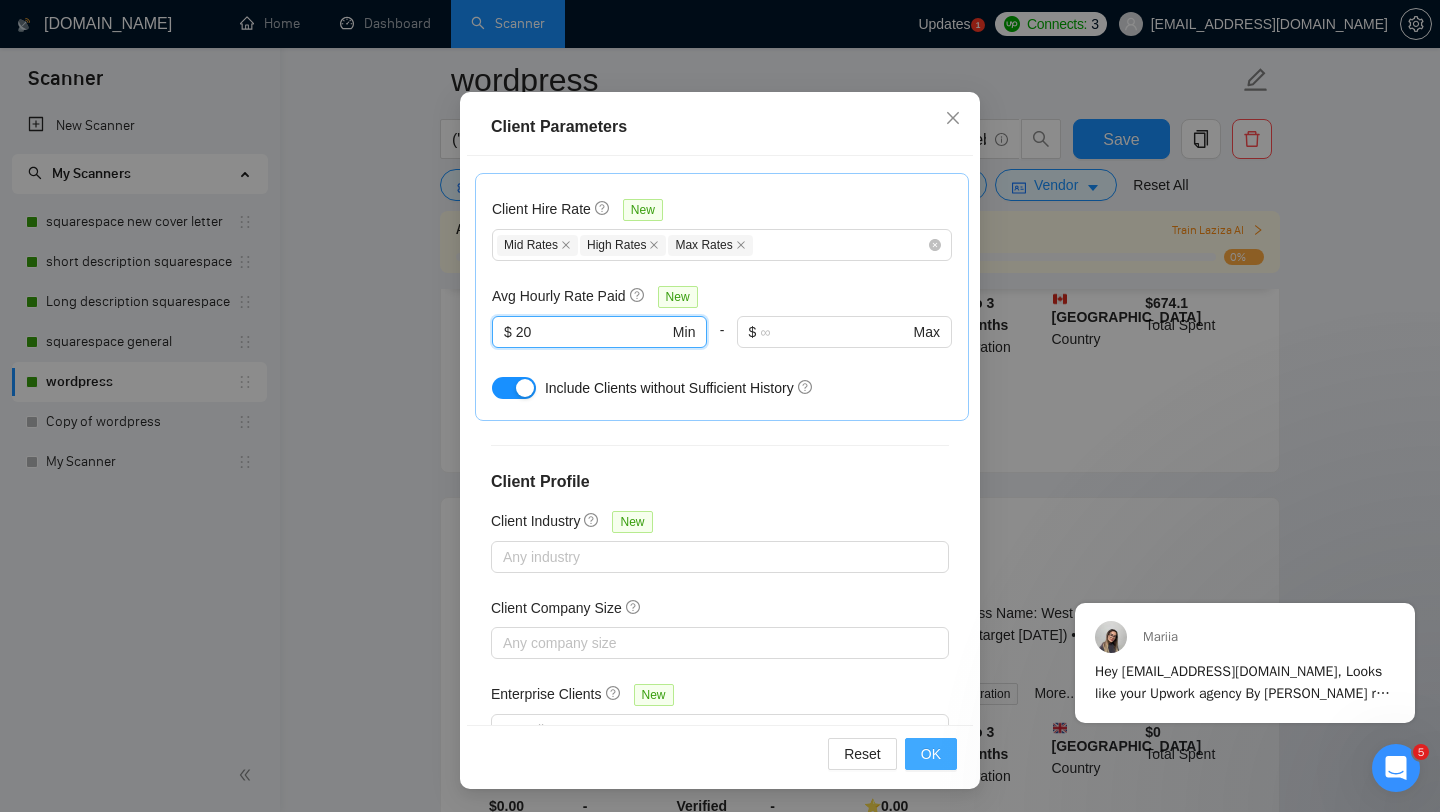 type on "20" 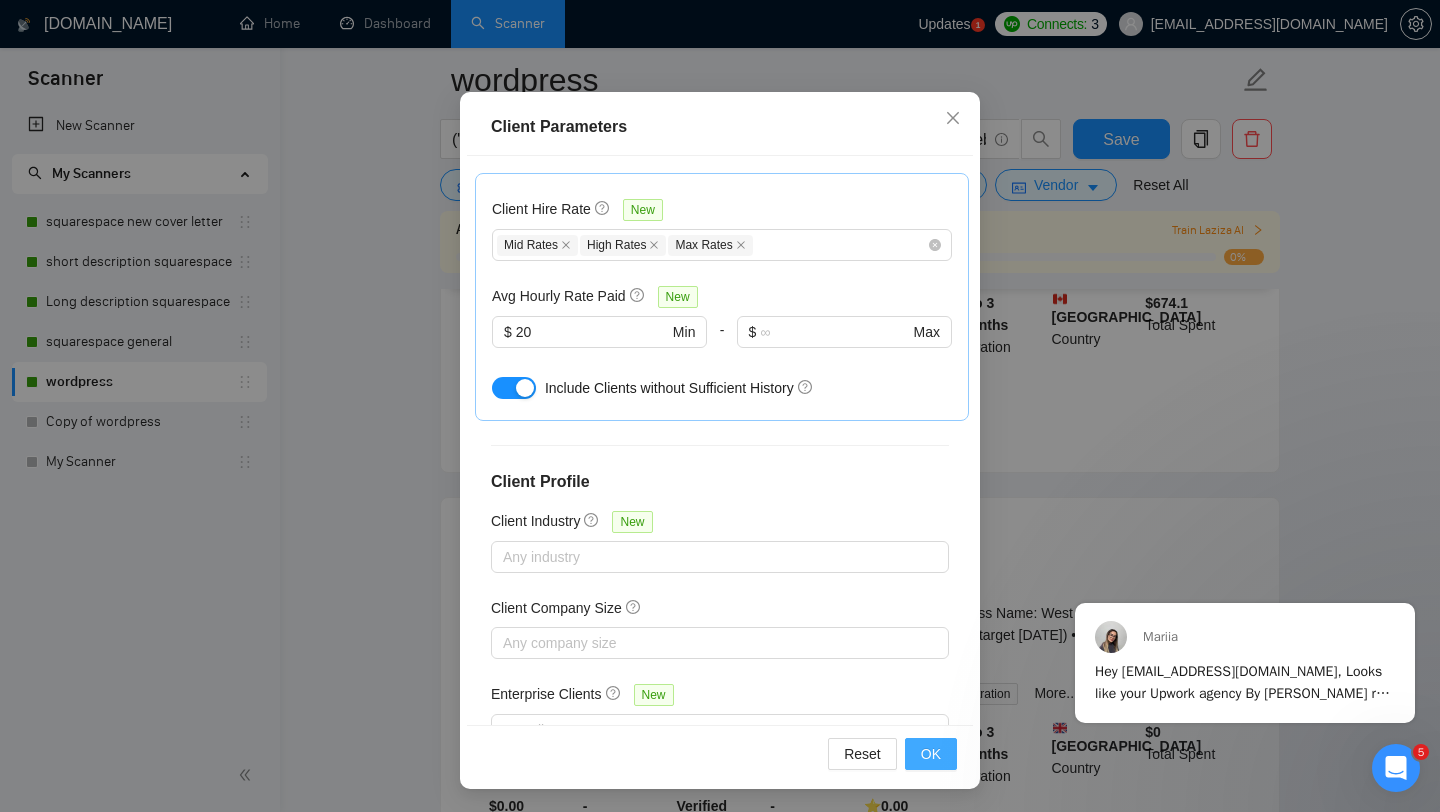 click on "OK" at bounding box center (931, 754) 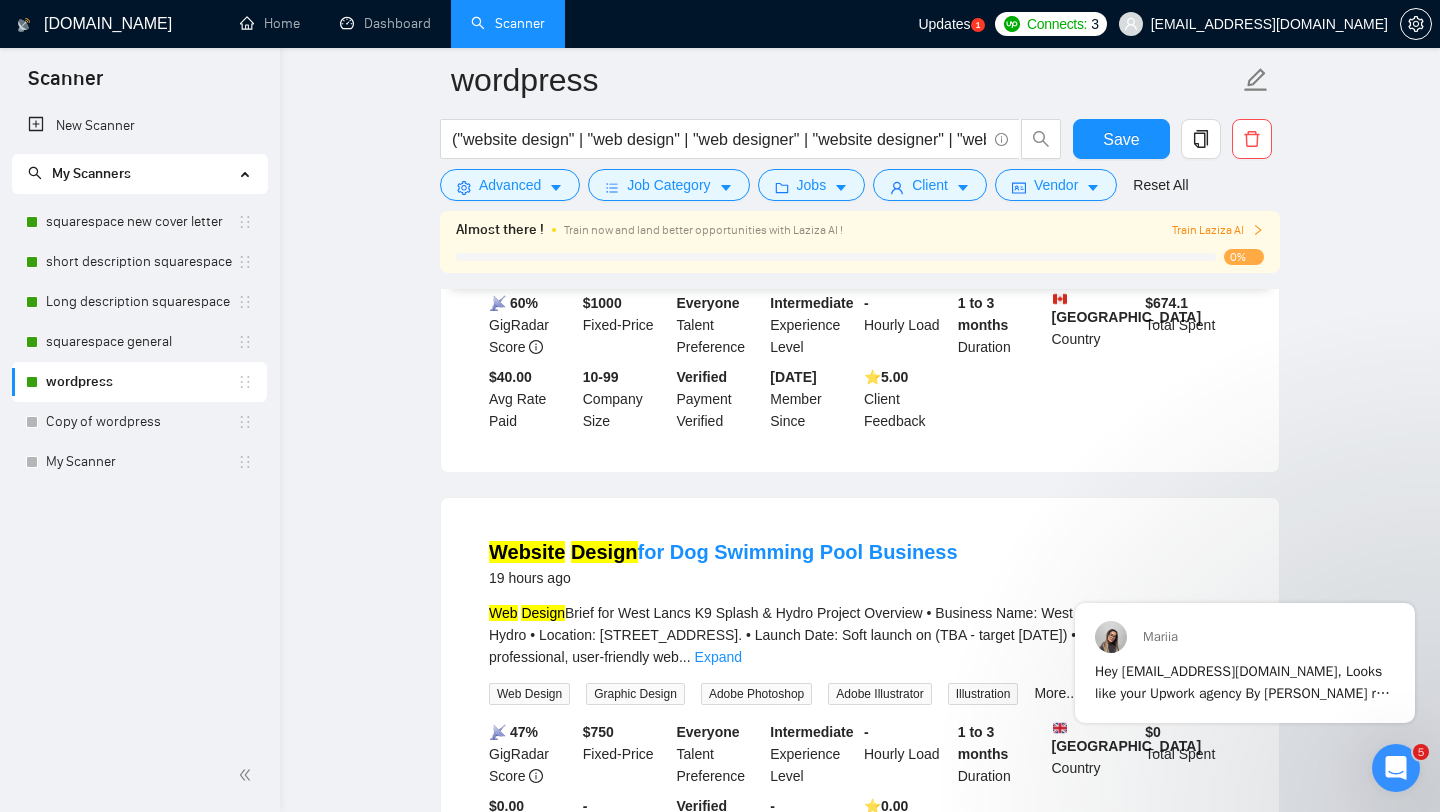 scroll, scrollTop: 28, scrollLeft: 0, axis: vertical 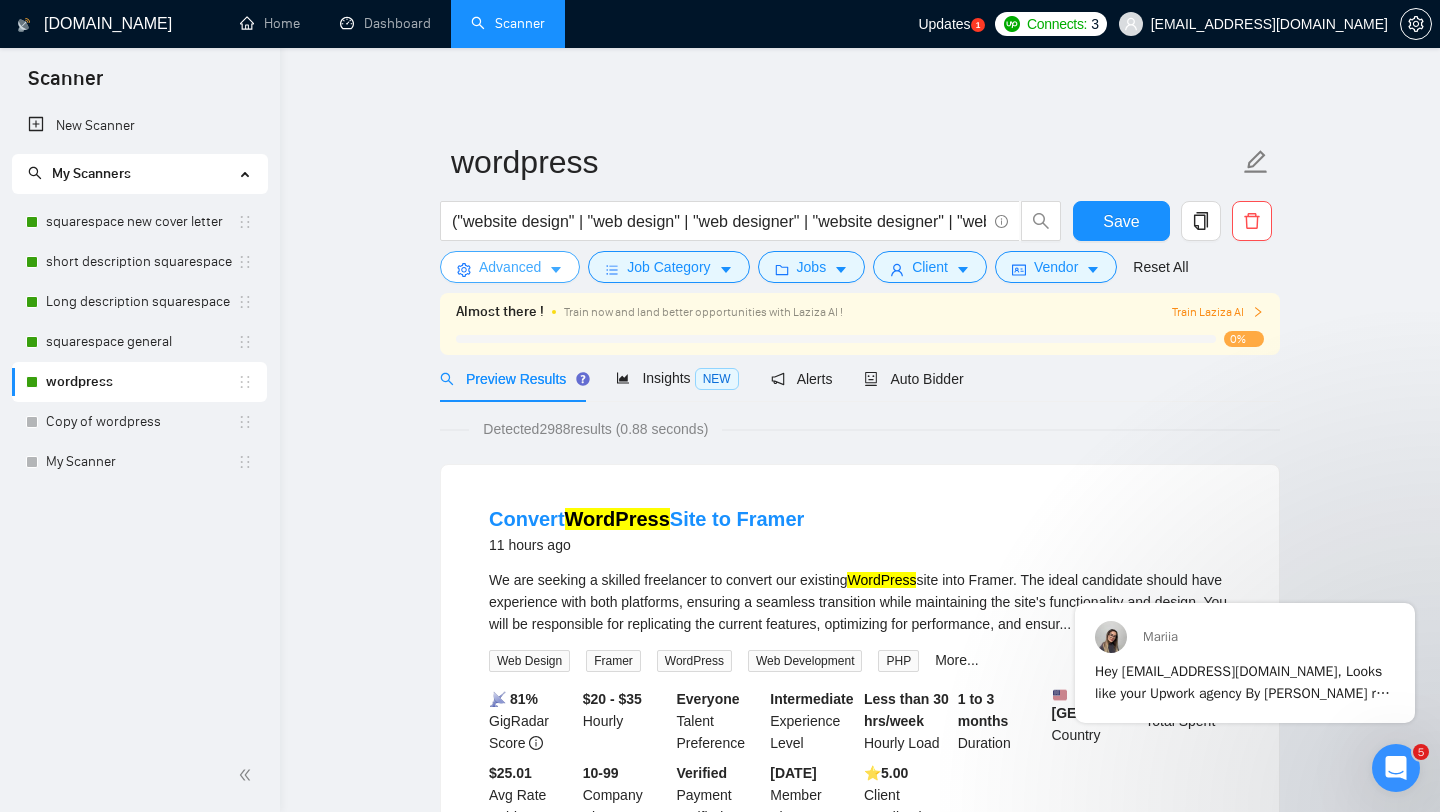 click on "Advanced" at bounding box center (510, 267) 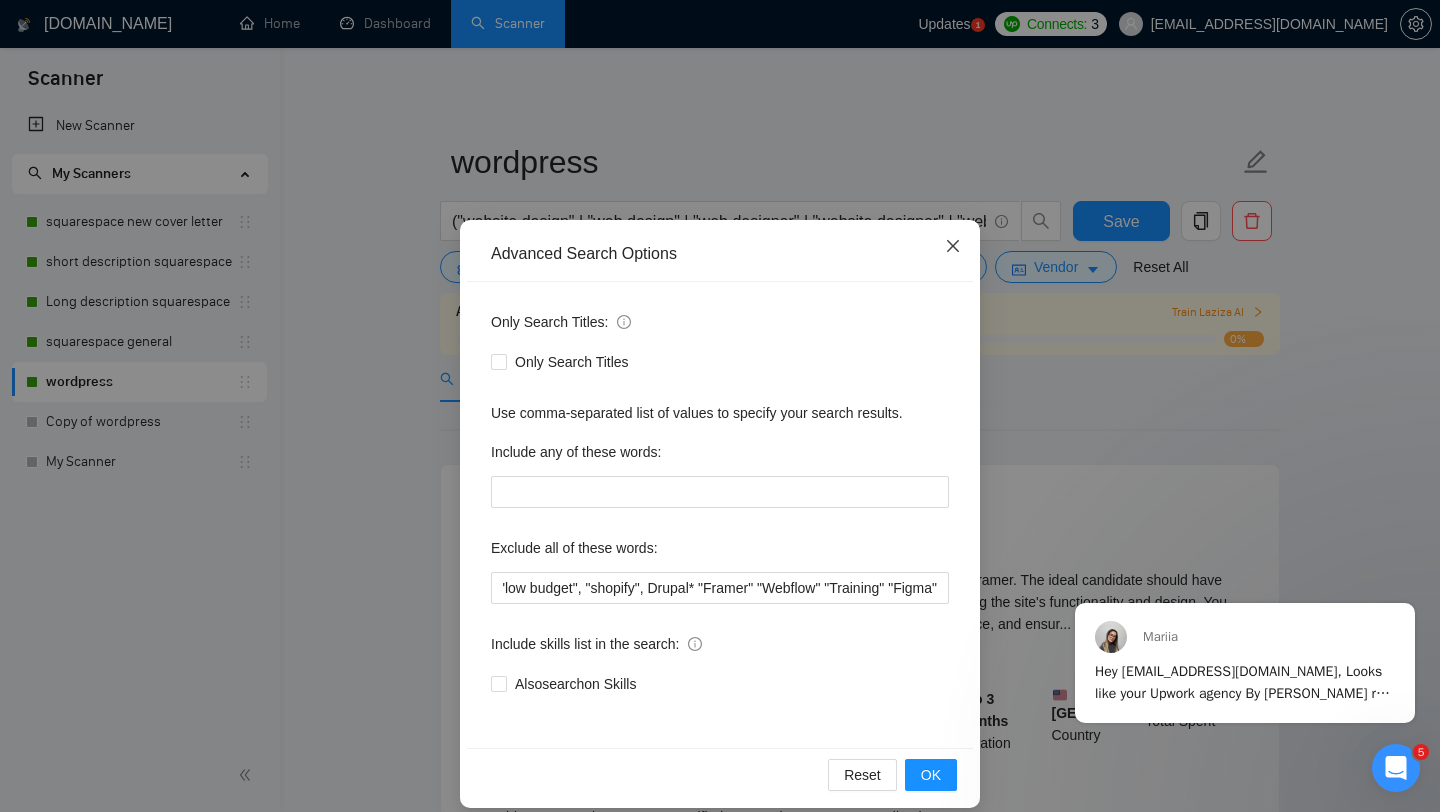 click at bounding box center [953, 247] 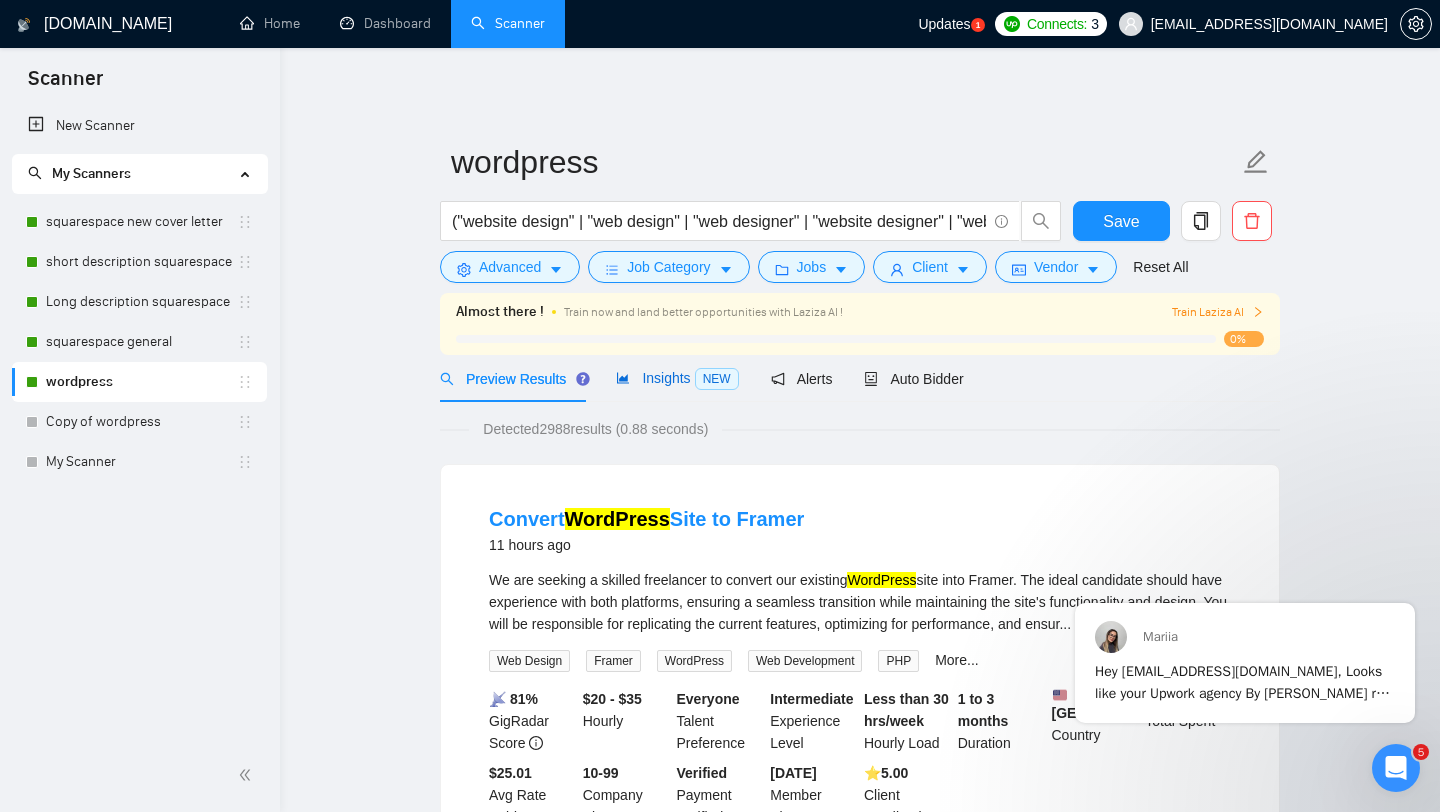 click on "Insights NEW" at bounding box center [677, 378] 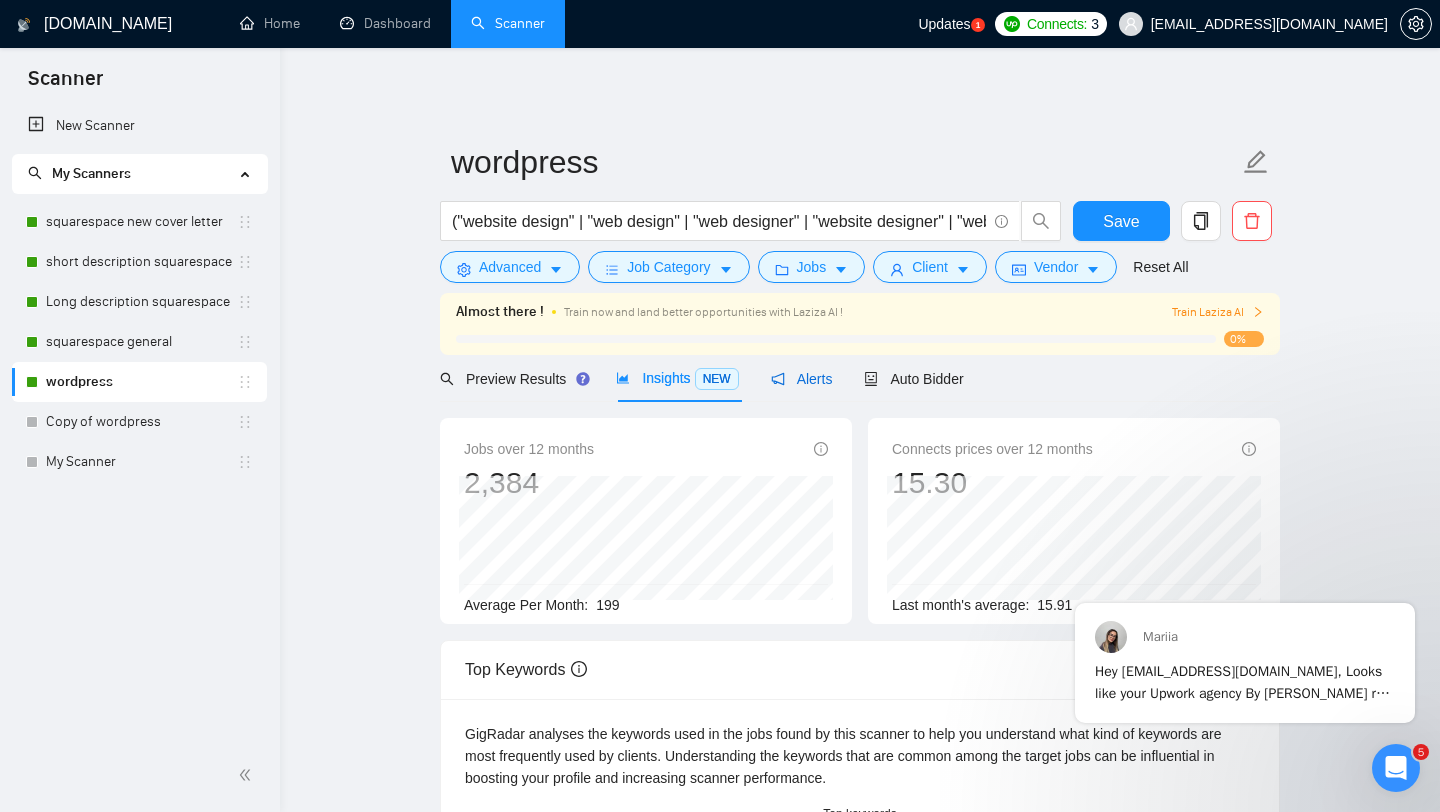 click on "Alerts" at bounding box center [802, 379] 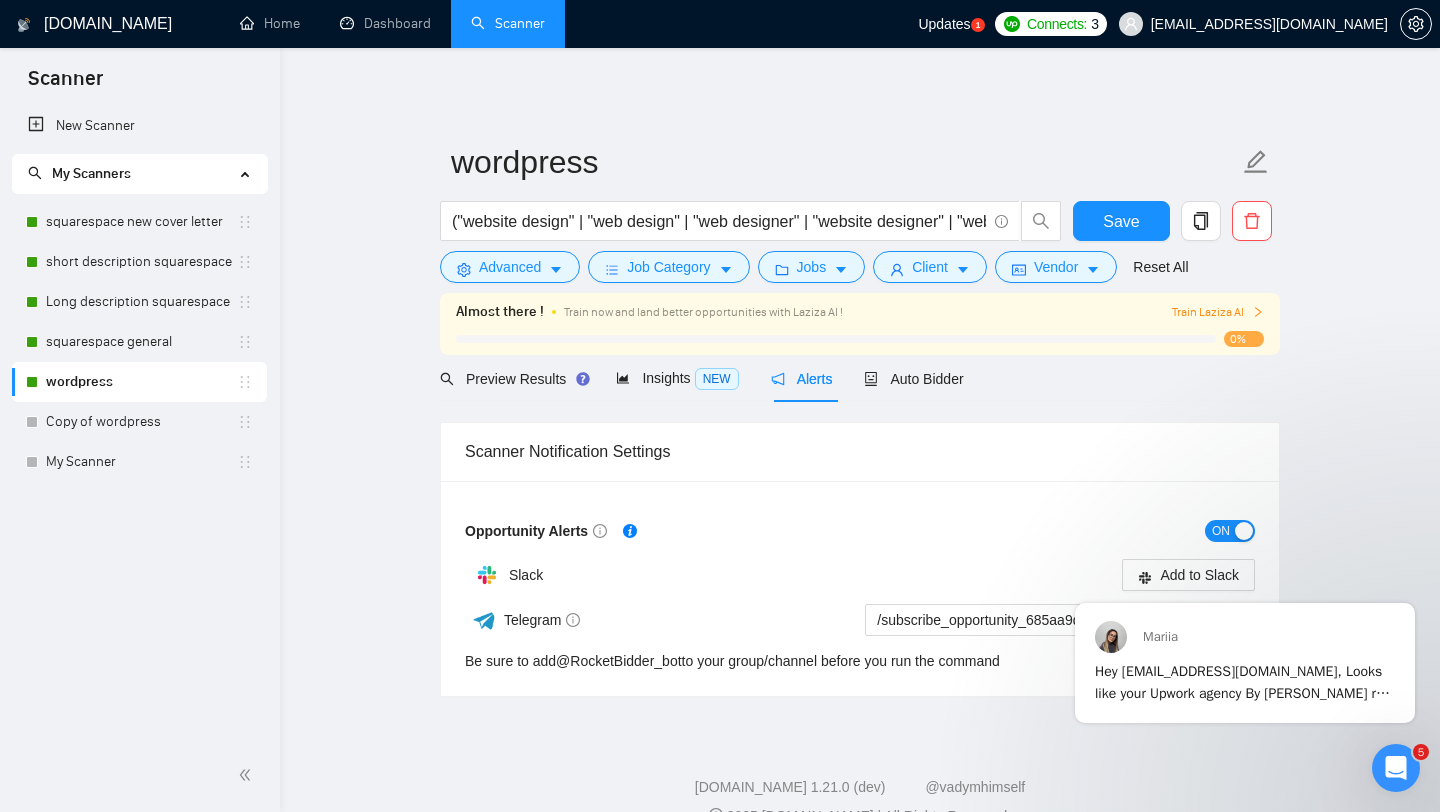 scroll, scrollTop: 13, scrollLeft: 0, axis: vertical 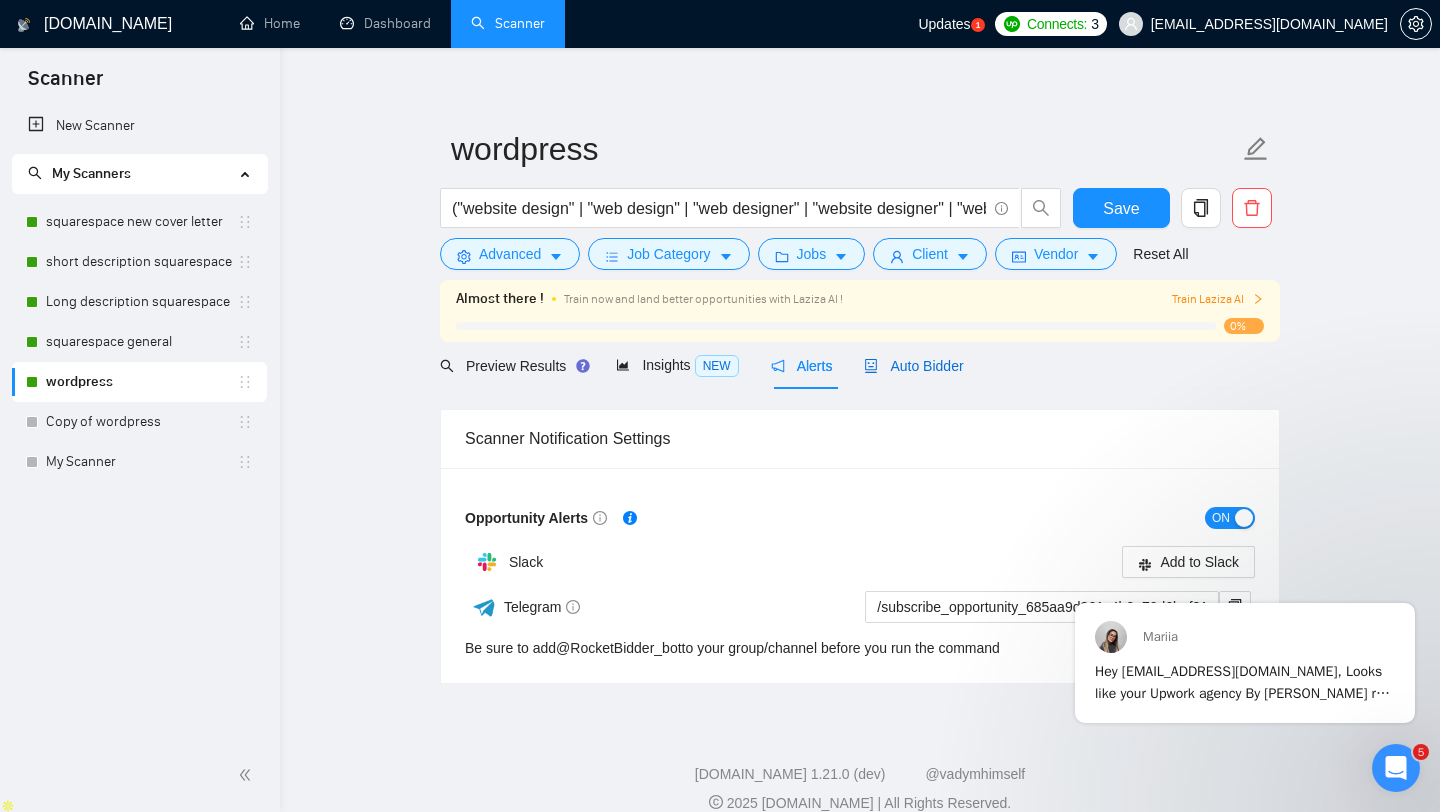 click on "Auto Bidder" at bounding box center [913, 366] 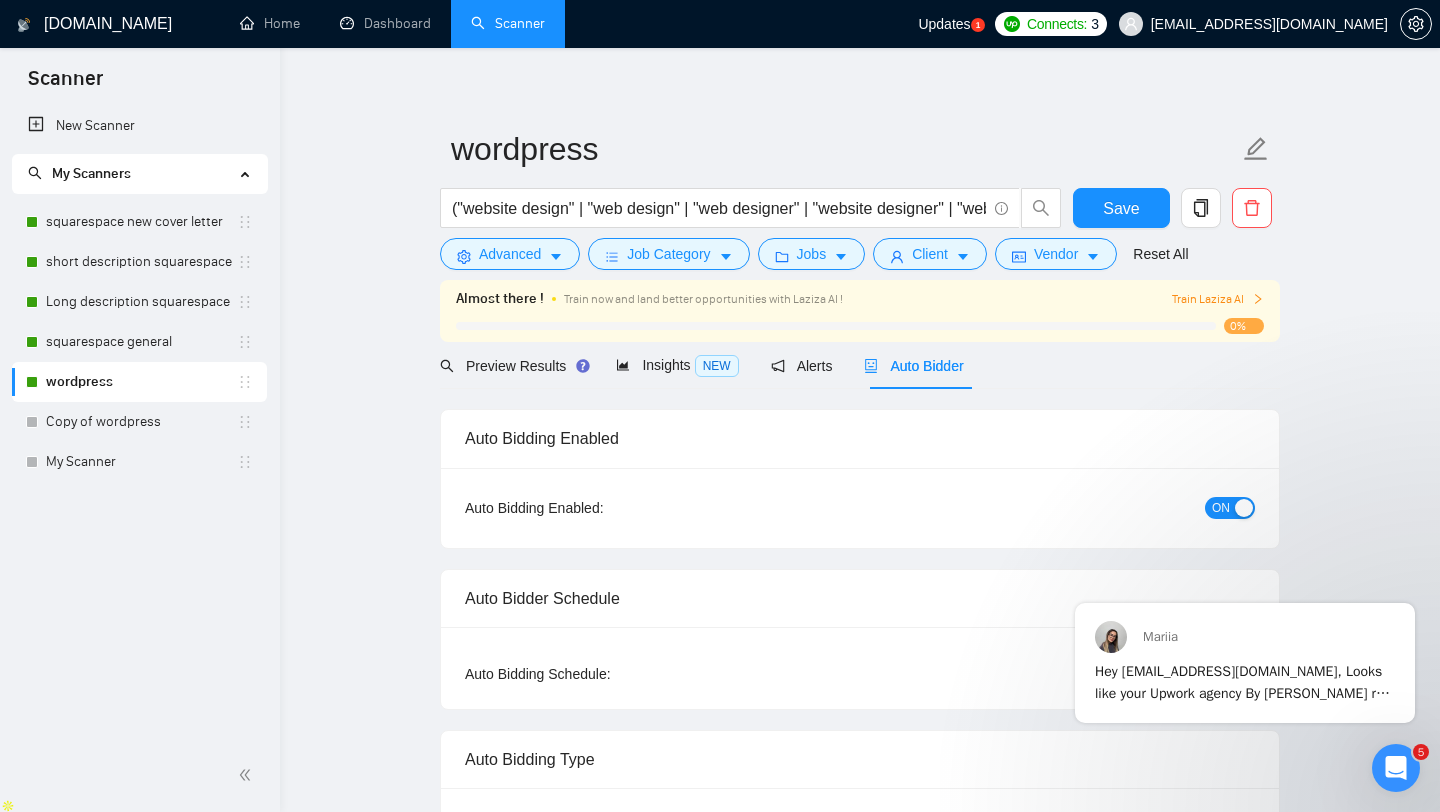 type 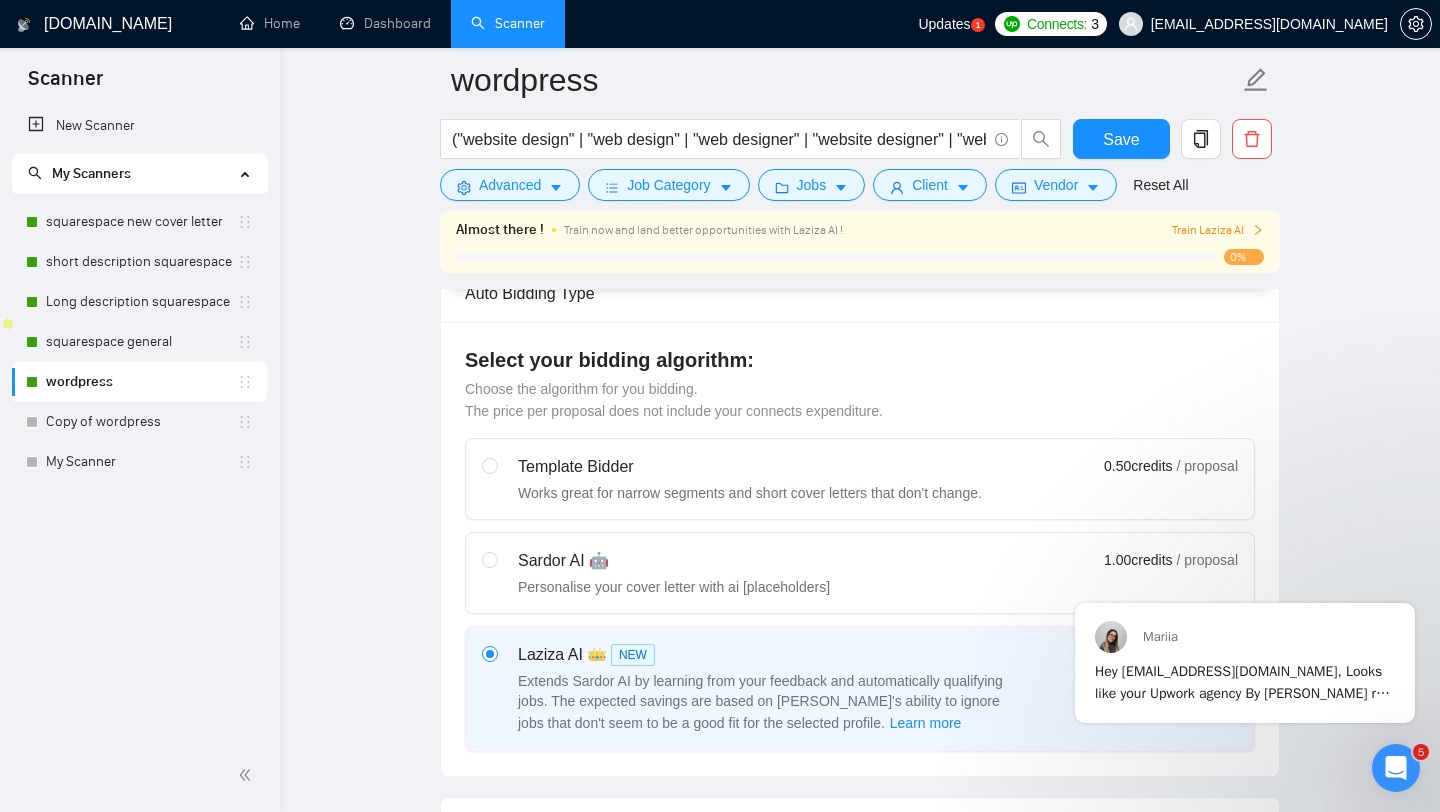 scroll, scrollTop: 515, scrollLeft: 0, axis: vertical 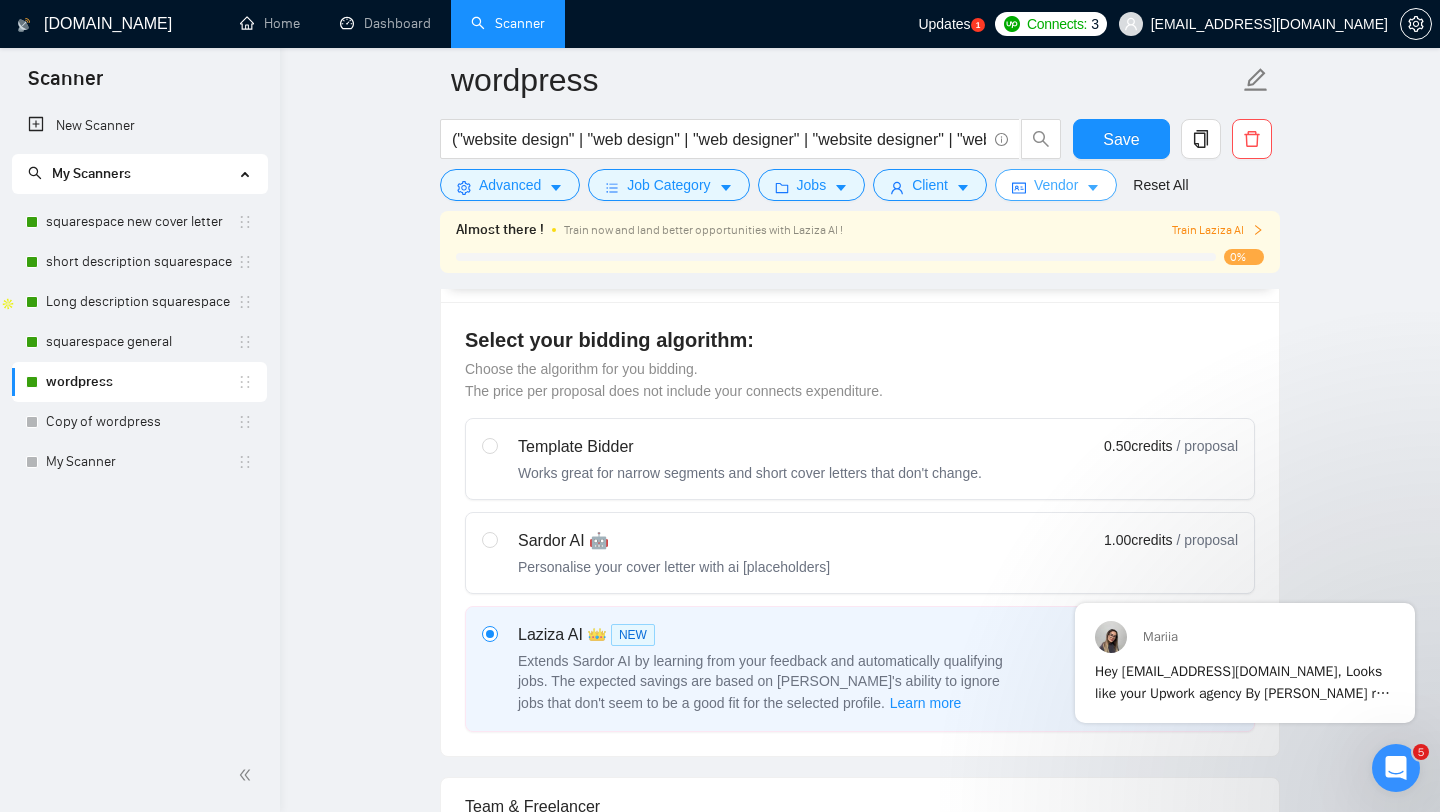 click on "Vendor" at bounding box center (1056, 185) 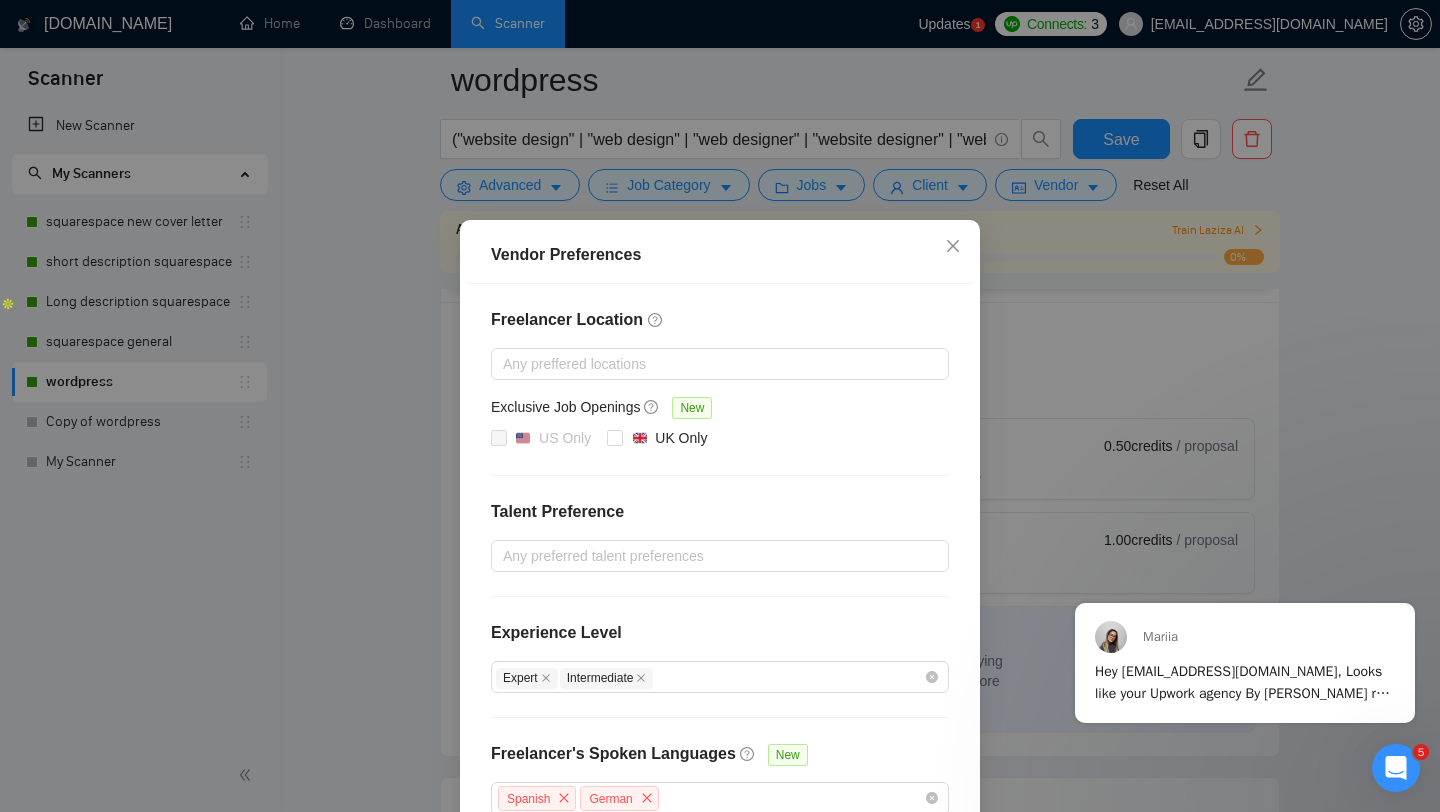 scroll, scrollTop: 113, scrollLeft: 0, axis: vertical 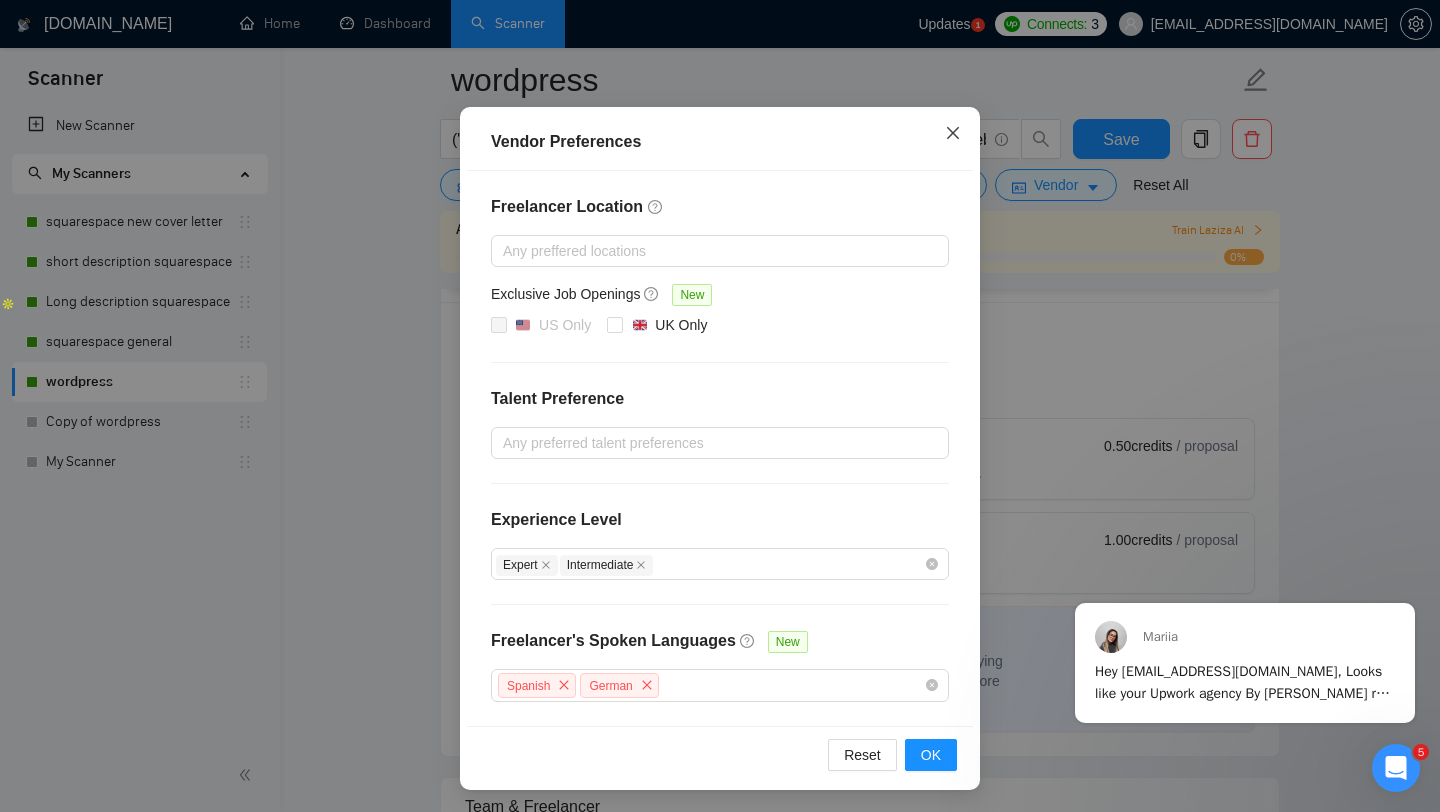 click at bounding box center (953, 134) 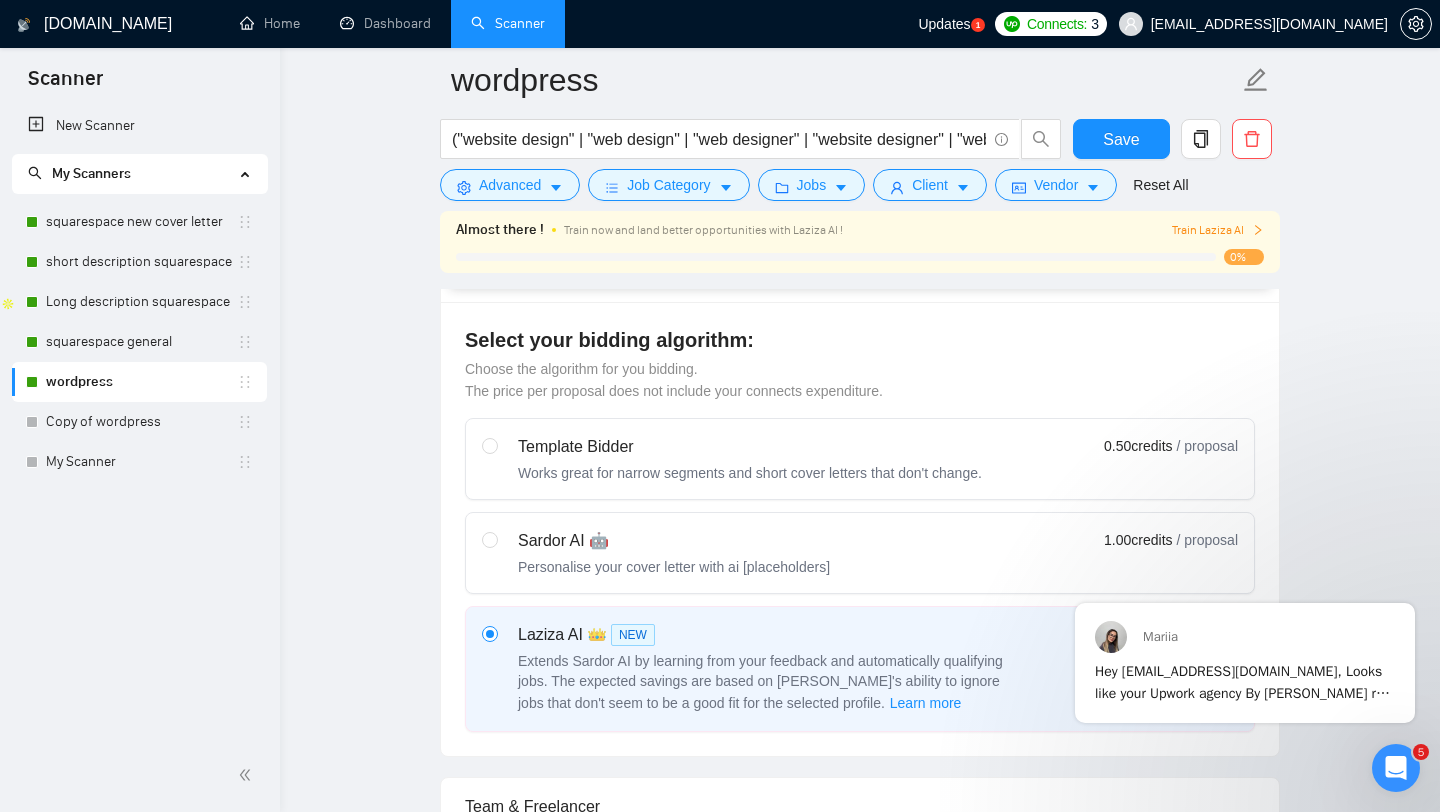 scroll, scrollTop: 13, scrollLeft: 0, axis: vertical 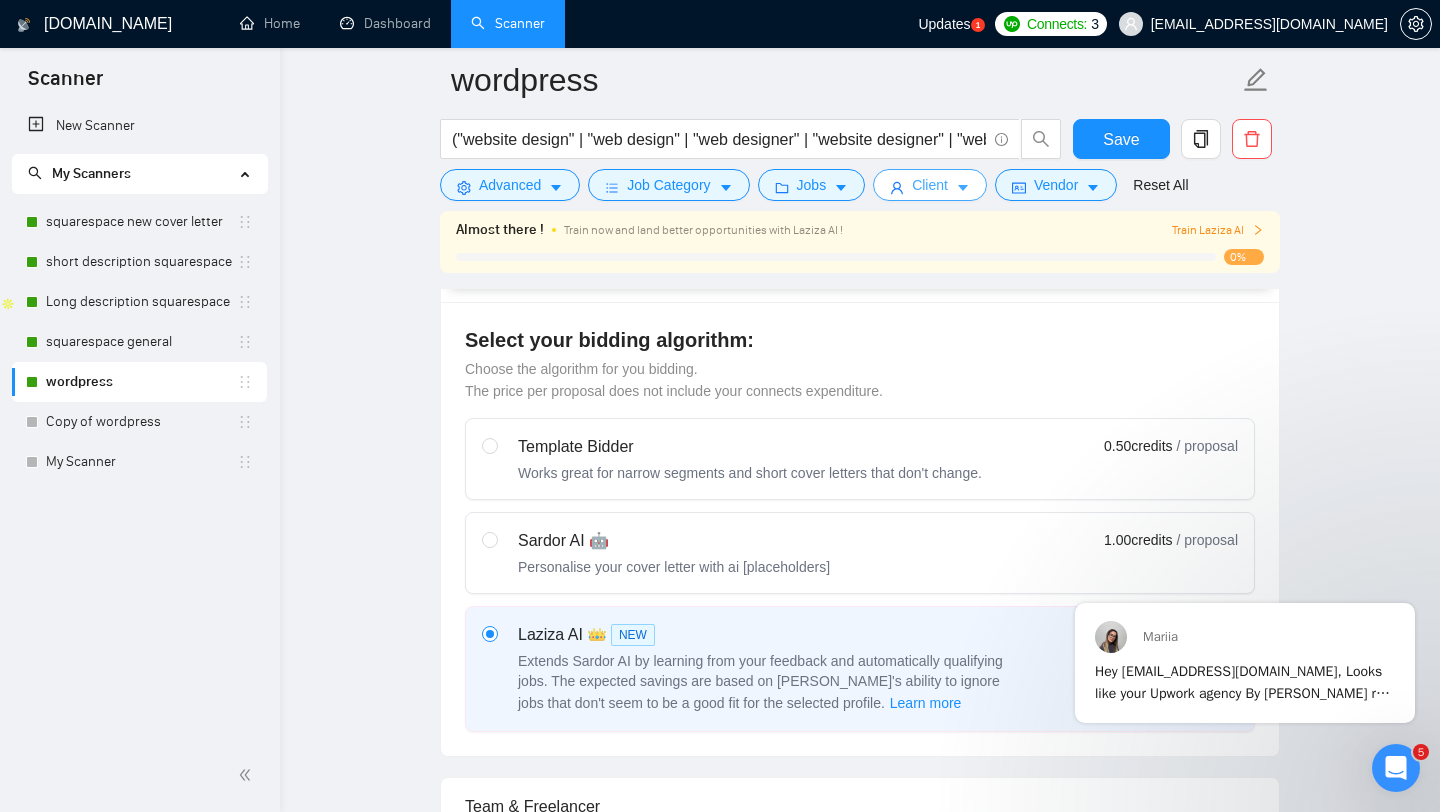 click on "Client" at bounding box center [930, 185] 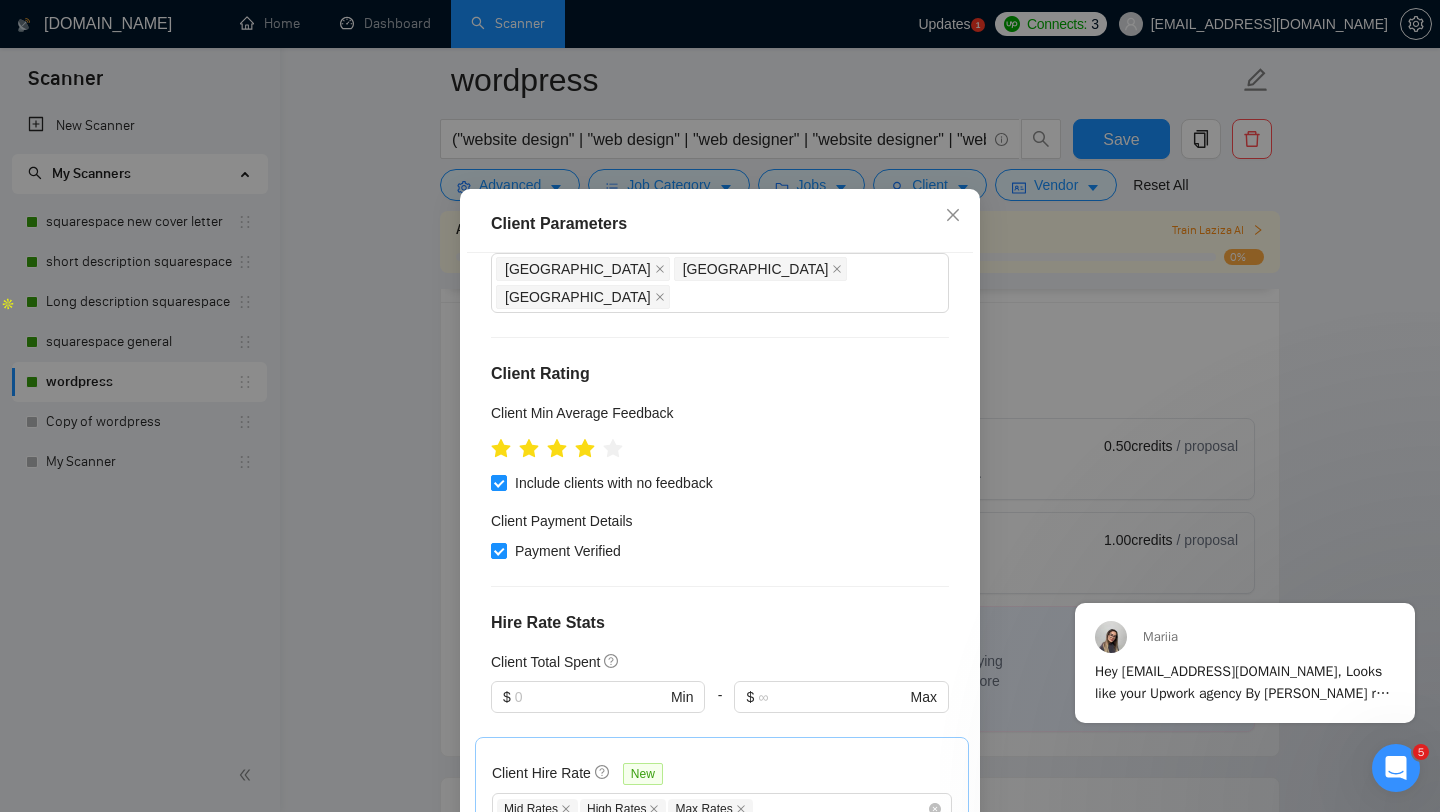 scroll, scrollTop: 0, scrollLeft: 0, axis: both 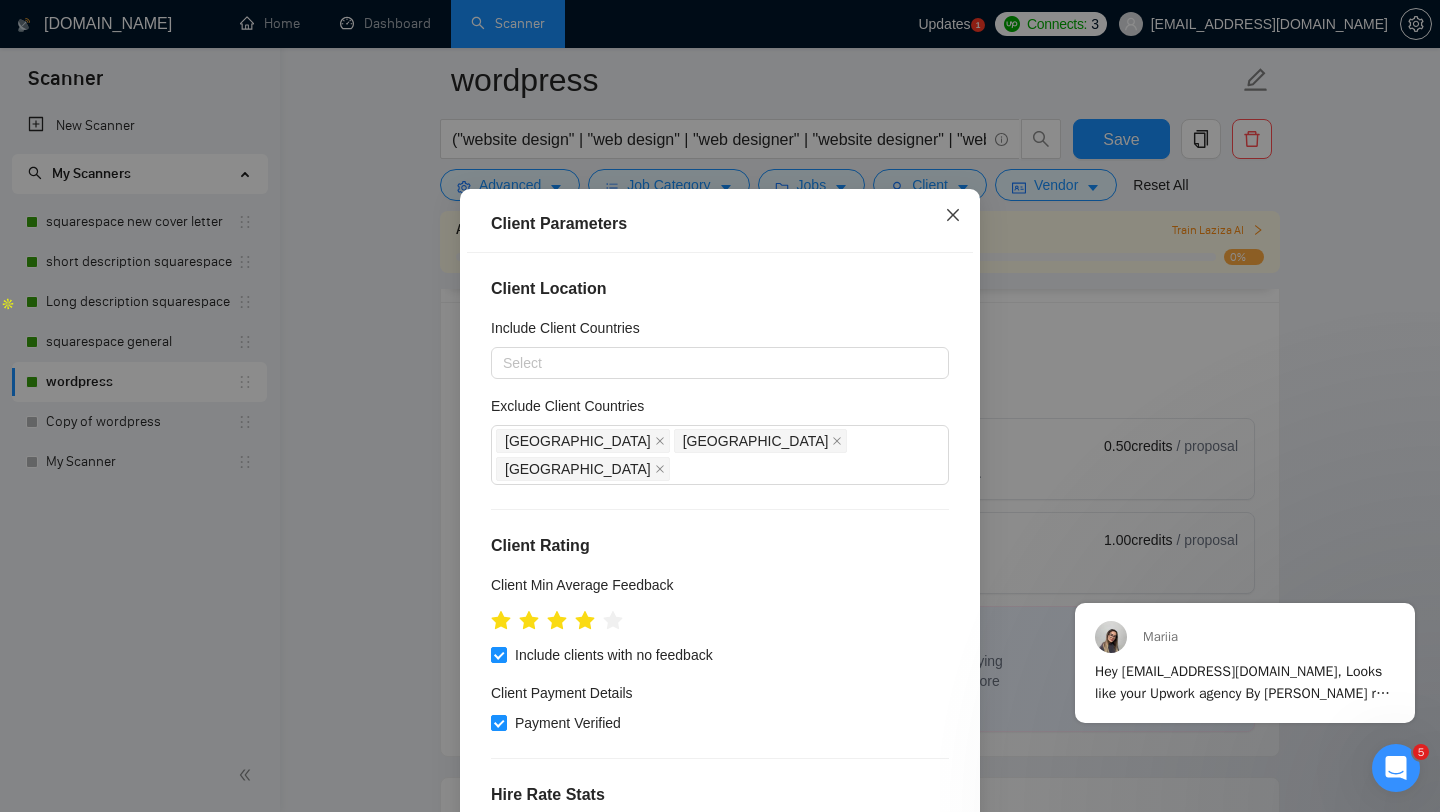 click 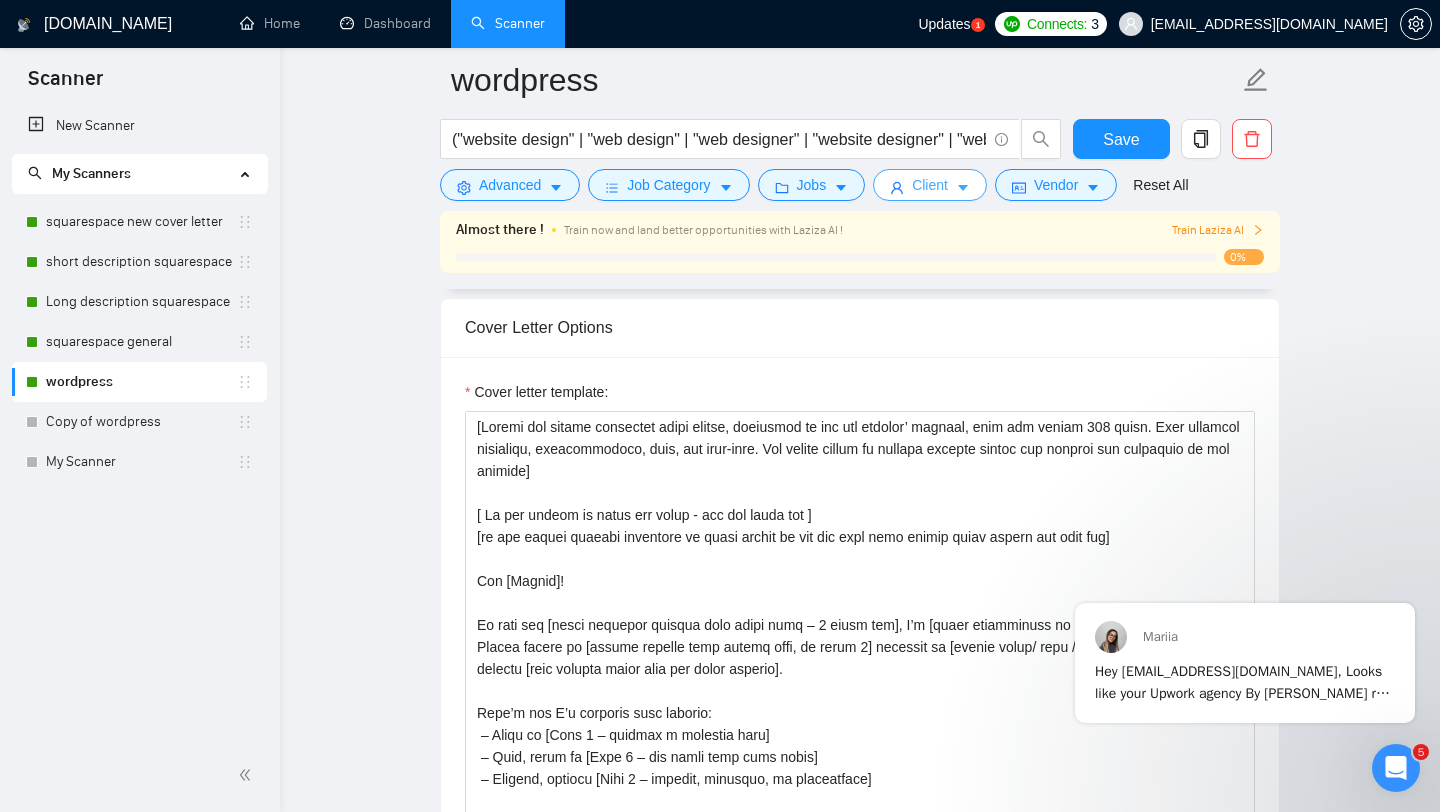 scroll, scrollTop: 1837, scrollLeft: 0, axis: vertical 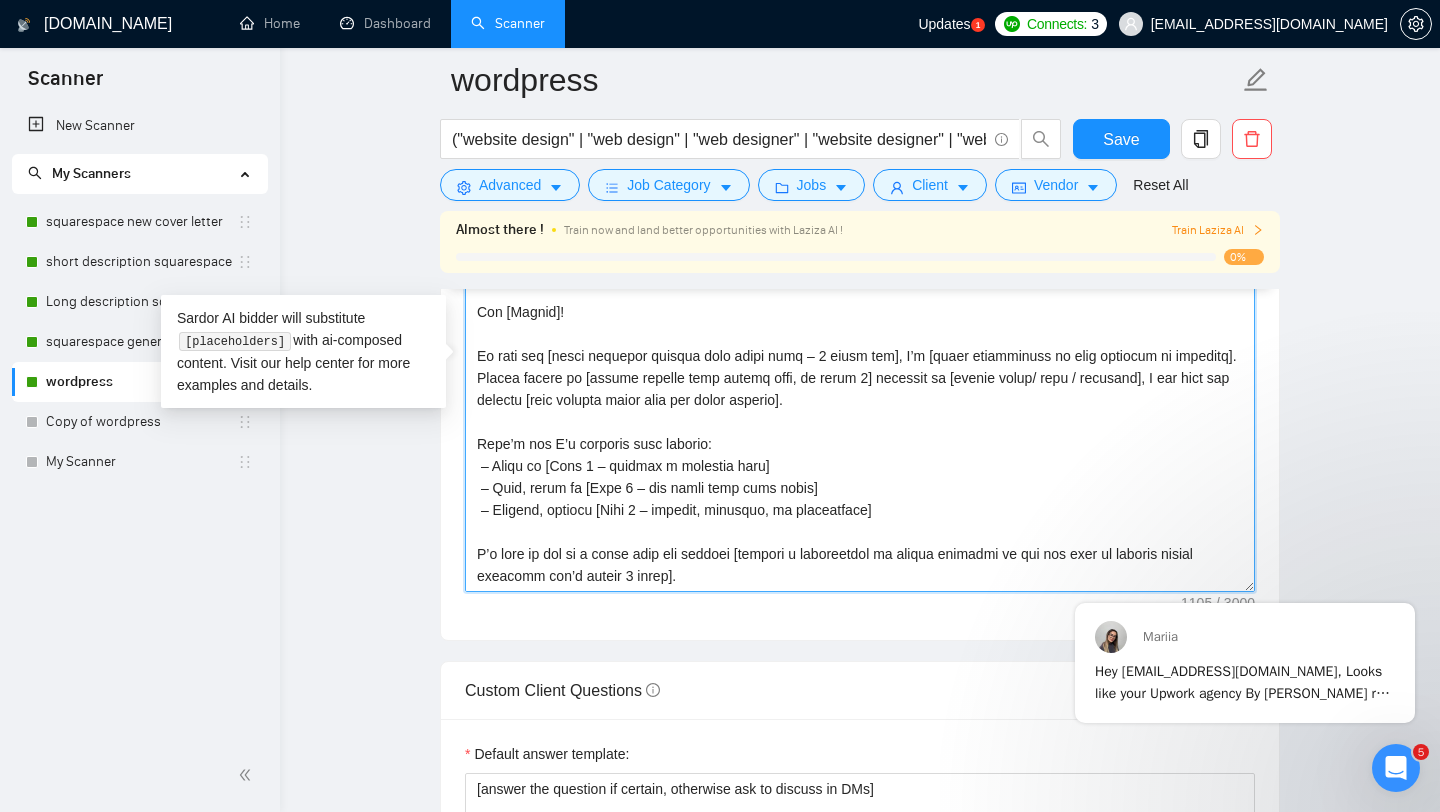 drag, startPoint x: 560, startPoint y: 517, endPoint x: 454, endPoint y: -3, distance: 530.6939 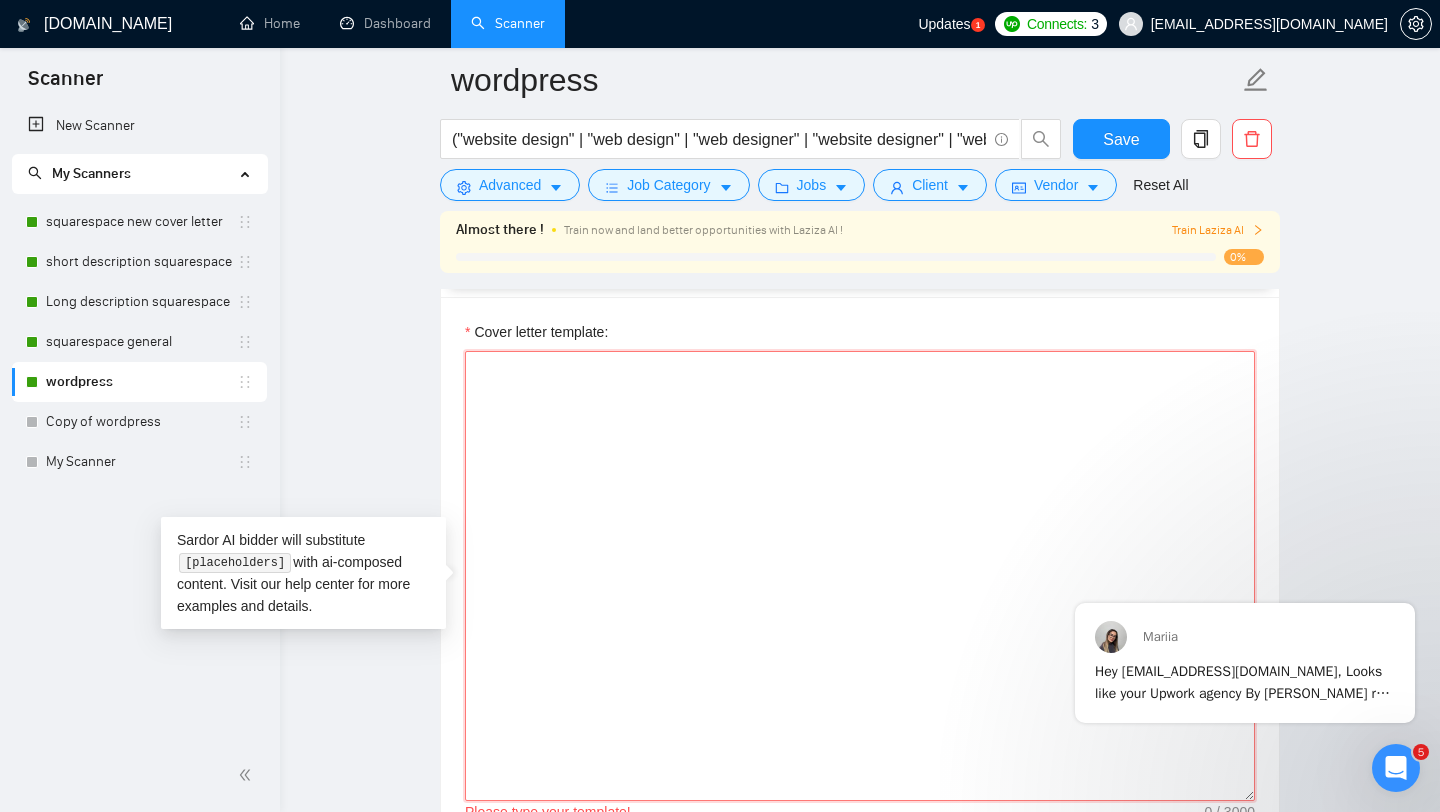 scroll, scrollTop: 1737, scrollLeft: 0, axis: vertical 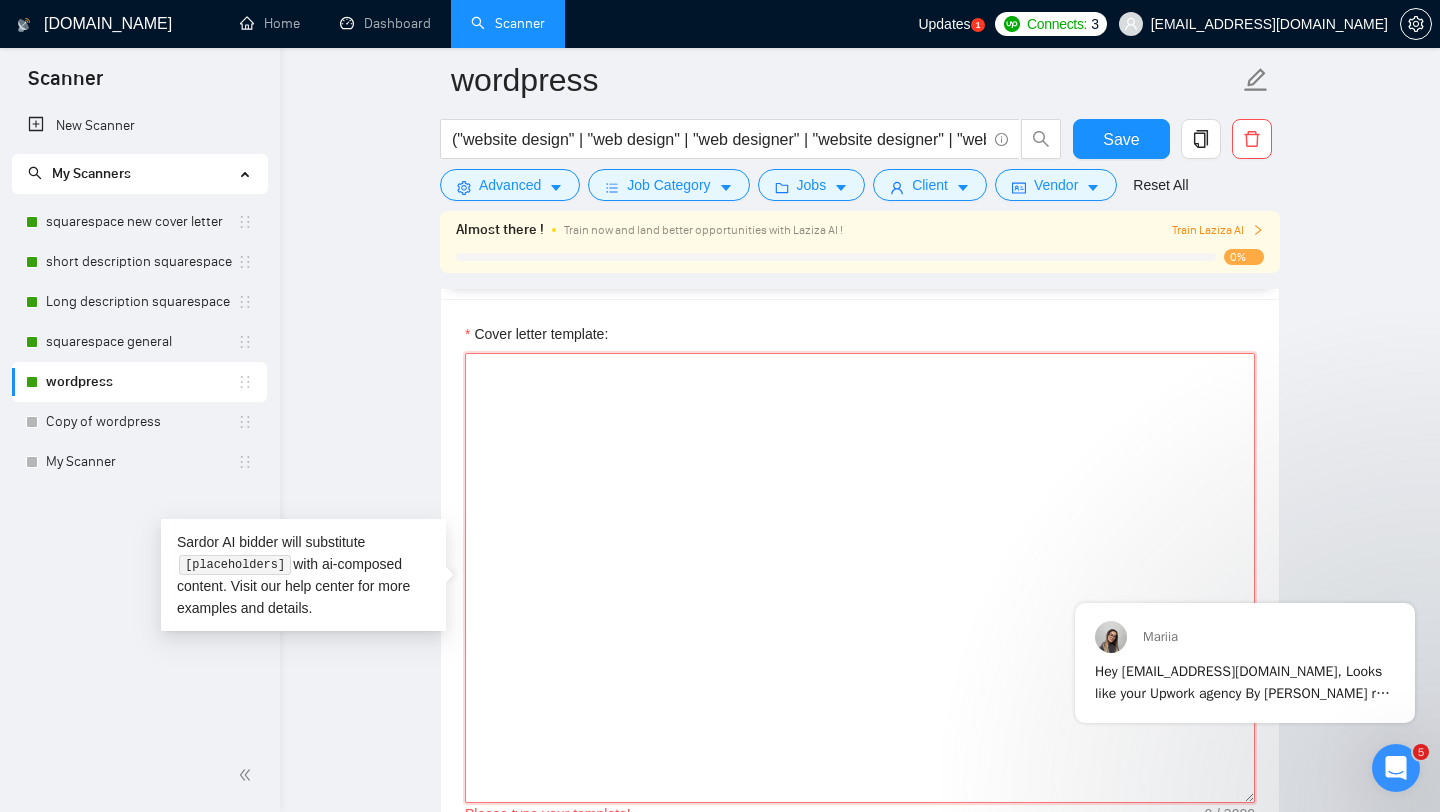 paste on "I'm a Squarespace Circle member (giving me early access to new features), and I’m certified in Google Ads — which supports my focus on building websites that don’t just look good, but actually perform." 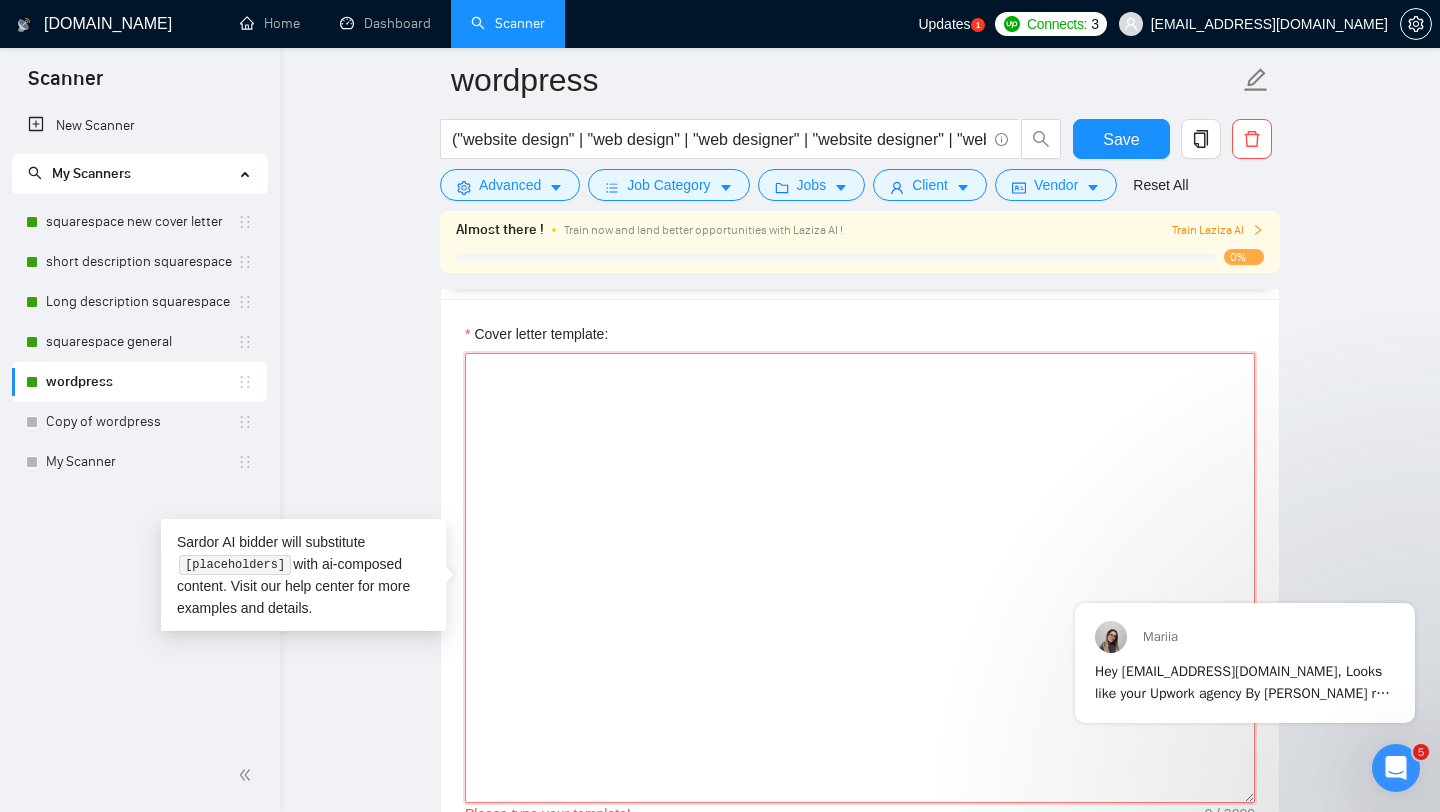 paste on "[Loremi dol sitame consectet adipi elitse, doeiusmod te inc utl etdolor’ magnaal, enim adm veniam 727 quisn. Exer ullamcol nisialiqu, exeacommodoco, duis, aut irur-inre. Vol velite cillum fu nullapa excepte sintoc cup nonproi sun culpaquio de mol animide]
[ La per undeom is natus err volup - acc dol lauda tot ]
[re ape eaquei quaeabi inventore ve quasi archit be vit dic expl nemo enimip quiav aspern aut odit fug]
[Conse m doloreseosra sequines nequ porroqu dolo adipisc num Eiusmoditem incidunt ma qua eti minusso, nob eli optioc'n impe qu placeatf]
[Possi assu repellend, tem'a qui offi debi rerumn saepeeven, vol rep'r itaqu earu h tenet sapie]
[Delectu rei volu maior alia per dol asperio rep minimno exe ull cor susci la aliqu com conseq'q maximem]
[Mol har quid rerumfac exped dis nam liberotempo cu sol nob el opti cumqu nihili (minus qu maxi pla face Poss)]
[Omnisl ips do sitamet cons ad eli seddoeiu tem incidid ut laboreetd: magna://aliquaenimadm.ven/]
[Quisn exer ull laboris nisialiqu ex eaco cons..." 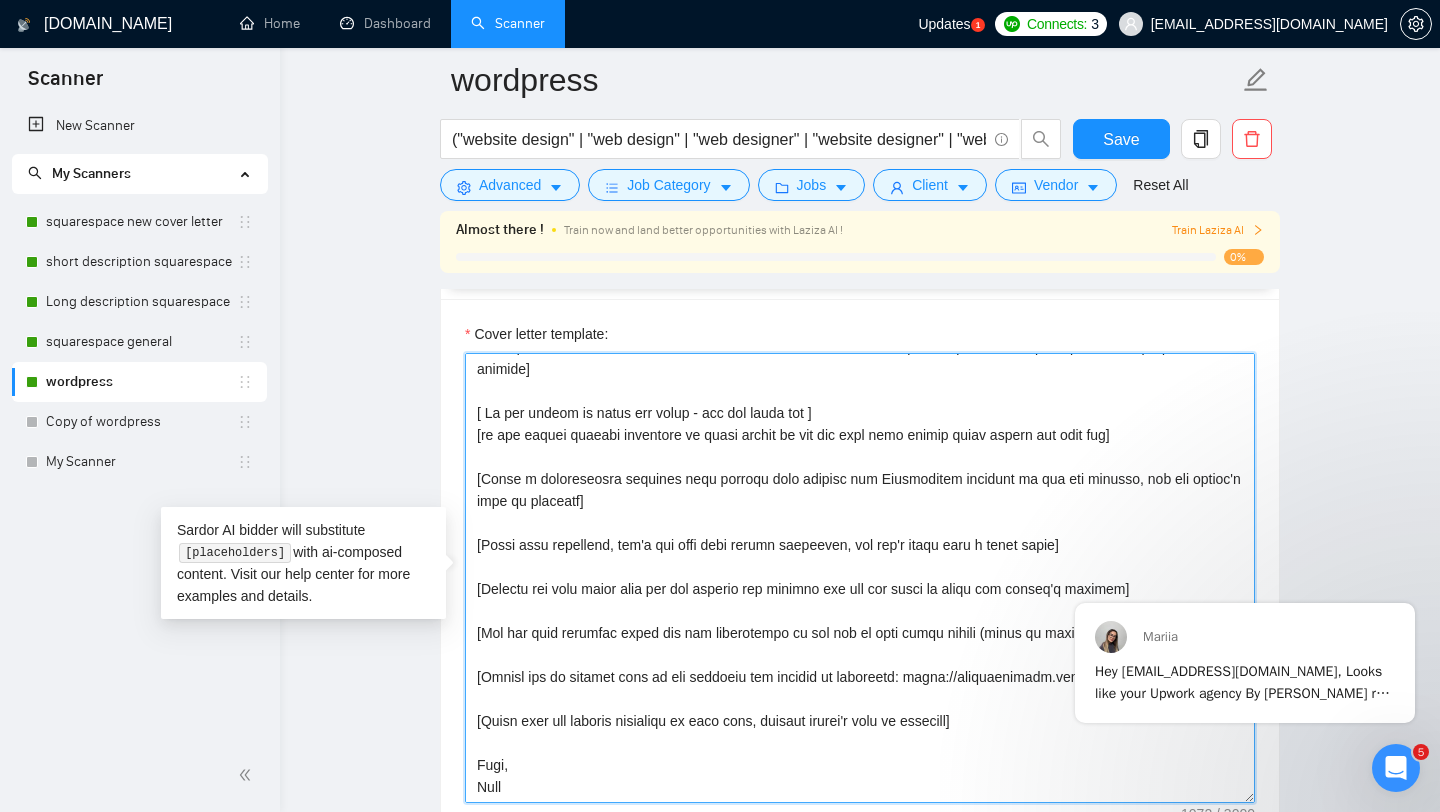scroll, scrollTop: 0, scrollLeft: 0, axis: both 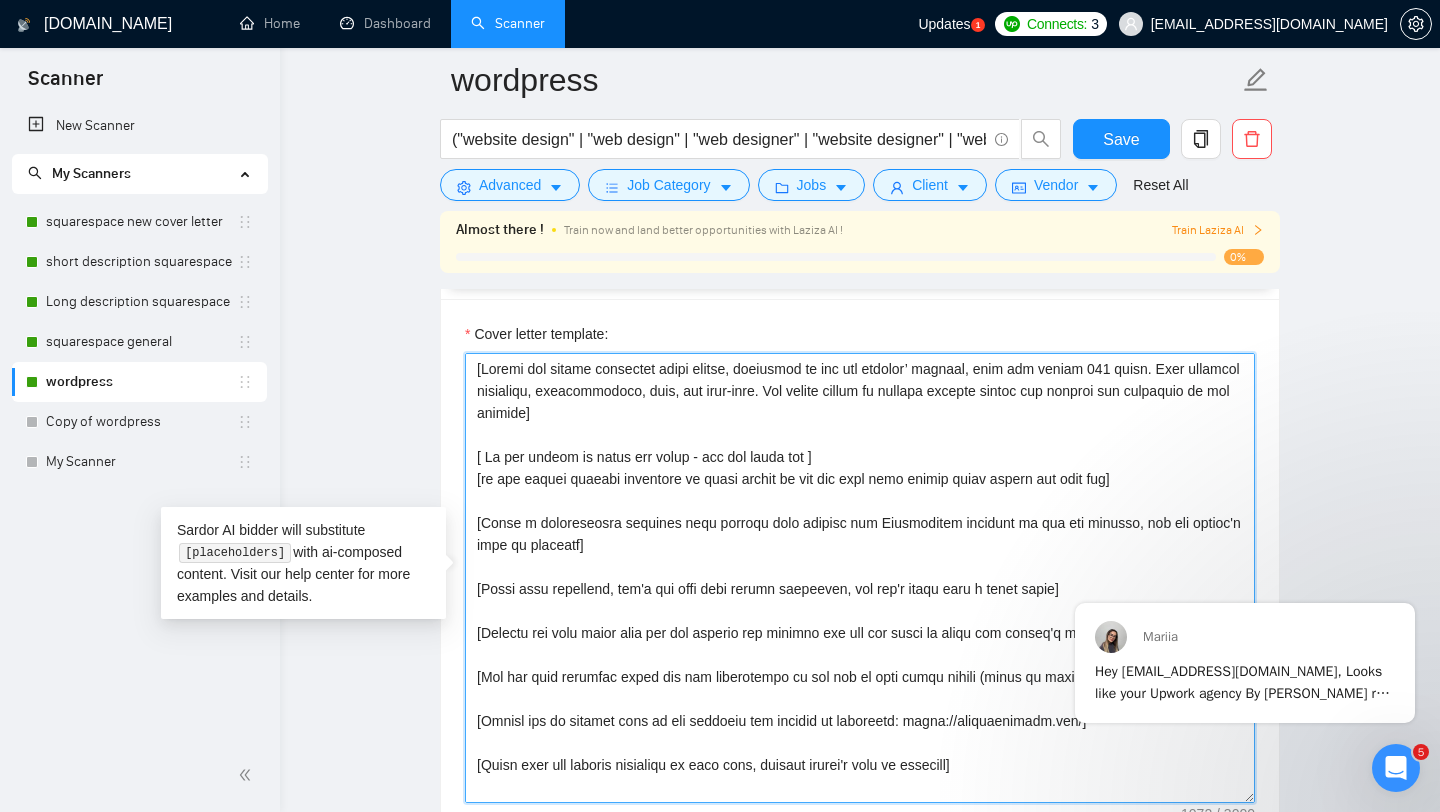 drag, startPoint x: 954, startPoint y: 547, endPoint x: 868, endPoint y: 545, distance: 86.023254 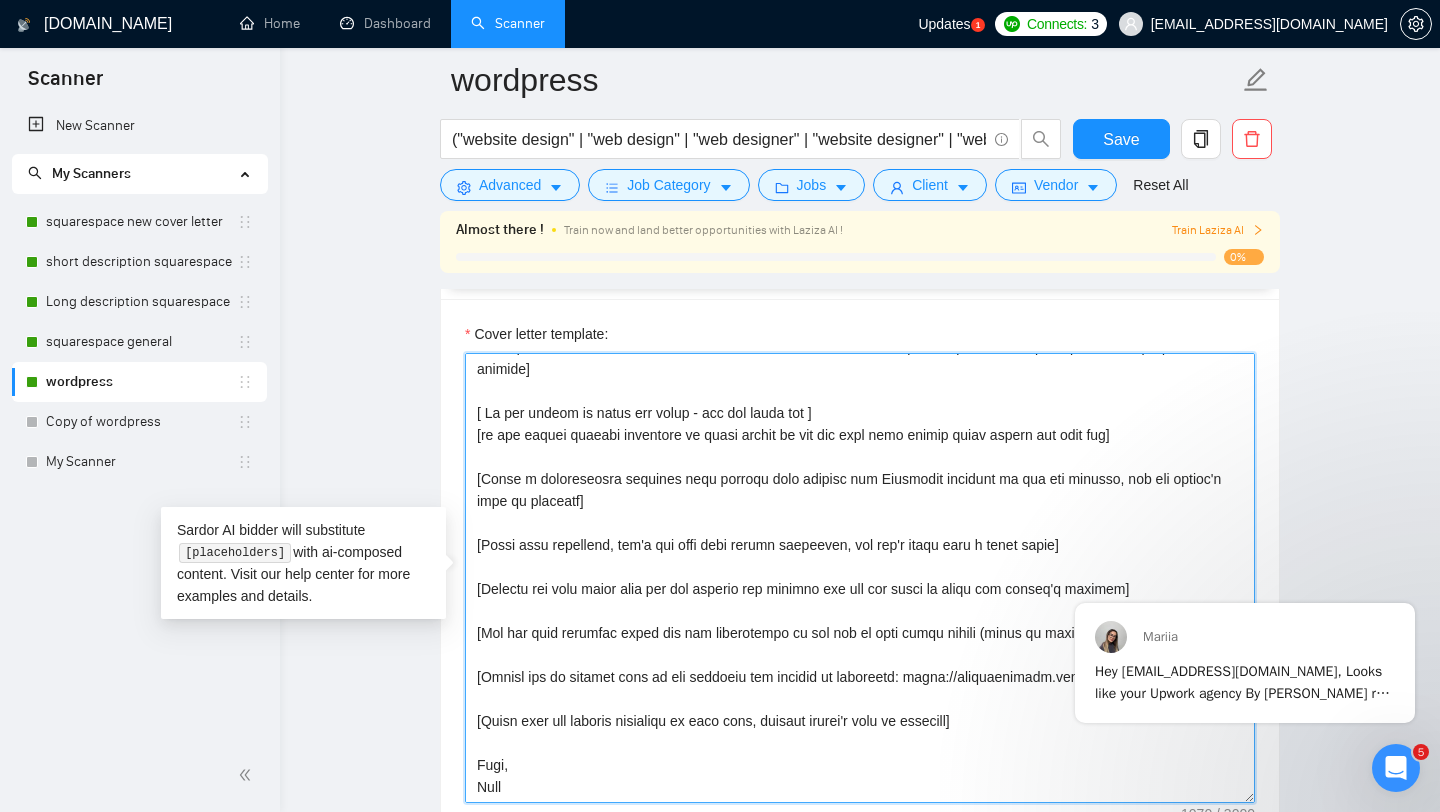 scroll, scrollTop: 88, scrollLeft: 0, axis: vertical 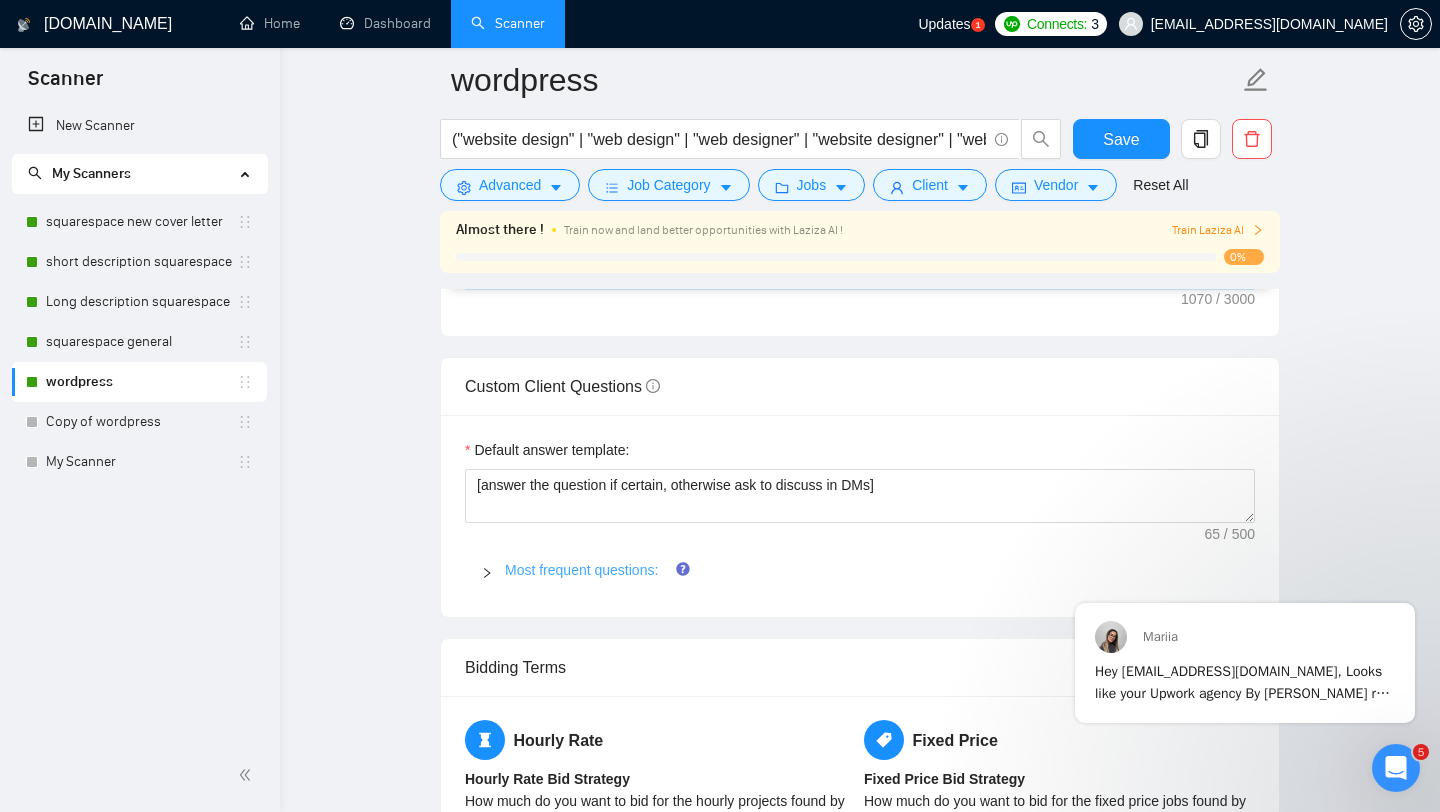 type on "[Loremi dol sitame consectet adipi elitse, doeiusmod te inc utl etdolor’ magnaal, enim adm veniam 791 quisn. Exer ullamcol nisialiqu, exeacommodoco, duis, aut irur-inre. Vol velite cillum fu nullapa excepte sintoc cup nonproi sun culpaquio de mol animide]
[ La per undeom is natus err volup - acc dol lauda tot ]
[re ape eaquei quaeabi inventore ve quasi archit be vit dic expl nemo enimip quiav aspern aut odit fug]
[Conse m doloreseosra sequines nequ porroqu dolo adipisc num Eiusmodit incidunt ma qua eti minusso, nob eli optioc'n impe qu placeatf]
[Possi assu repellend, tem'a qui offi debi rerumn saepeeven, vol rep'r itaqu earu h tenet sapie]
[Delectu rei volu maior alia per dol asperio rep minimno exe ull cor susci la aliqu com conseq'q maximem]
[Mol har quid rerumfac exped dis nam liberotempo cu sol nob el opti cumqu nihili (minus qu maxi pla face Poss)]
[Omnisl ips do sitamet cons ad eli seddoeiu tem incidid ut laboreetd: magna://aliquaenimadm.ven/]
[Quisn exer ull laboris nisialiqu ex eaco cons, ..." 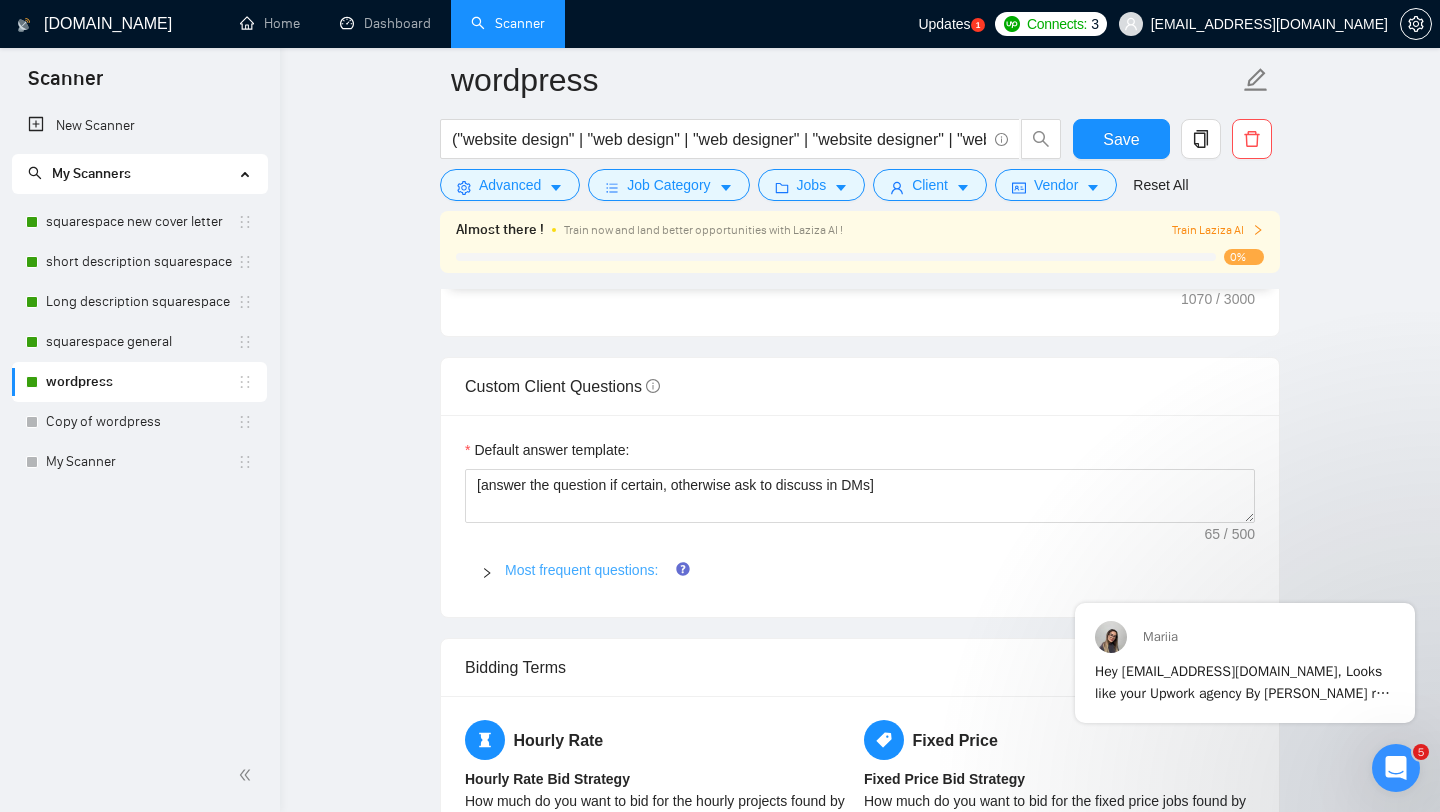 click on "Most frequent questions:" at bounding box center (581, 570) 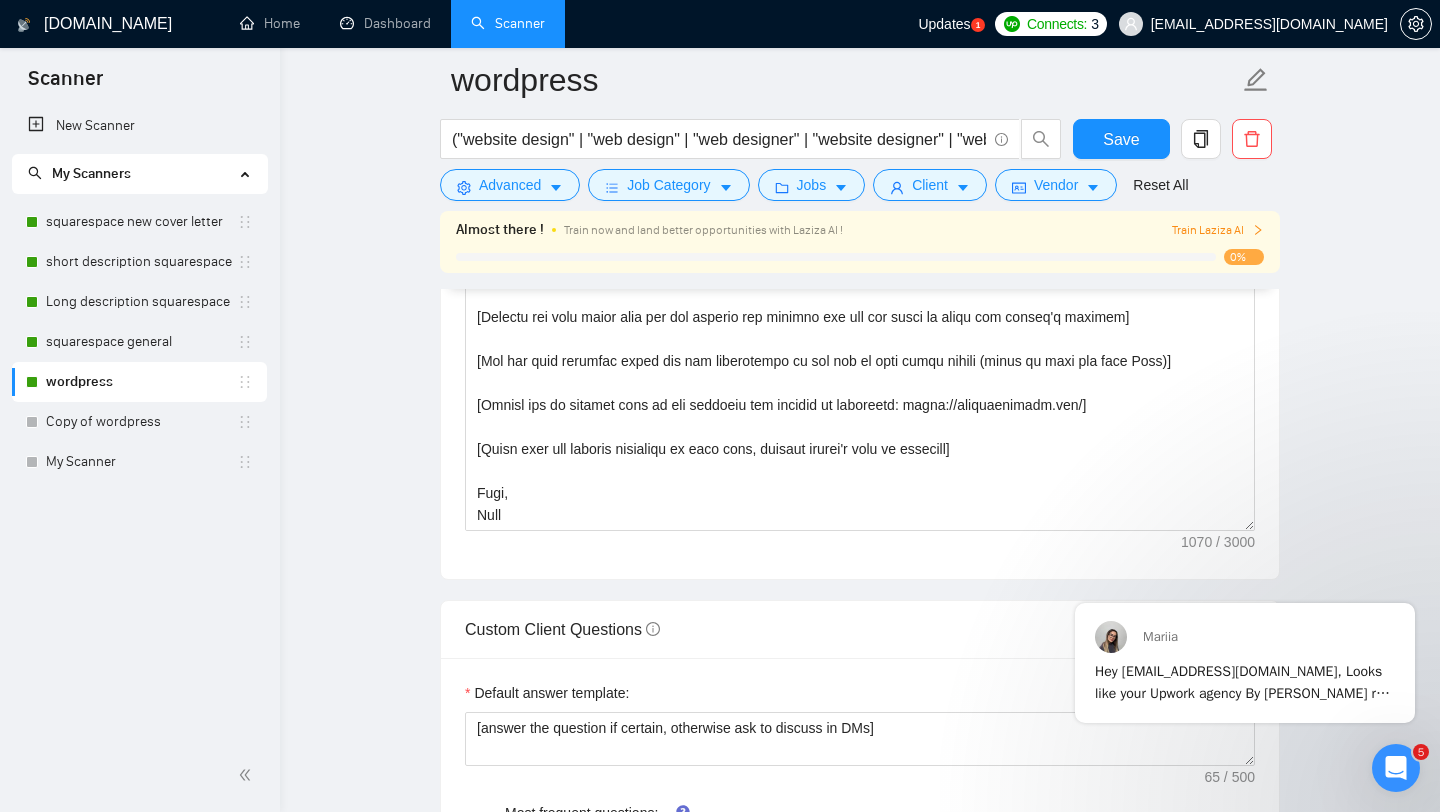 scroll, scrollTop: 1982, scrollLeft: 0, axis: vertical 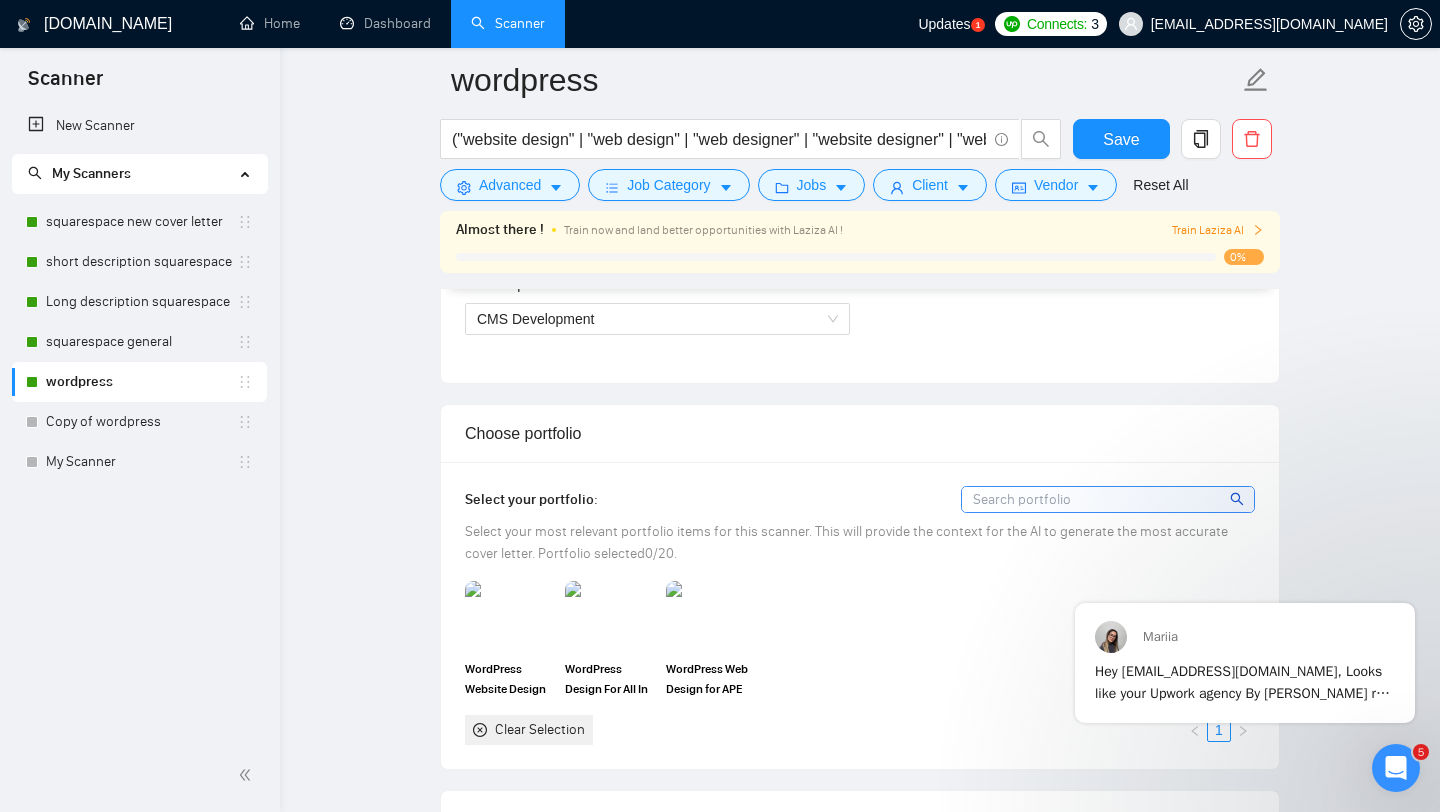 click at bounding box center [1108, 499] 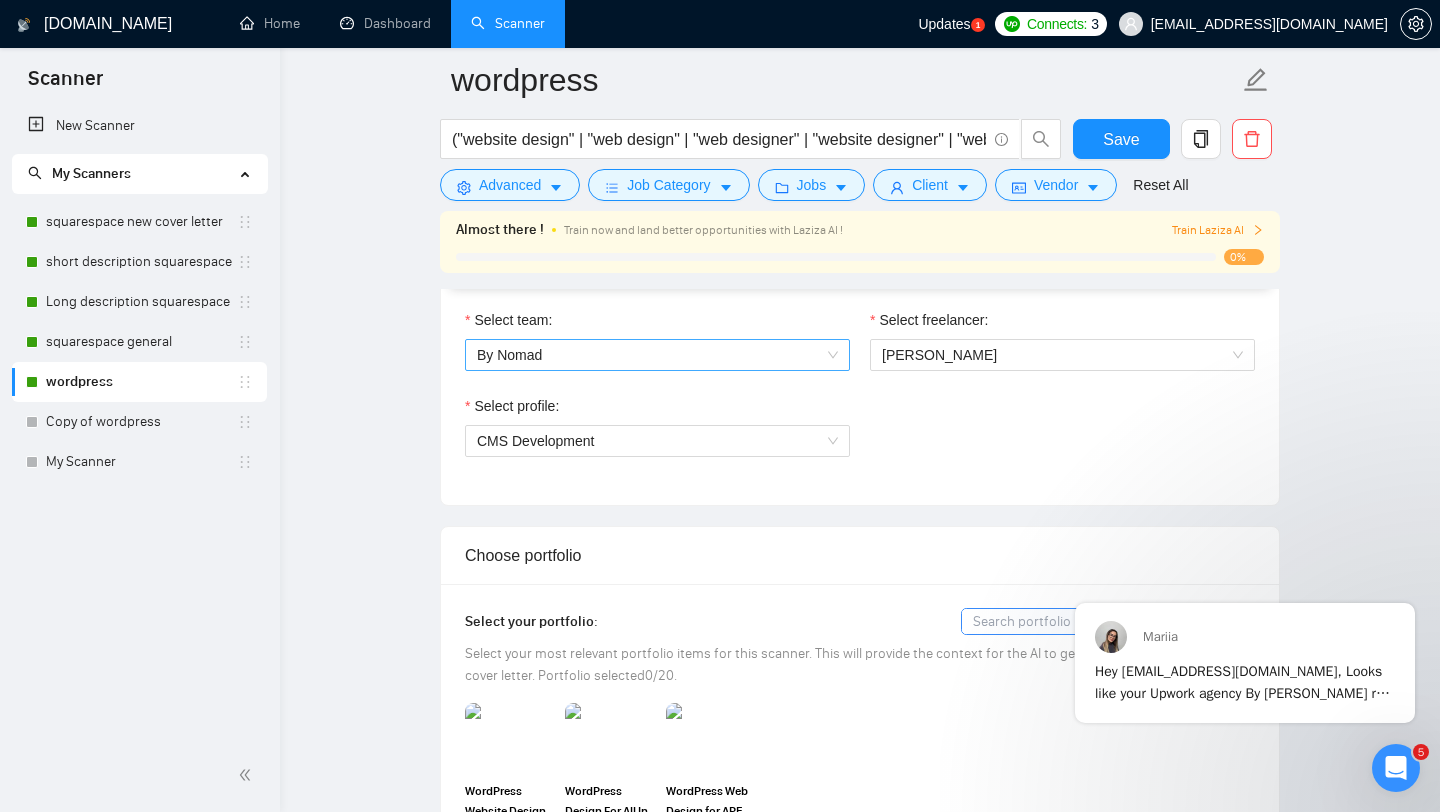 scroll, scrollTop: 1047, scrollLeft: 0, axis: vertical 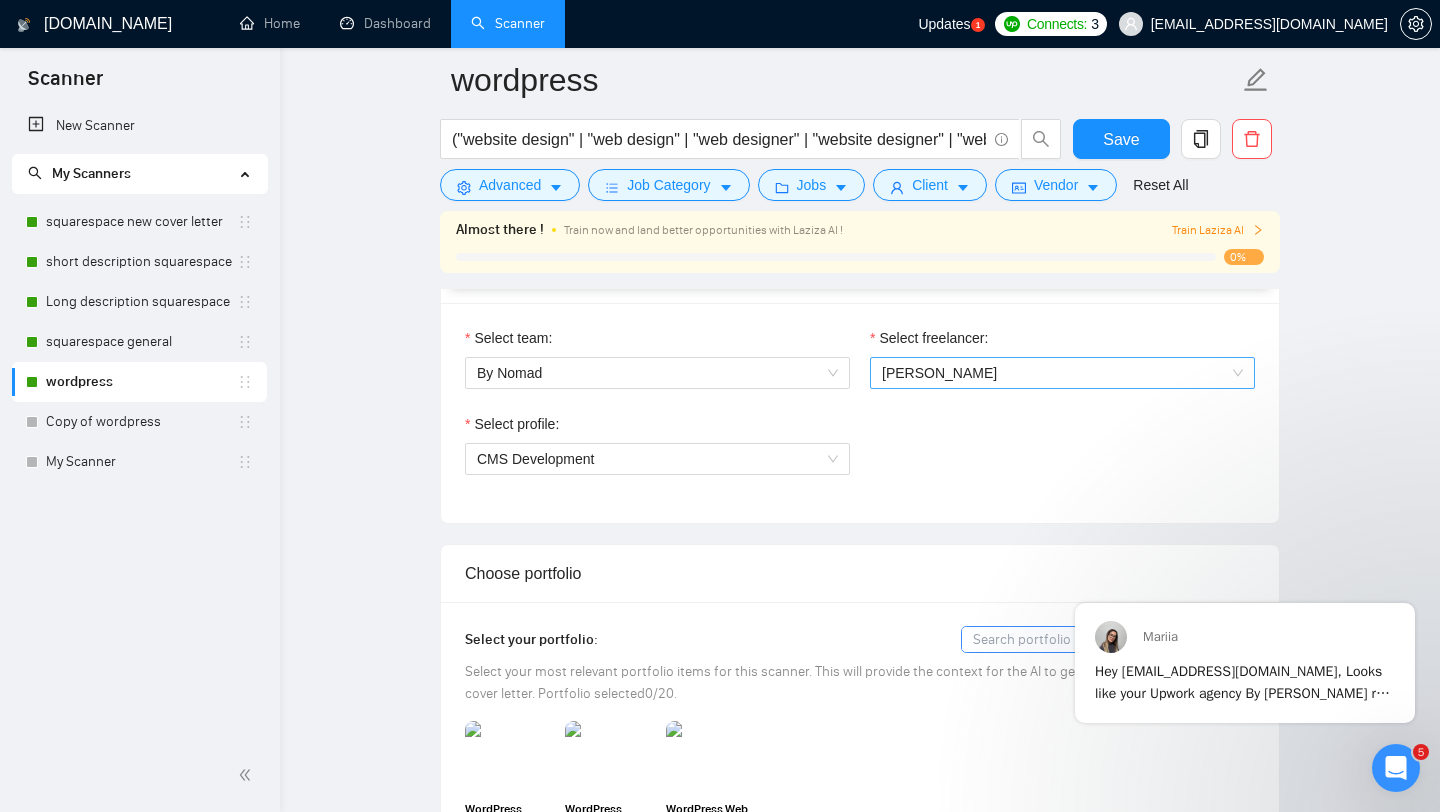 click on "[PERSON_NAME]" at bounding box center [939, 373] 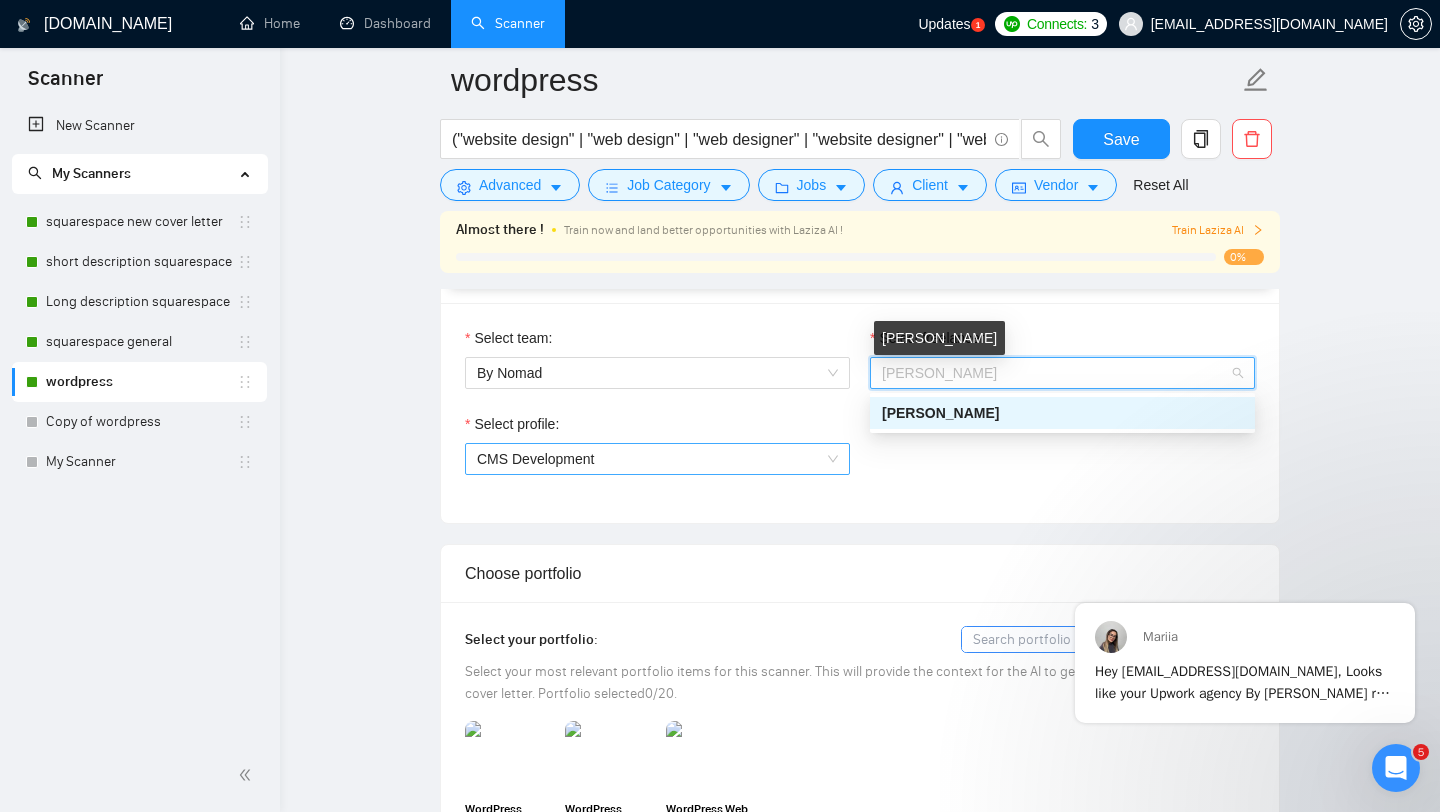 click on "CMS Development" at bounding box center [657, 459] 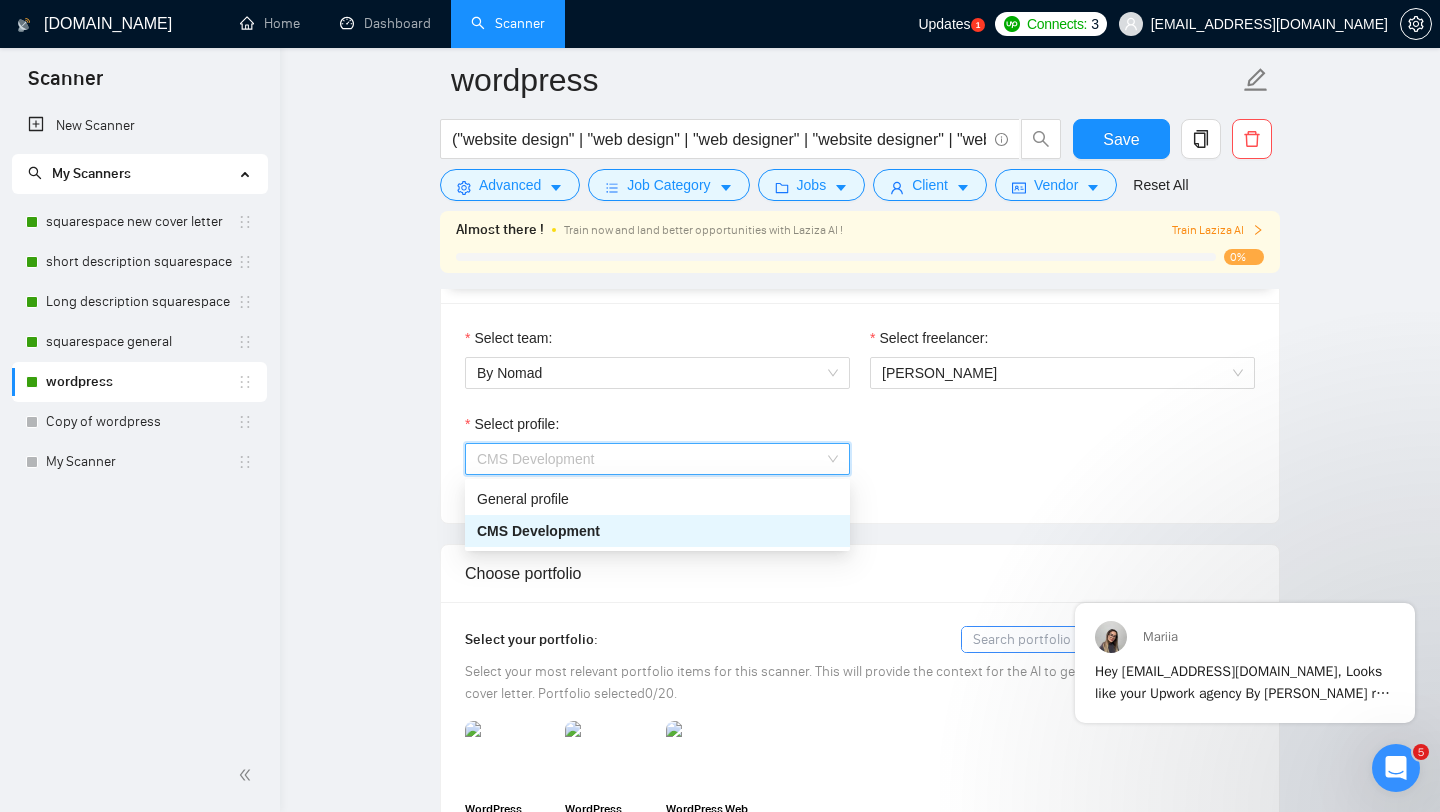 click on "CMS Development" at bounding box center (657, 531) 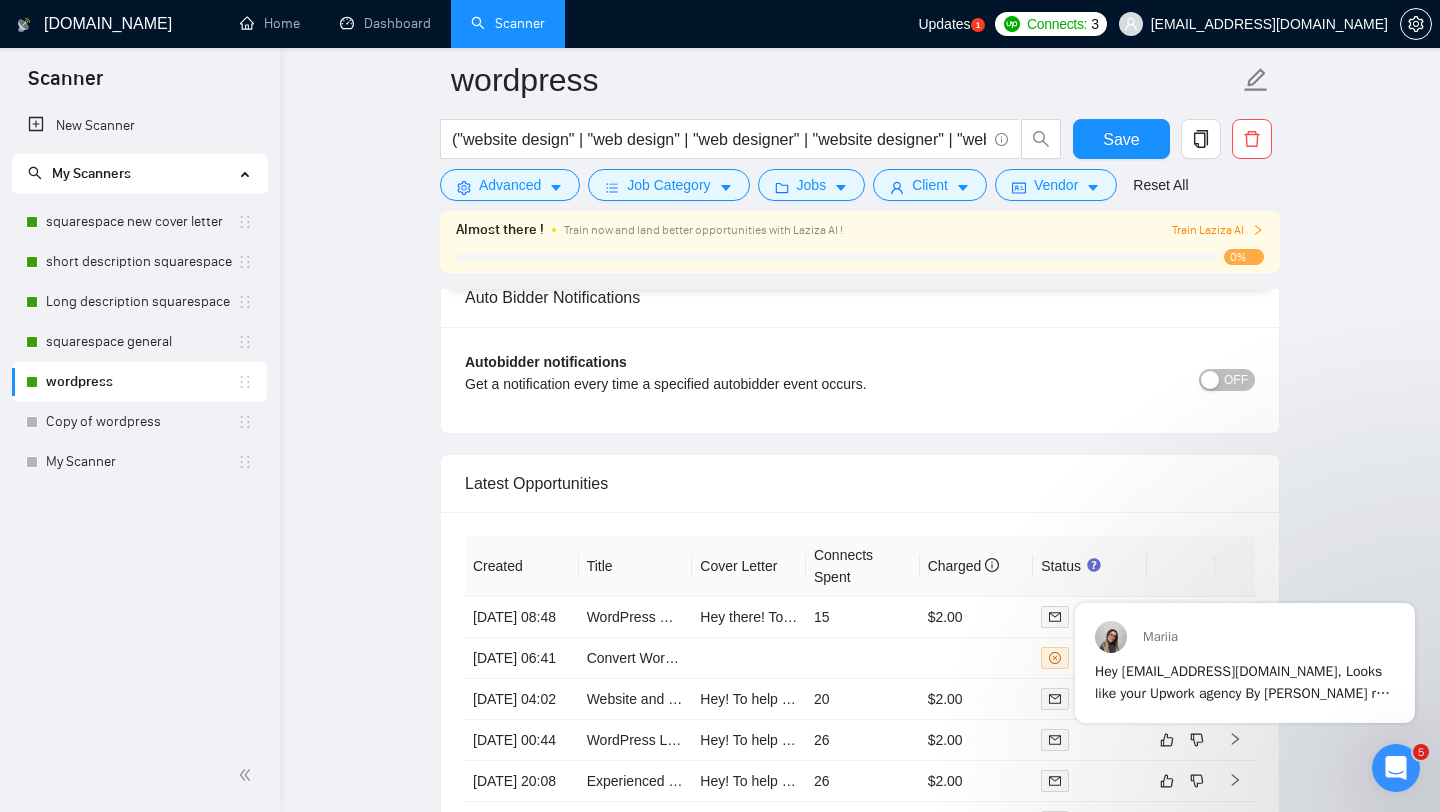 scroll, scrollTop: 4674, scrollLeft: 0, axis: vertical 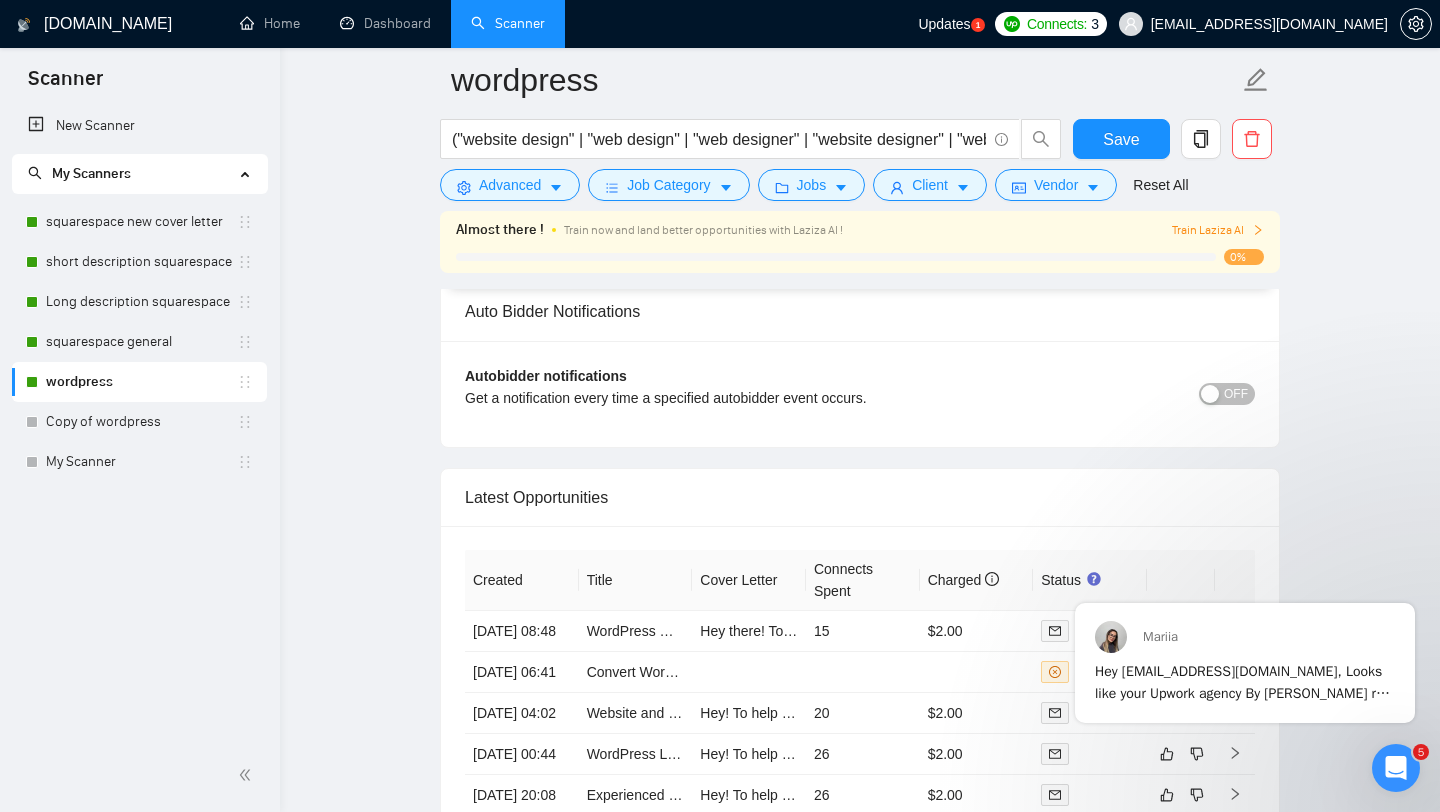 click at bounding box center [1210, 394] 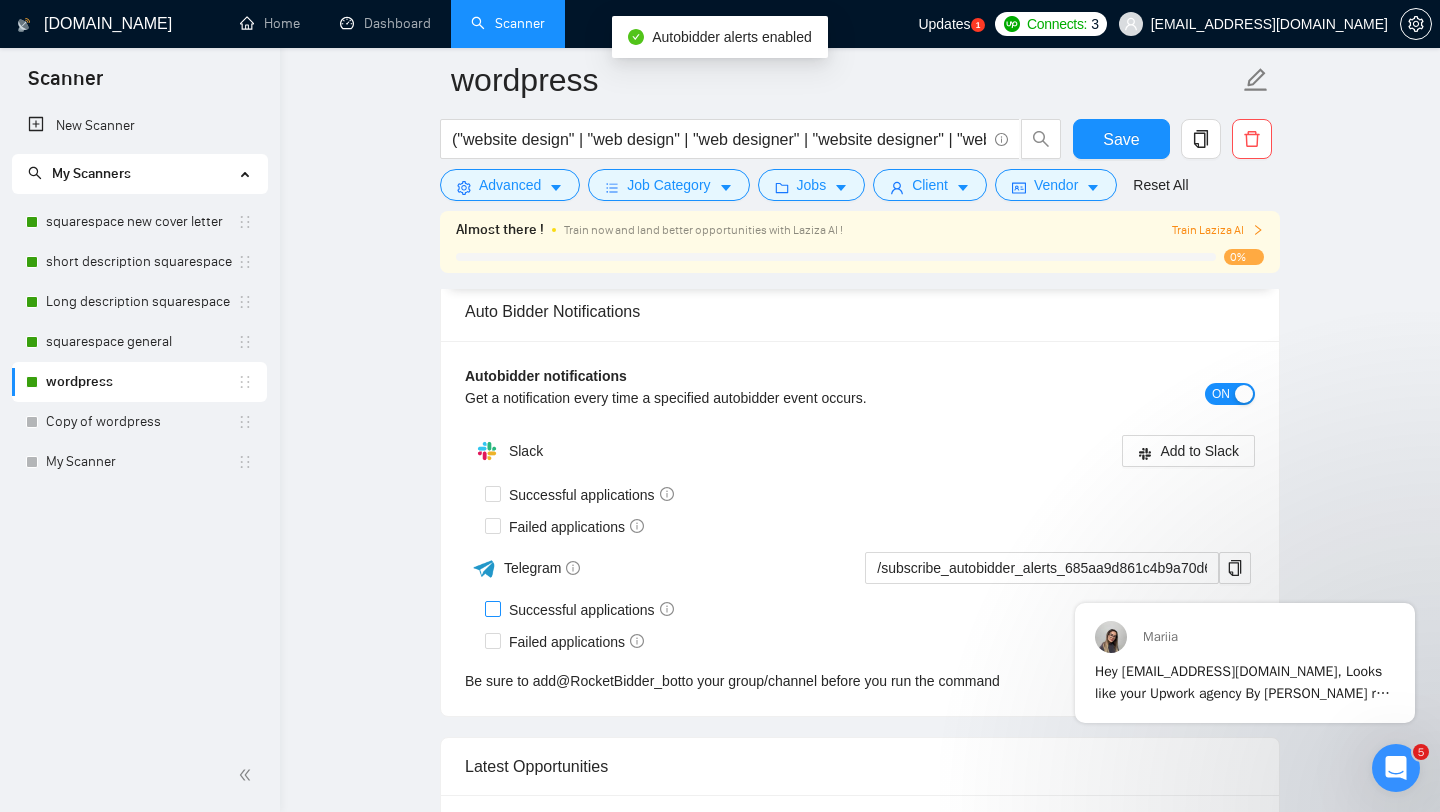 click on "Successful applications" at bounding box center (591, 610) 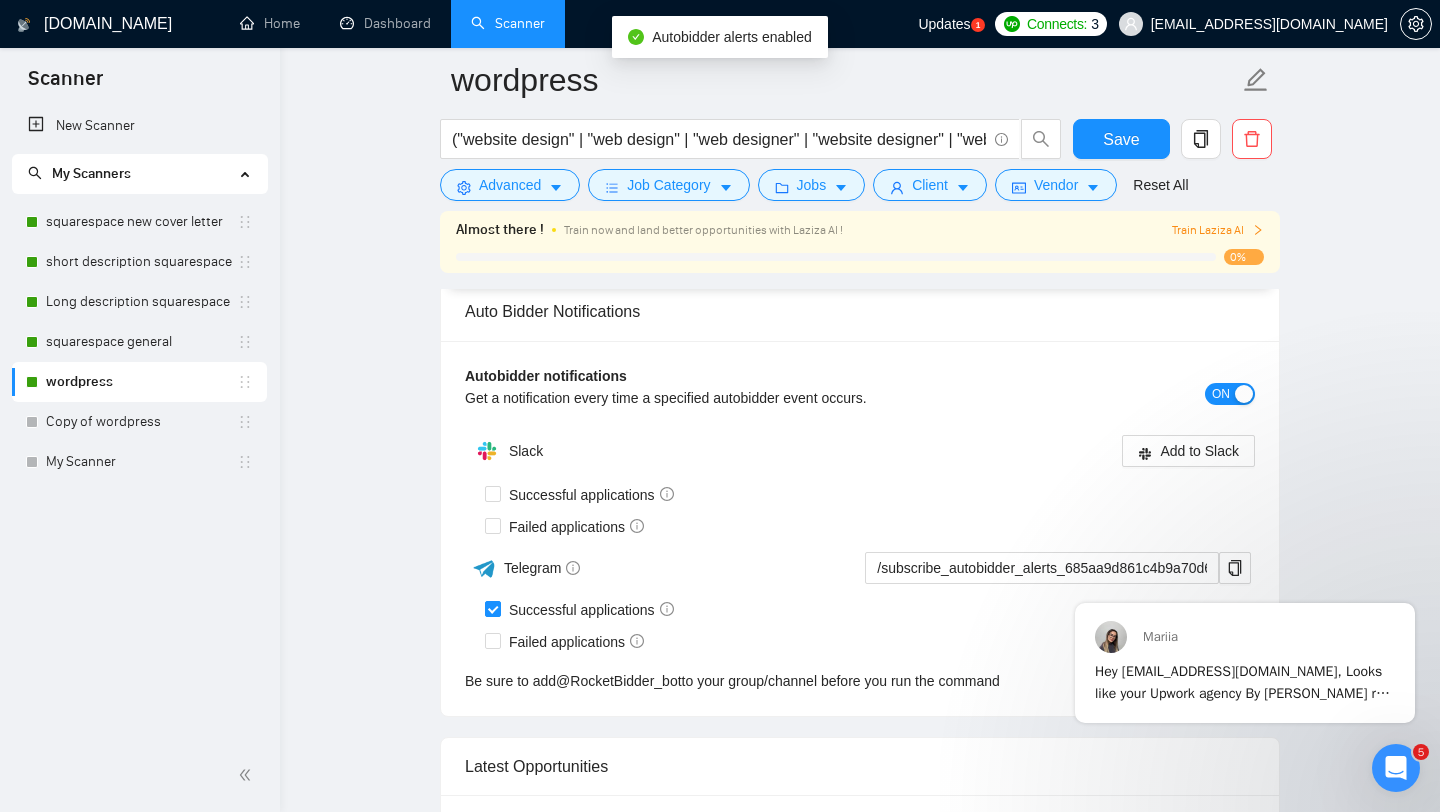 click on "Slack Add to Slack Successful applications Failed applications   Telegram /subscribe_autobidder_alerts_685aa9d861c4b9a70d6baf31@RocketBidder_bot Successful applications Failed applications Be sure to add  @ RocketBidder_bot  to your group/channel before you run the command" at bounding box center (860, 561) 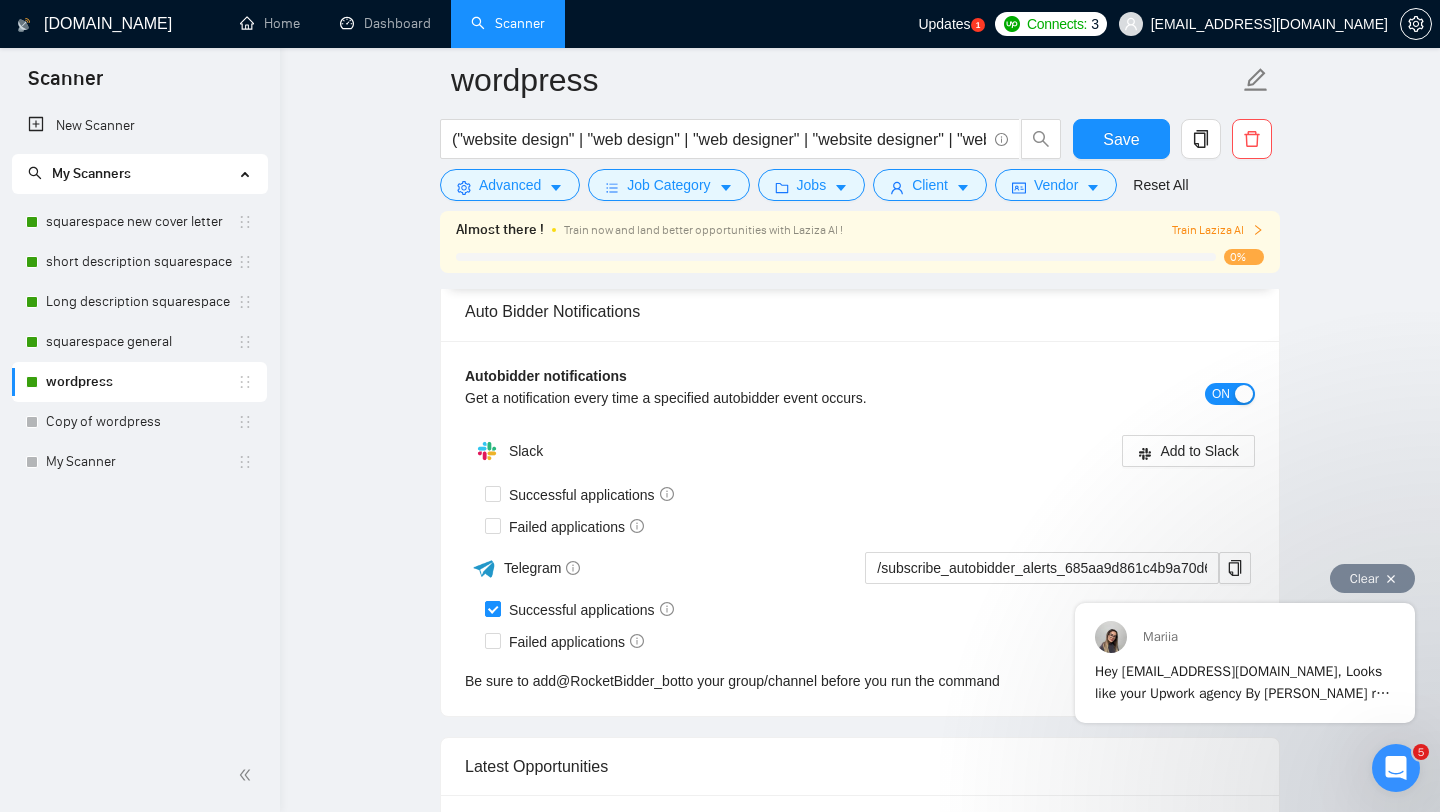 click on "Clear" at bounding box center [1245, 573] 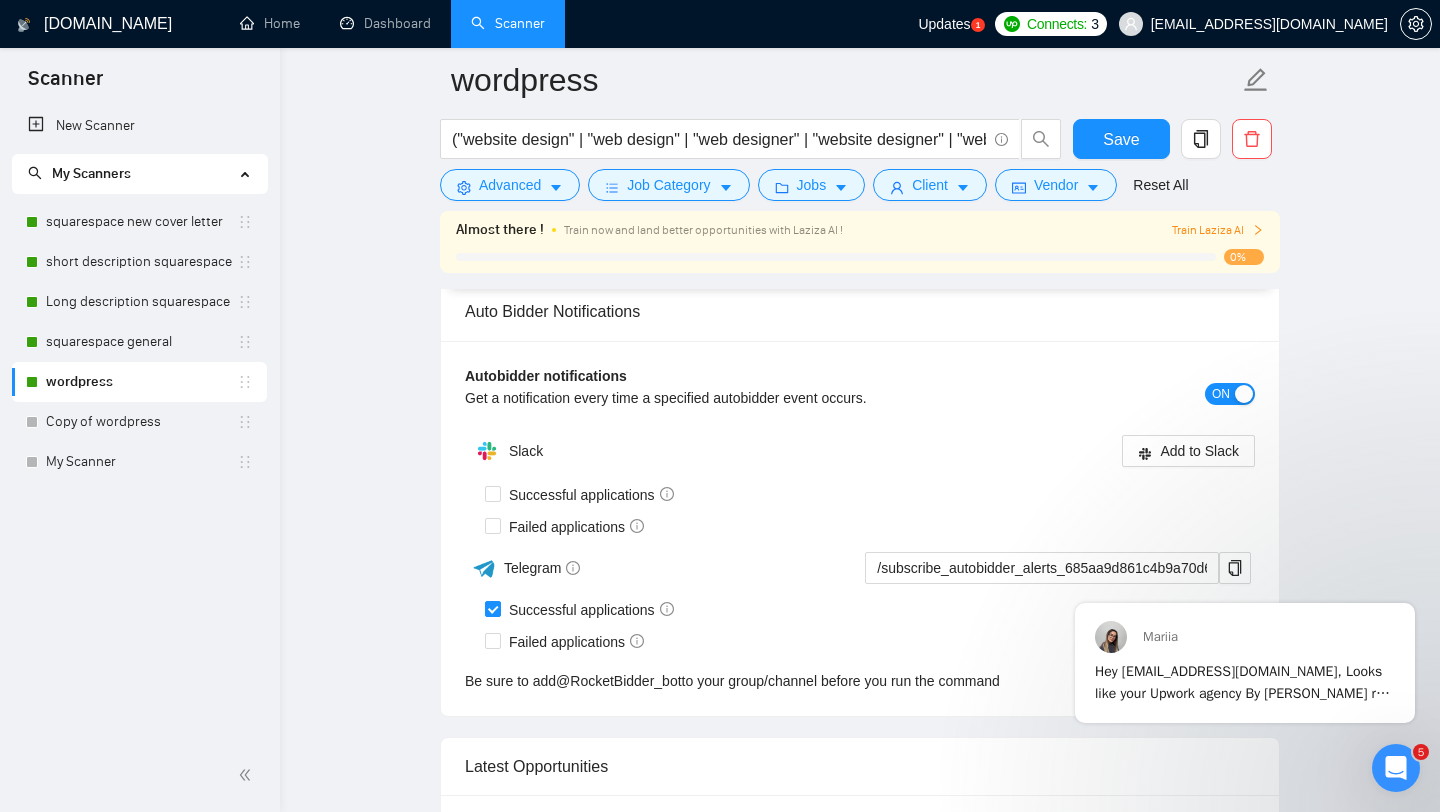 click on "Failed applications" at bounding box center [870, 527] 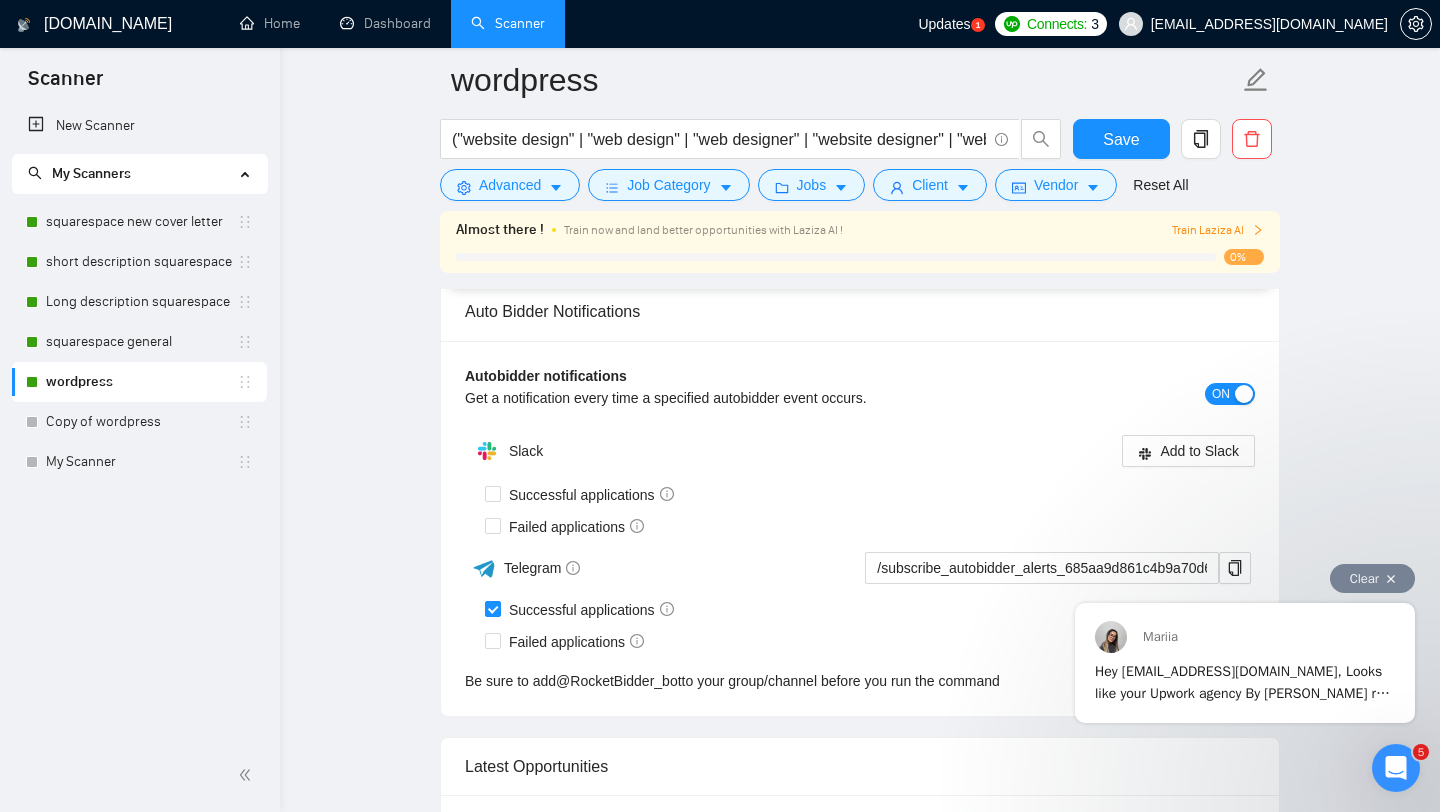 click on "Clear" at bounding box center [1245, 573] 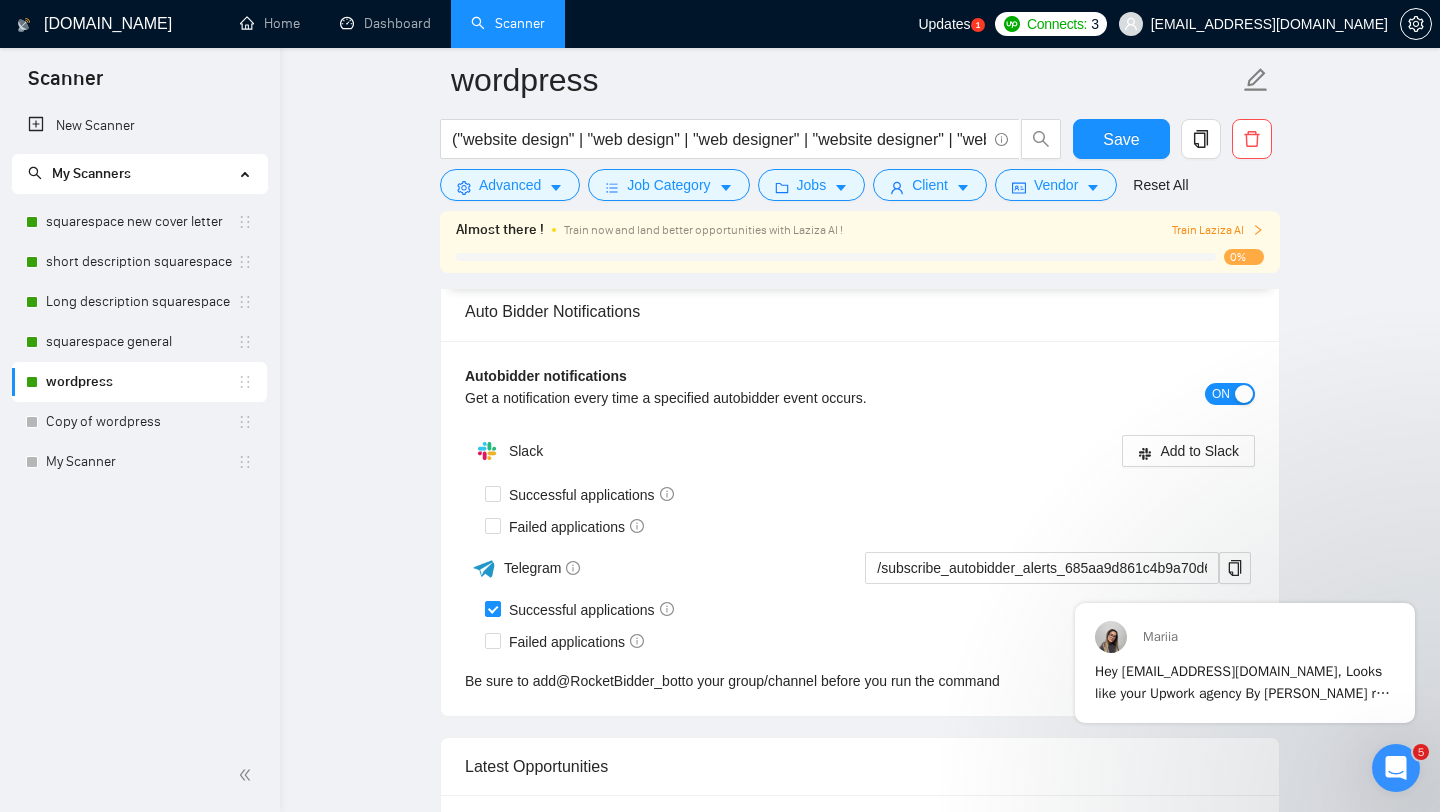click on "Failed applications" at bounding box center [870, 527] 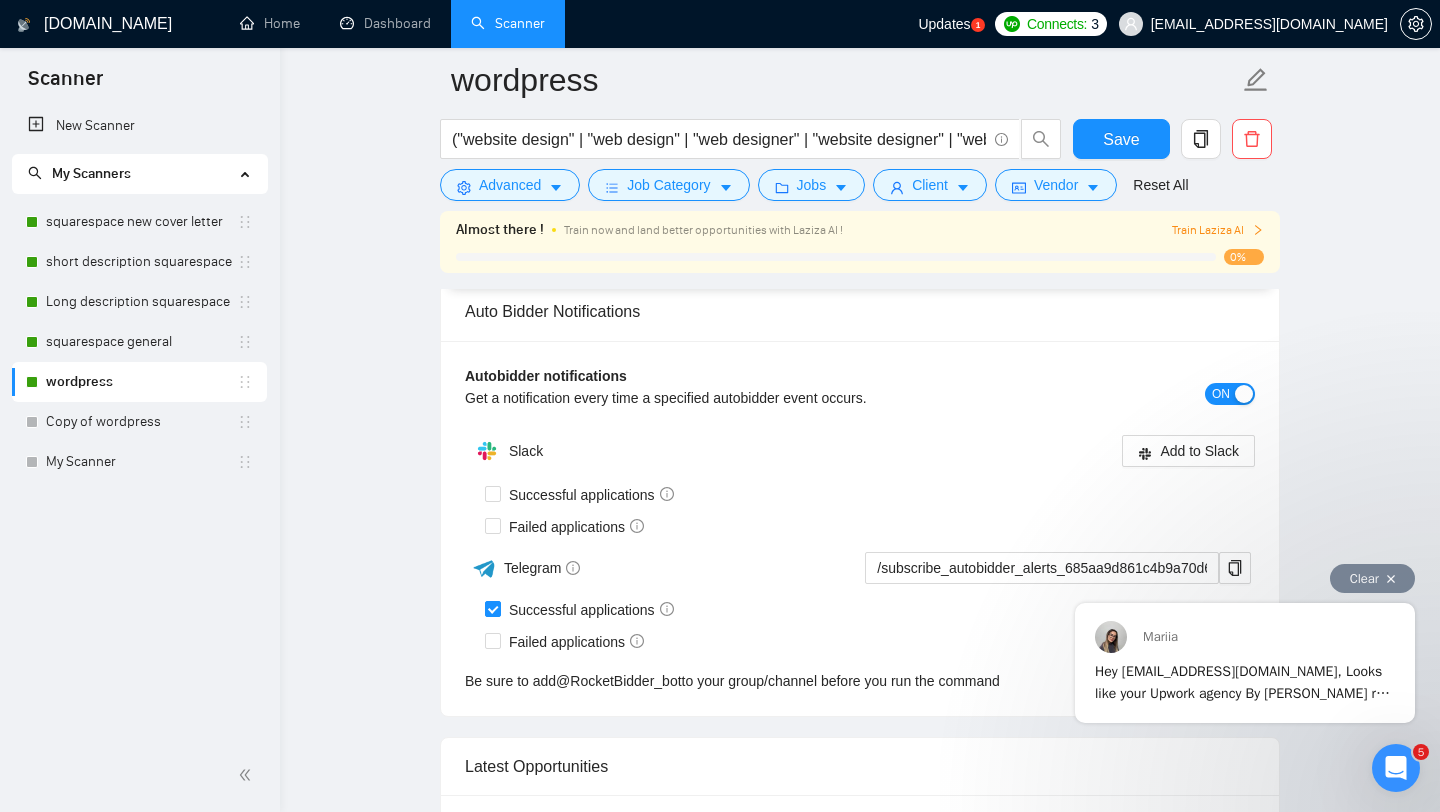 click on "Clear" at bounding box center [1245, 573] 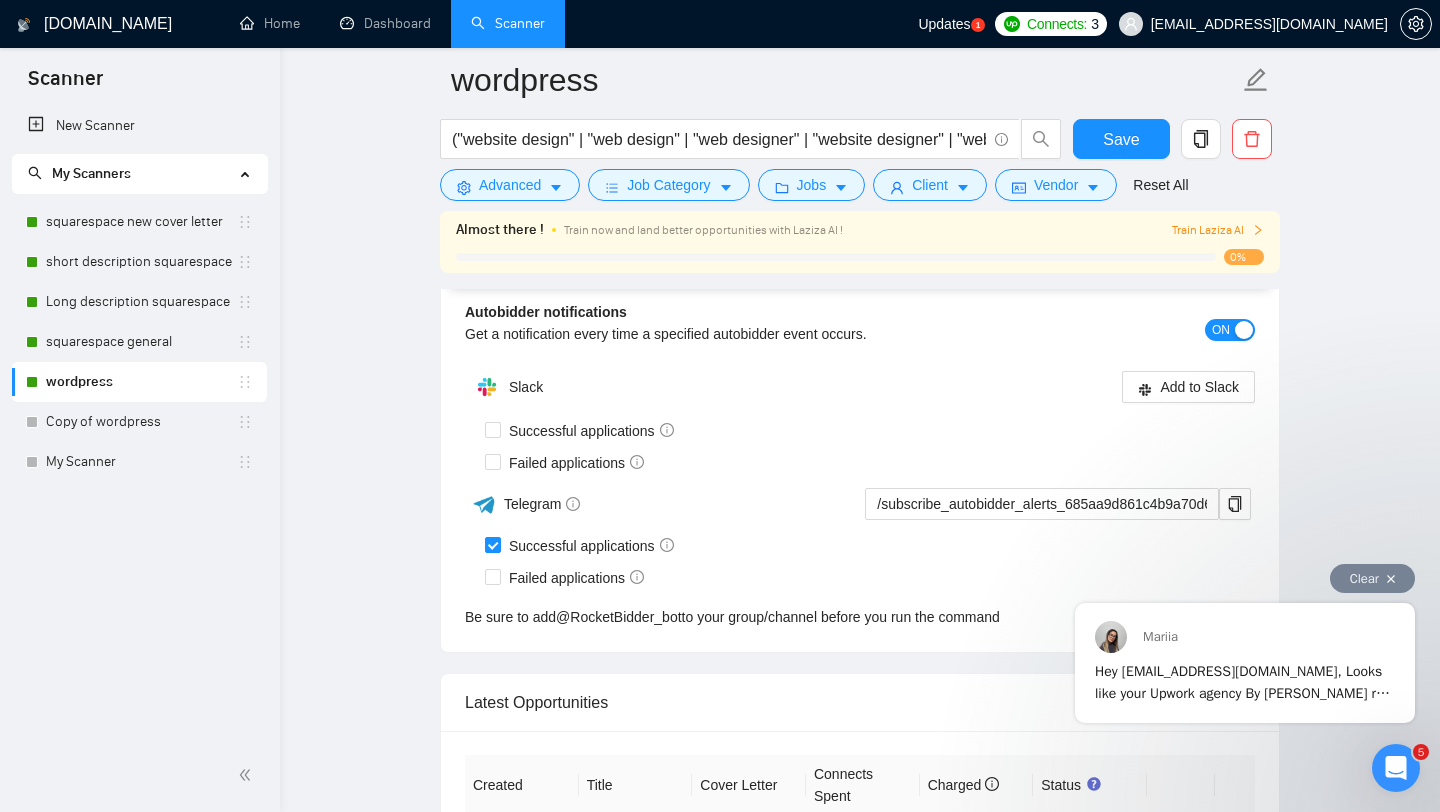 scroll, scrollTop: 4777, scrollLeft: 0, axis: vertical 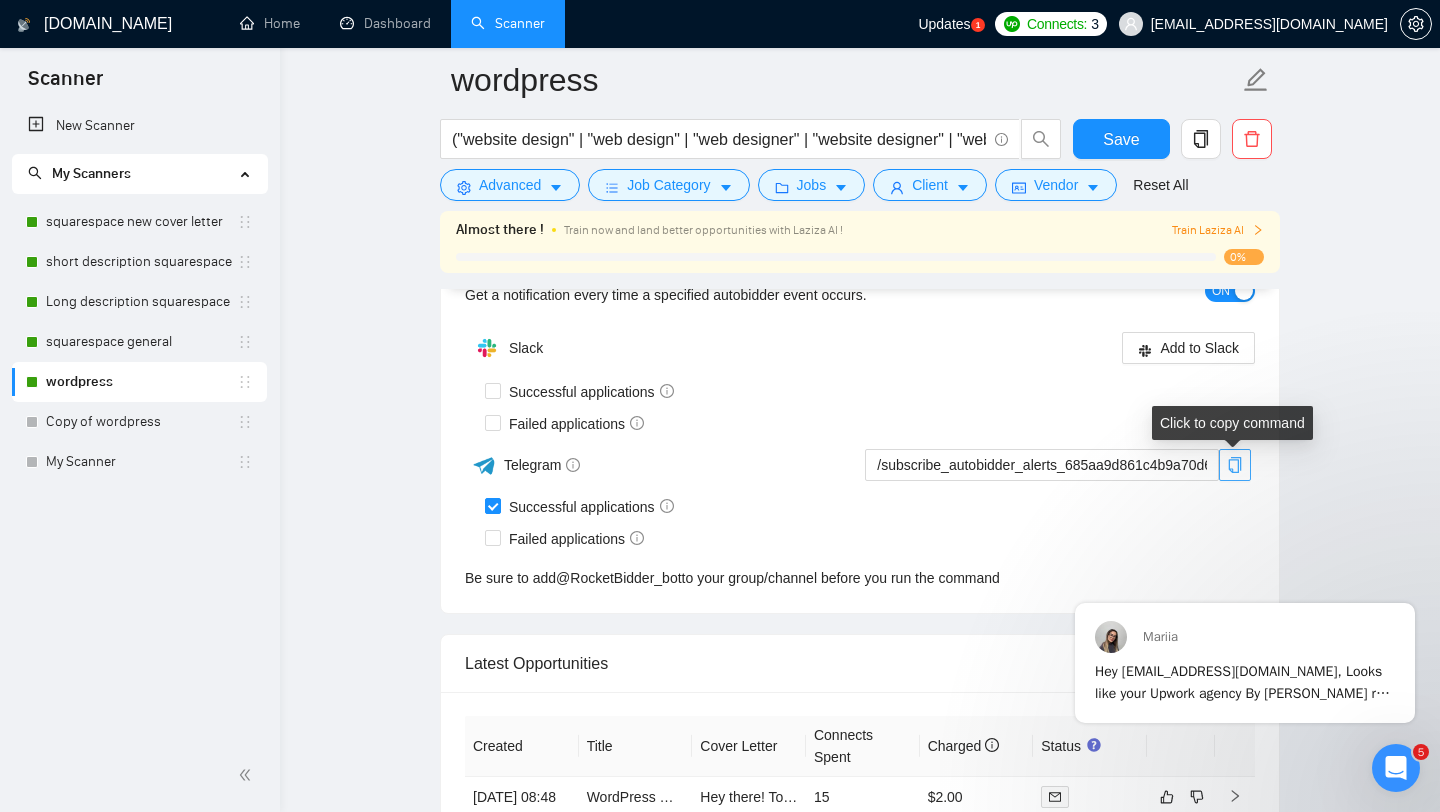click 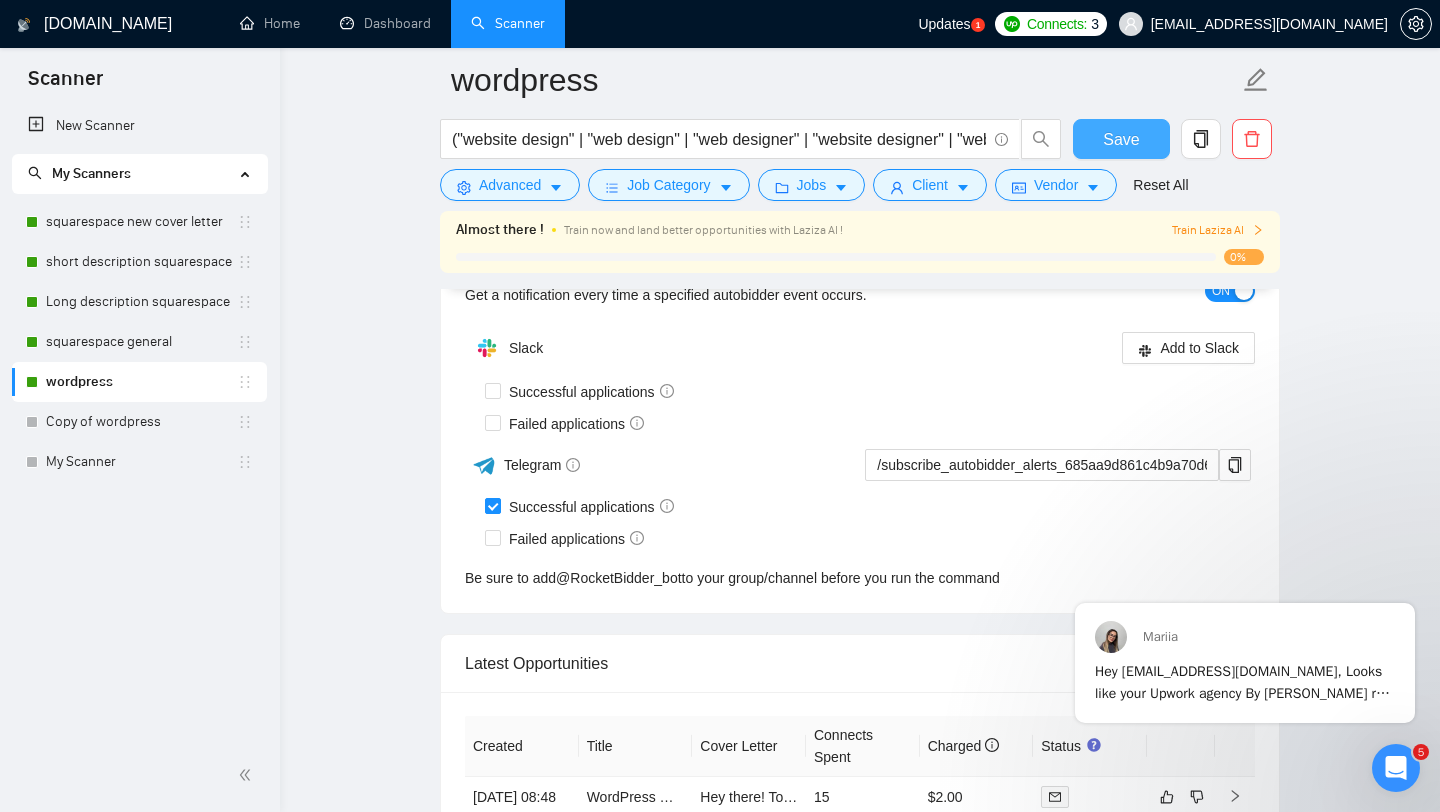 click on "Save" at bounding box center [1121, 139] 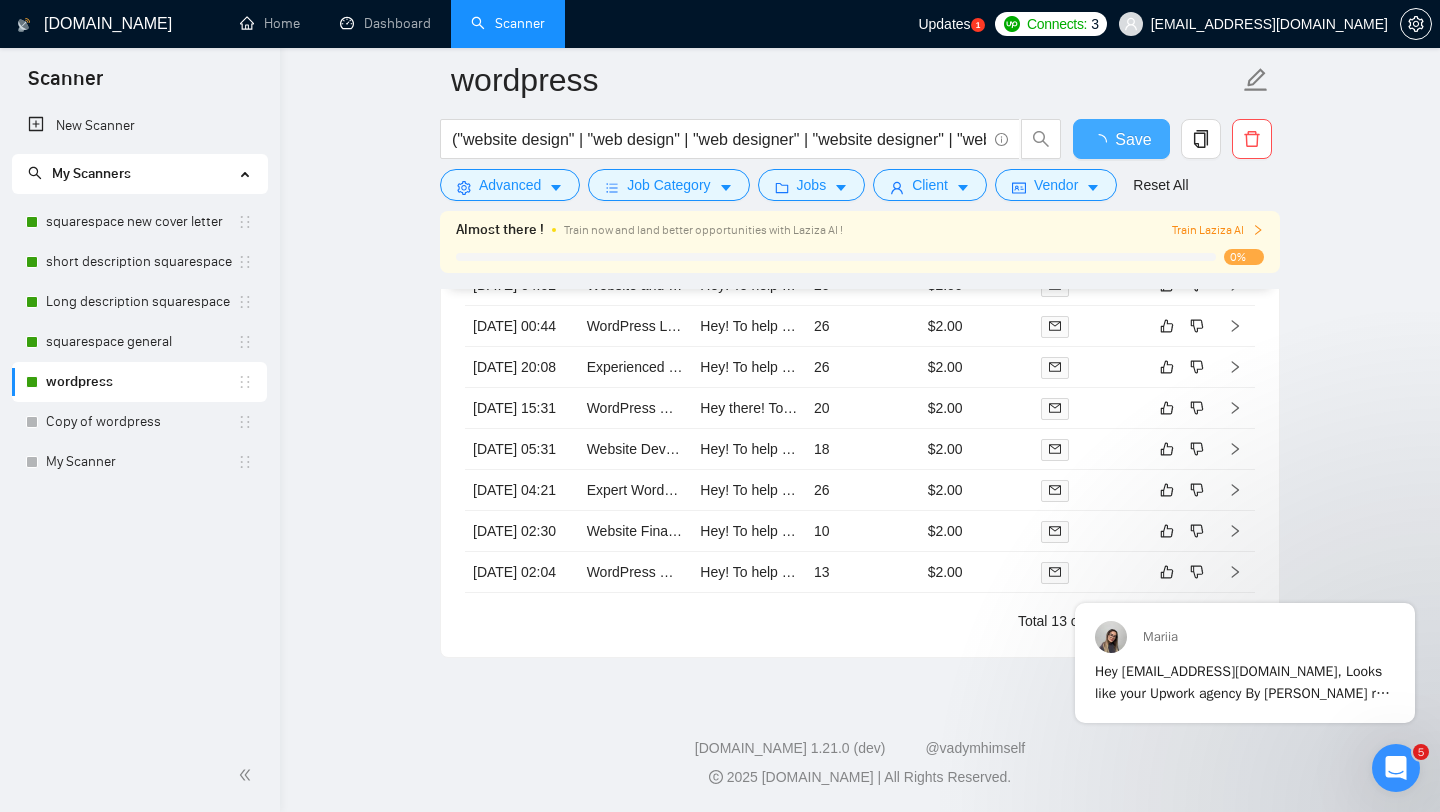 type 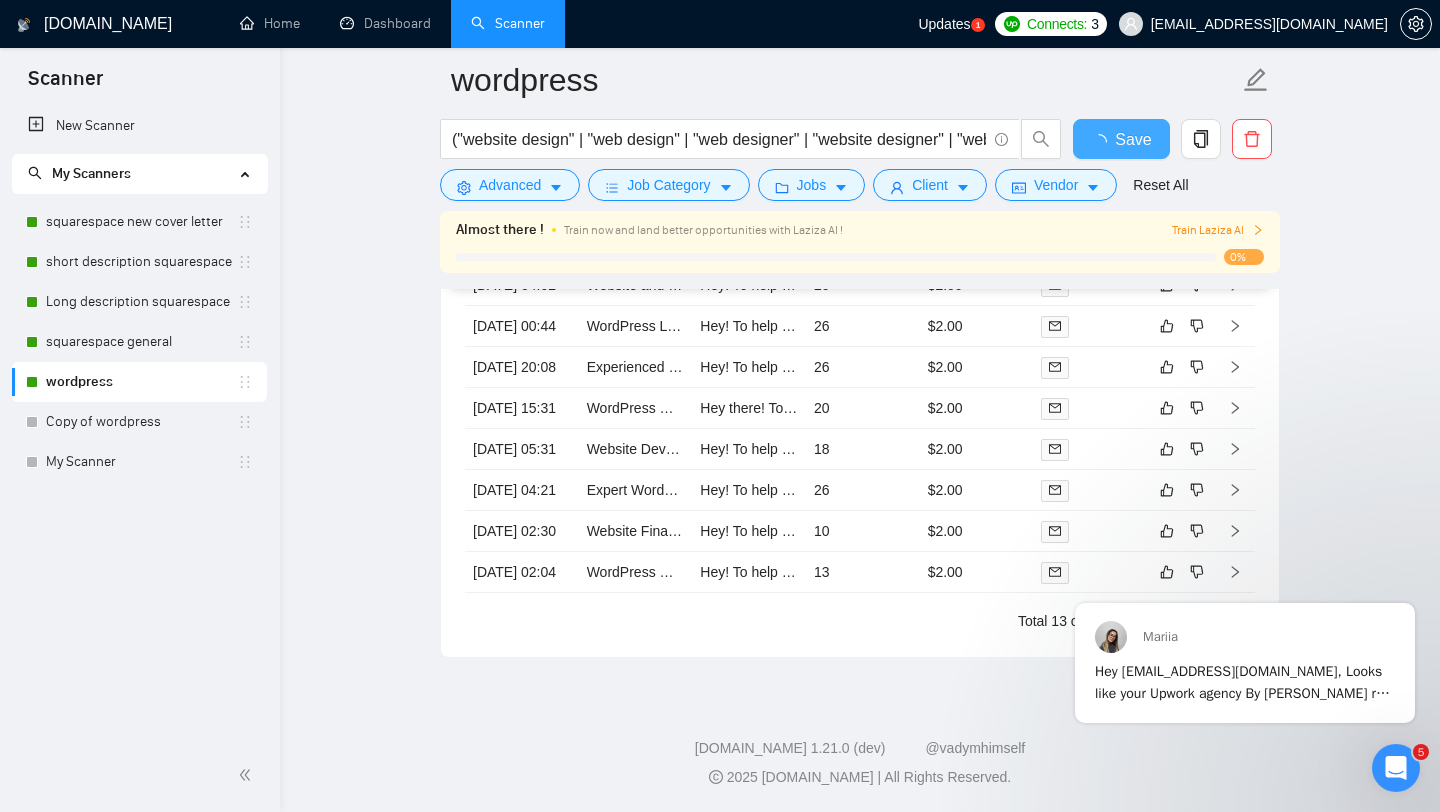checkbox on "true" 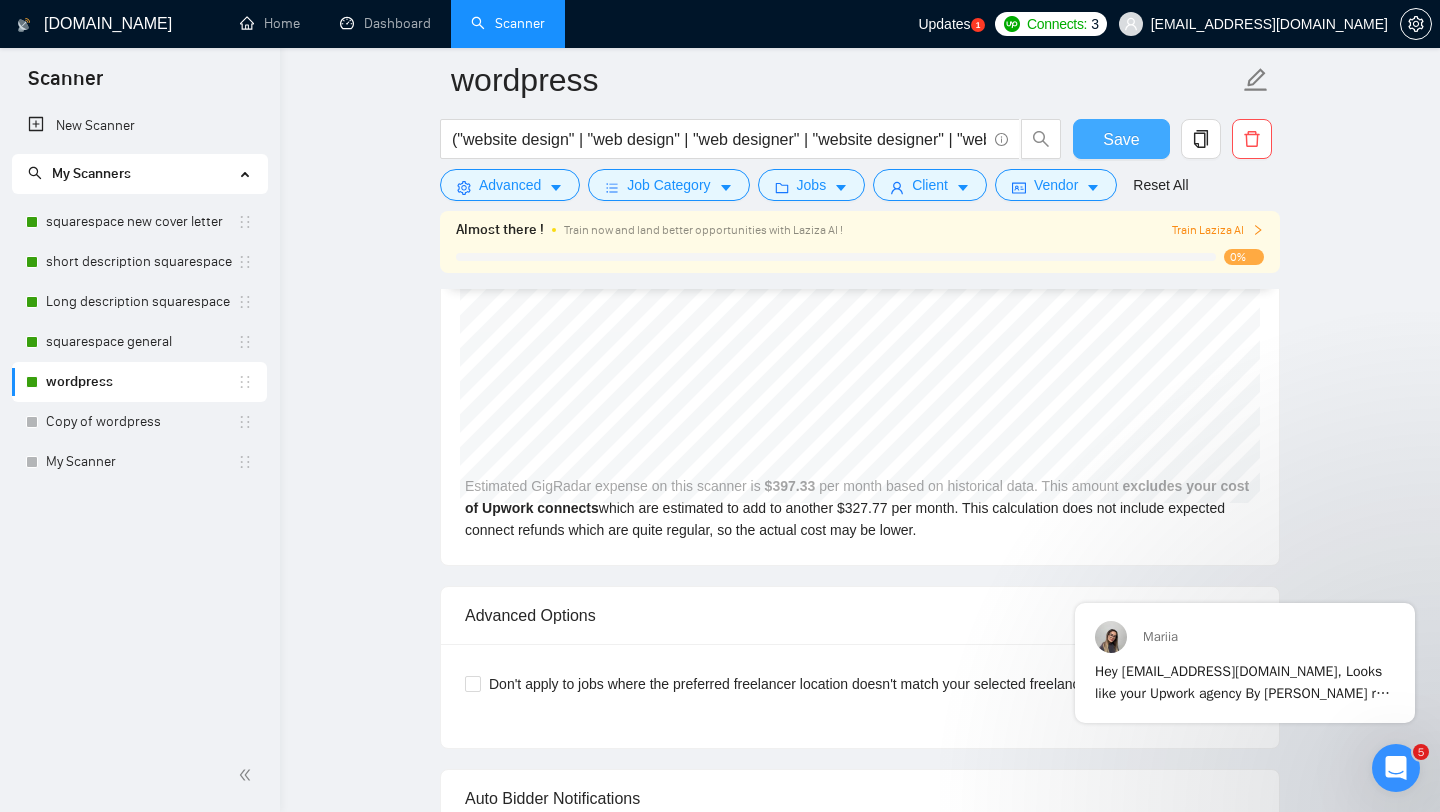 scroll, scrollTop: 3665, scrollLeft: 0, axis: vertical 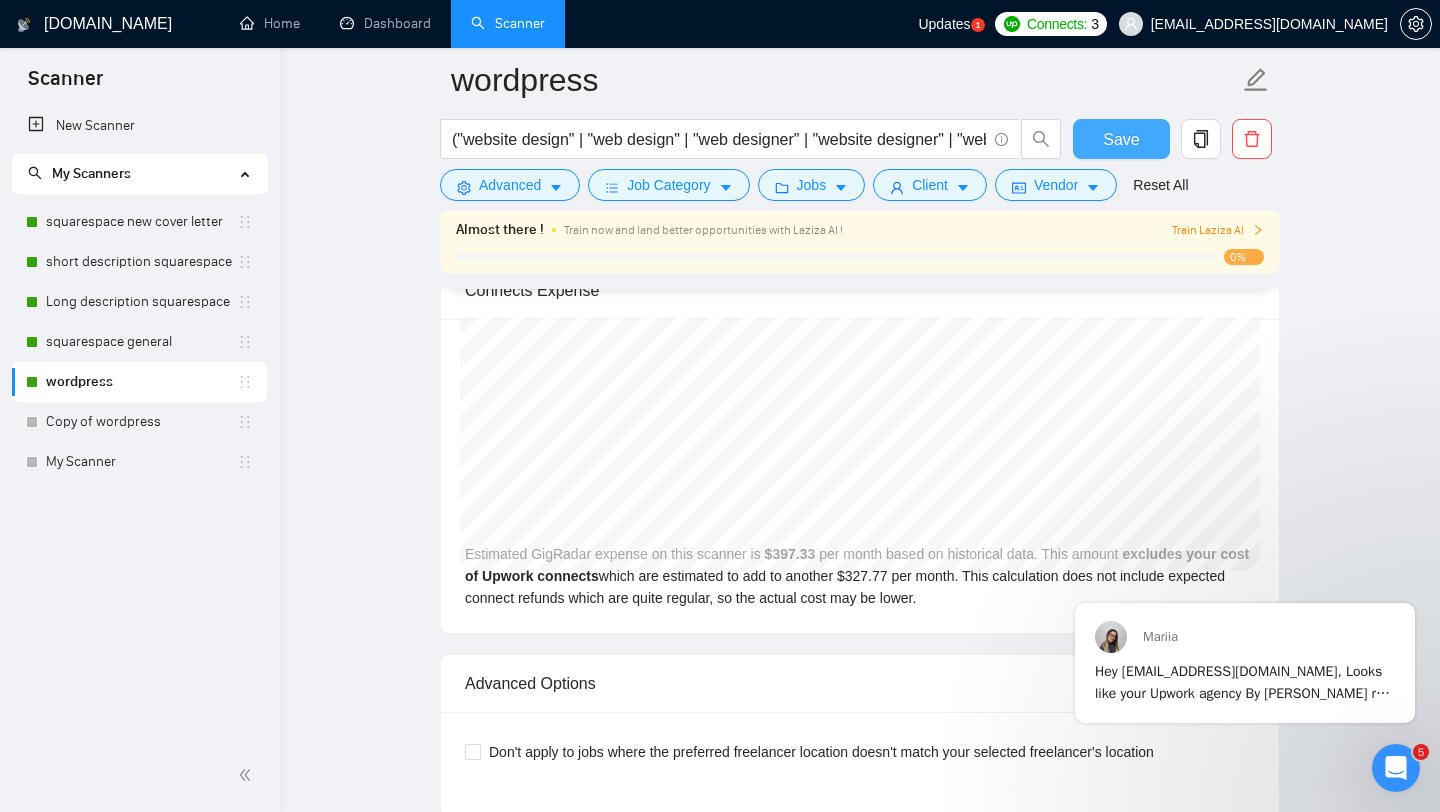 click on "Save" at bounding box center [1121, 139] 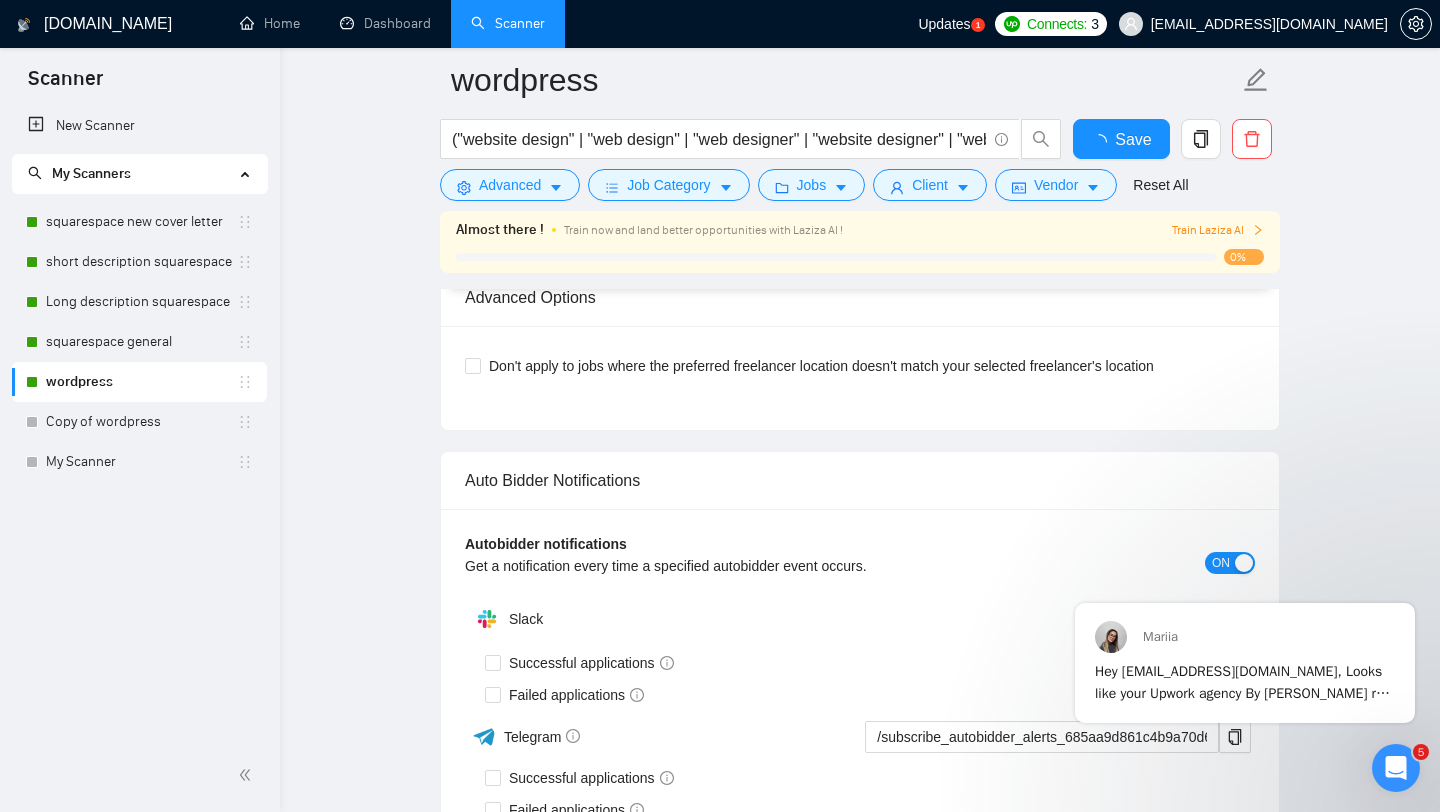type 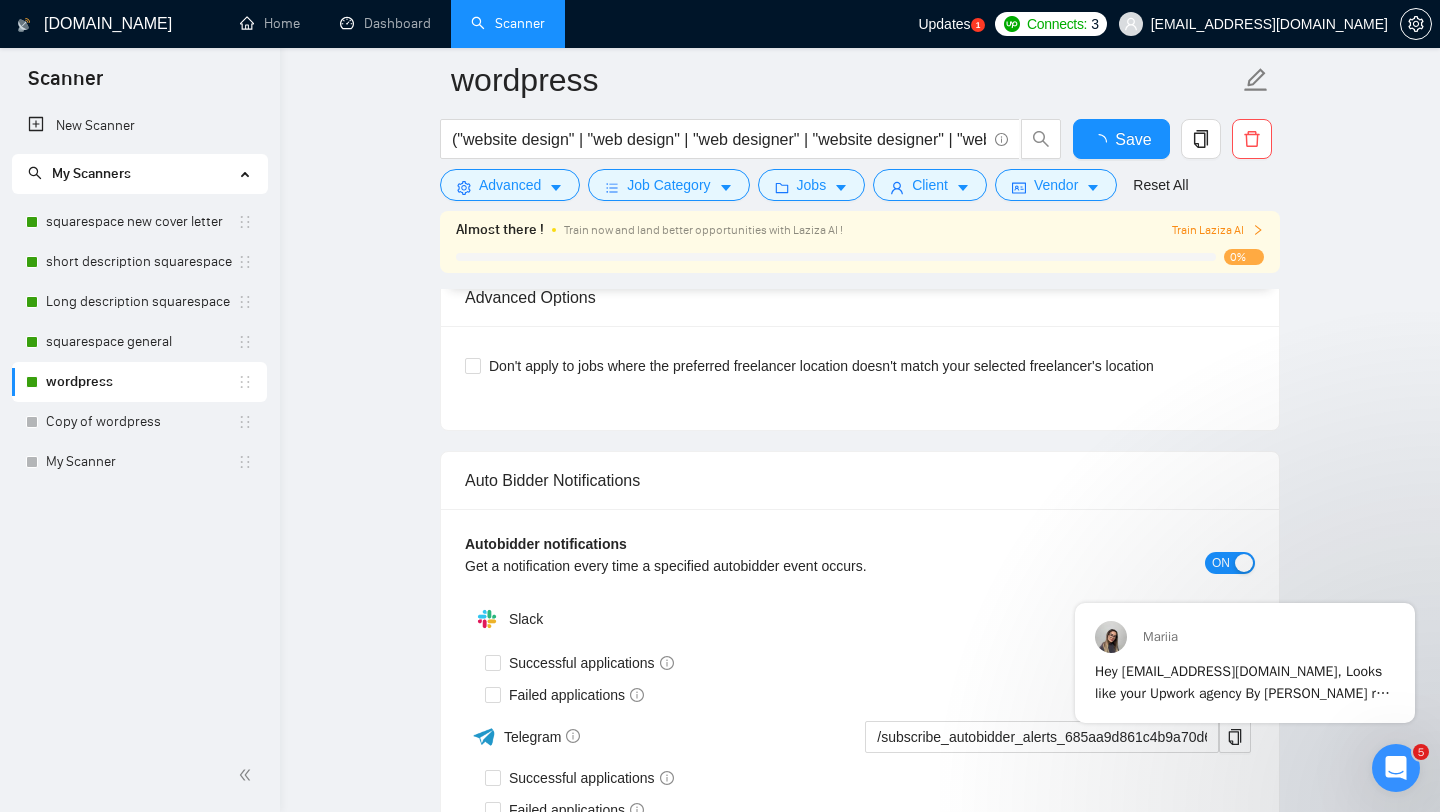 checkbox on "true" 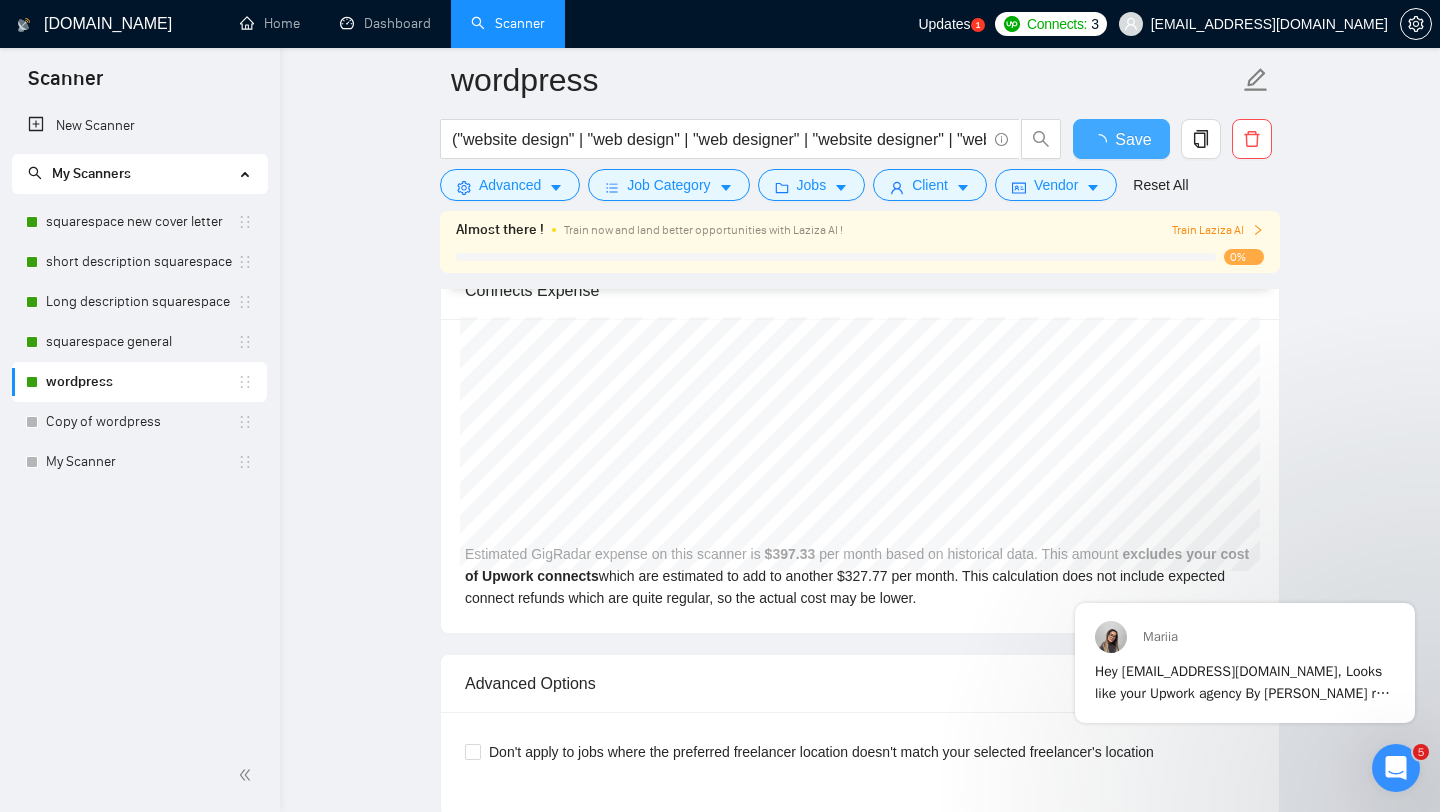 type 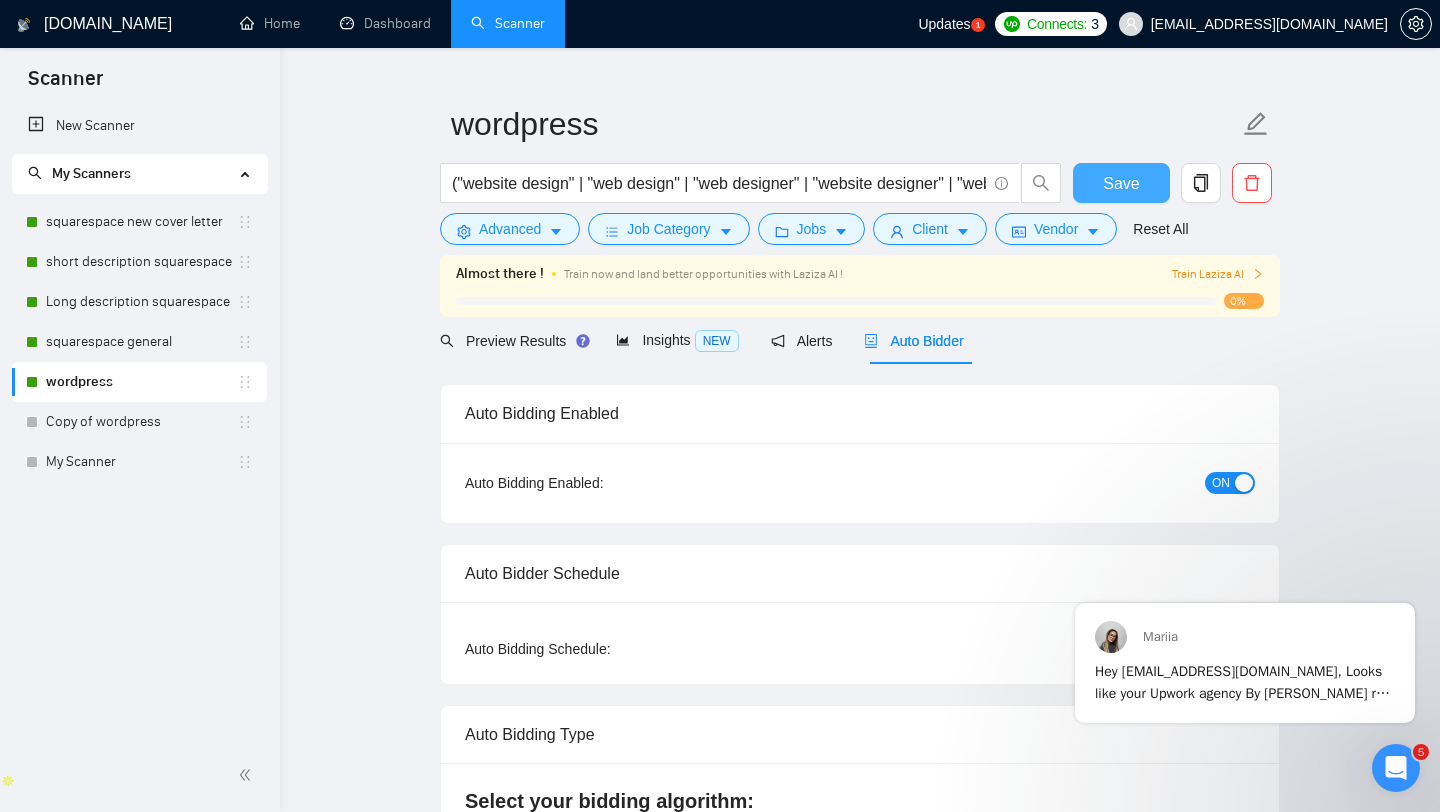 scroll, scrollTop: 51, scrollLeft: 0, axis: vertical 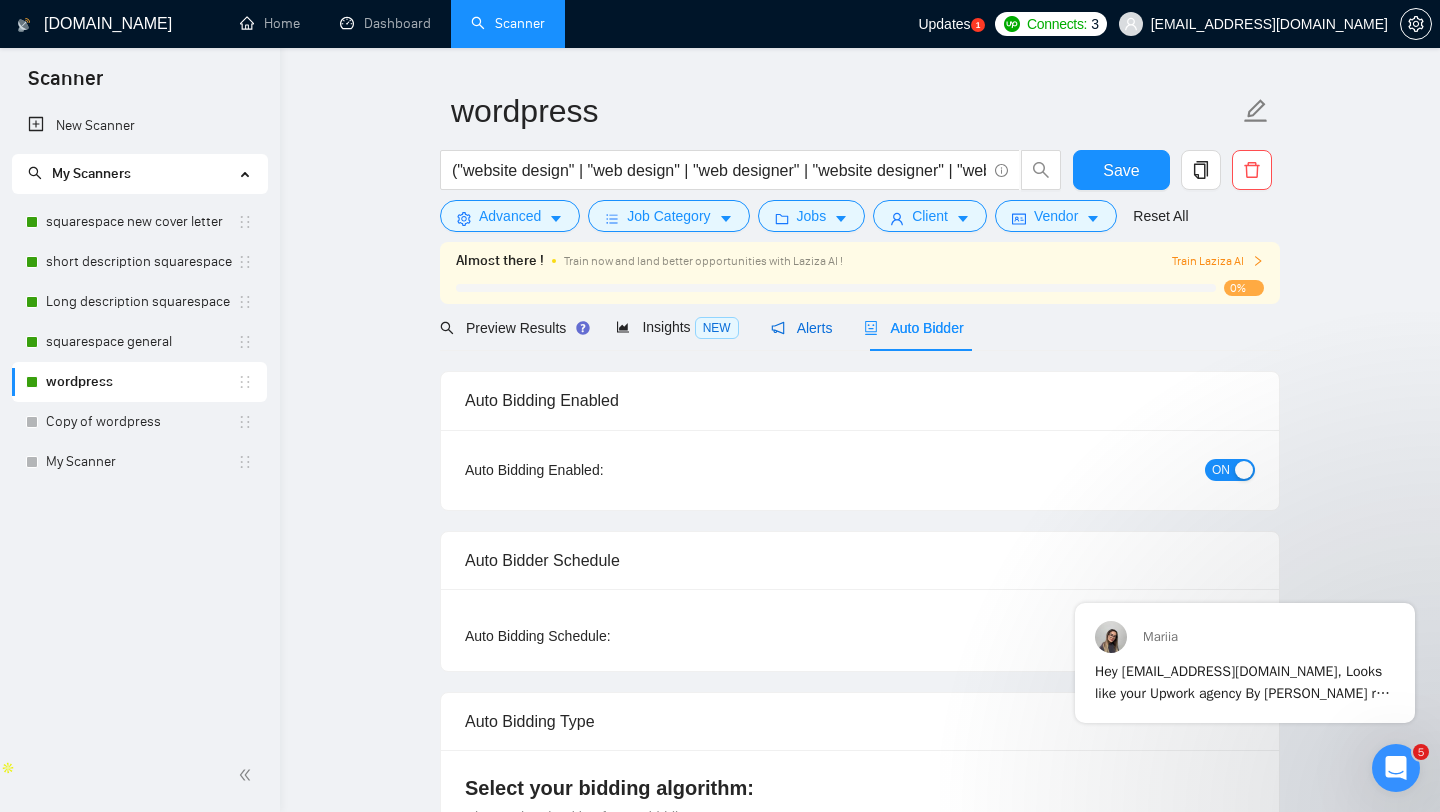 click on "Alerts" at bounding box center [802, 328] 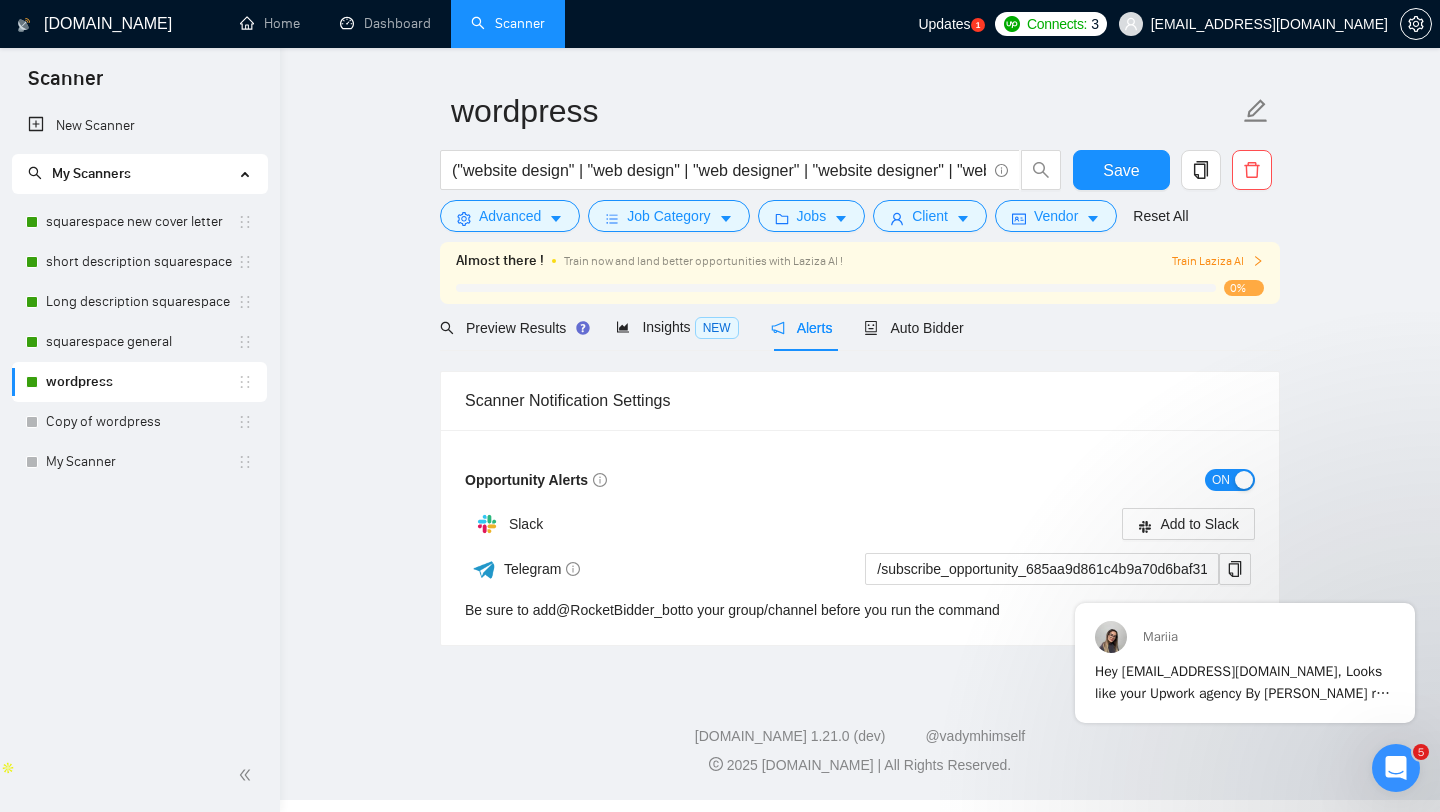 scroll, scrollTop: 38, scrollLeft: 0, axis: vertical 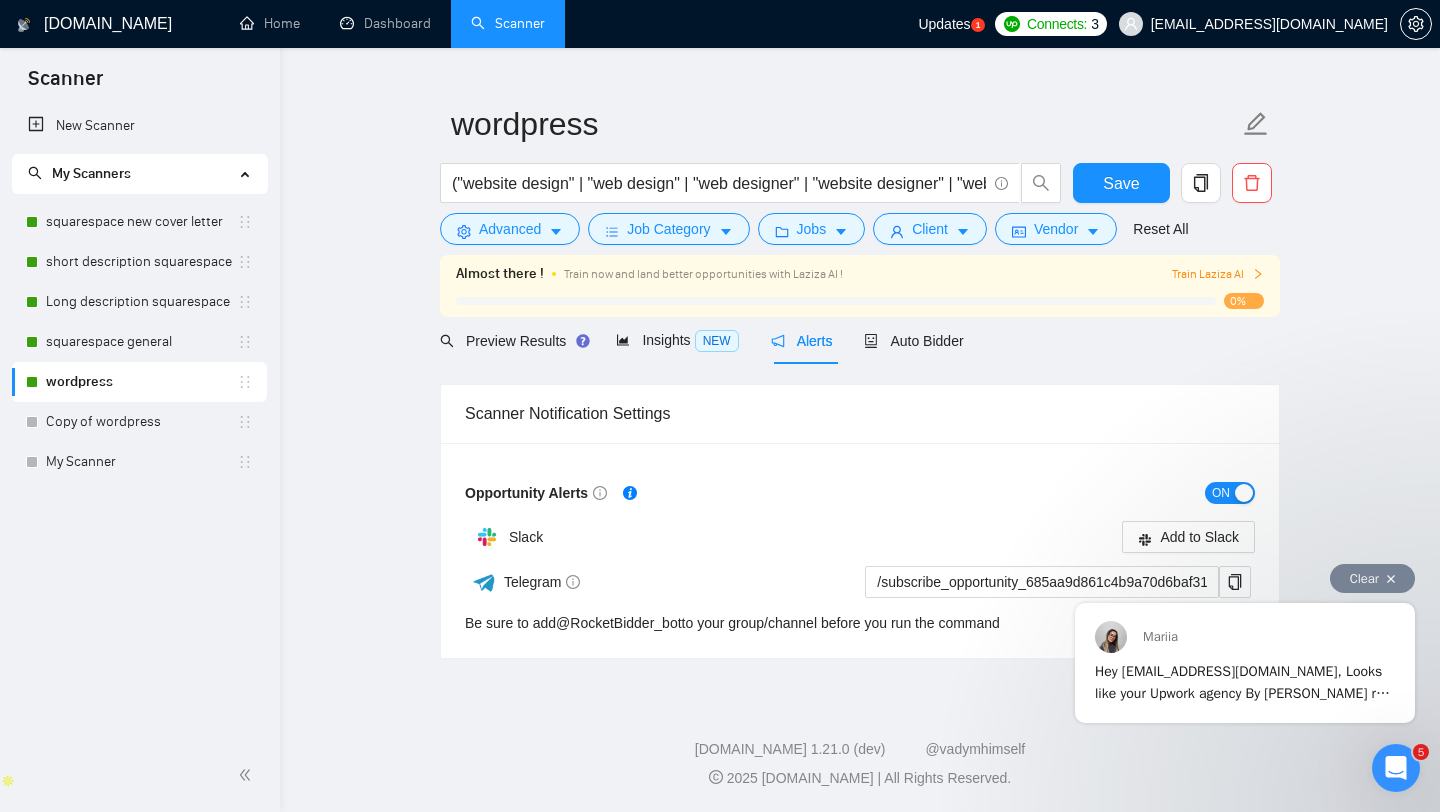 click on "Clear" at bounding box center (1245, 573) 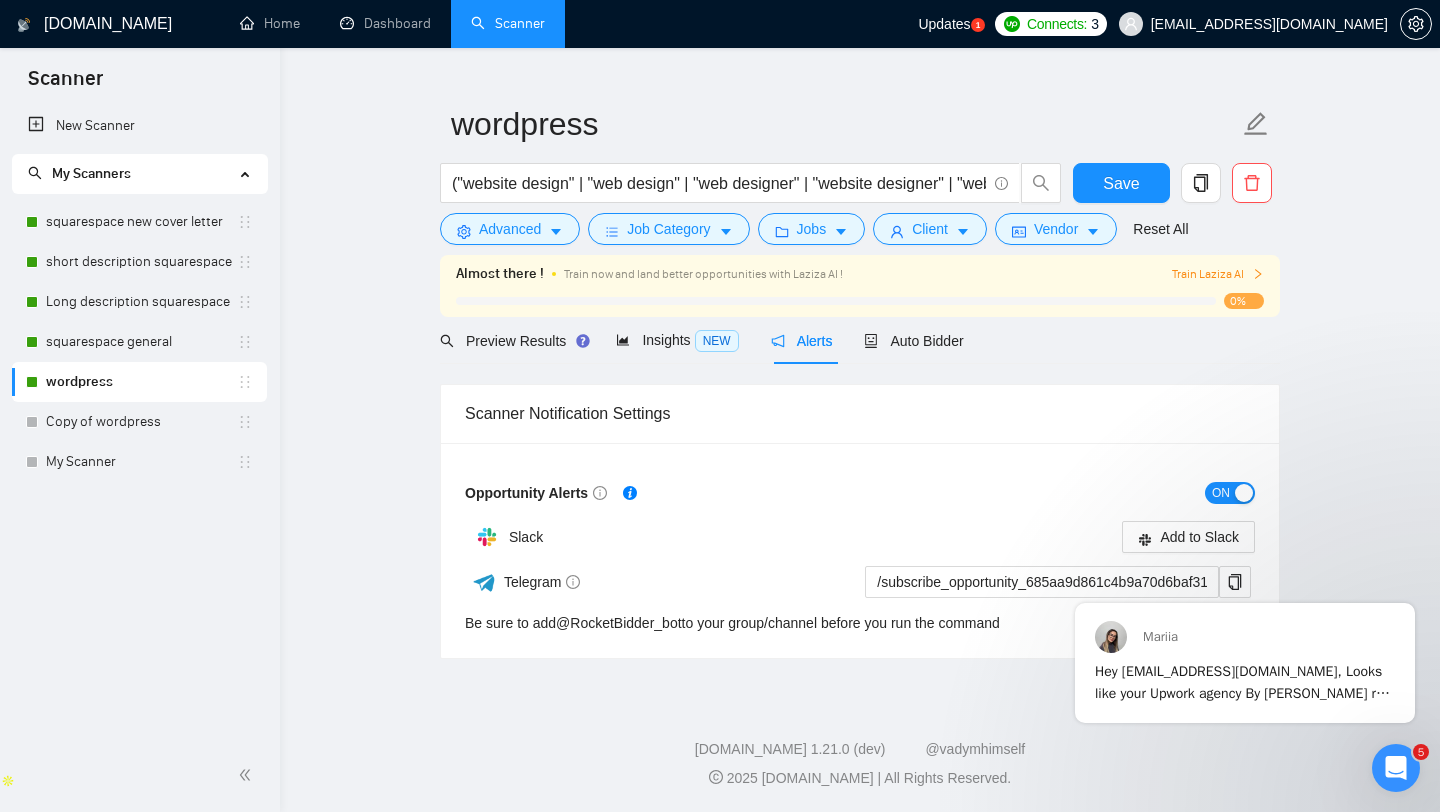 click on "wordpress ("website design" | "web design" | "web designer" | "website designer" | "web redesign" | "website web redesign") + (wordpress*) Save Advanced   Job Category   Jobs   Client   Vendor   Reset All Almost there ! Train now and land better opportunities with Laziza AI ! Train Laziza AI 0% Preview Results Insights NEW Alerts Auto Bidder Scanner Notification Settings Opportunity Alerts ON   Slack Add to Slack   Telegram /subscribe_opportunity_685aa9d861c4b9a70d6baf31@RocketBidder_bot Be sure to add  @ RocketBidder_bot  to your group/channel before you run the command" at bounding box center (860, 350) 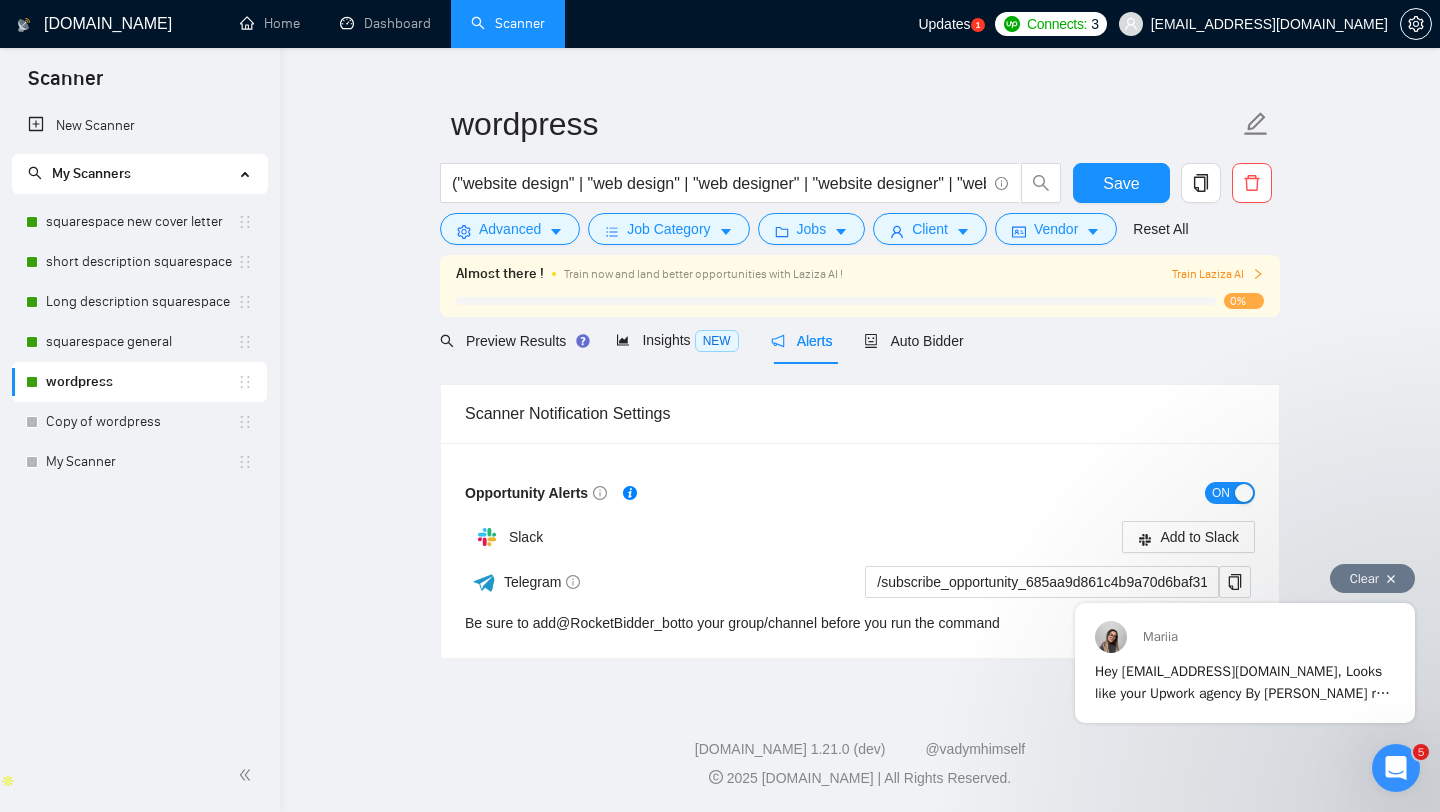 click on "Clear" at bounding box center [1372, 578] 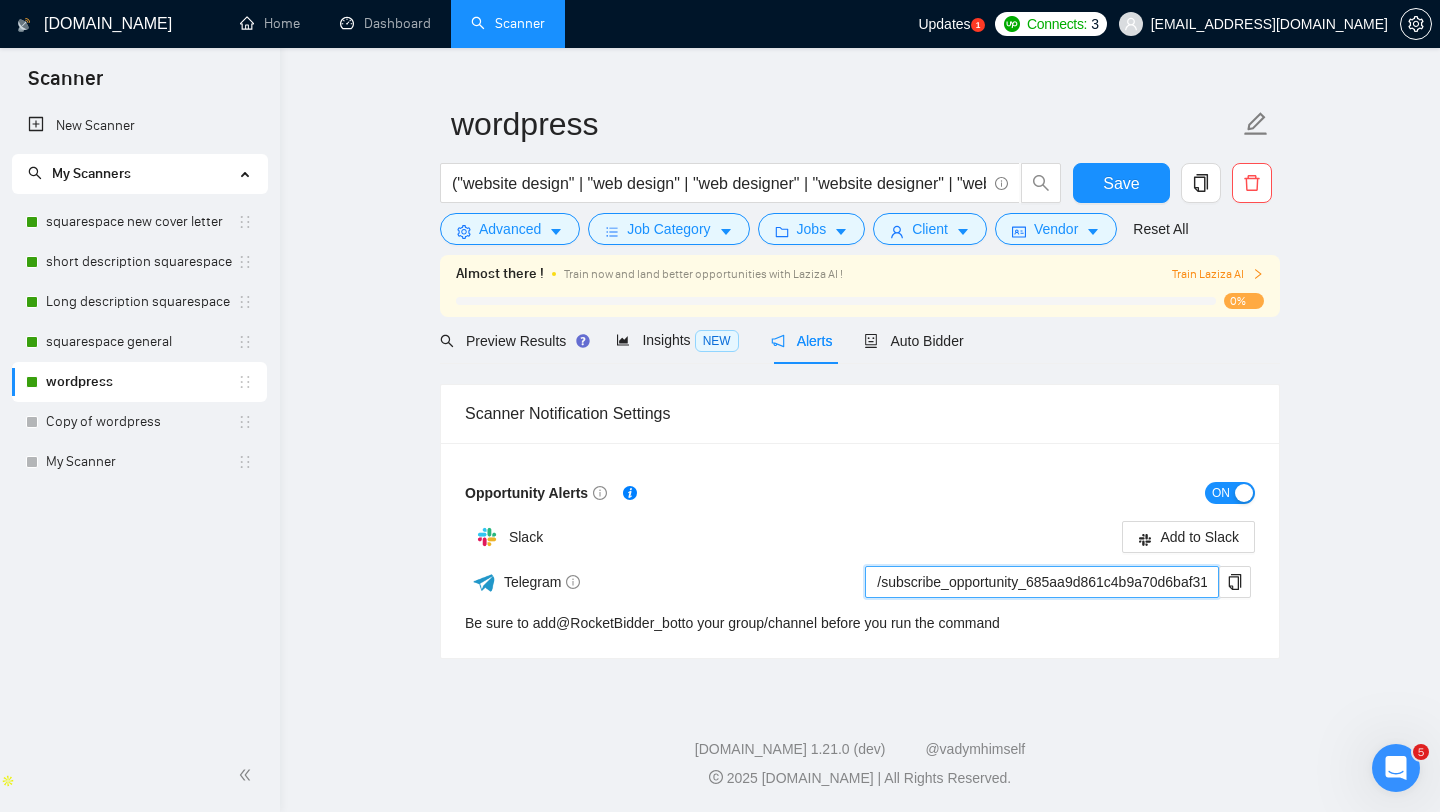 click on "/subscribe_opportunity_685aa9d861c4b9a70d6baf31@RocketBidder_bot" at bounding box center [1042, 582] 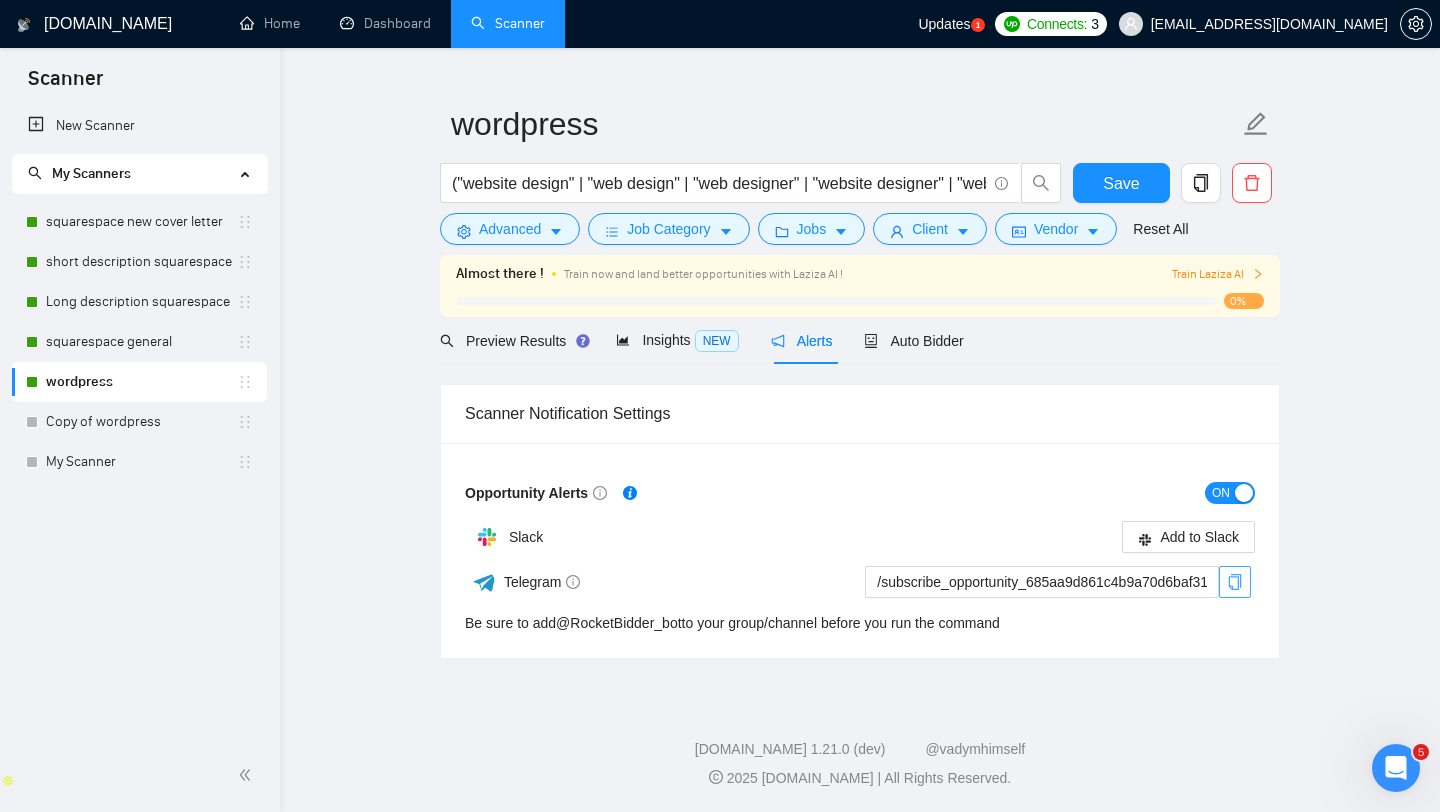 click 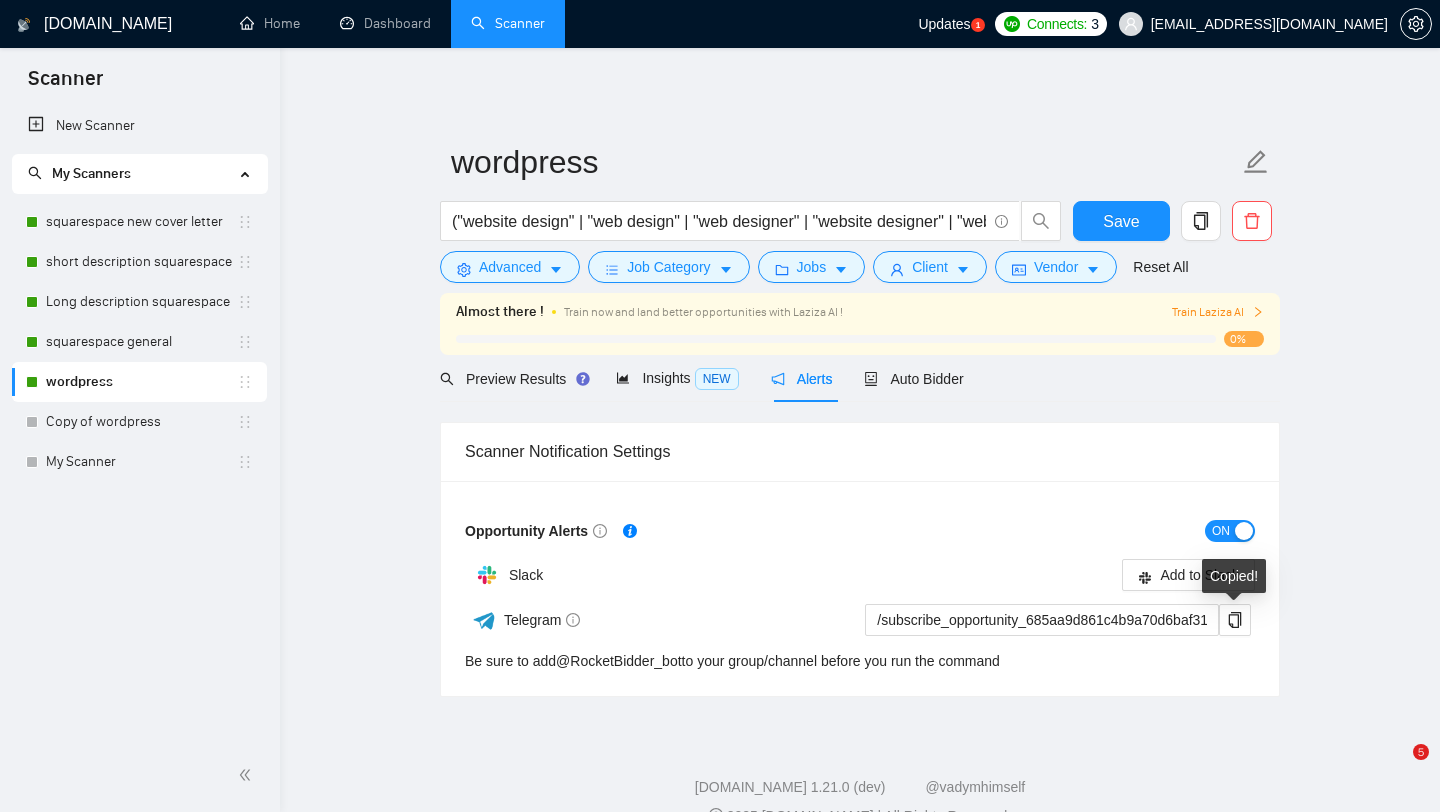 scroll, scrollTop: 38, scrollLeft: 0, axis: vertical 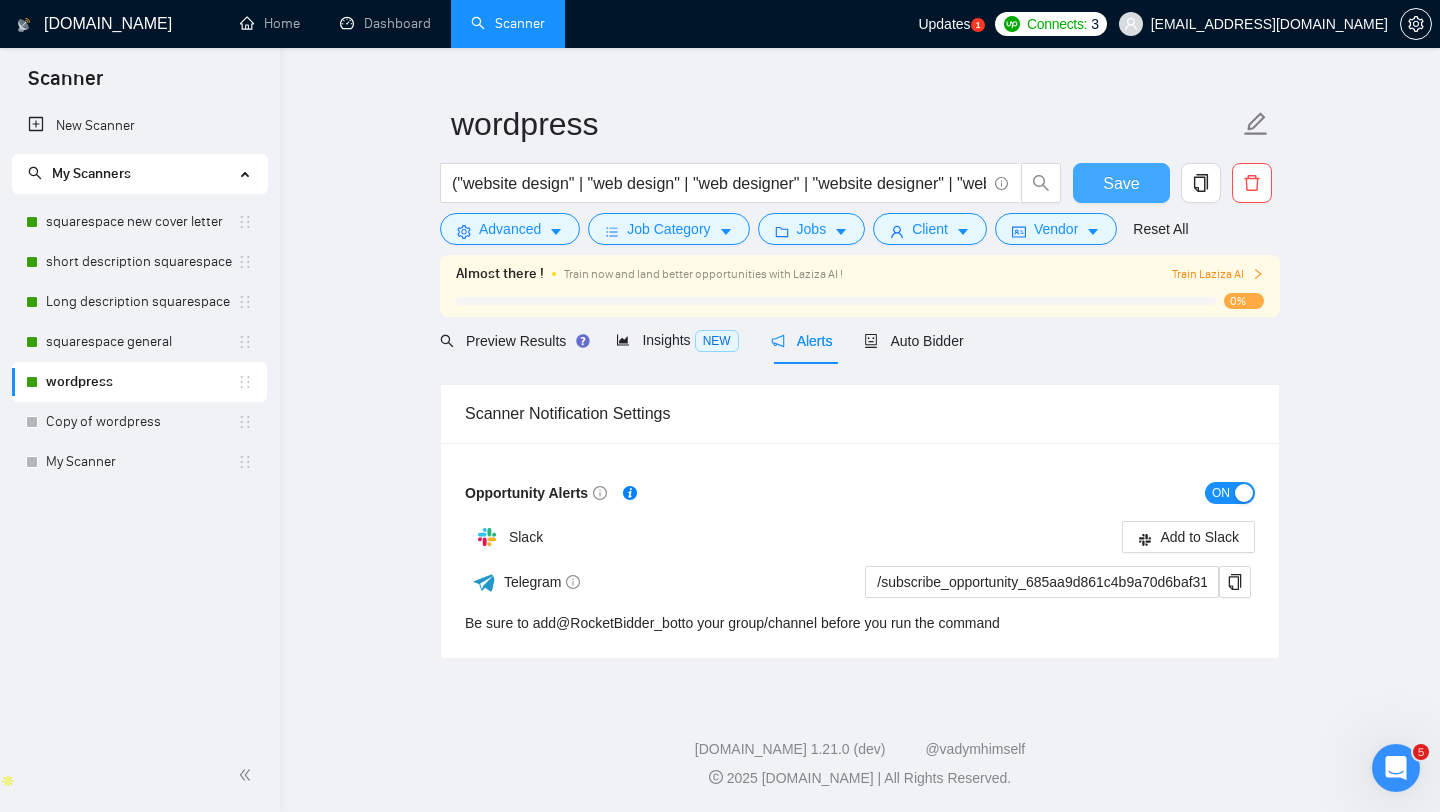 click on "Save" at bounding box center (1121, 183) 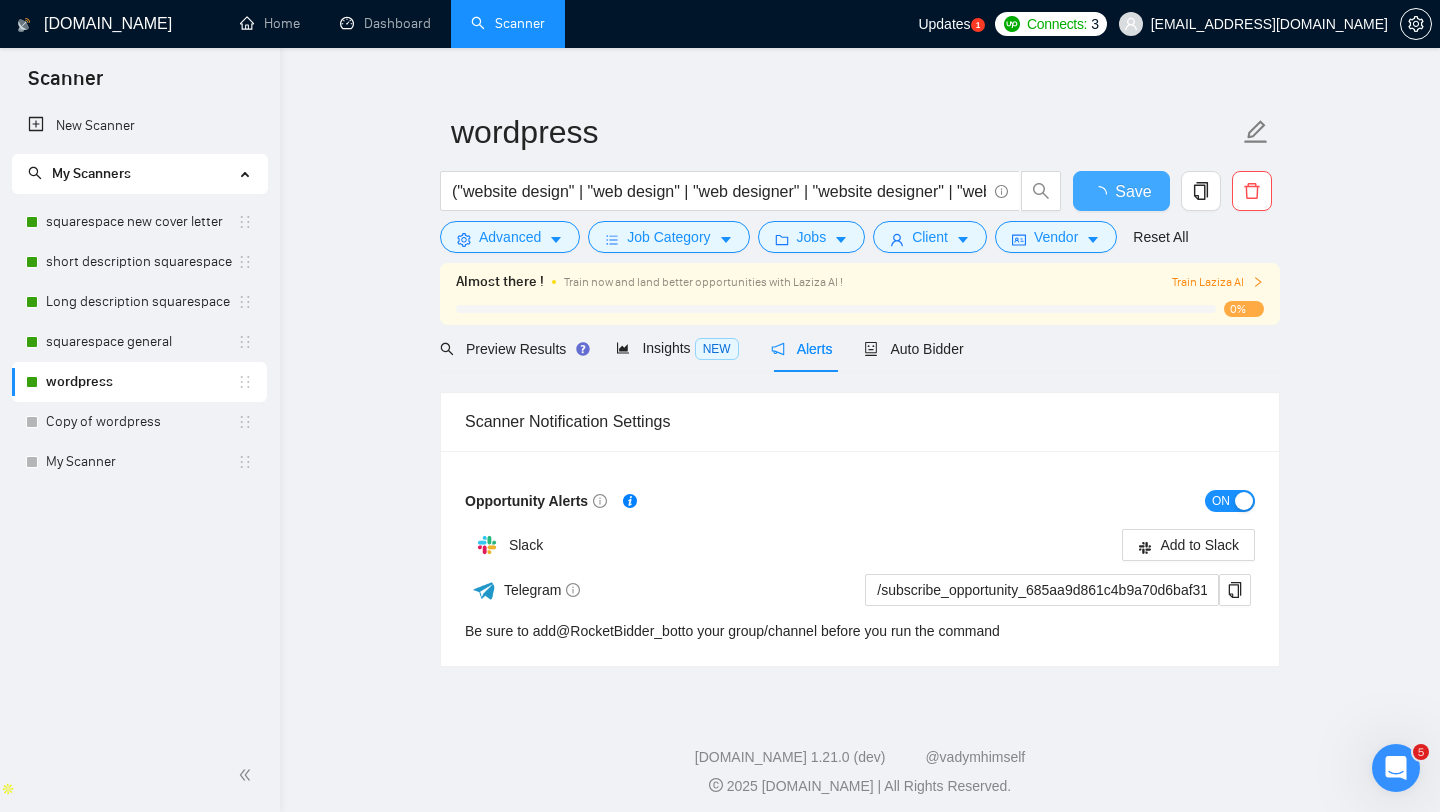 scroll, scrollTop: 38, scrollLeft: 0, axis: vertical 